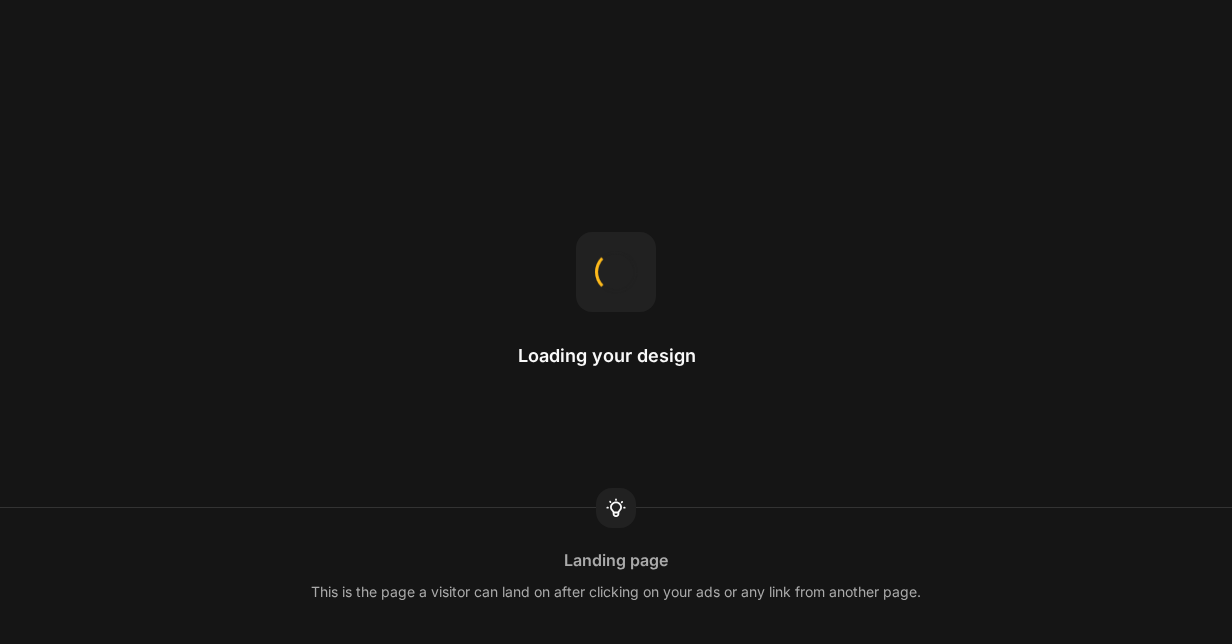 scroll, scrollTop: 0, scrollLeft: 0, axis: both 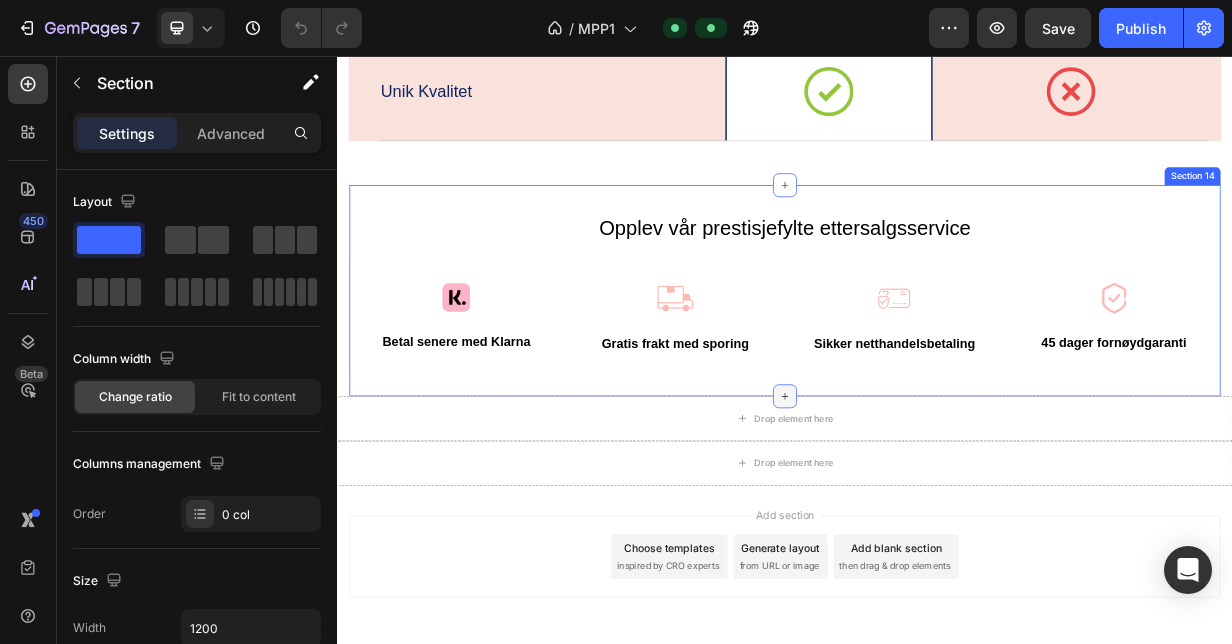 click 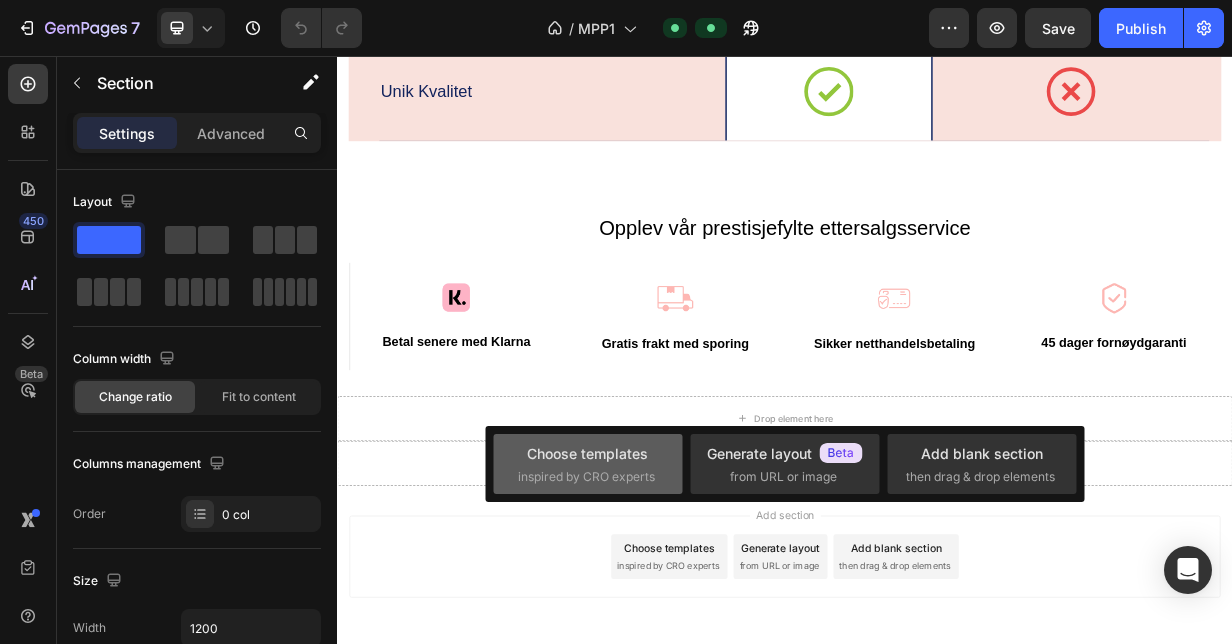 click on "Choose templates  inspired by CRO experts" at bounding box center (588, 464) 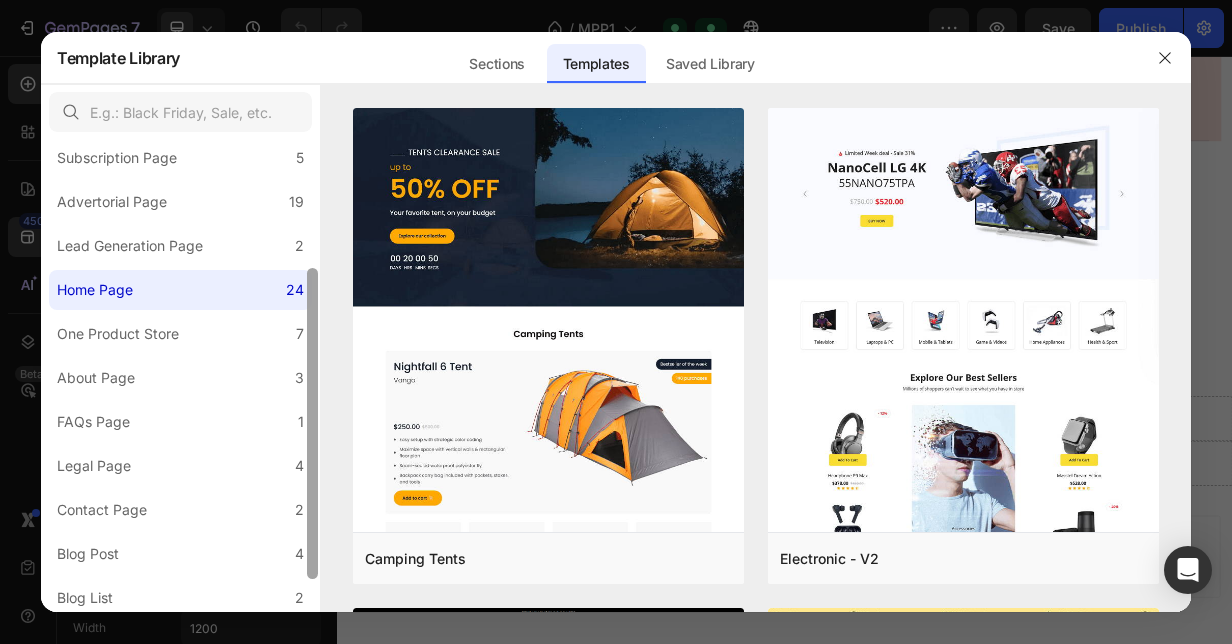 scroll, scrollTop: 190, scrollLeft: 0, axis: vertical 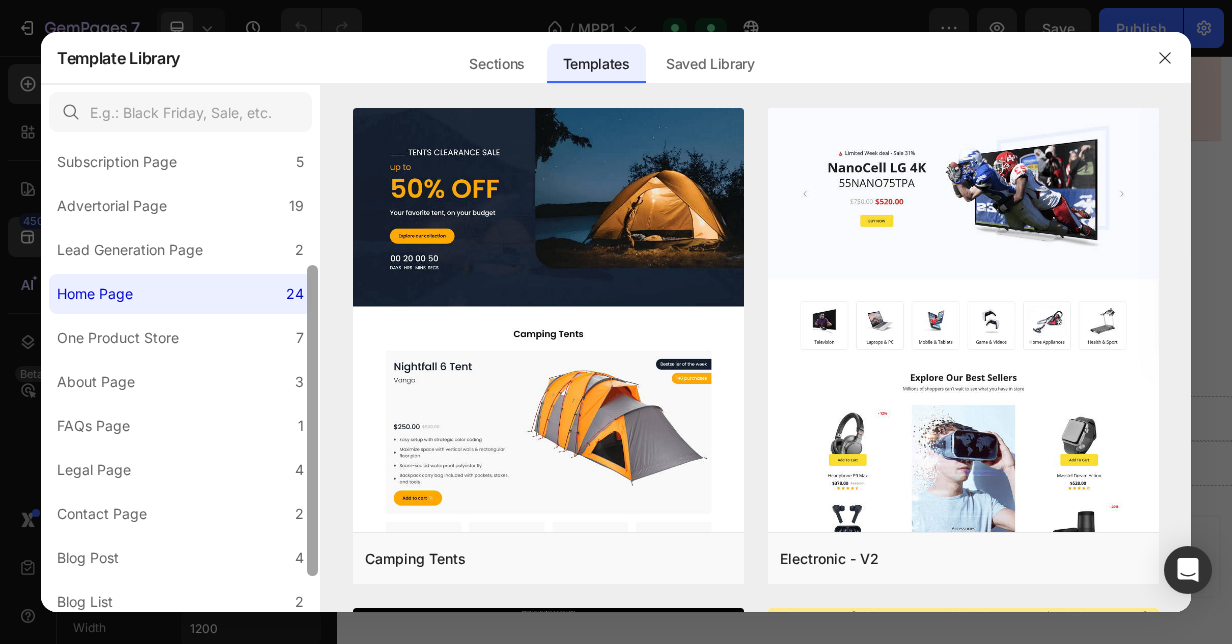 drag, startPoint x: 315, startPoint y: 370, endPoint x: 315, endPoint y: 496, distance: 126 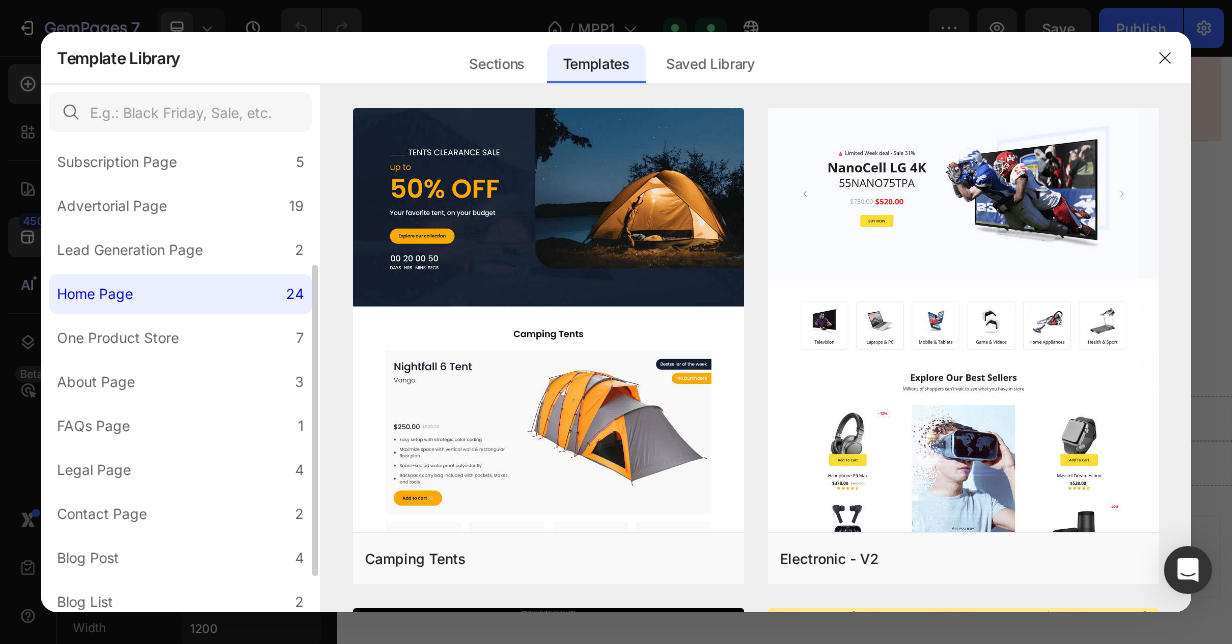 click on "Home Page 24" 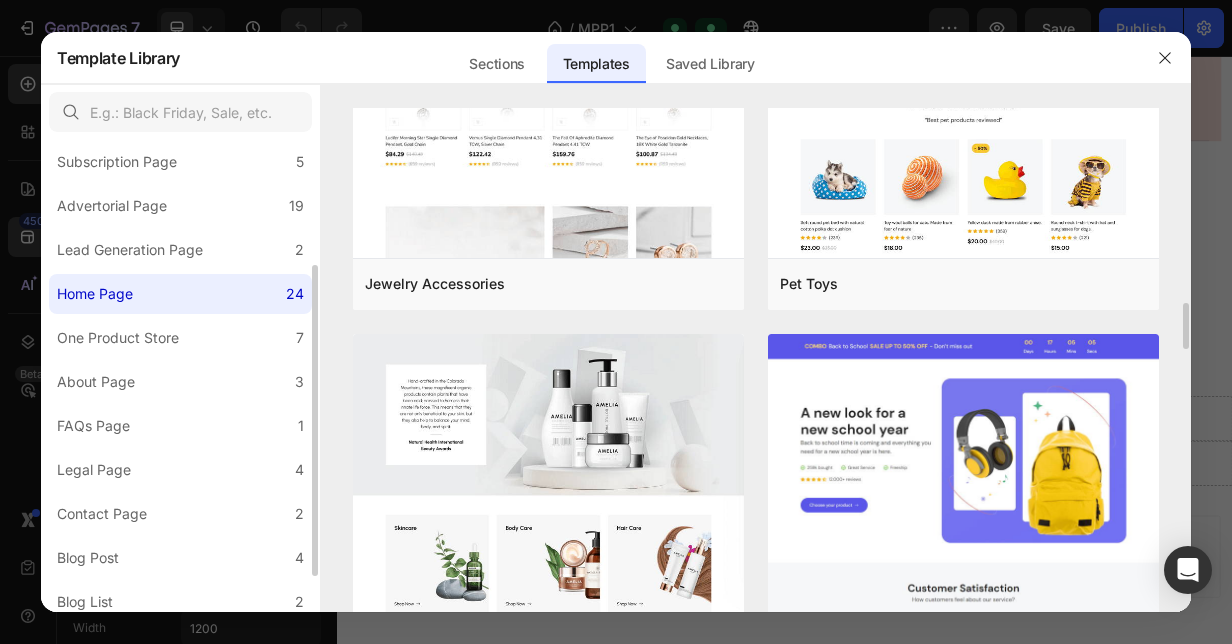scroll, scrollTop: 2702, scrollLeft: 0, axis: vertical 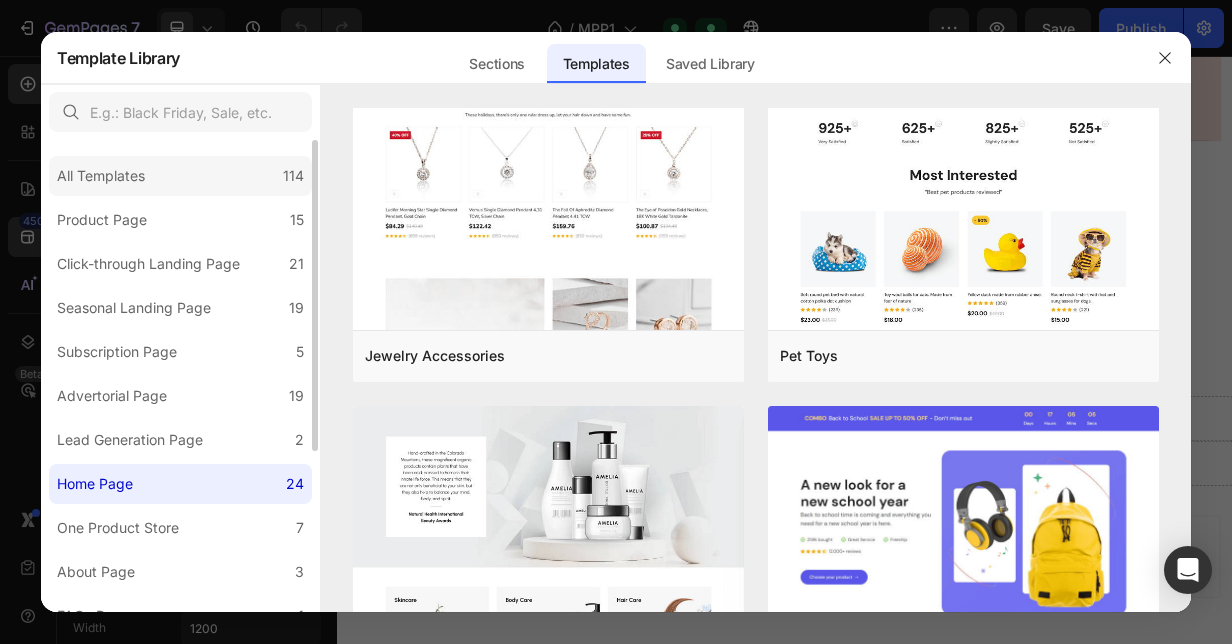 click on "All Templates 114" 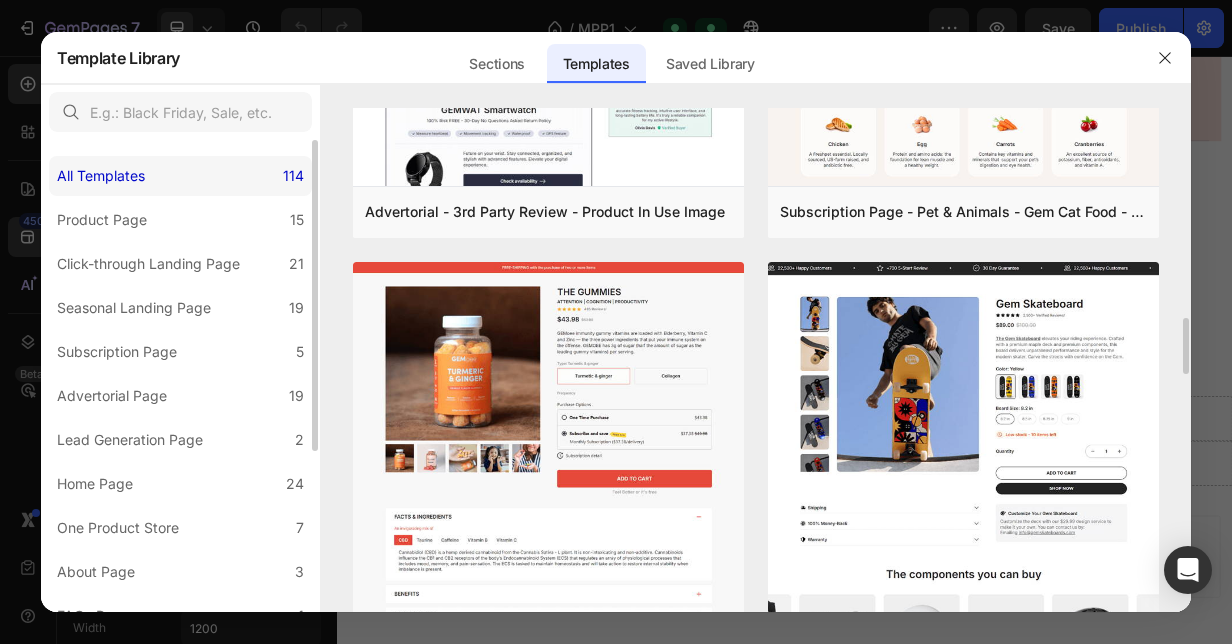 scroll, scrollTop: 1849, scrollLeft: 0, axis: vertical 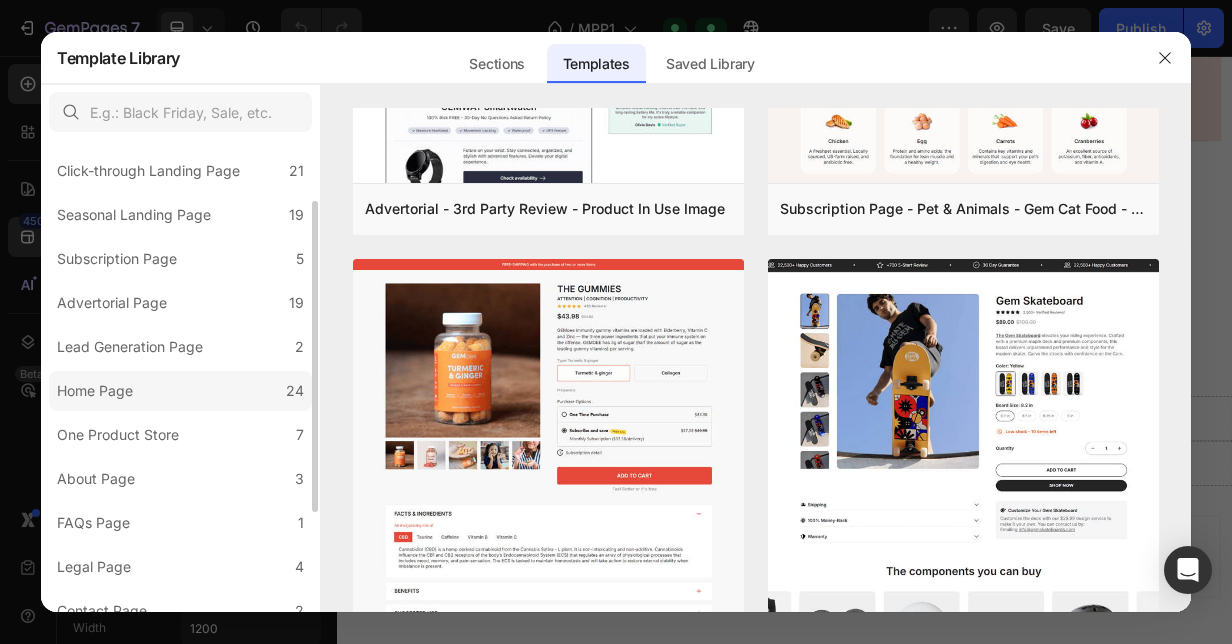 click on "Home Page 24" 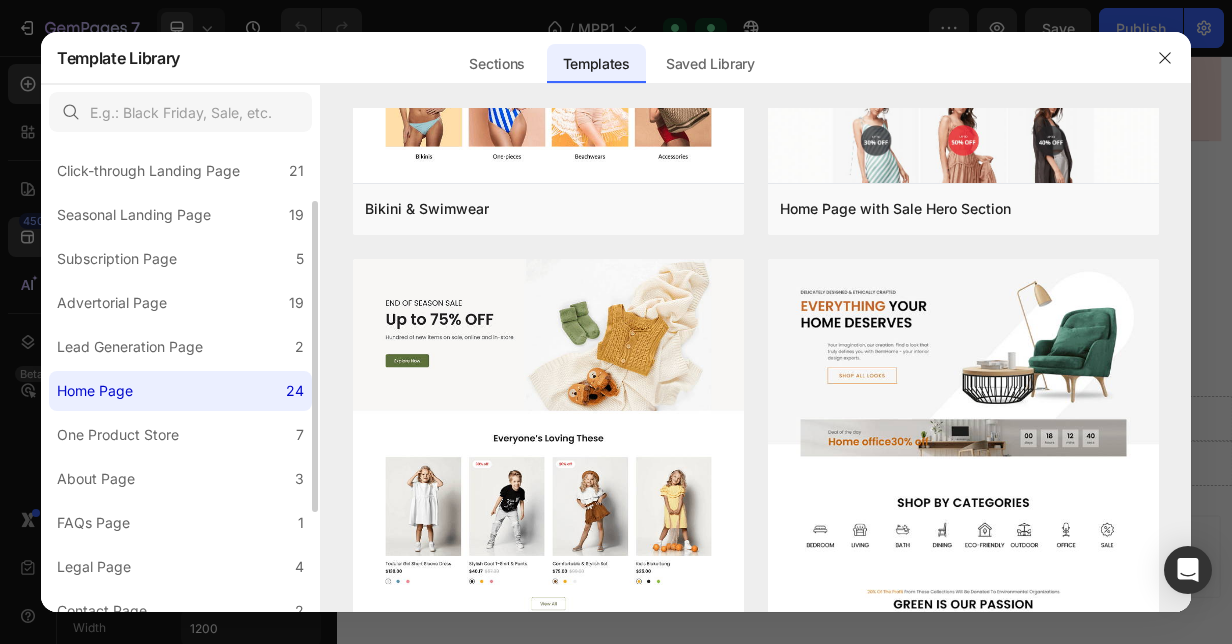 scroll, scrollTop: 0, scrollLeft: 0, axis: both 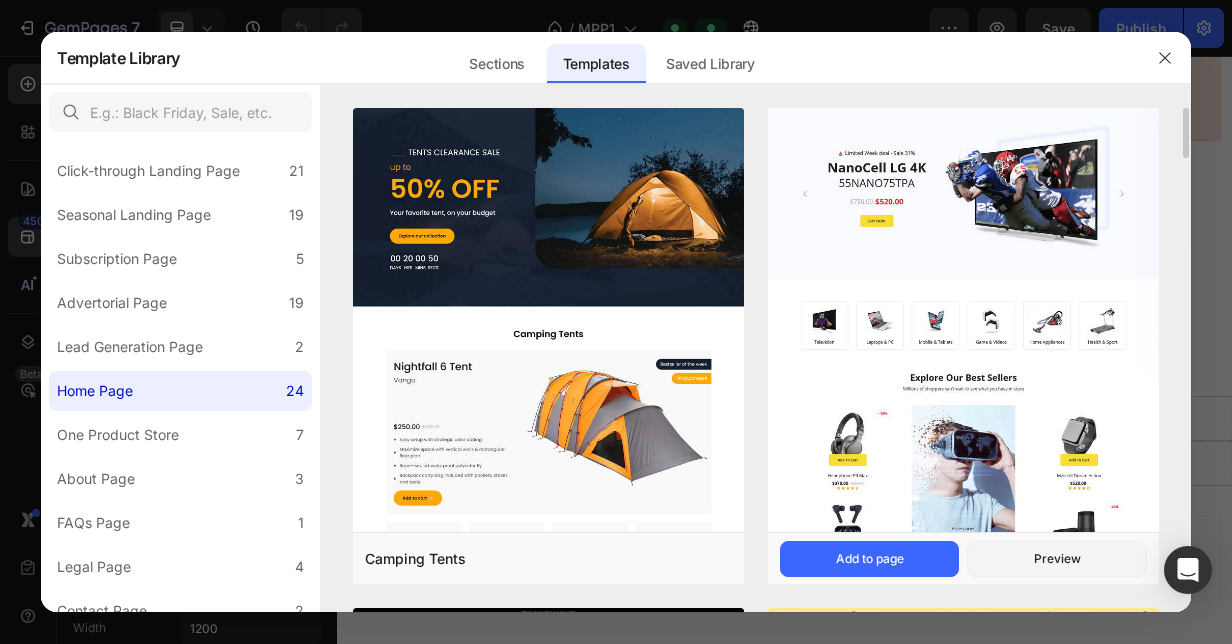 click at bounding box center (963, 697) 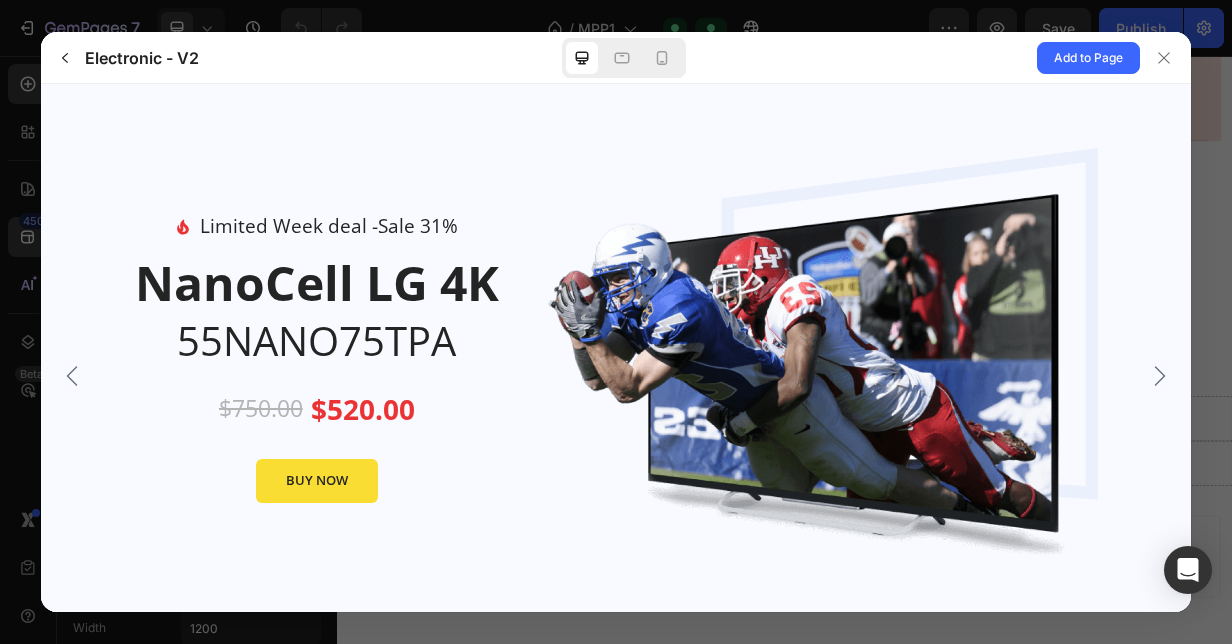 scroll, scrollTop: 0, scrollLeft: 0, axis: both 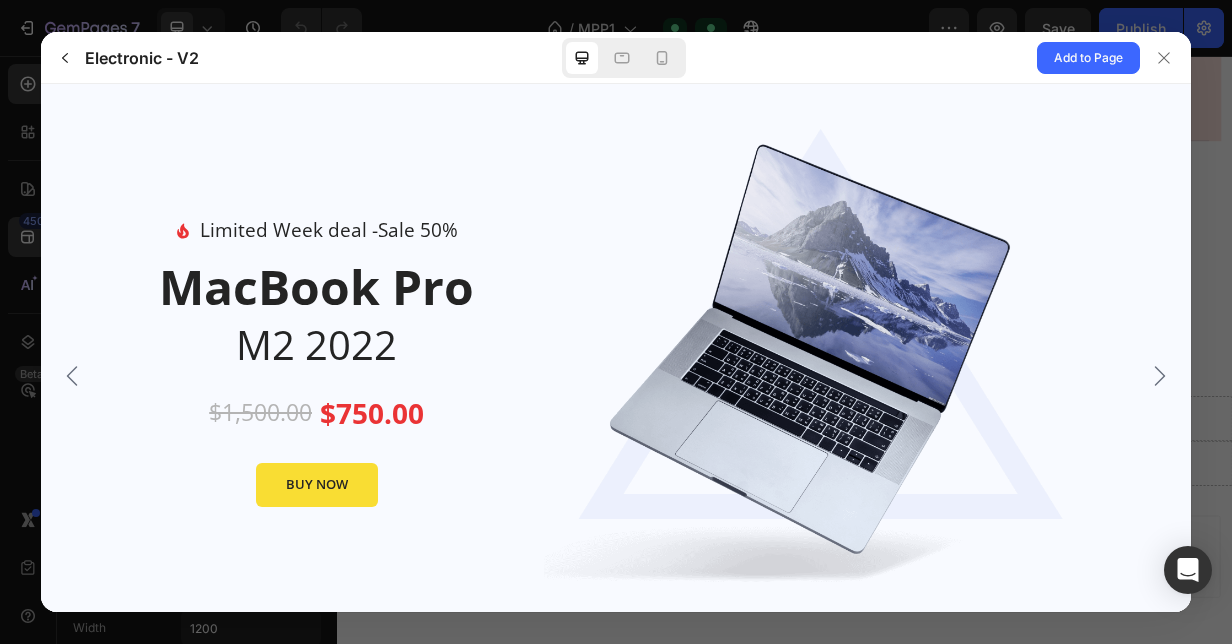 click 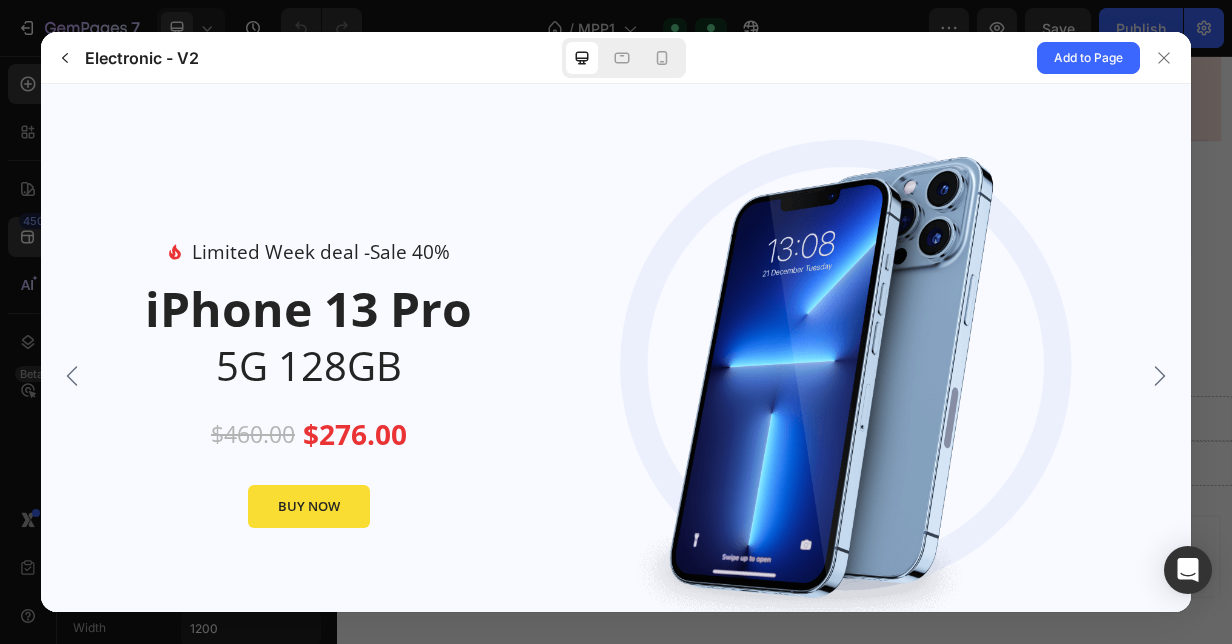 click 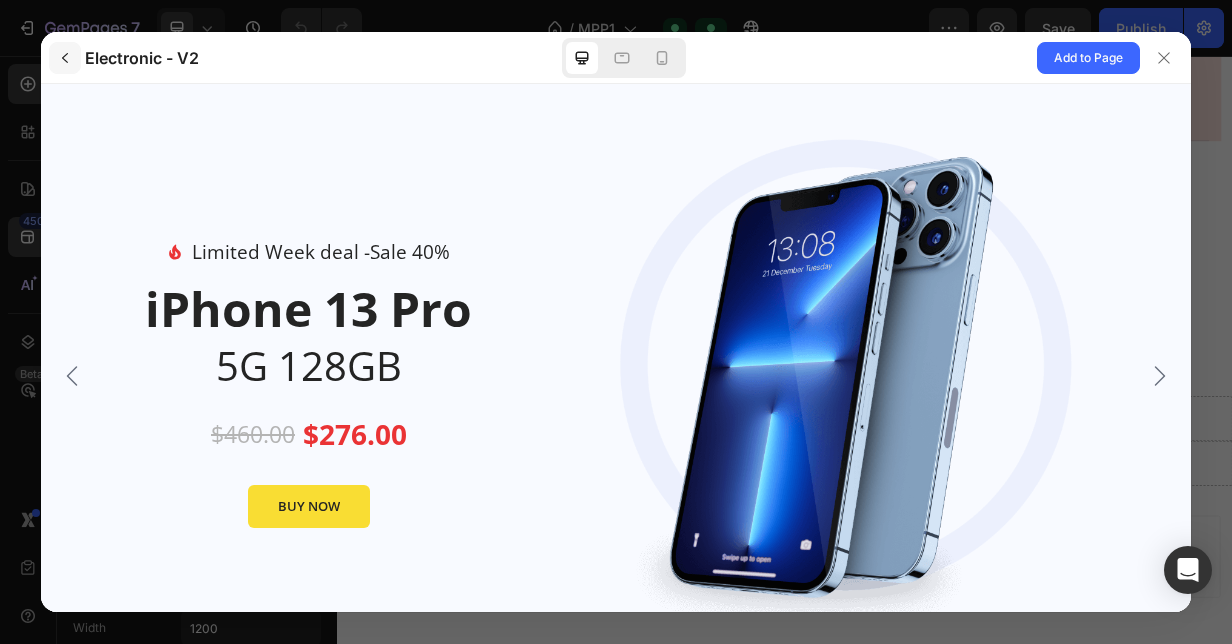 click 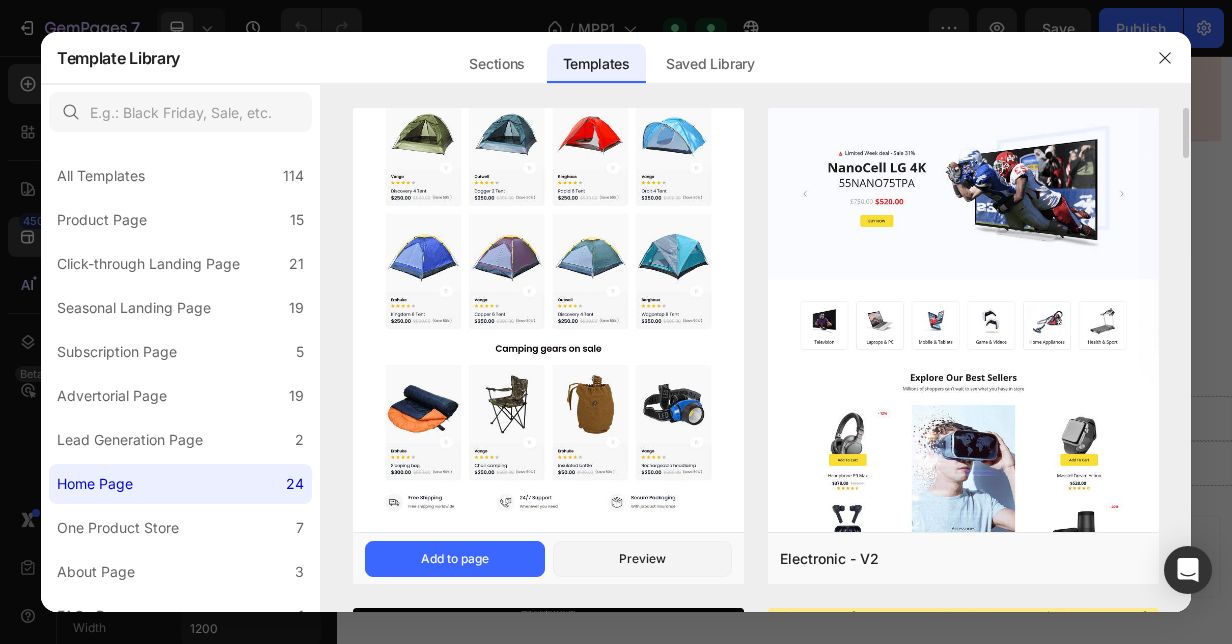 click at bounding box center (548, 104) 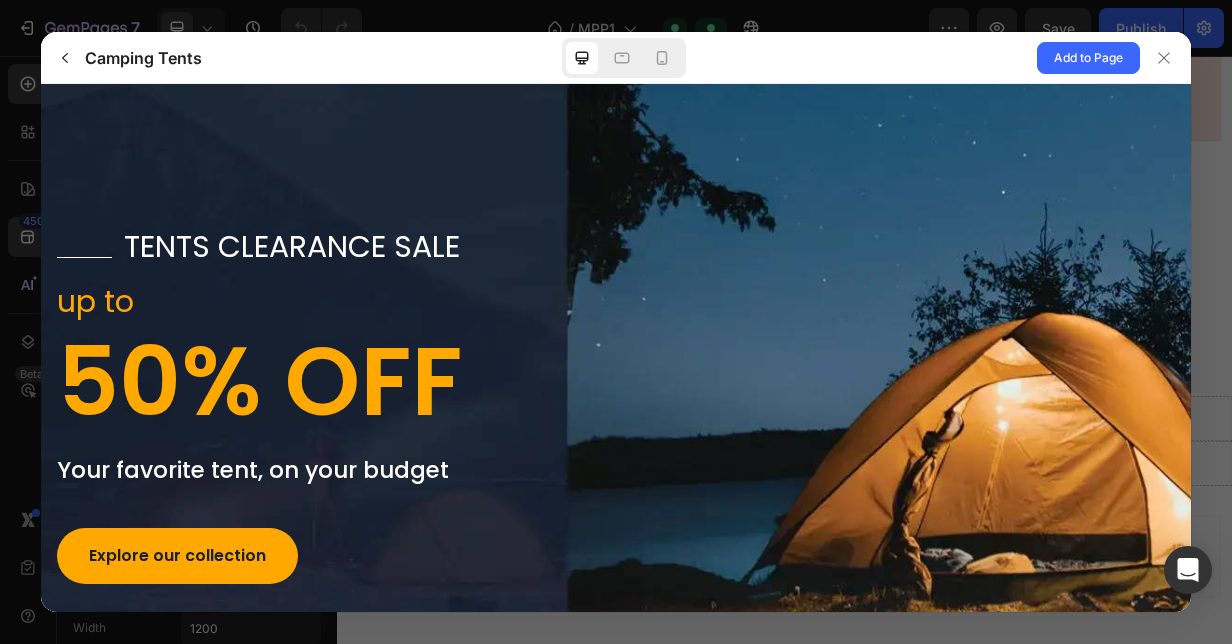 scroll, scrollTop: 0, scrollLeft: 0, axis: both 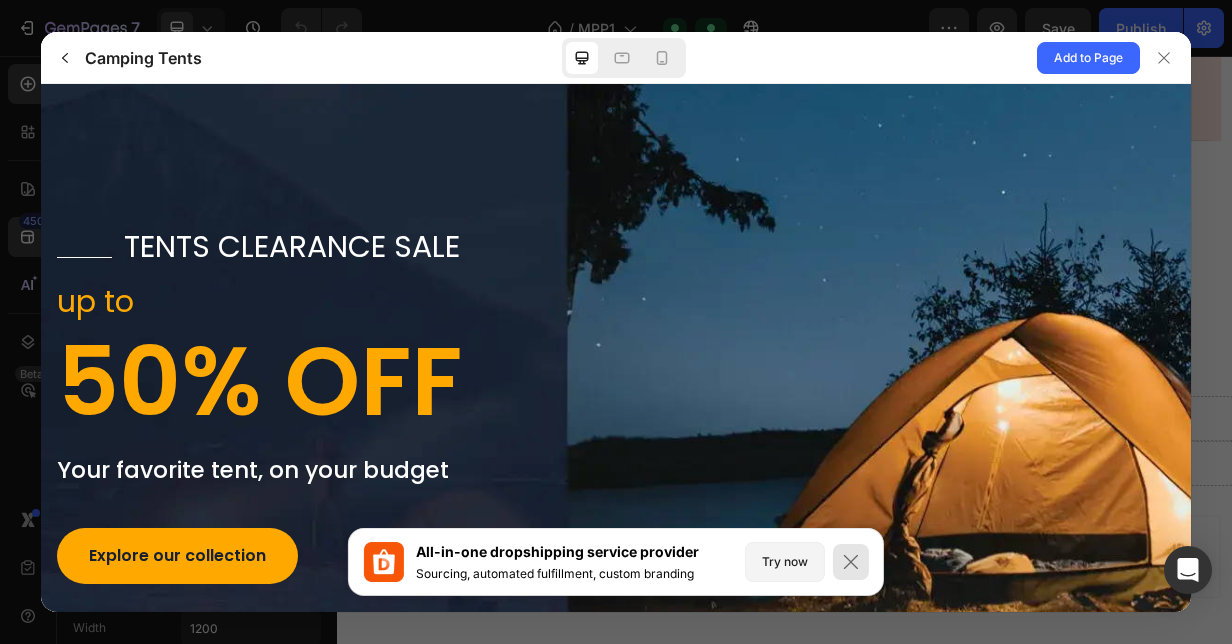 click 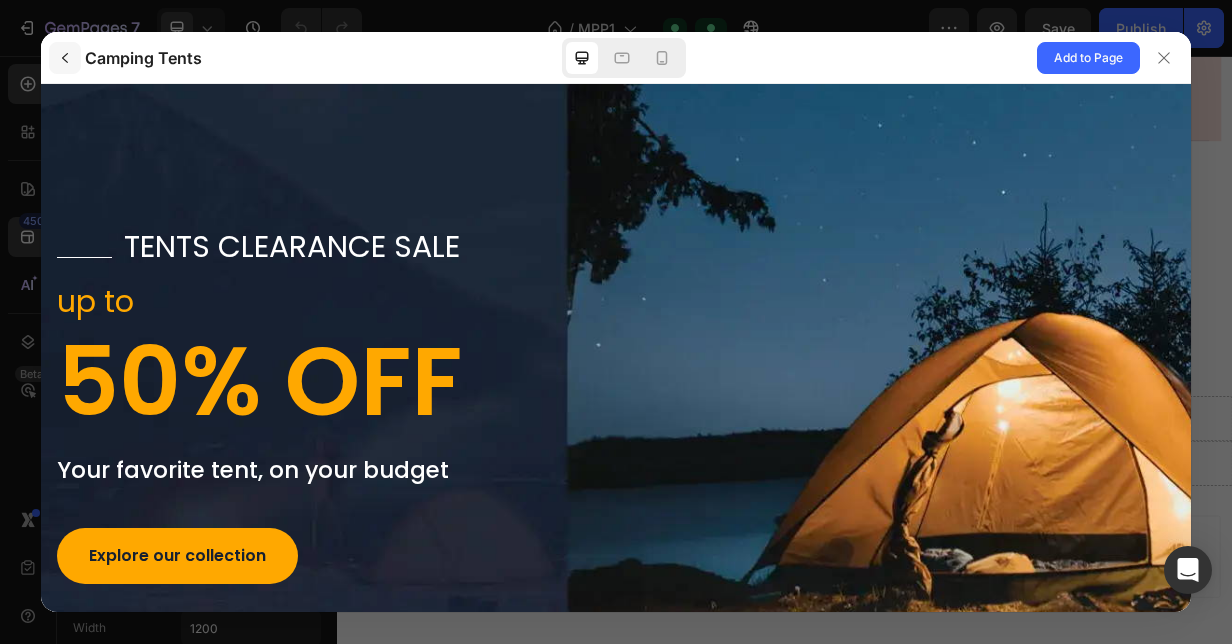 click 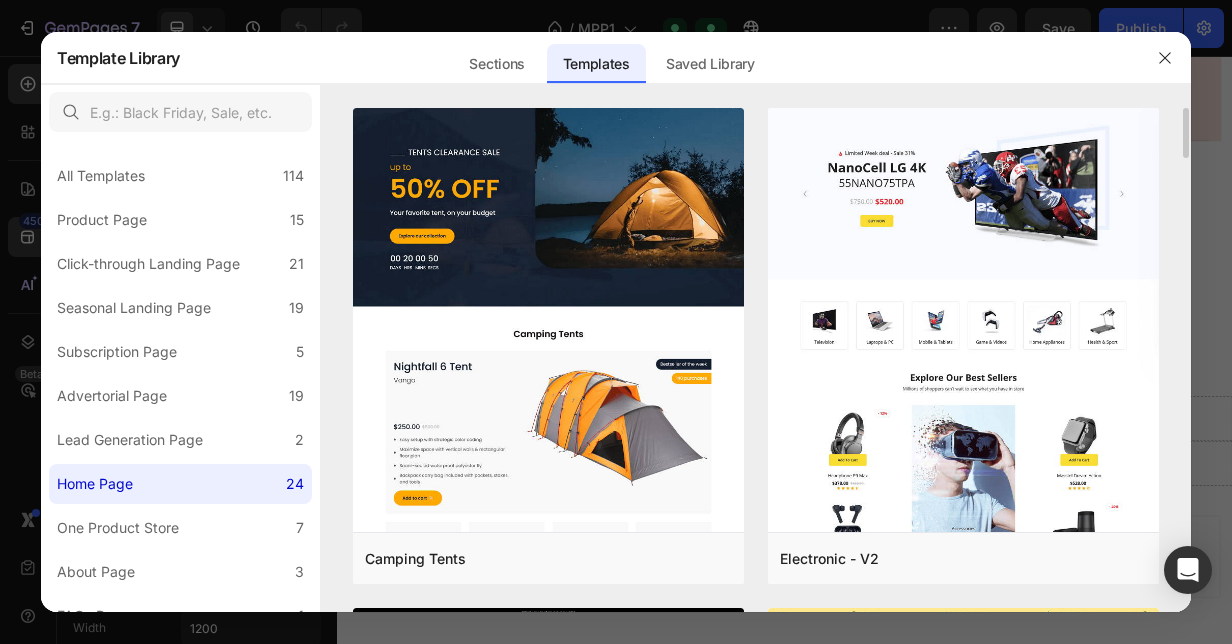 drag, startPoint x: 1186, startPoint y: 136, endPoint x: 1170, endPoint y: 233, distance: 98.31073 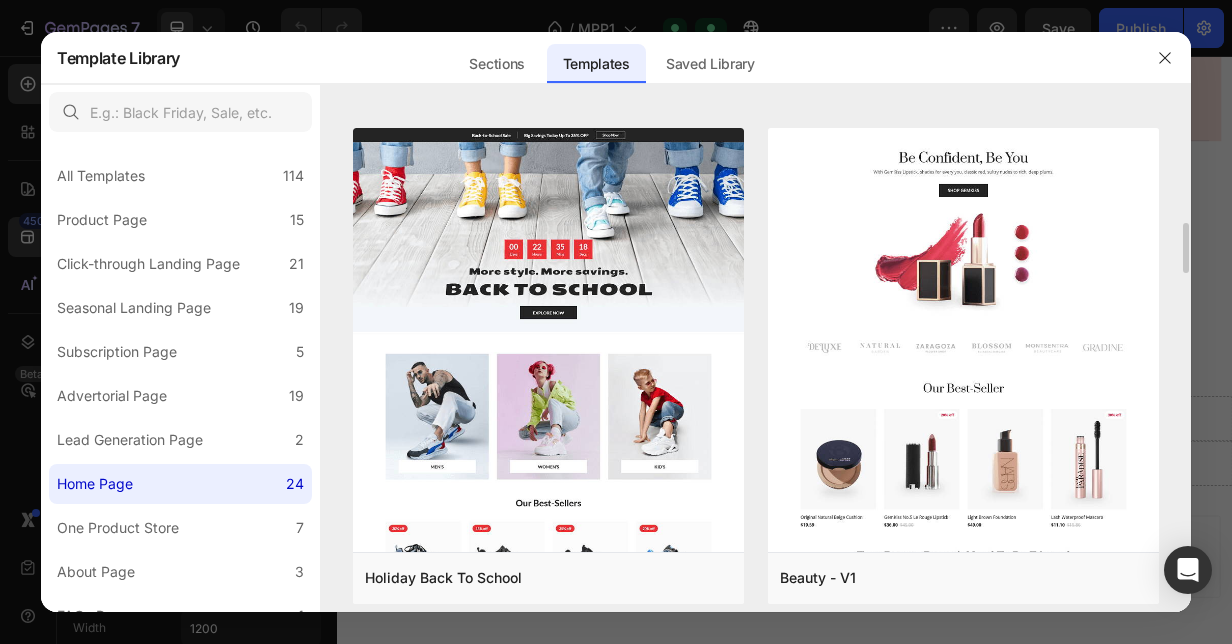 scroll, scrollTop: 1021, scrollLeft: 0, axis: vertical 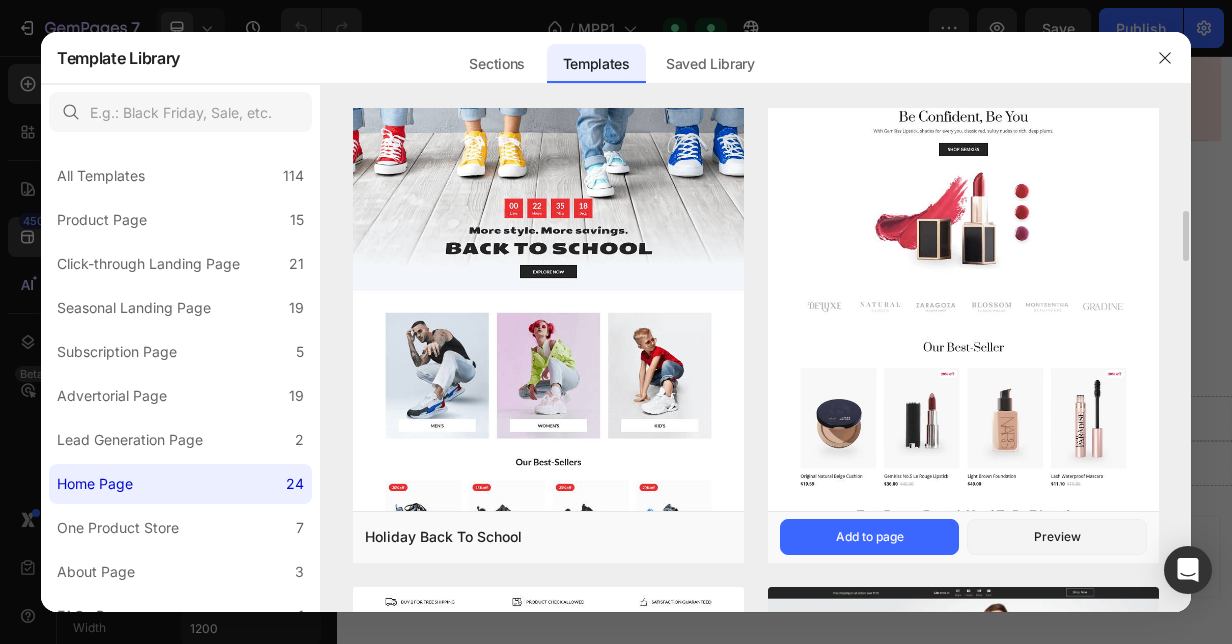click at bounding box center [963, 793] 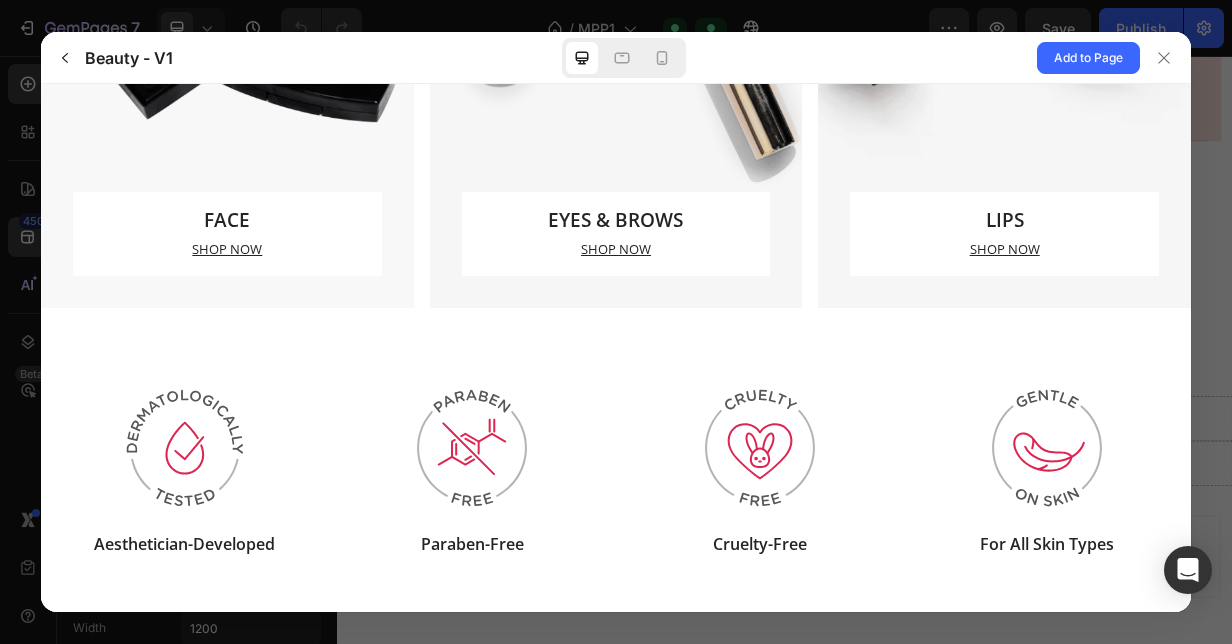 scroll, scrollTop: 2216, scrollLeft: 0, axis: vertical 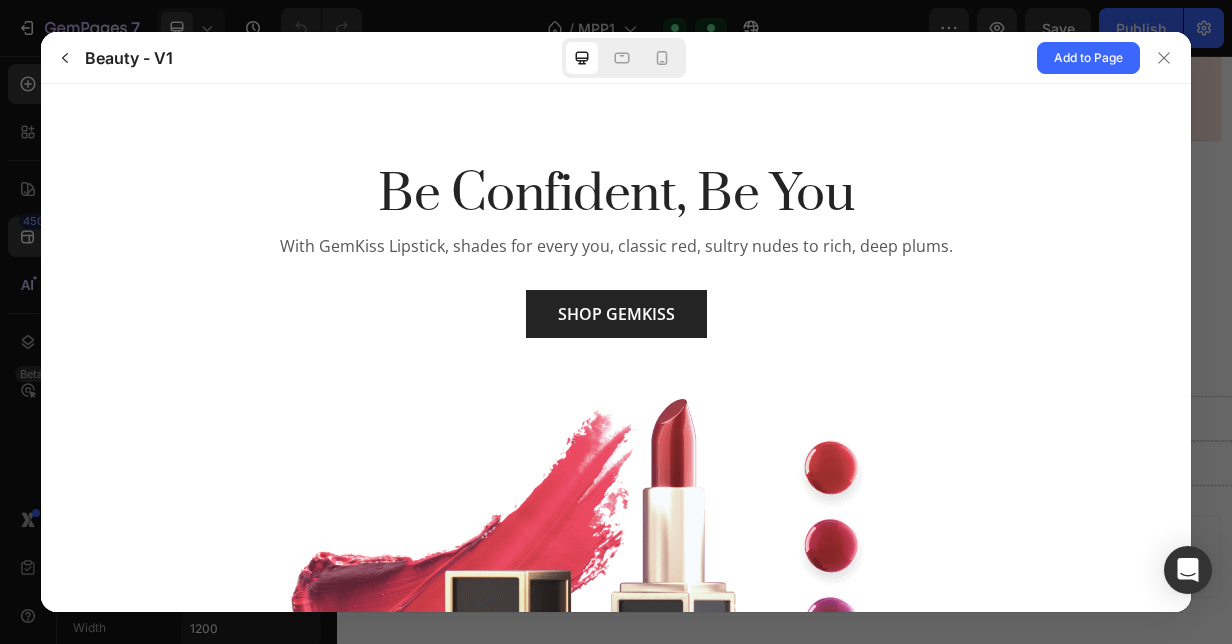 drag, startPoint x: 1183, startPoint y: 511, endPoint x: 1233, endPoint y: 144, distance: 370.39032 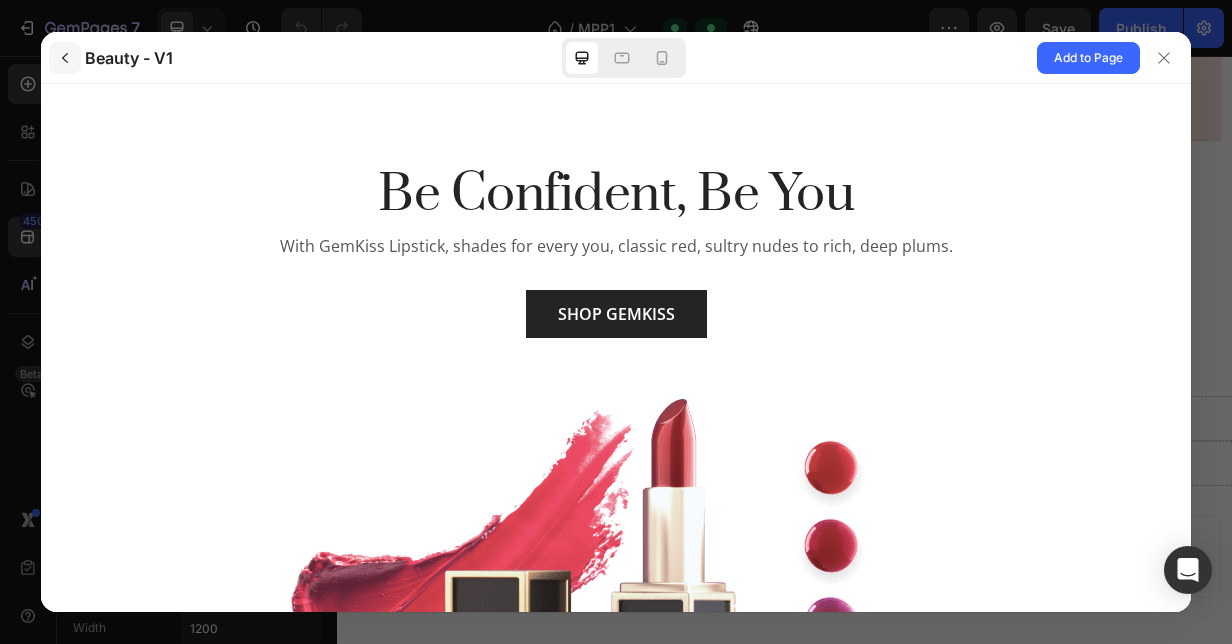 click 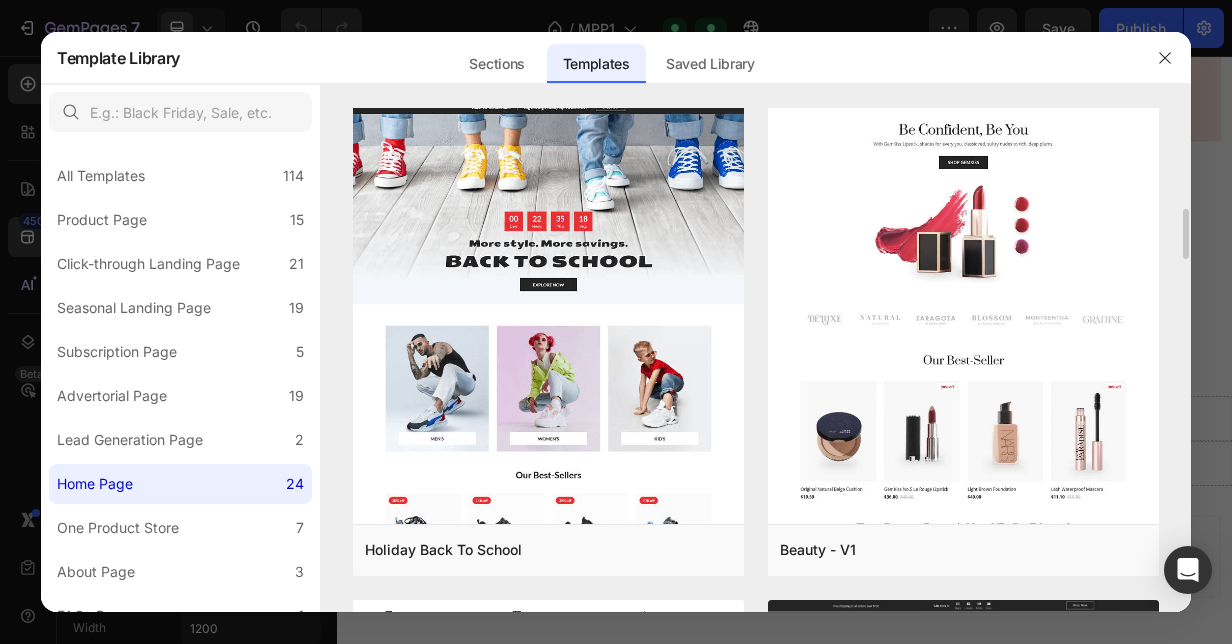 scroll, scrollTop: 1009, scrollLeft: 0, axis: vertical 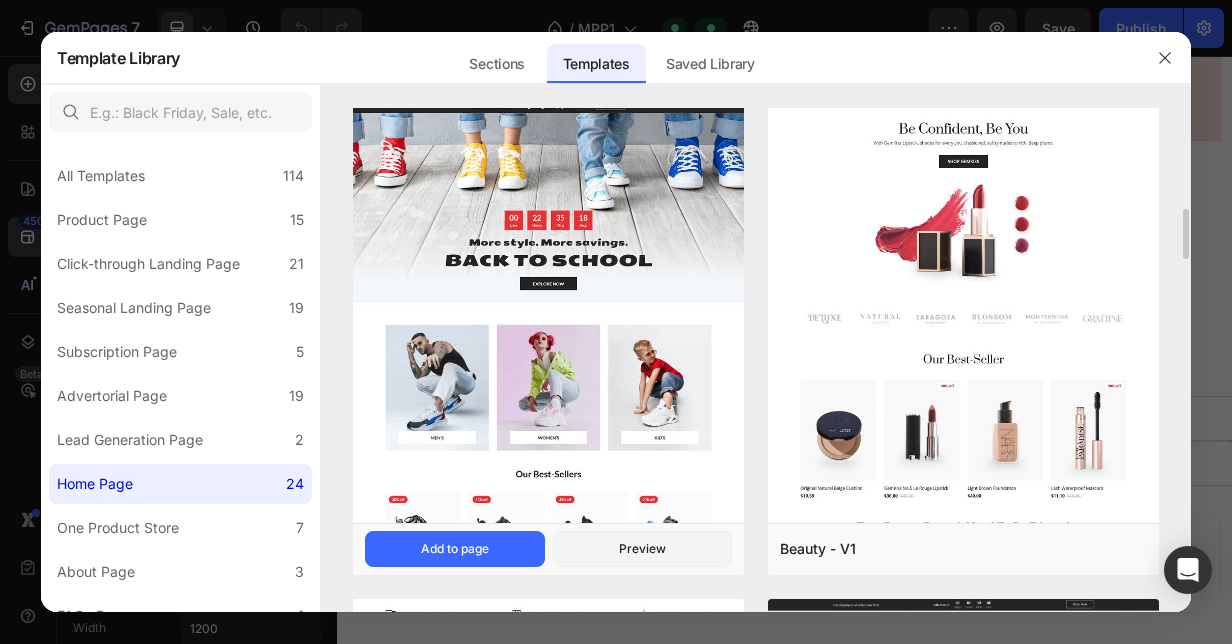 click at bounding box center (548, 734) 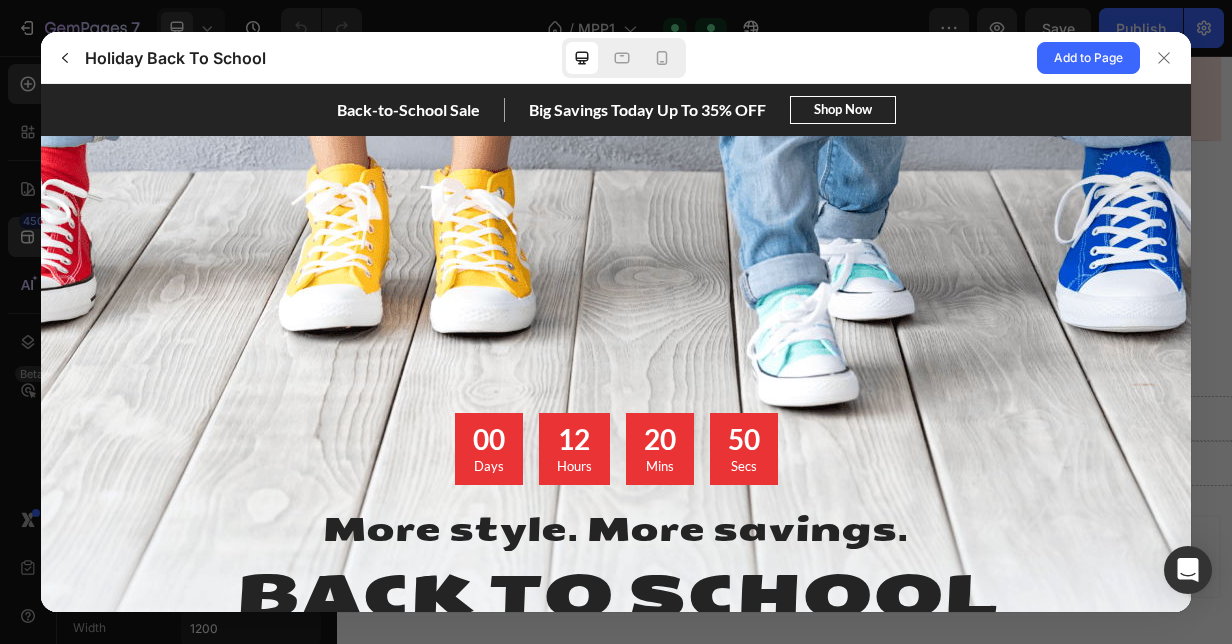 scroll, scrollTop: 0, scrollLeft: 0, axis: both 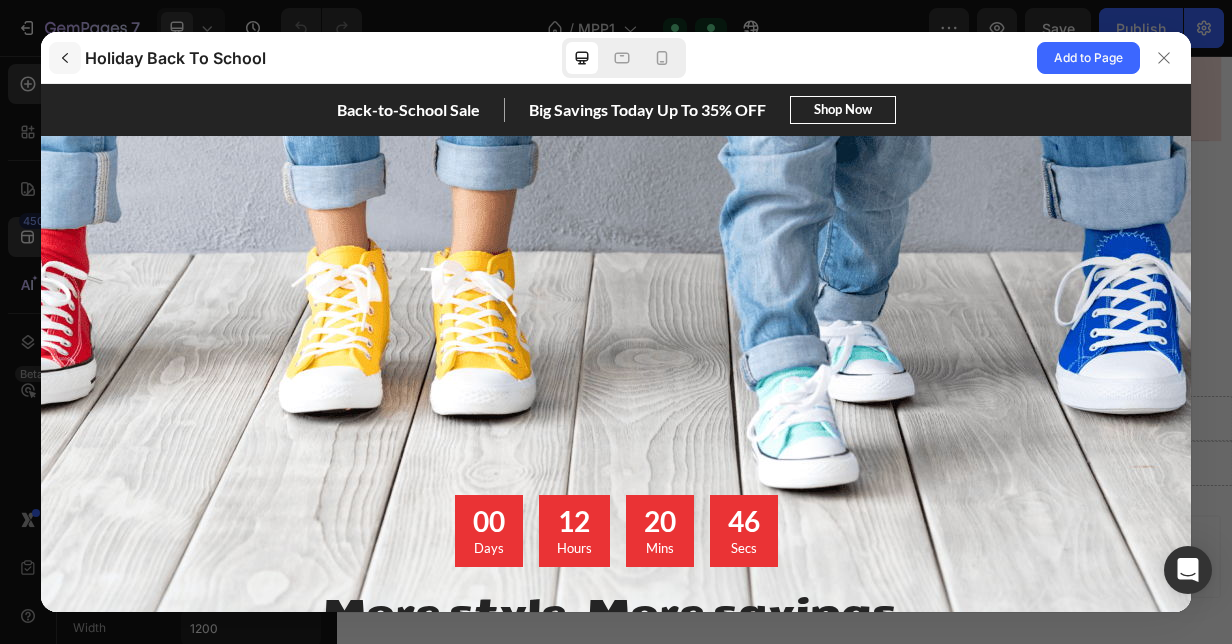 click 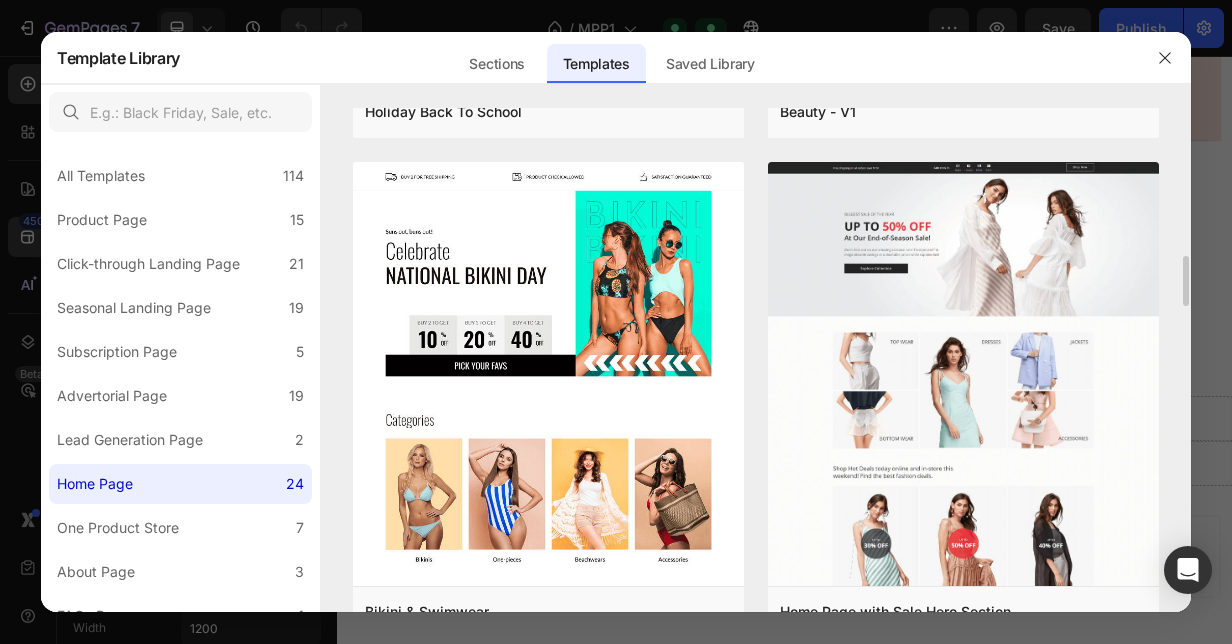 scroll, scrollTop: 1446, scrollLeft: 0, axis: vertical 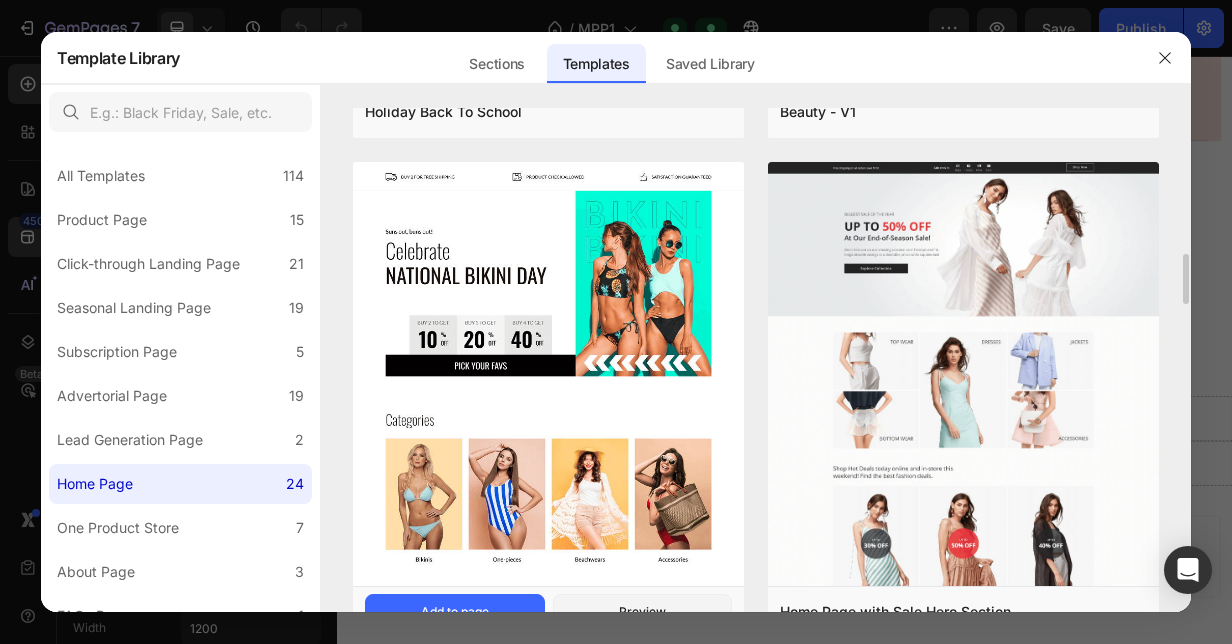 click at bounding box center [548, 884] 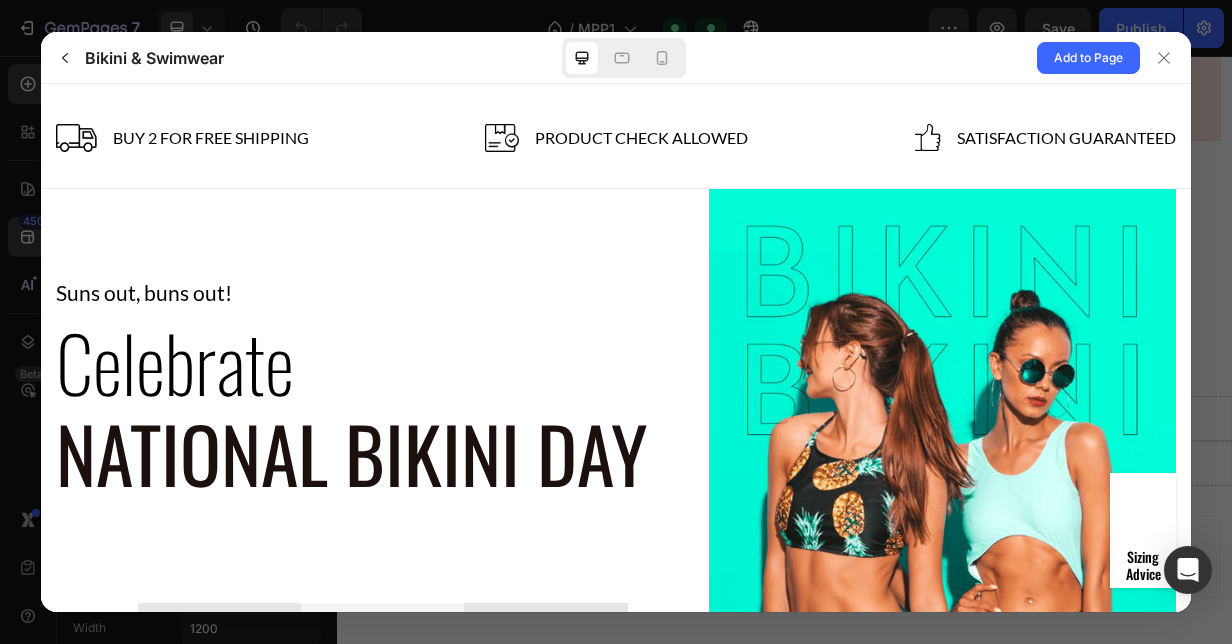 scroll, scrollTop: 0, scrollLeft: 0, axis: both 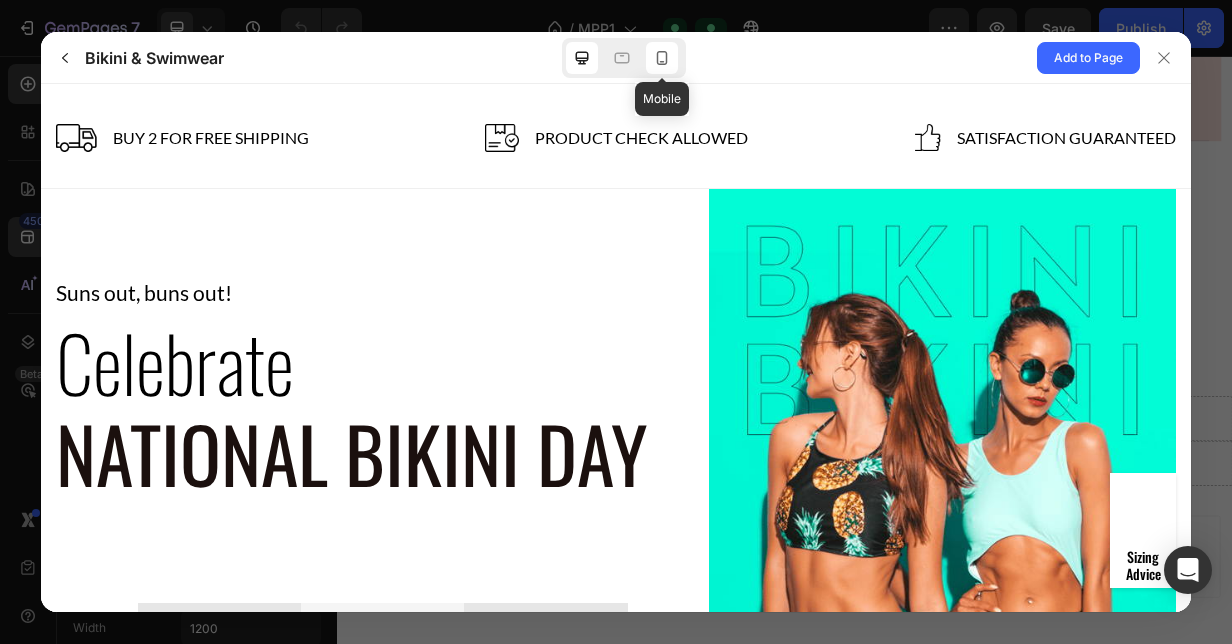 click 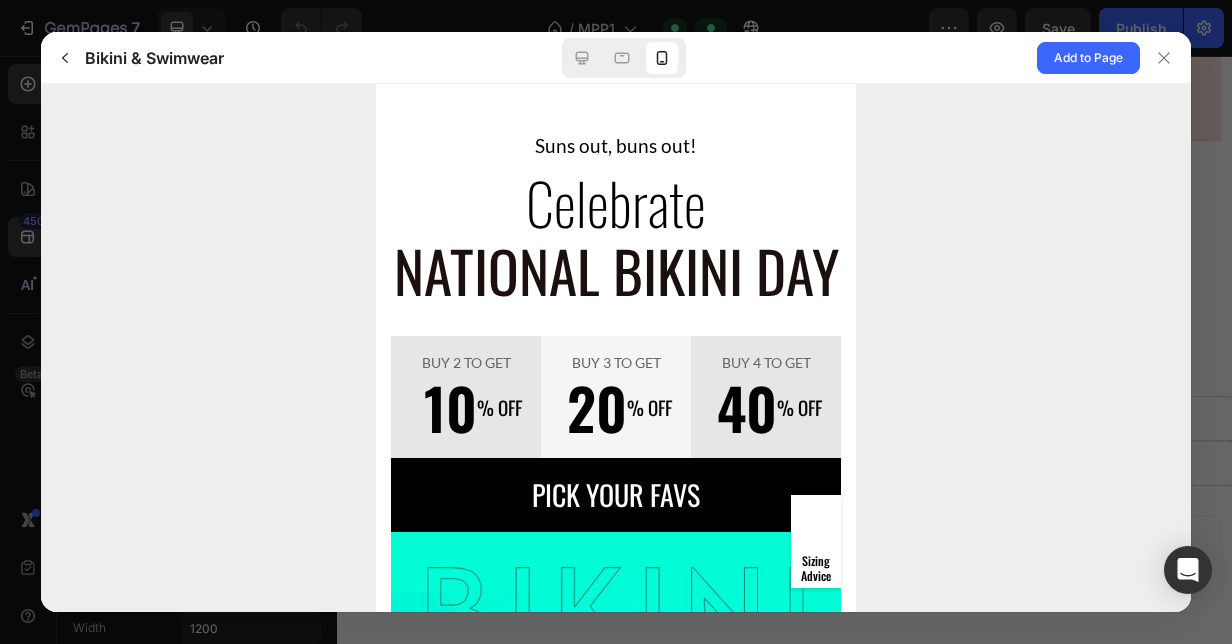 scroll, scrollTop: 0, scrollLeft: 0, axis: both 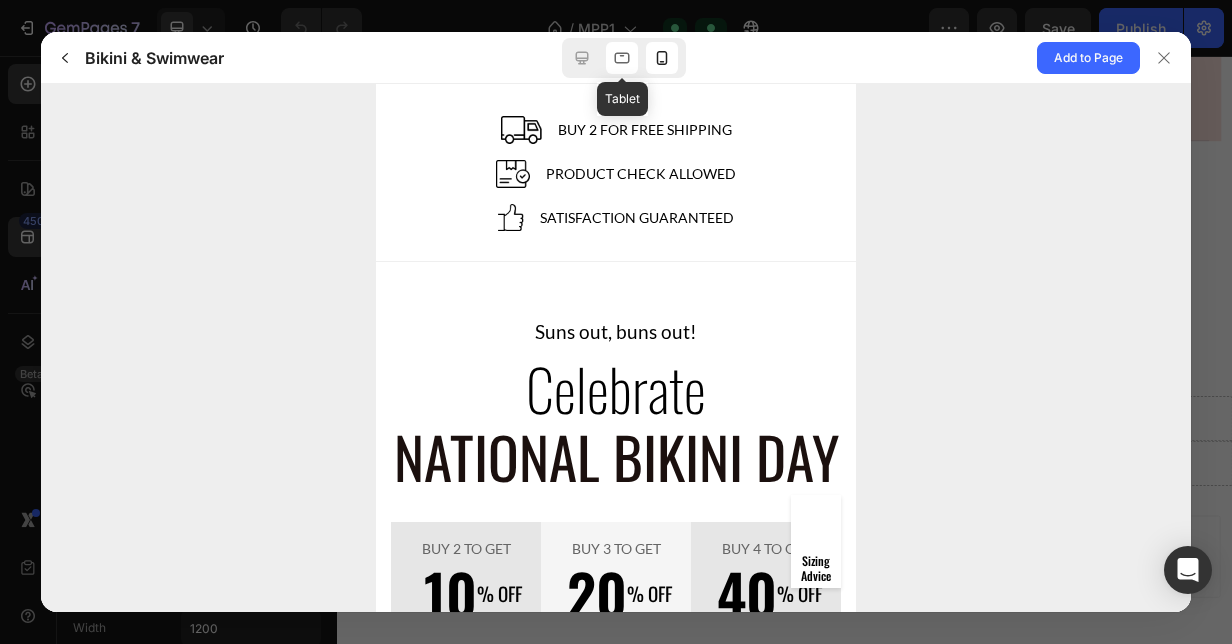 click 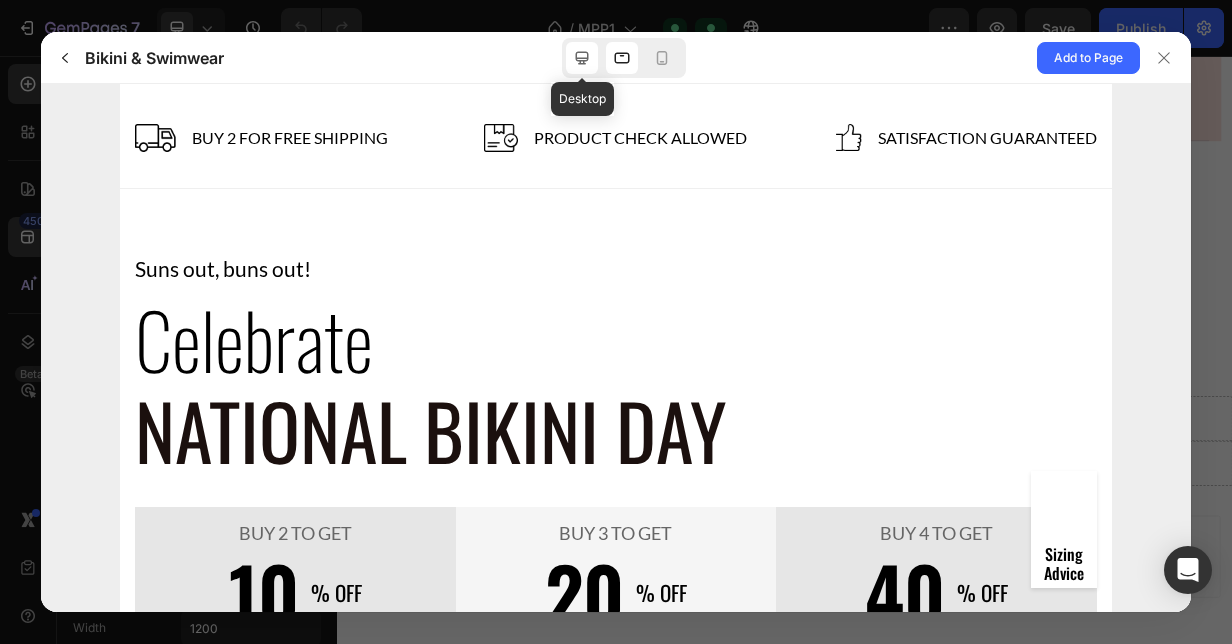 click 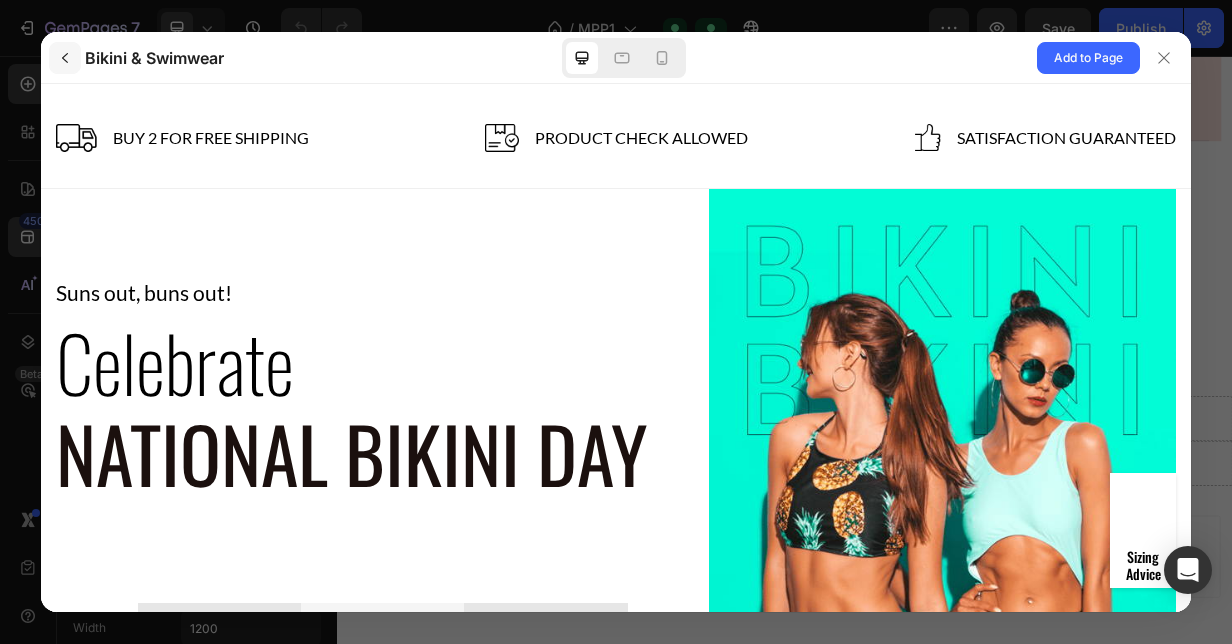 click 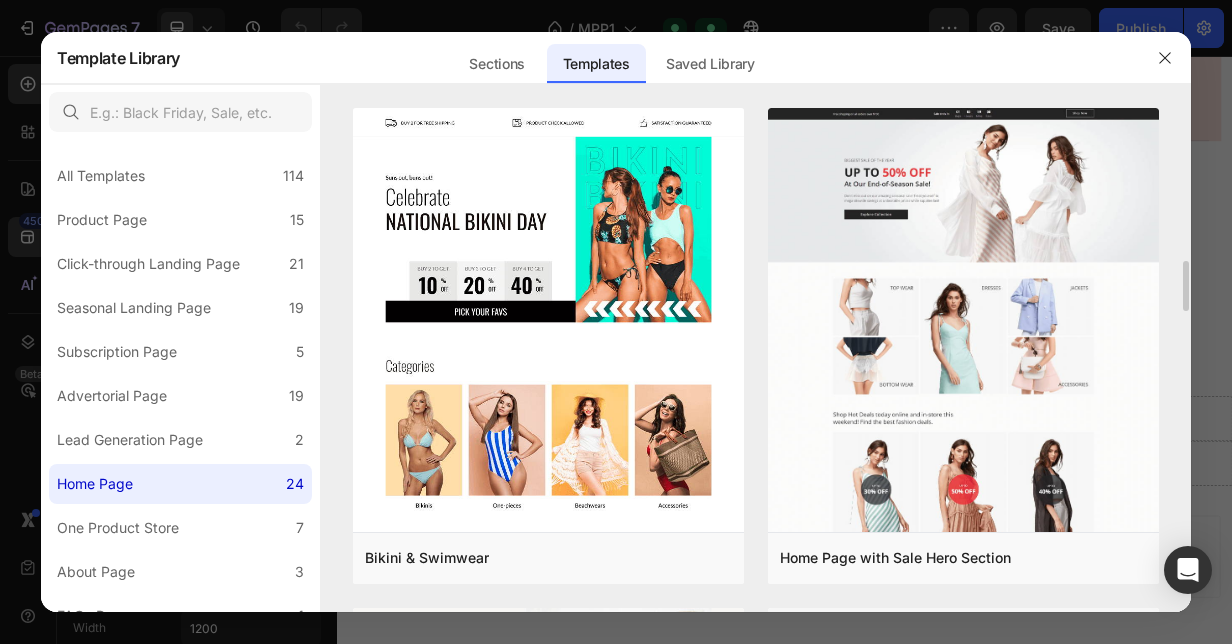 scroll, scrollTop: 1502, scrollLeft: 0, axis: vertical 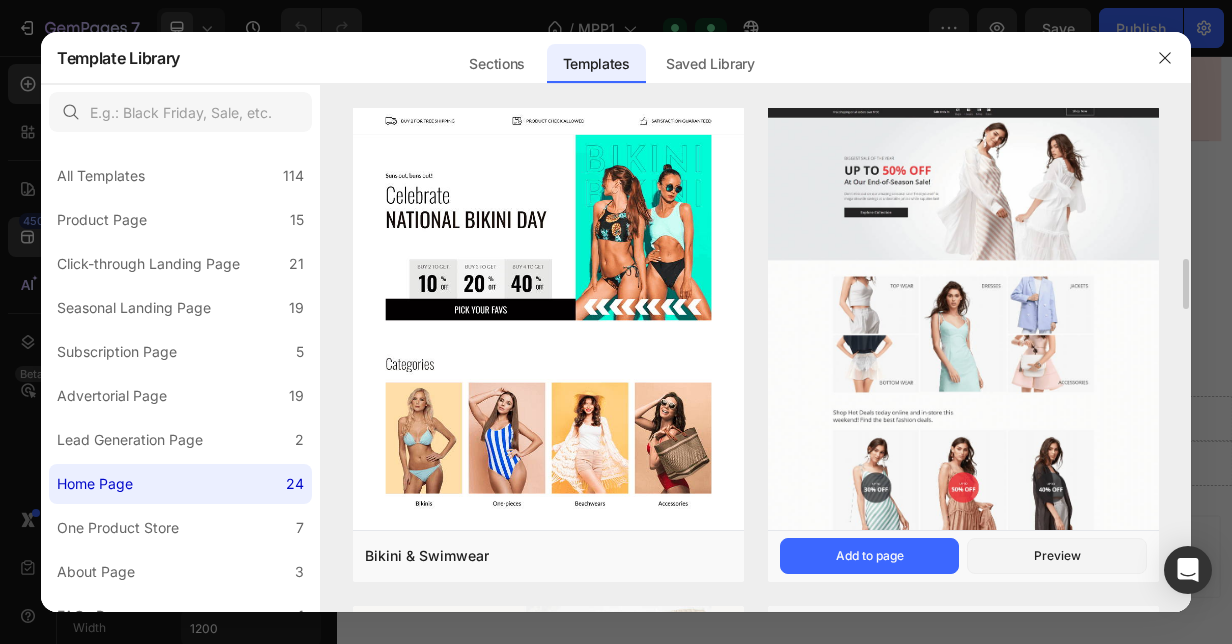 click at bounding box center [963, 736] 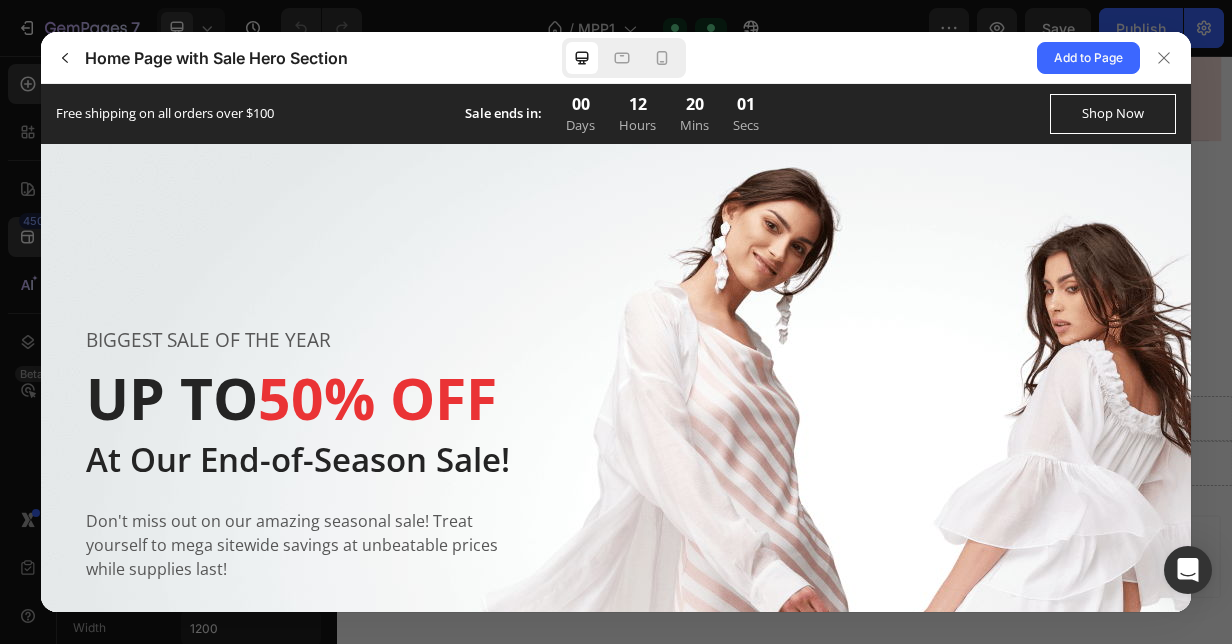 scroll, scrollTop: 0, scrollLeft: 0, axis: both 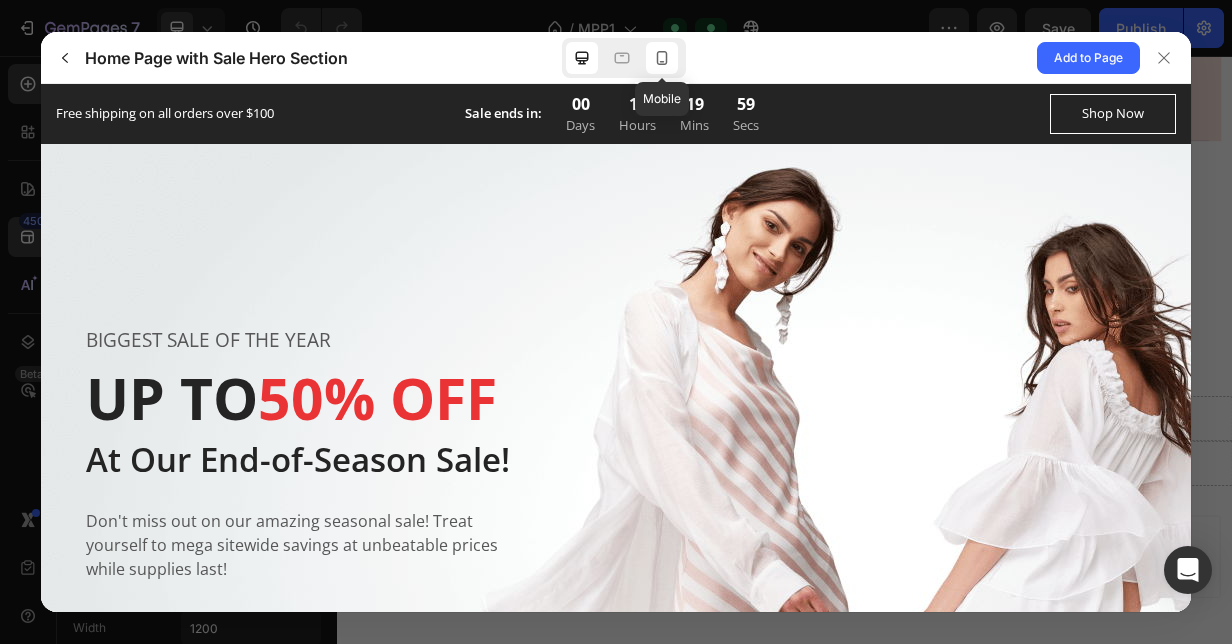 click 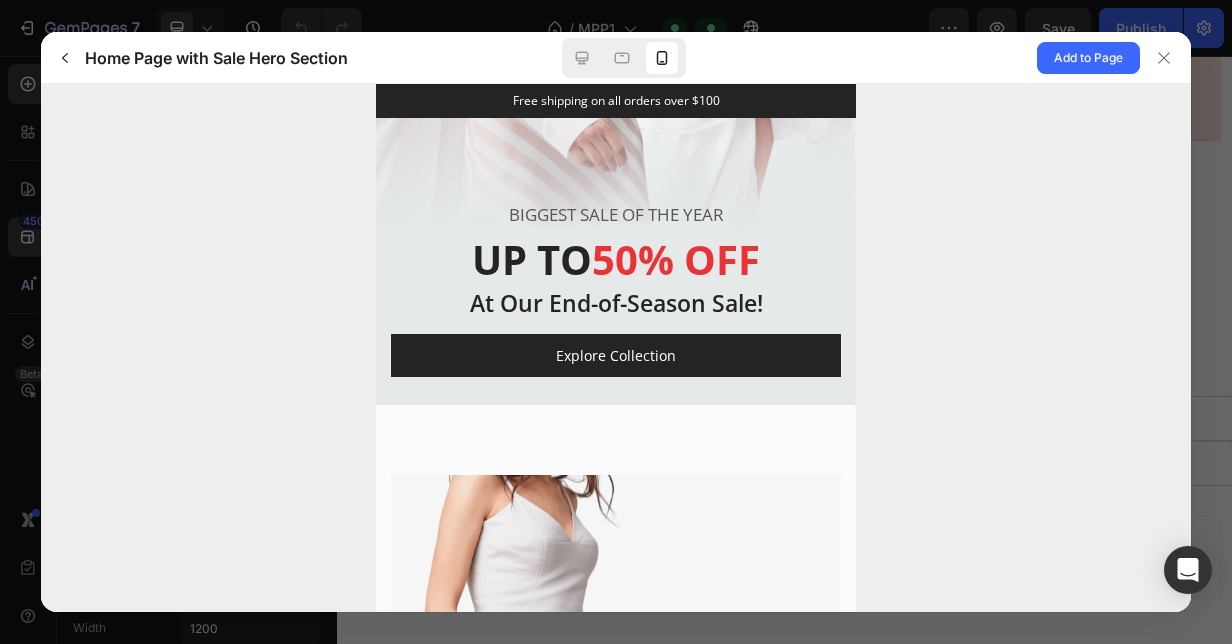 scroll, scrollTop: 0, scrollLeft: 0, axis: both 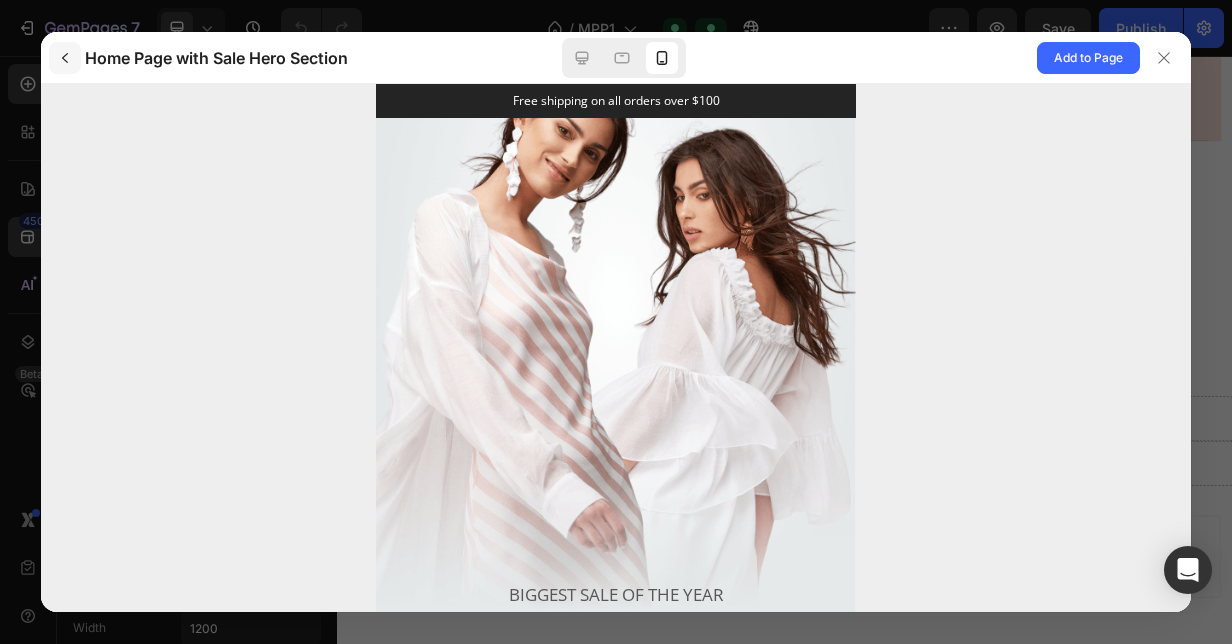 click 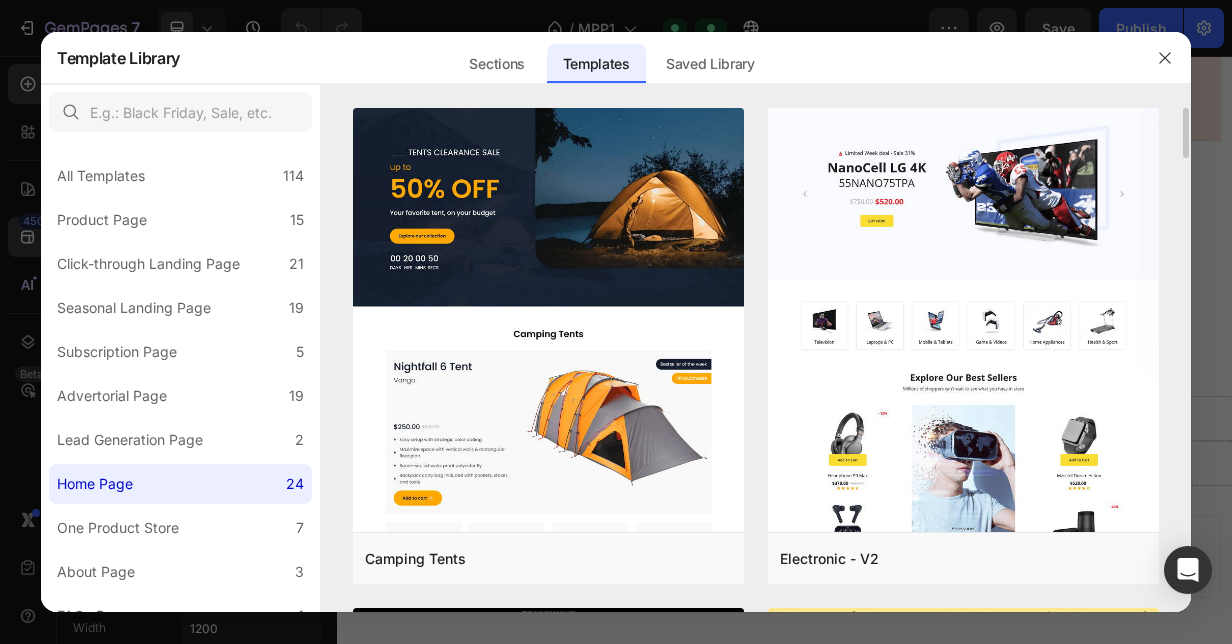 drag, startPoint x: 1184, startPoint y: 136, endPoint x: 1178, endPoint y: 210, distance: 74.24284 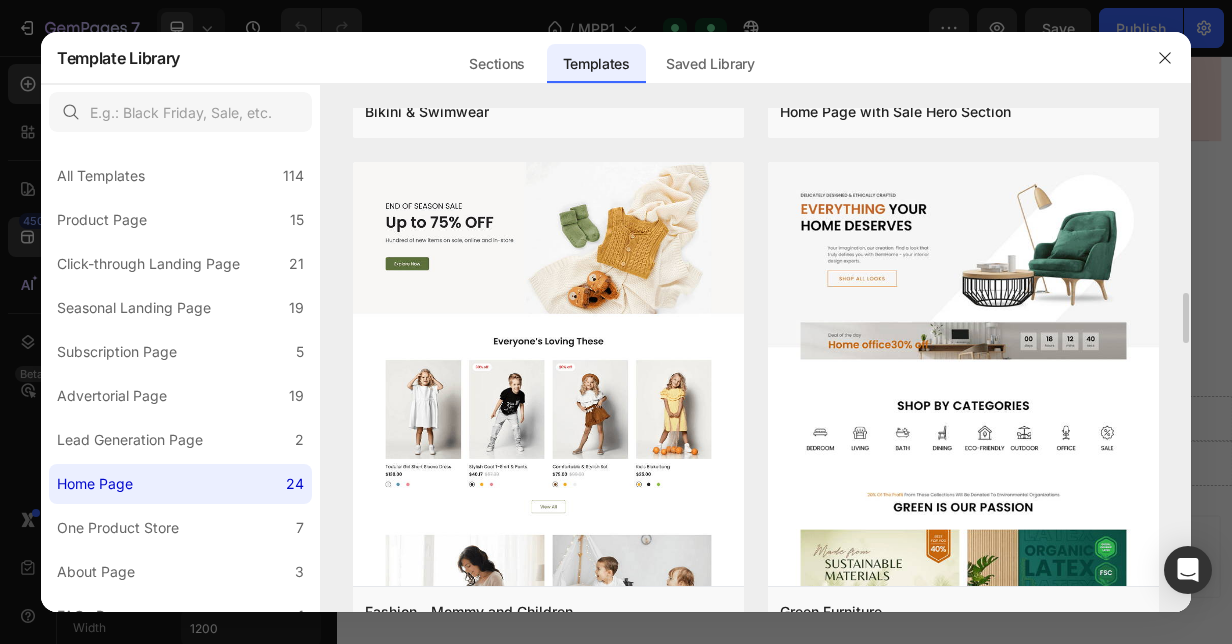 scroll, scrollTop: 1934, scrollLeft: 0, axis: vertical 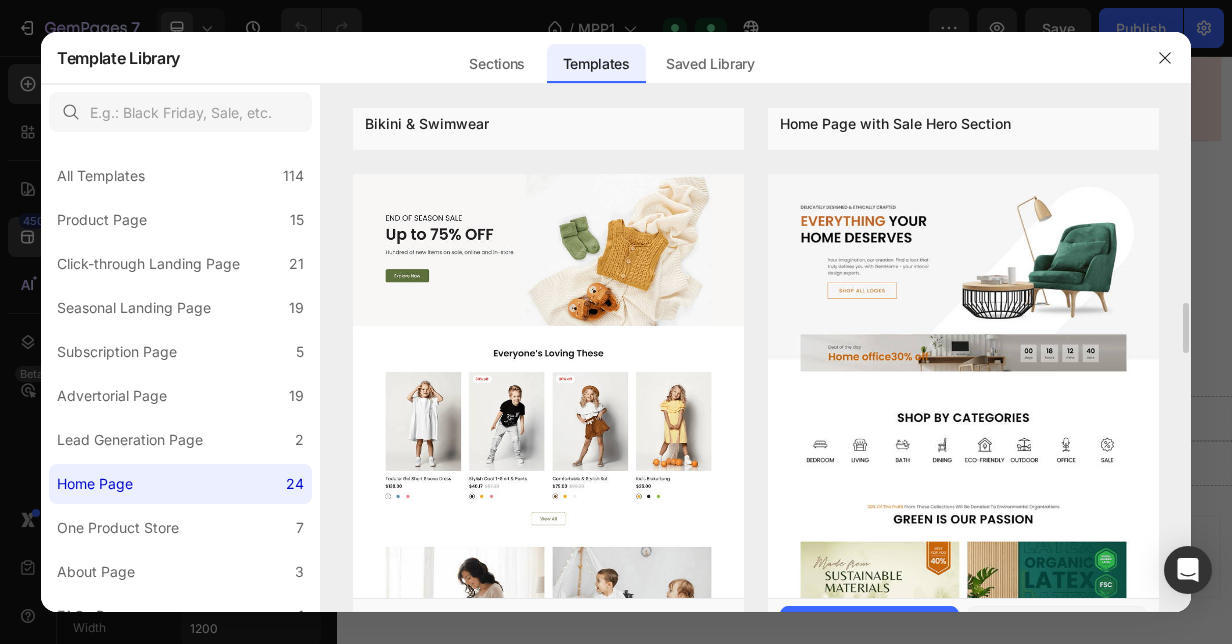 click at bounding box center (963, 1045) 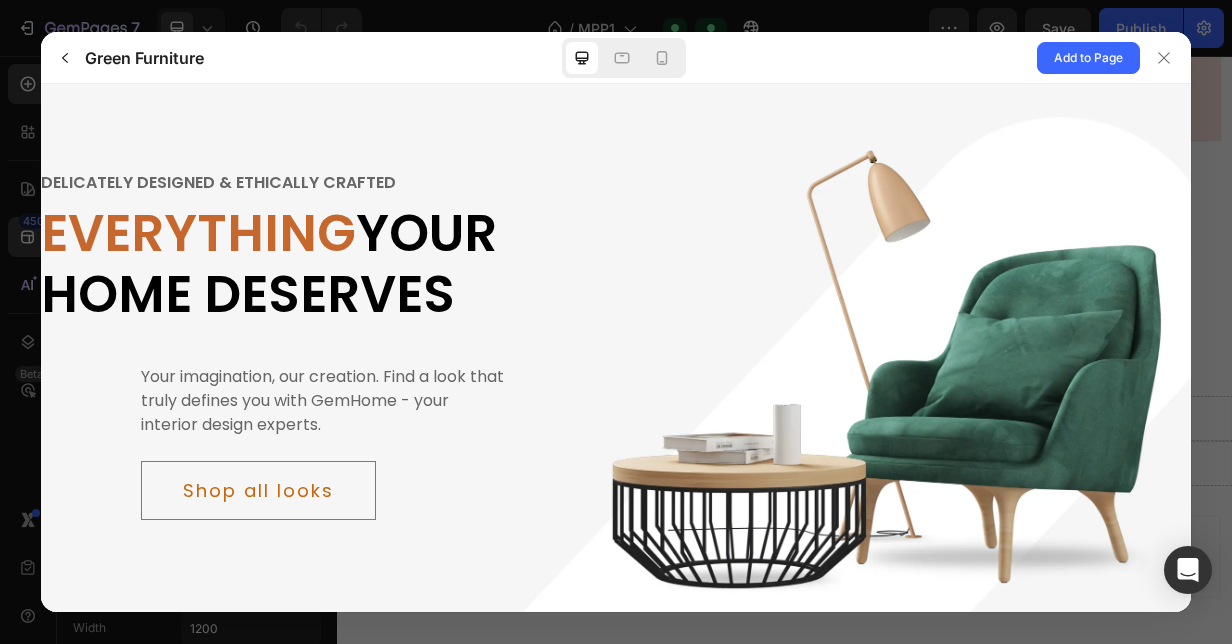 scroll, scrollTop: 0, scrollLeft: 0, axis: both 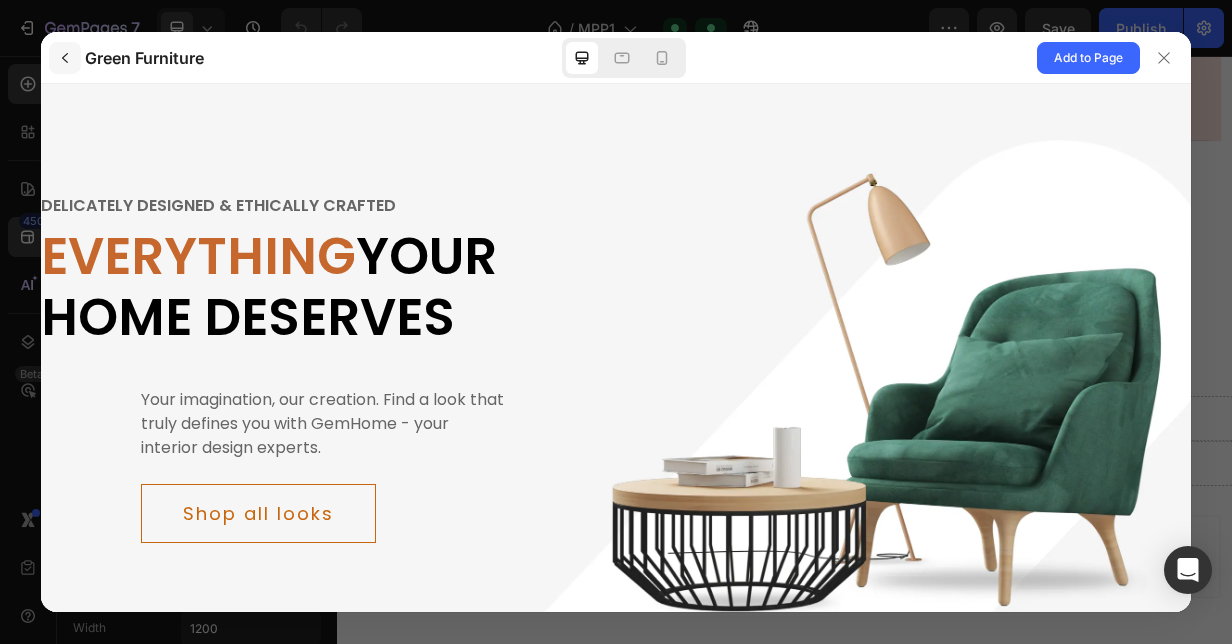 click 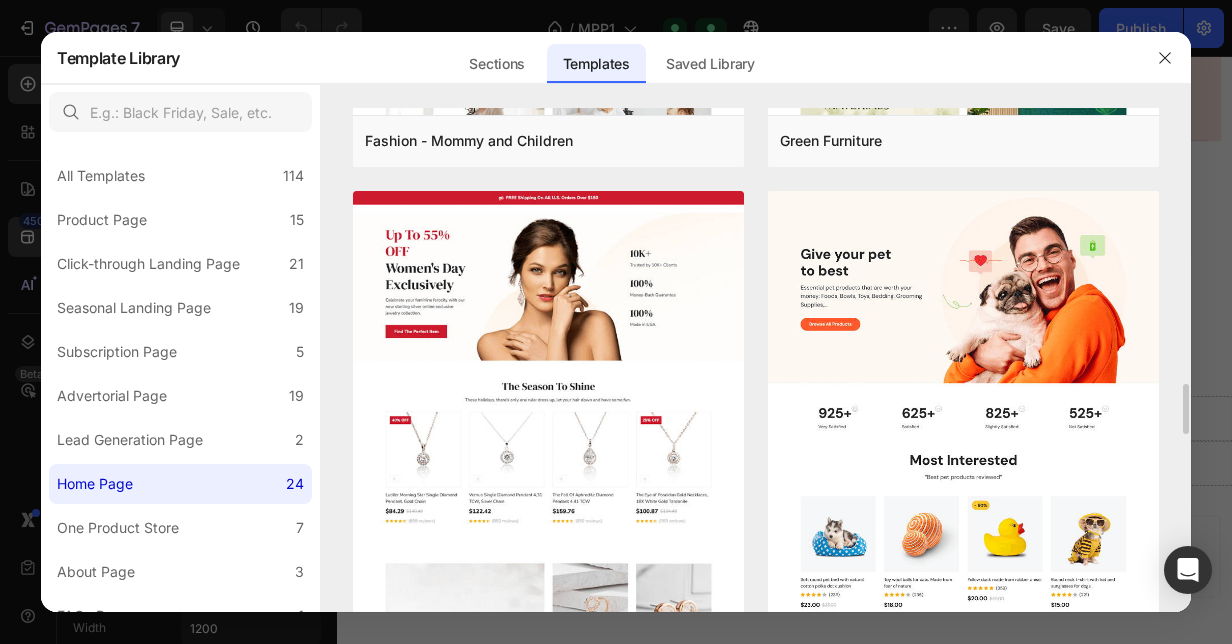 scroll, scrollTop: 2449, scrollLeft: 0, axis: vertical 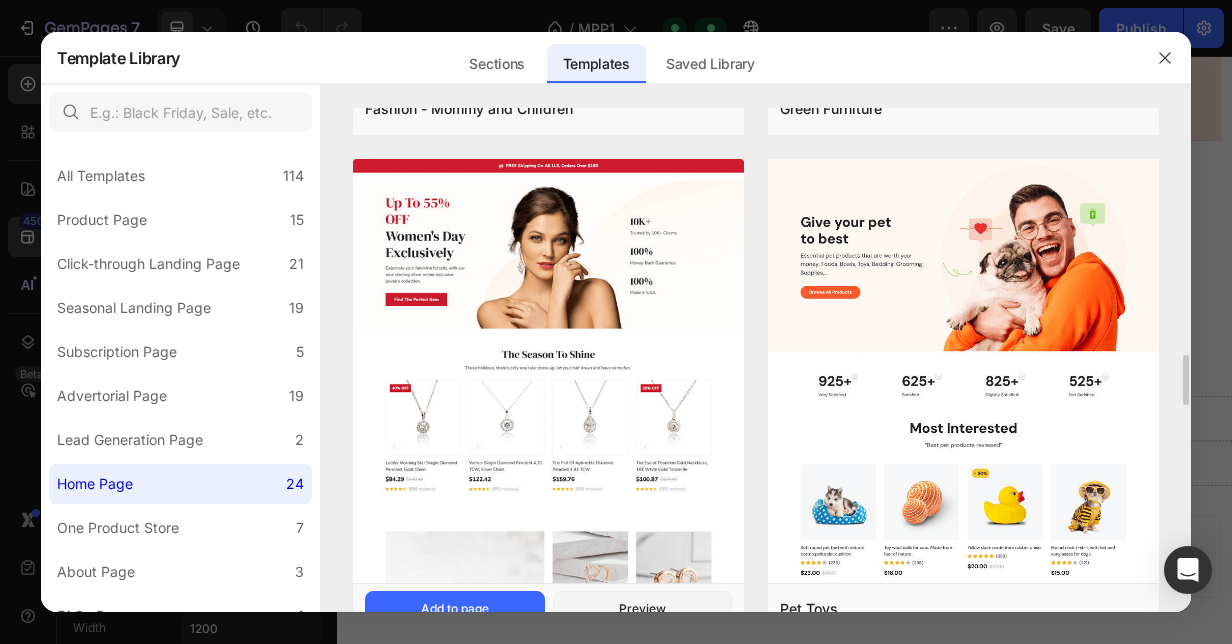 click at bounding box center [548, 1015] 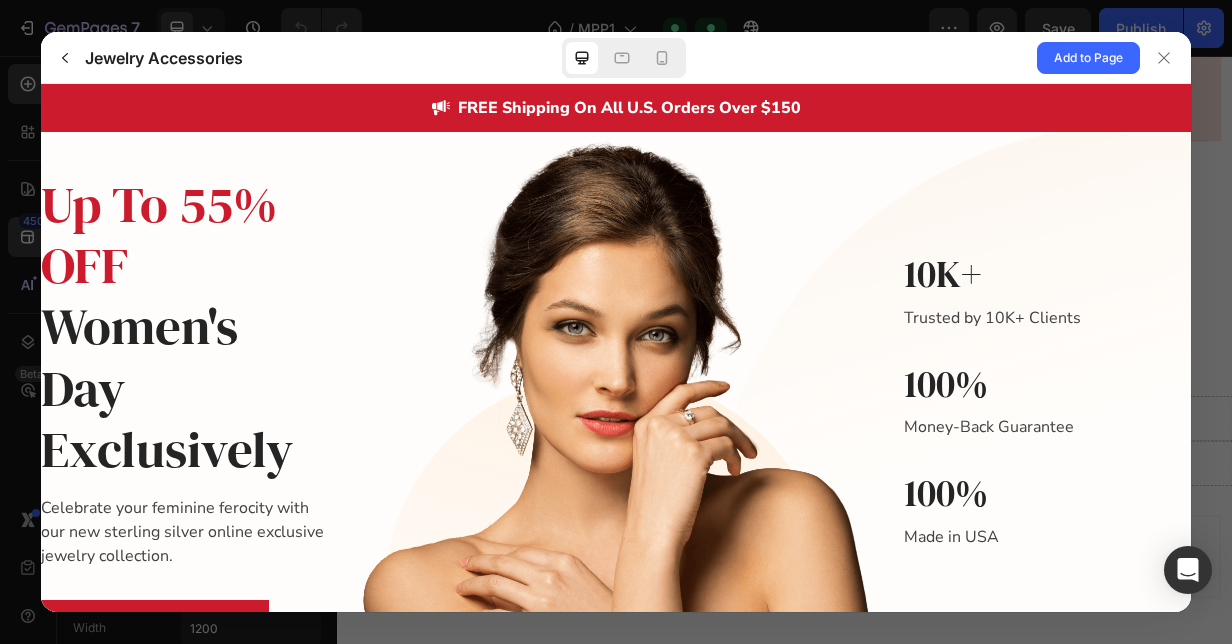 scroll, scrollTop: 36, scrollLeft: 0, axis: vertical 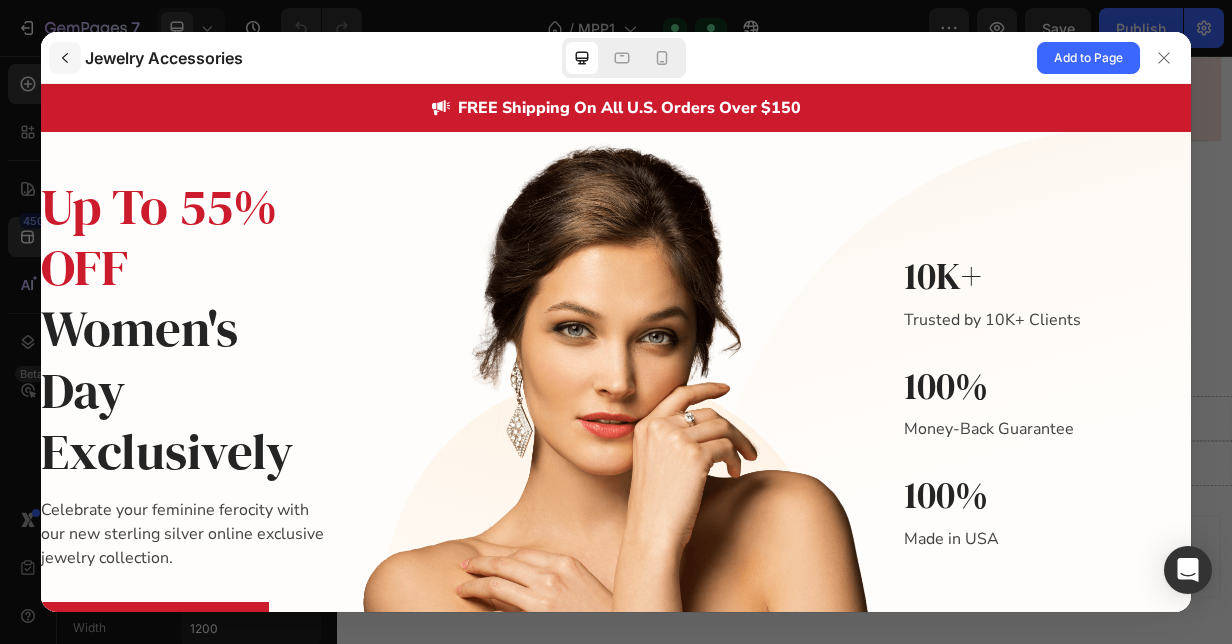 click 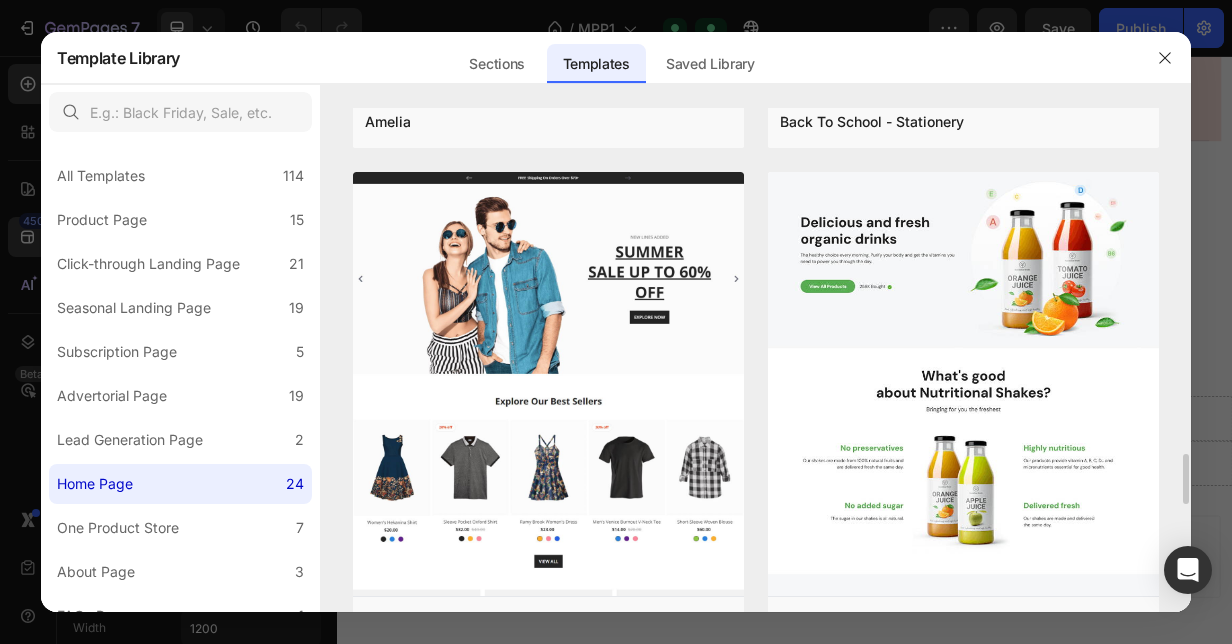 scroll, scrollTop: 3438, scrollLeft: 0, axis: vertical 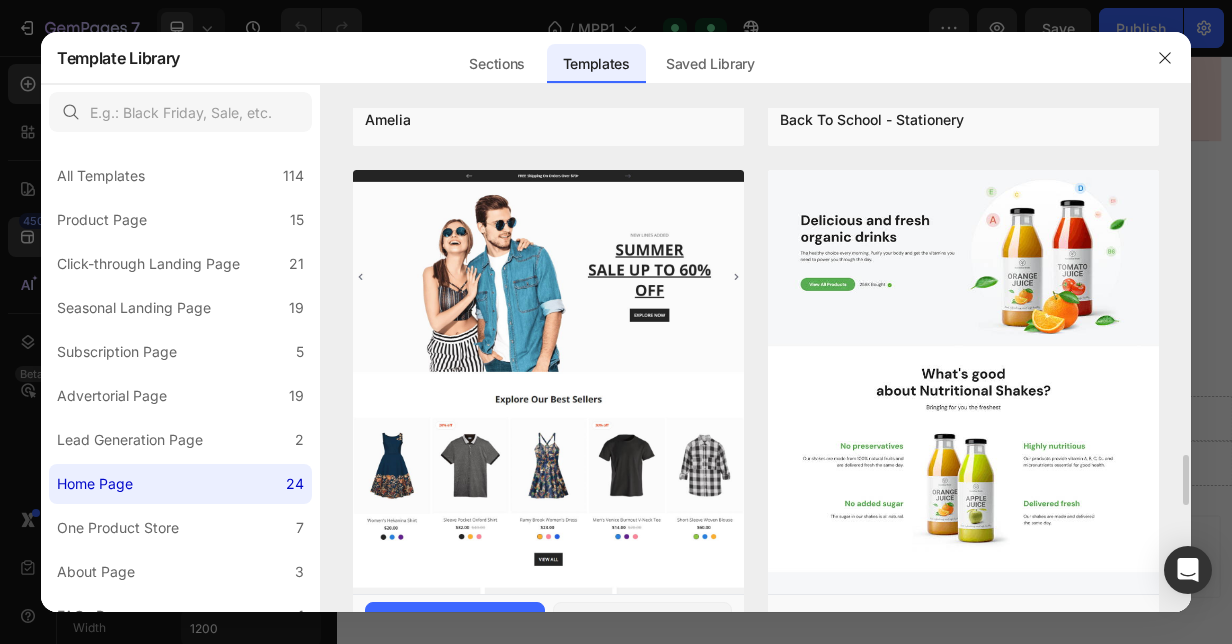 click at bounding box center [548, 674] 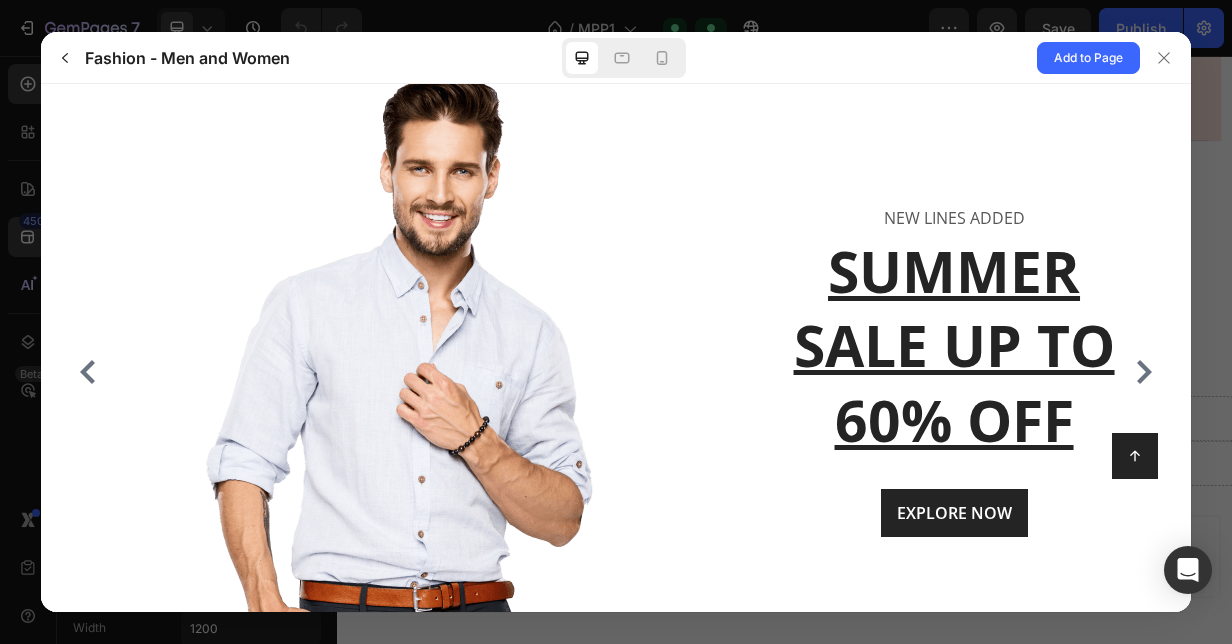 scroll, scrollTop: 0, scrollLeft: 0, axis: both 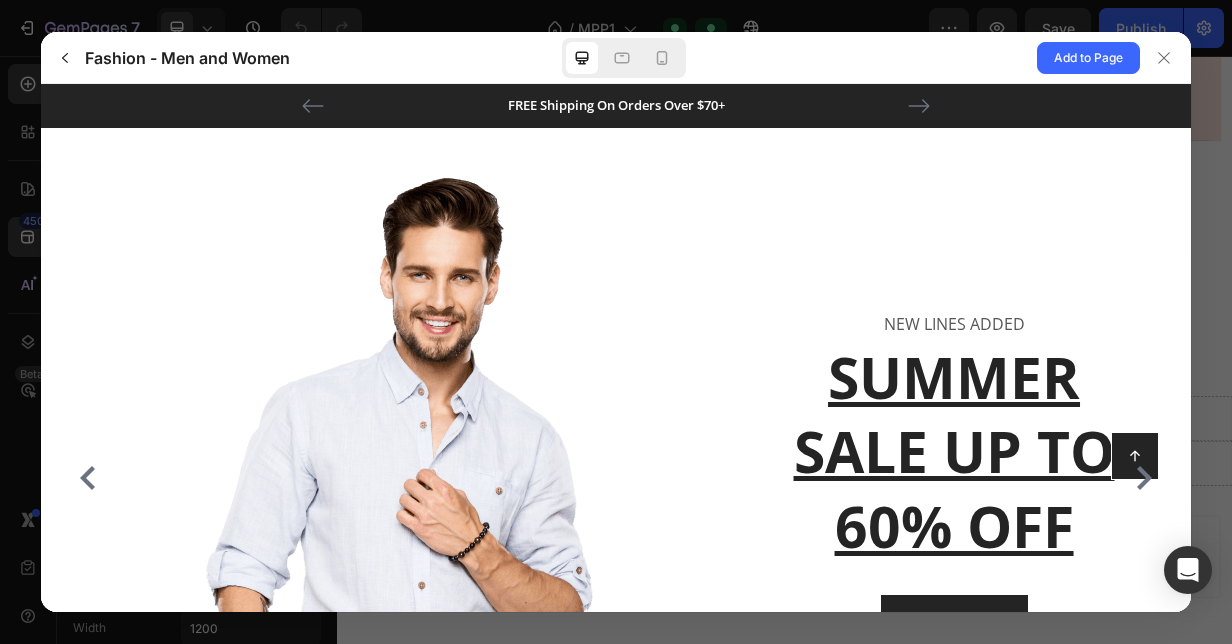 click 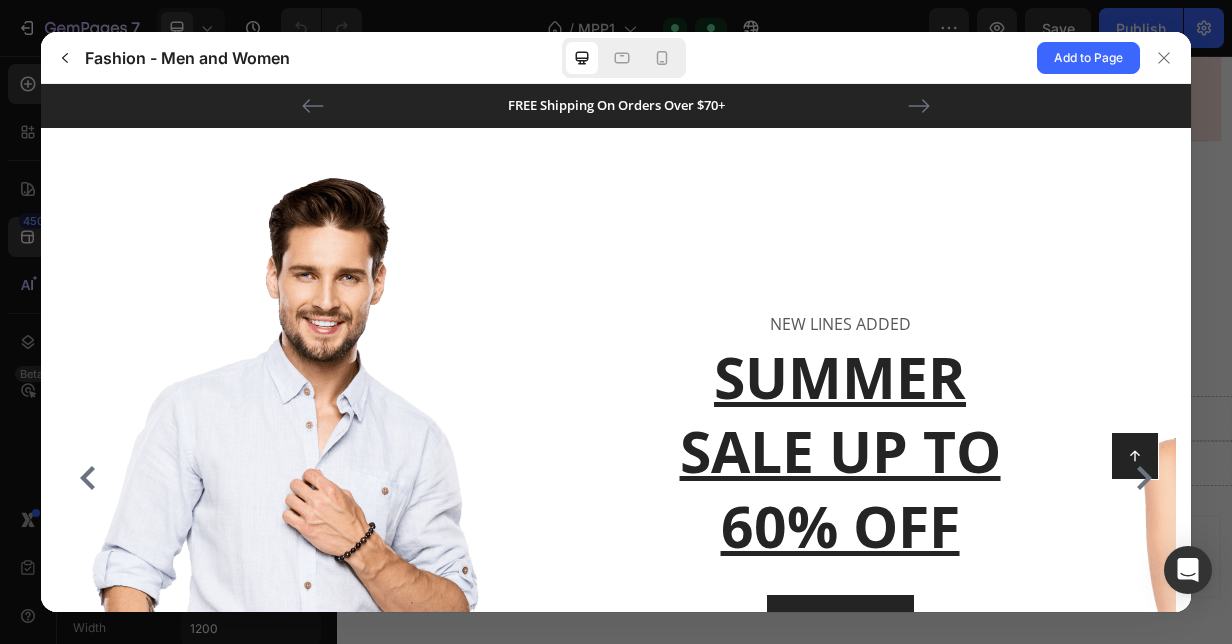 click 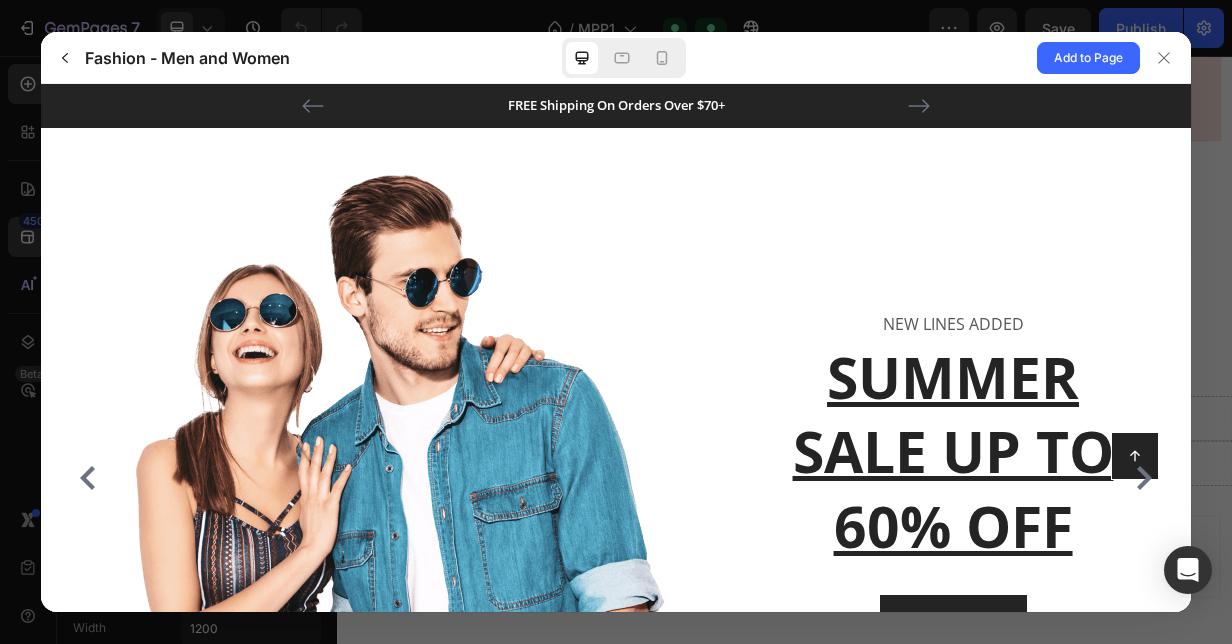 click 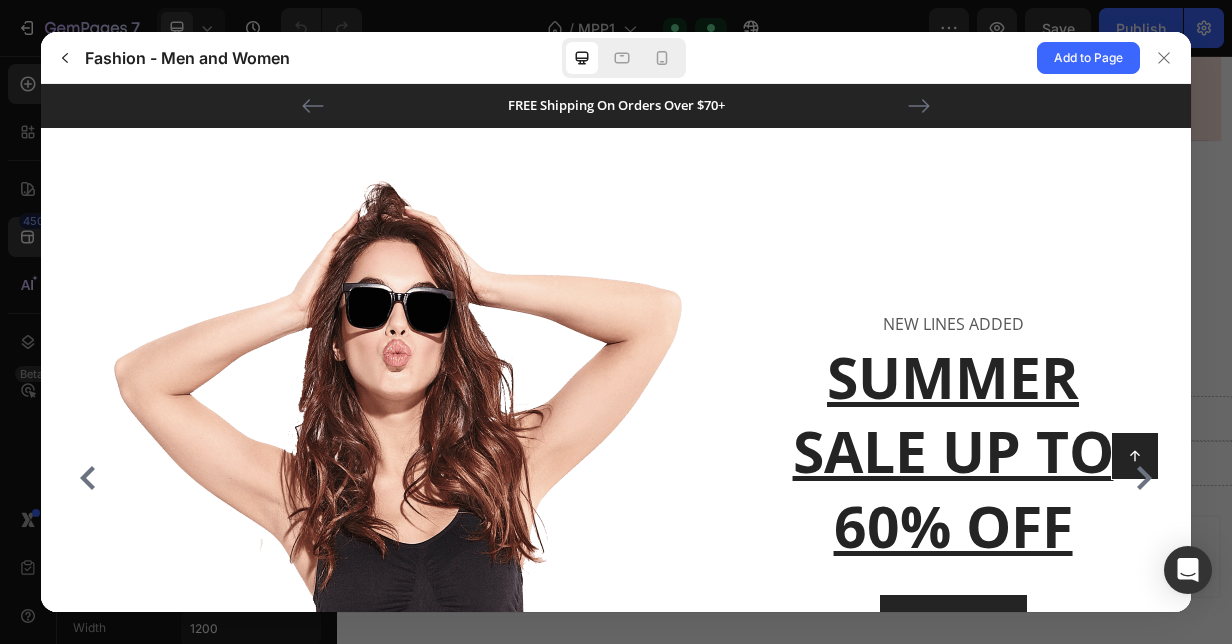 click 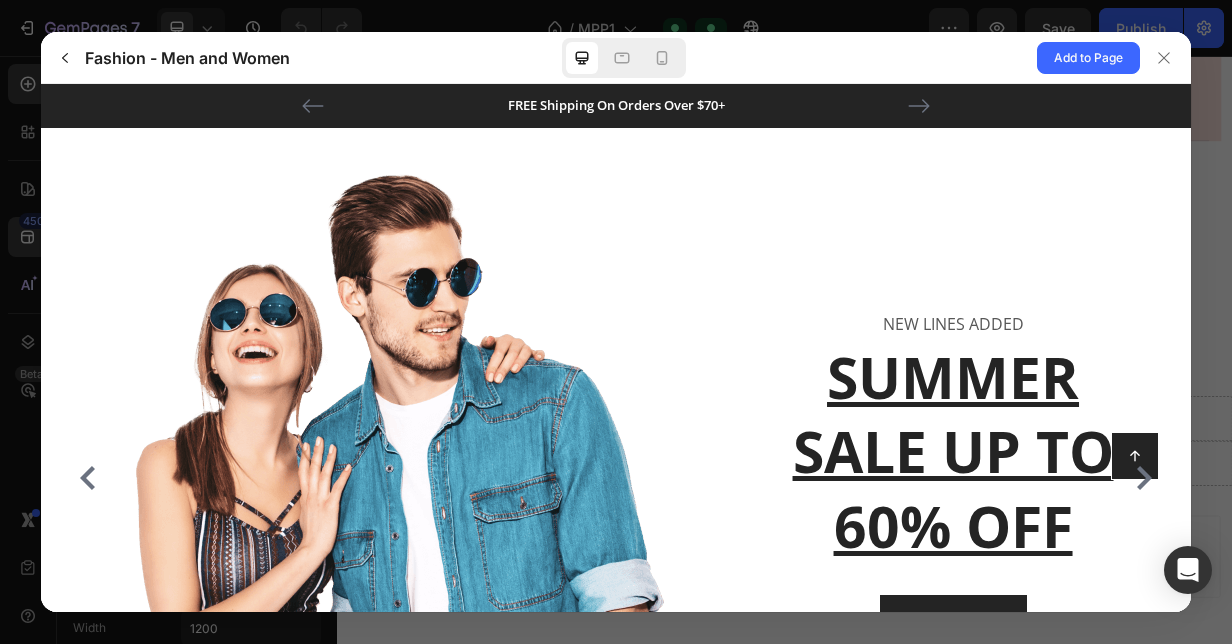 click 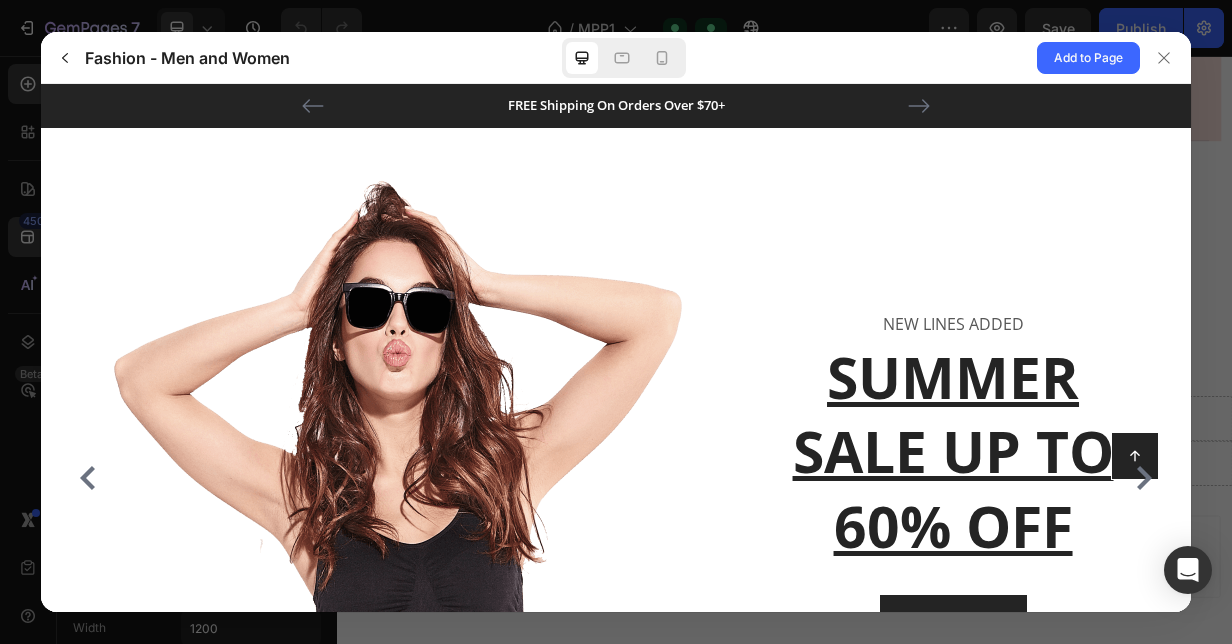 click 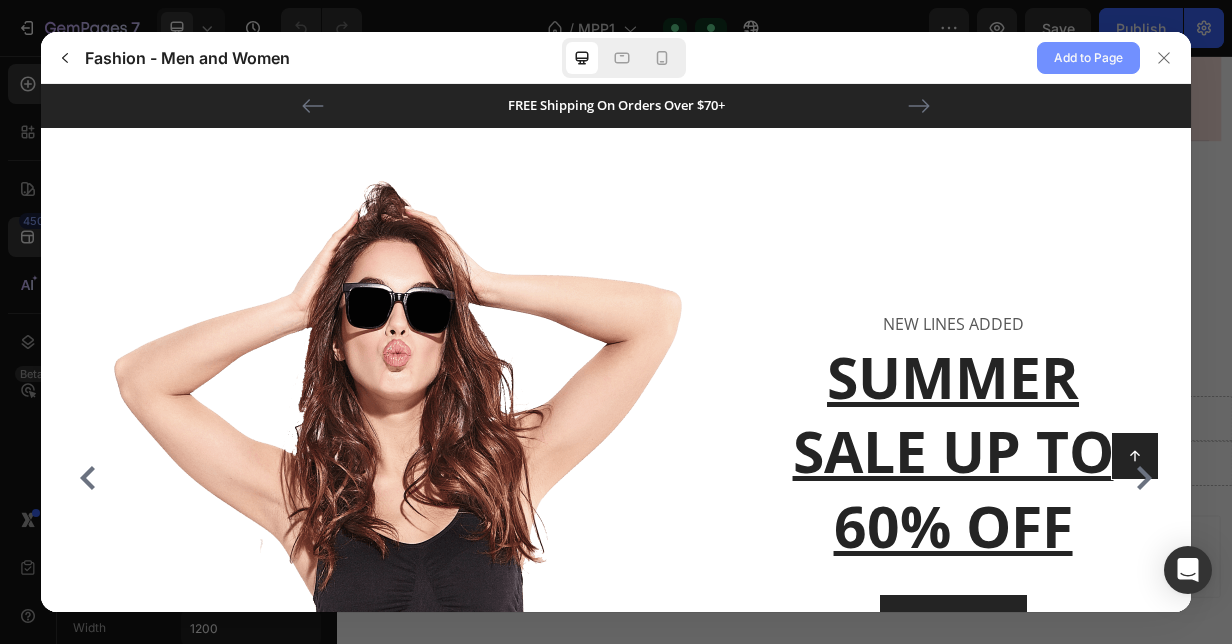 click on "Add to Page" 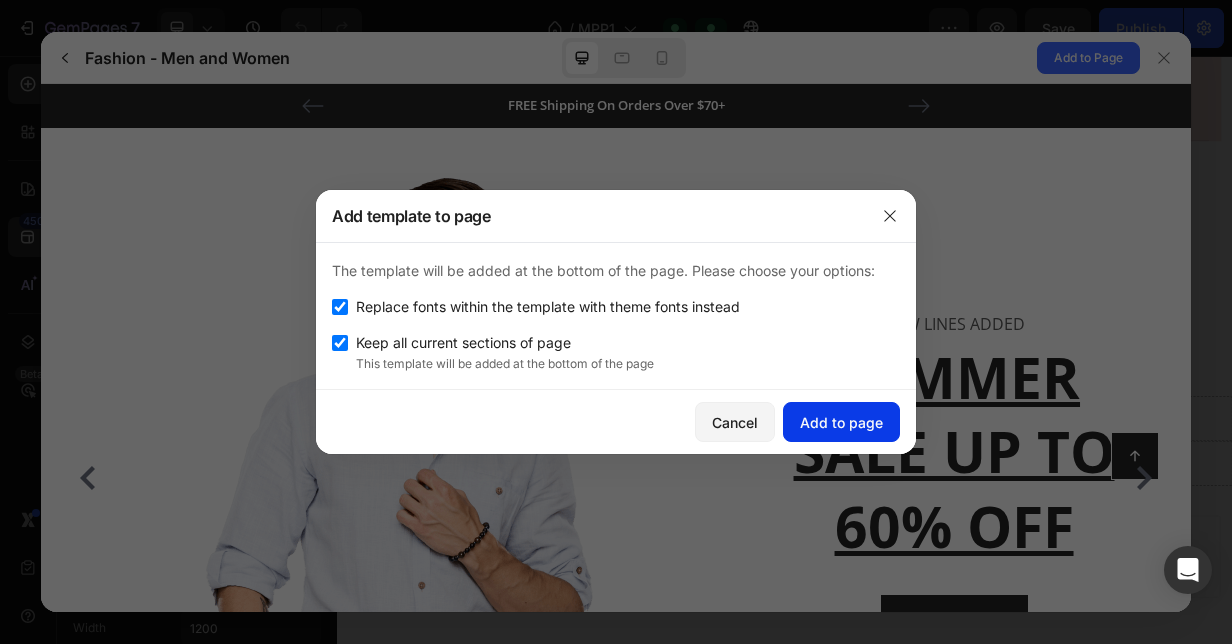 click on "Add to page" at bounding box center (841, 422) 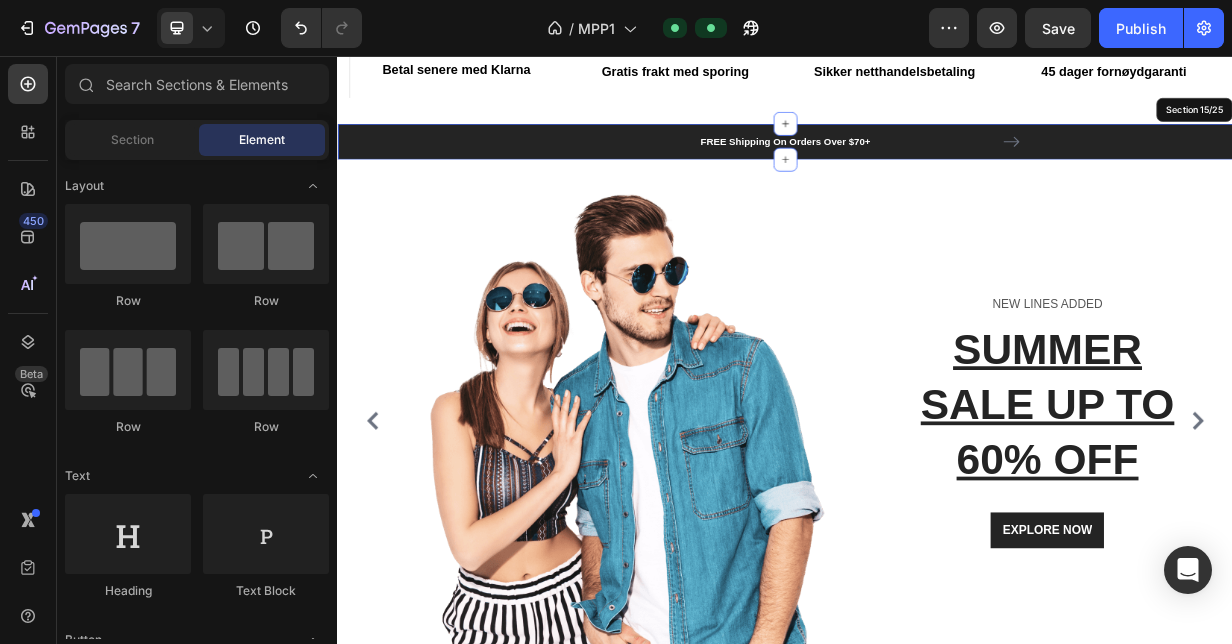 scroll, scrollTop: 7530, scrollLeft: 0, axis: vertical 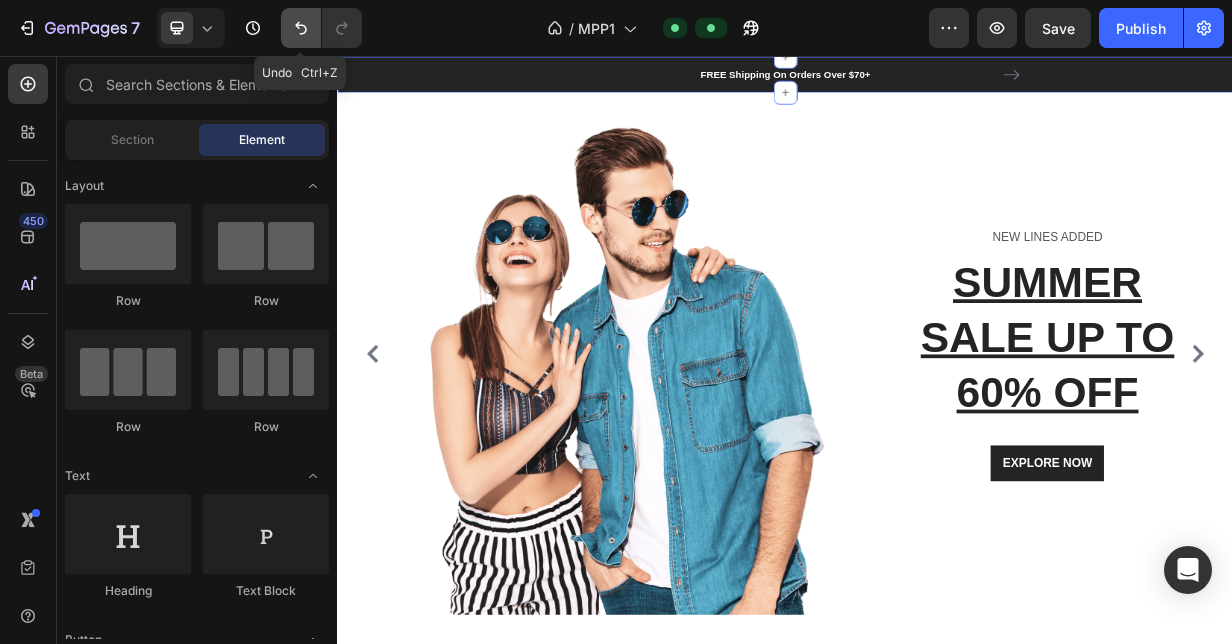 click 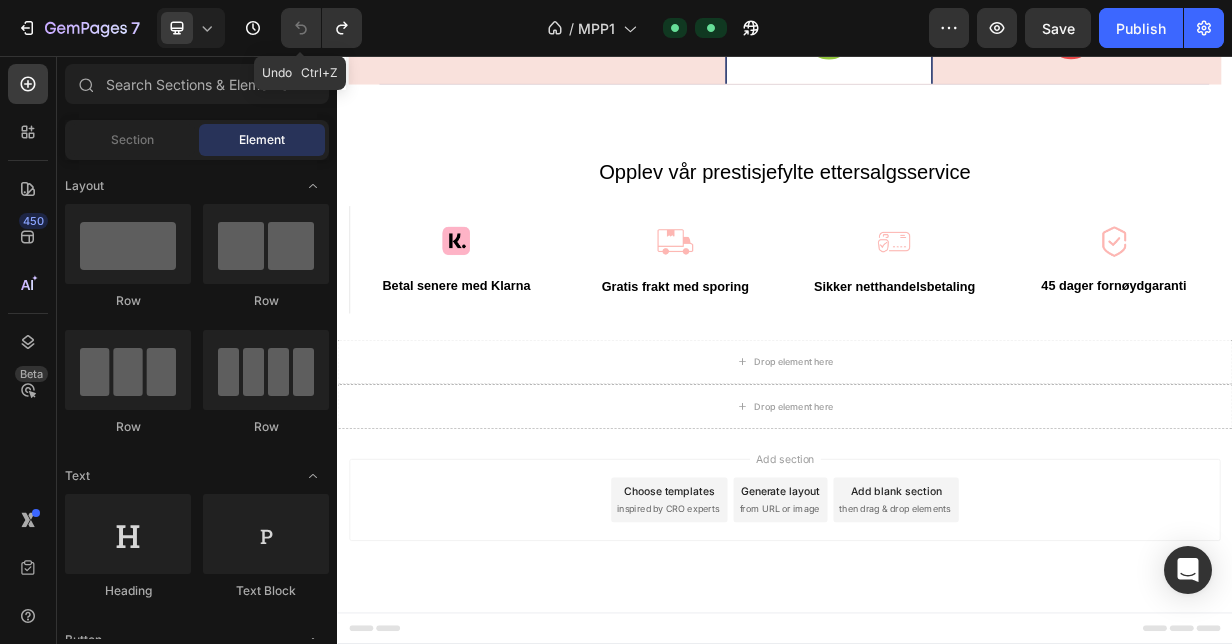scroll, scrollTop: 7148, scrollLeft: 0, axis: vertical 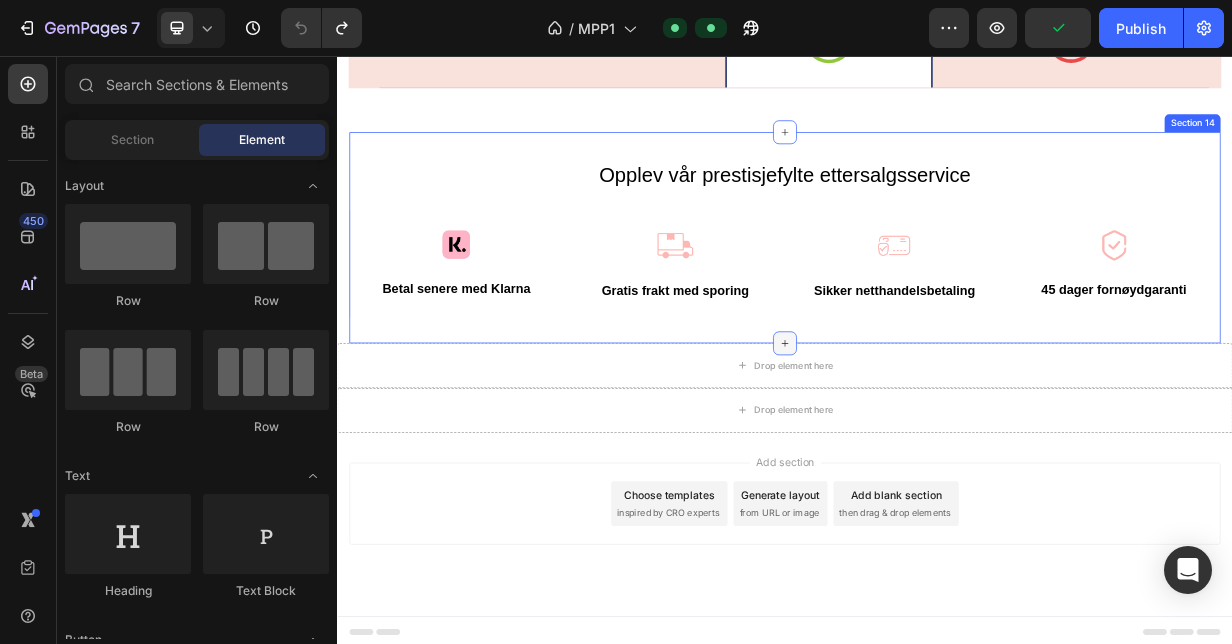 click 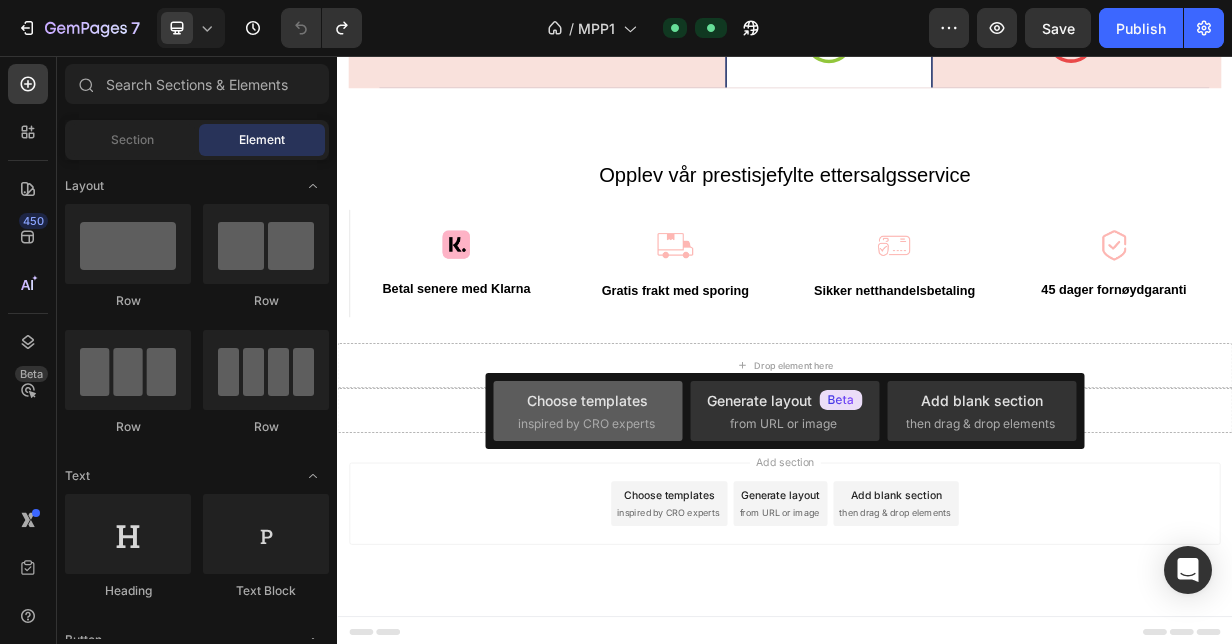 click on "Choose templates" at bounding box center [587, 400] 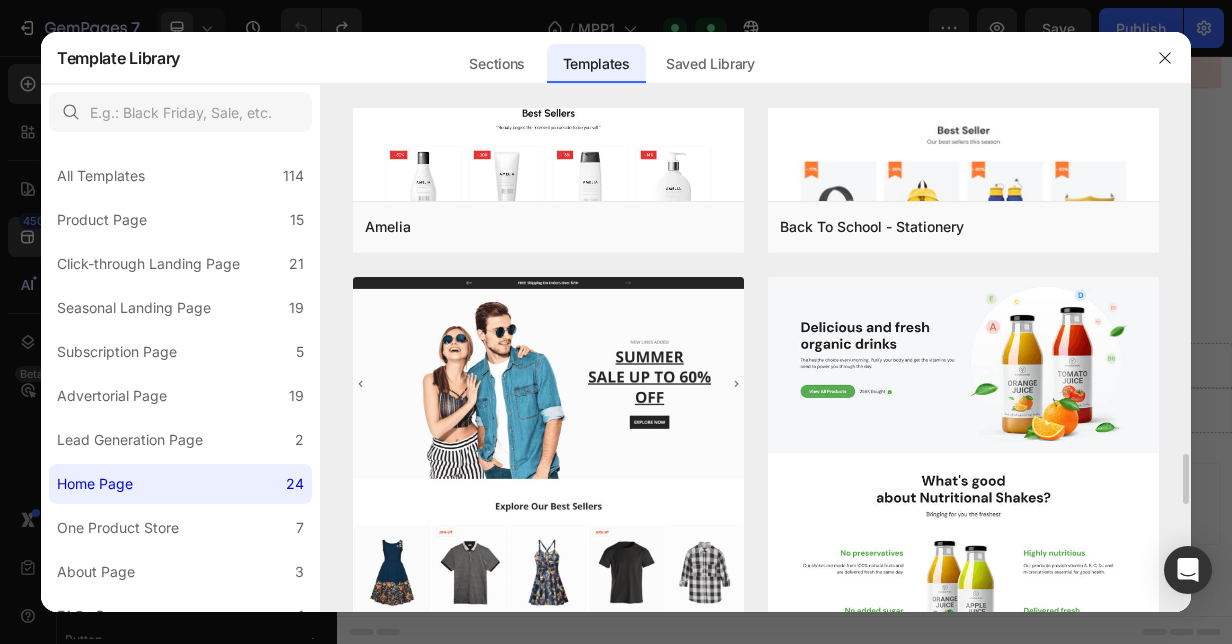 scroll, scrollTop: 3357, scrollLeft: 0, axis: vertical 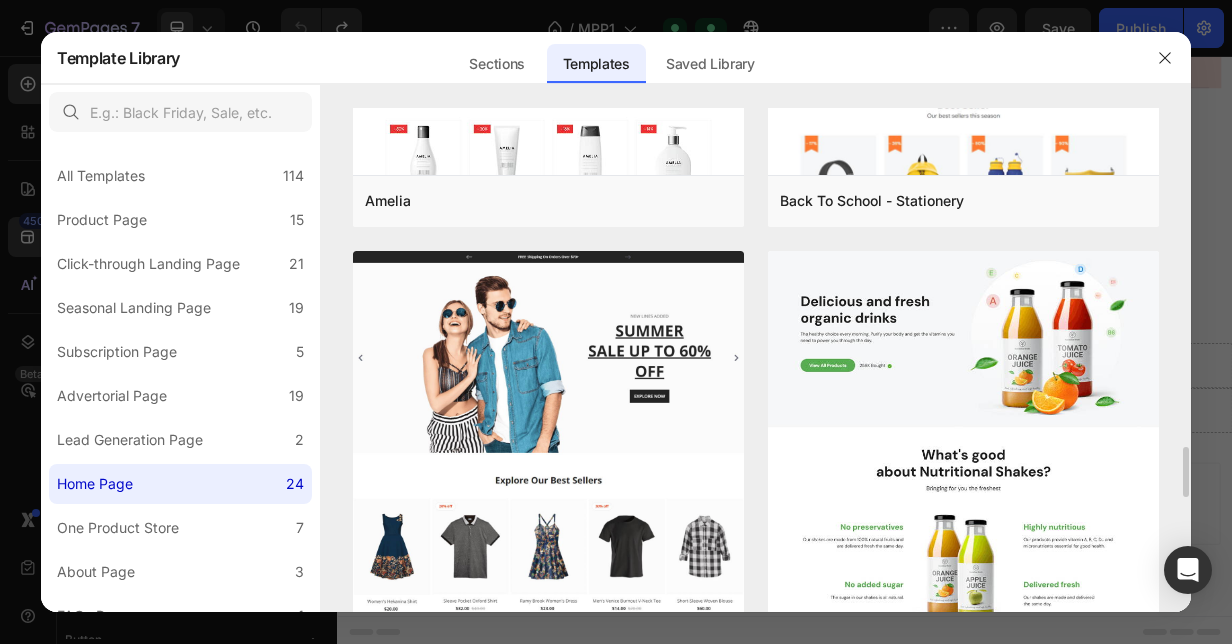 click at bounding box center (548, 755) 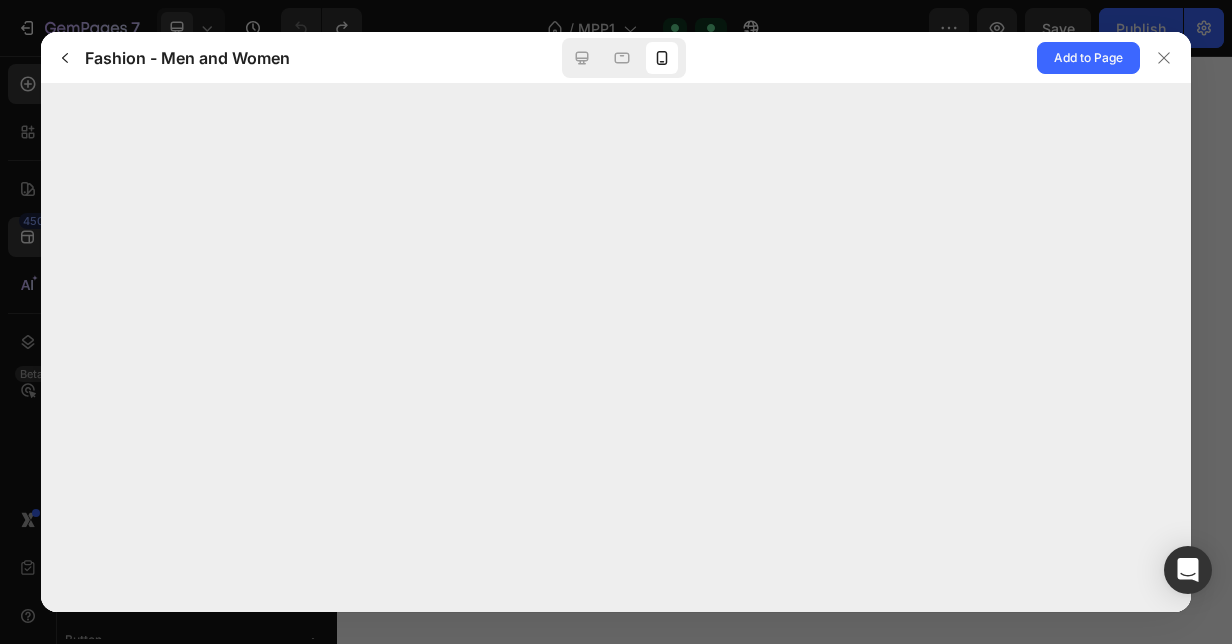 scroll, scrollTop: 0, scrollLeft: 0, axis: both 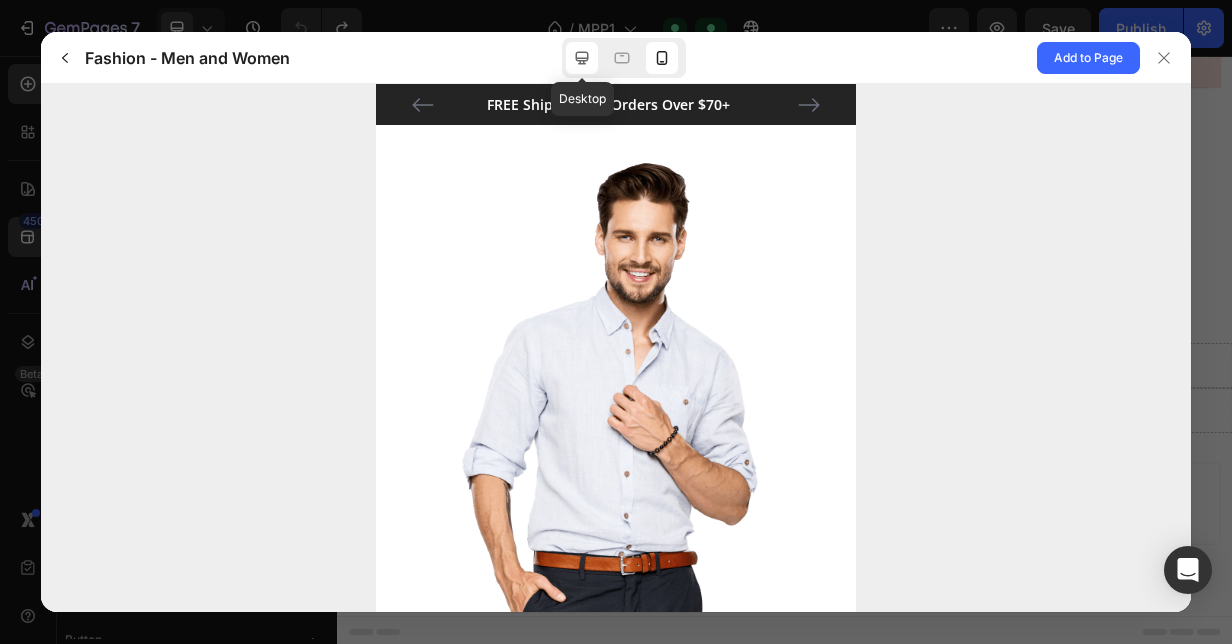 click 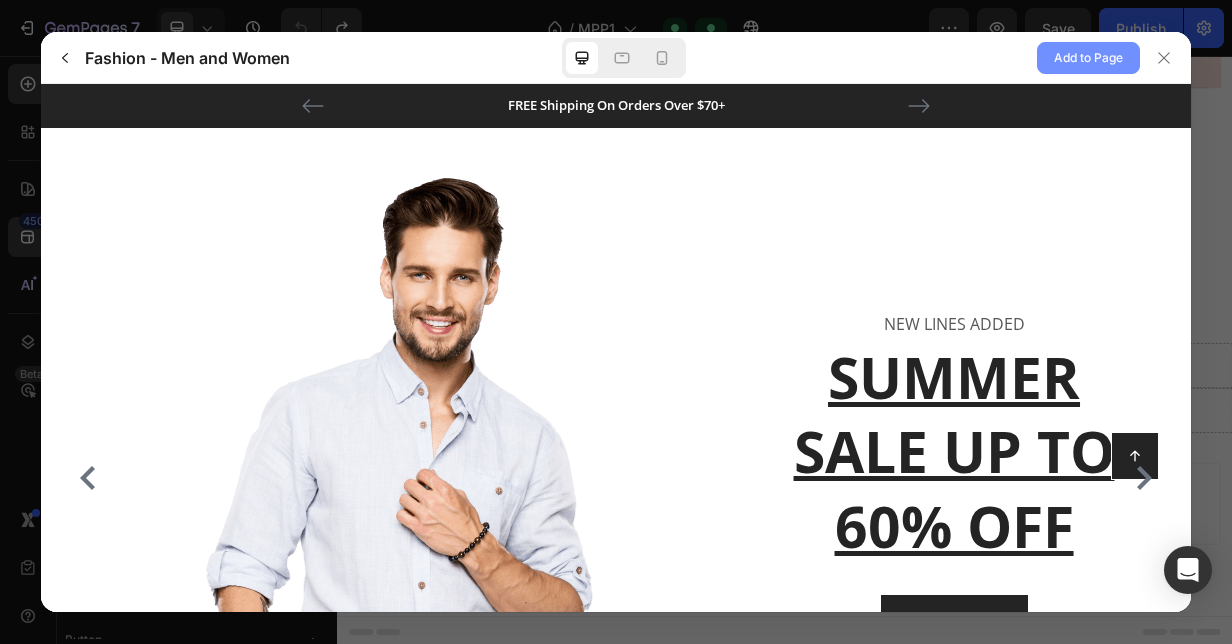 click on "Add to Page" 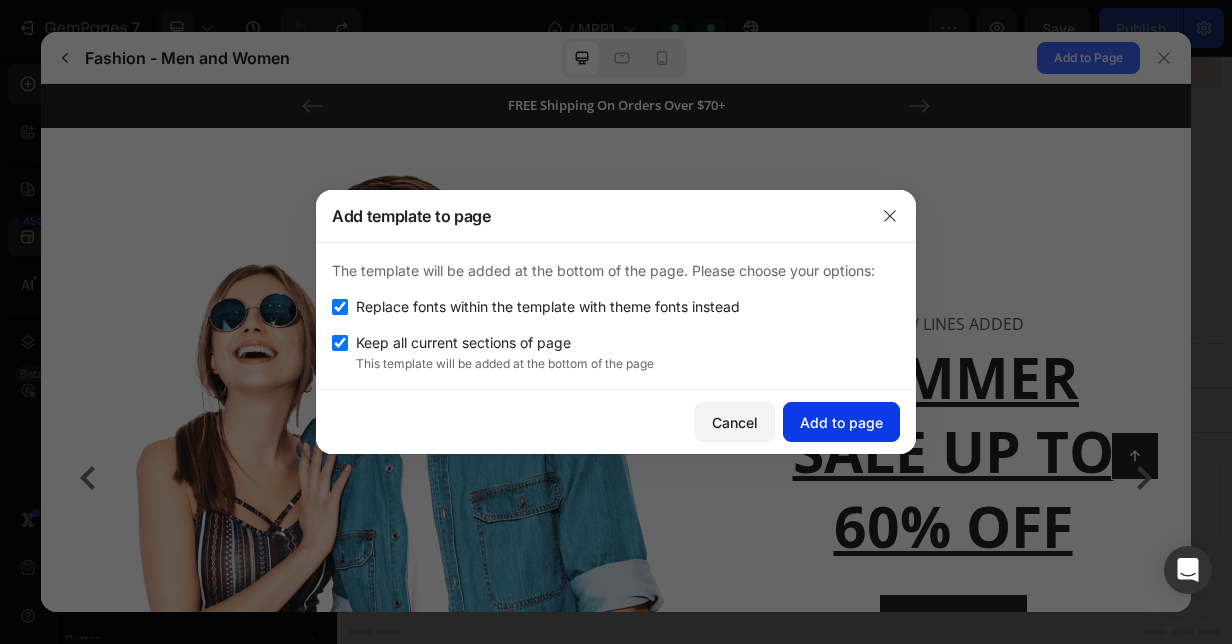 click on "Add to page" at bounding box center [841, 422] 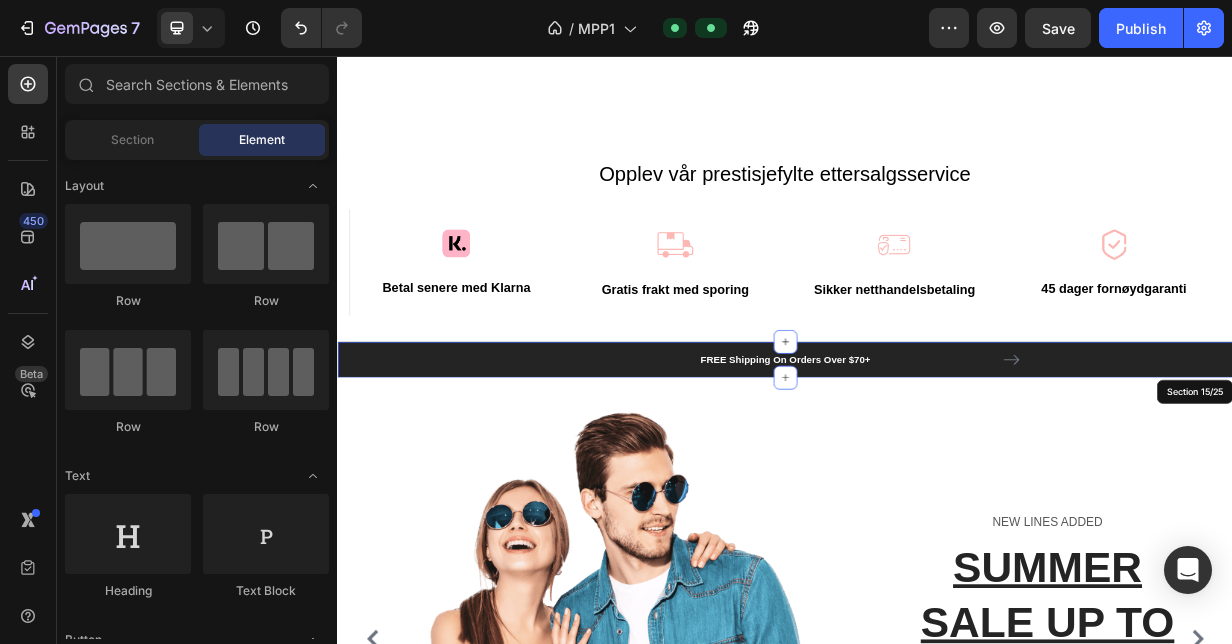 scroll, scrollTop: 7530, scrollLeft: 0, axis: vertical 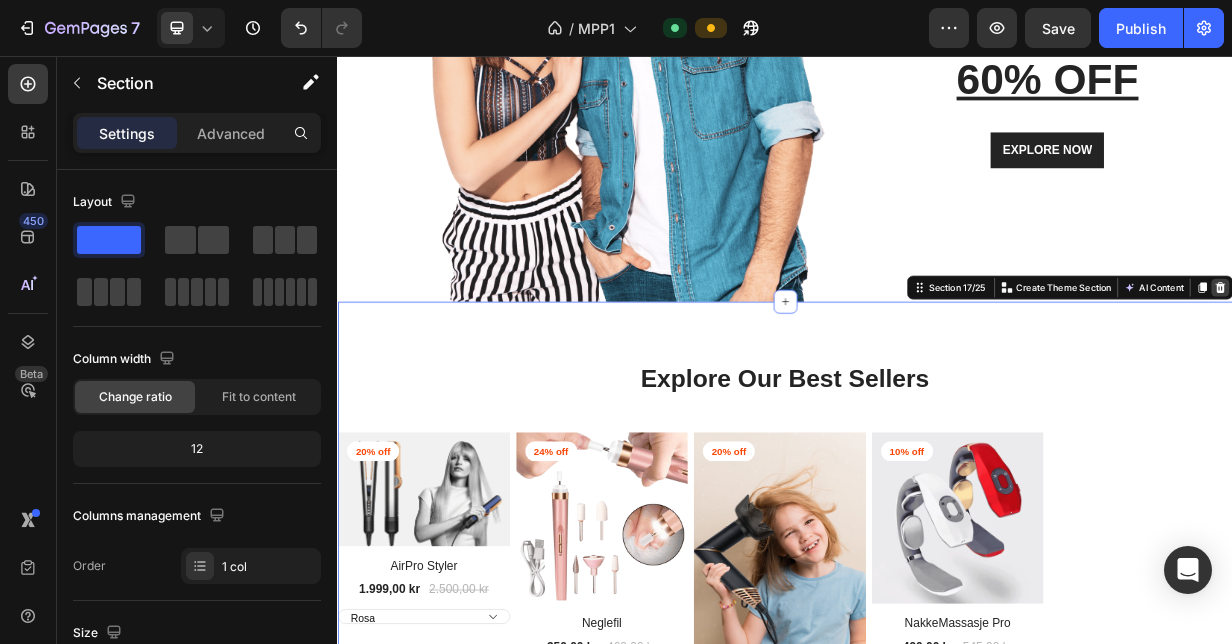 click 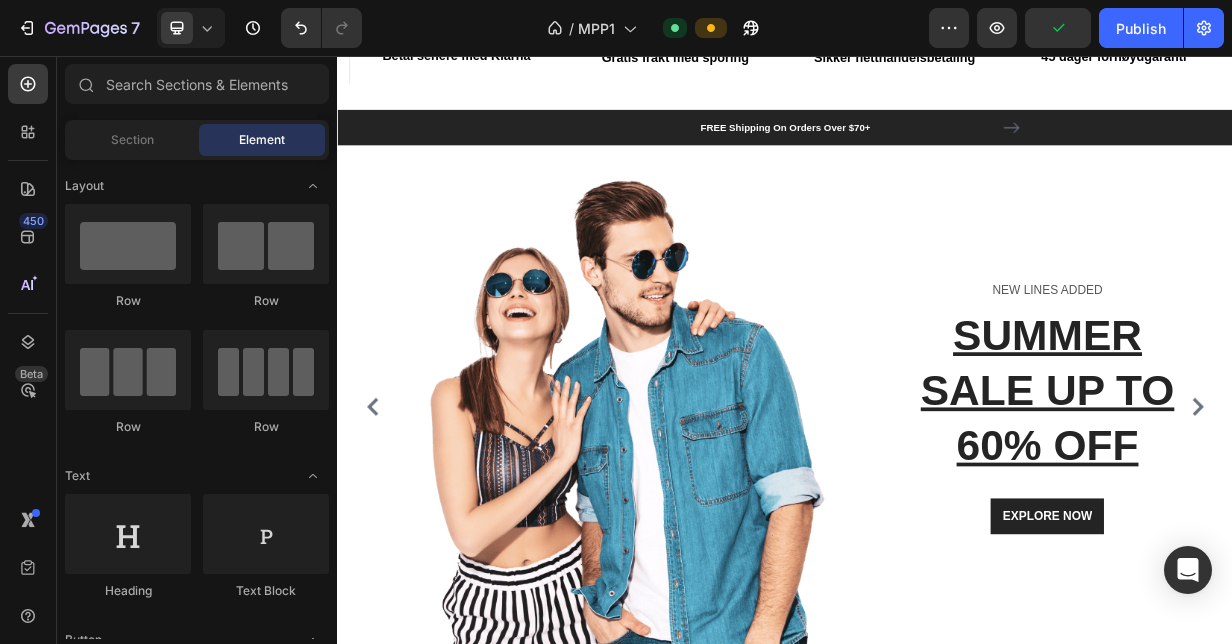 scroll, scrollTop: 7055, scrollLeft: 0, axis: vertical 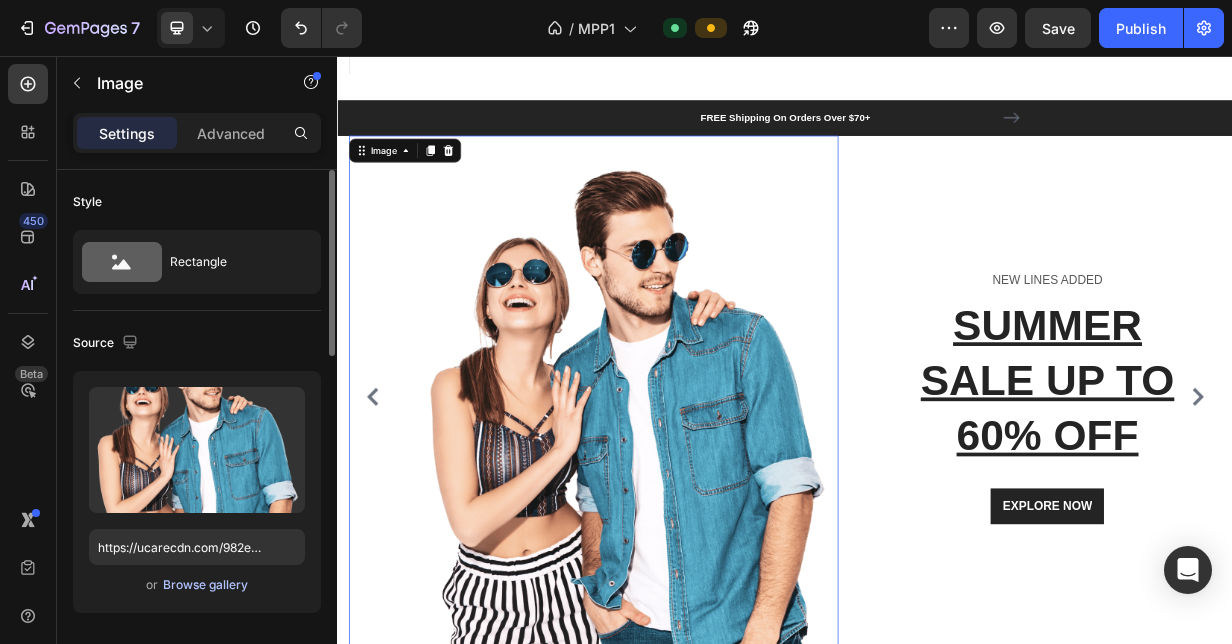 click on "Browse gallery" at bounding box center (205, 585) 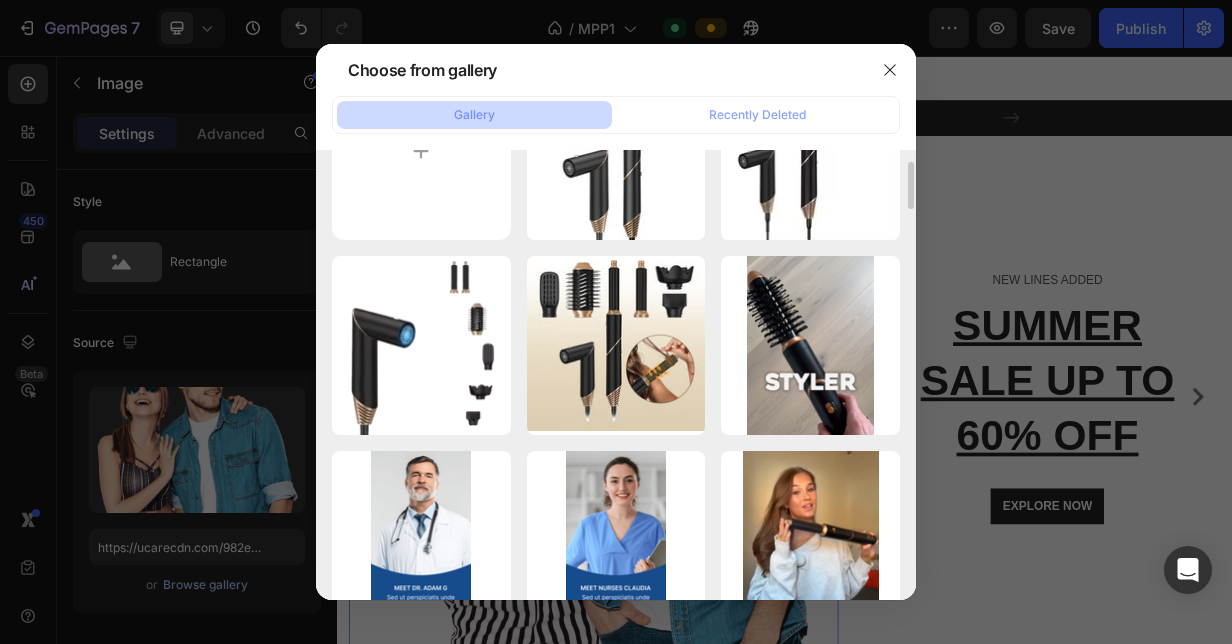 scroll, scrollTop: 0, scrollLeft: 0, axis: both 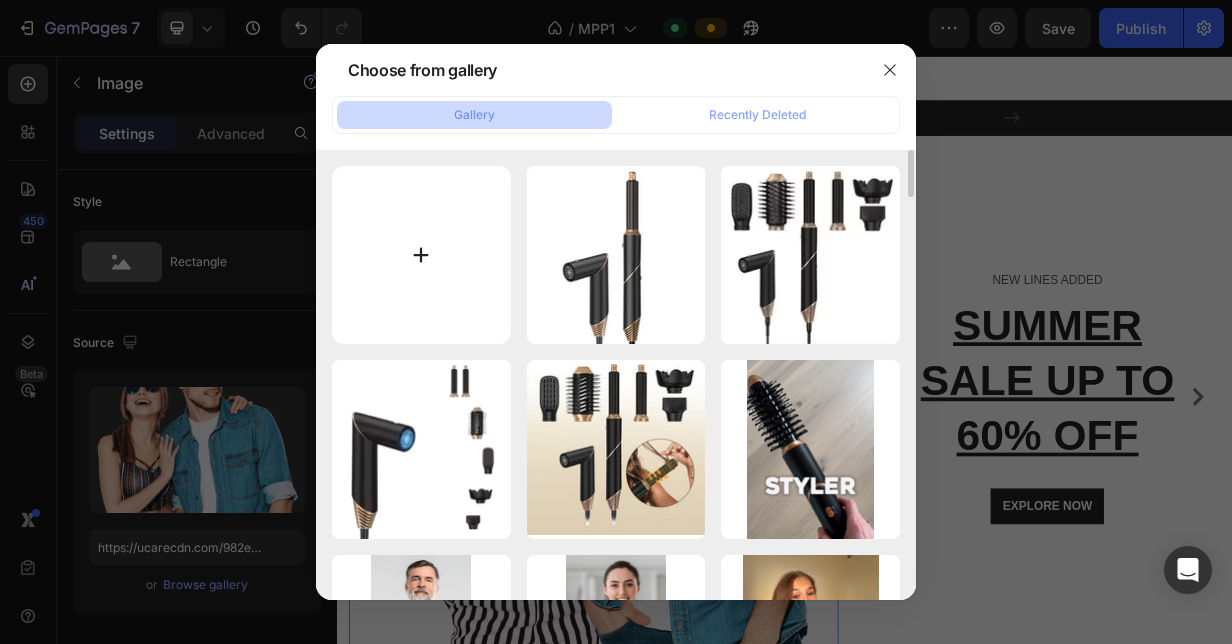 click at bounding box center (421, 255) 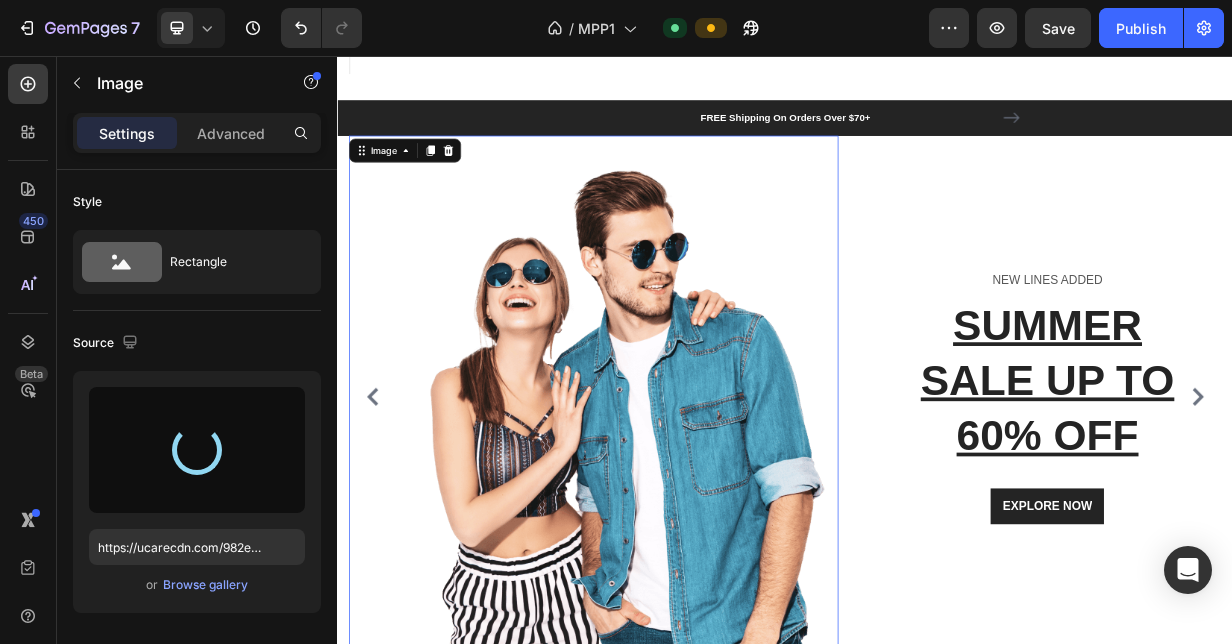 type on "https://cdn.shopify.com/s/files/1/0656/5425/9849/files/gempages_539163440954999955-ef8c0ad4-56b6-4b3c-a80e-ab8af6d850e7.jpg" 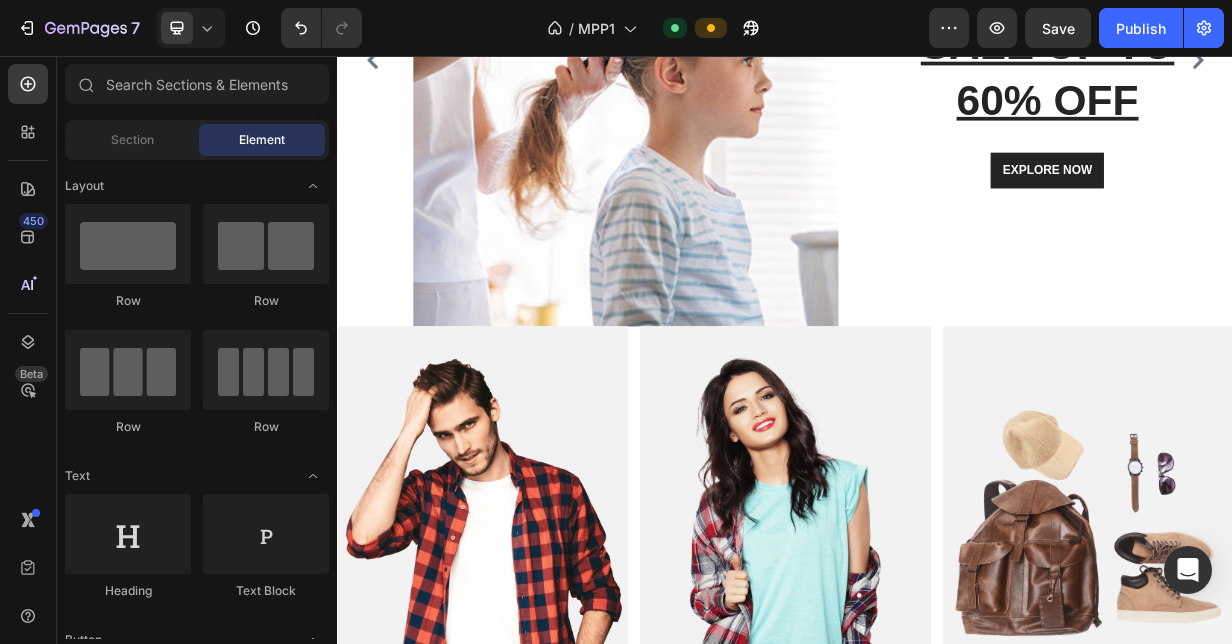 scroll, scrollTop: 7525, scrollLeft: 0, axis: vertical 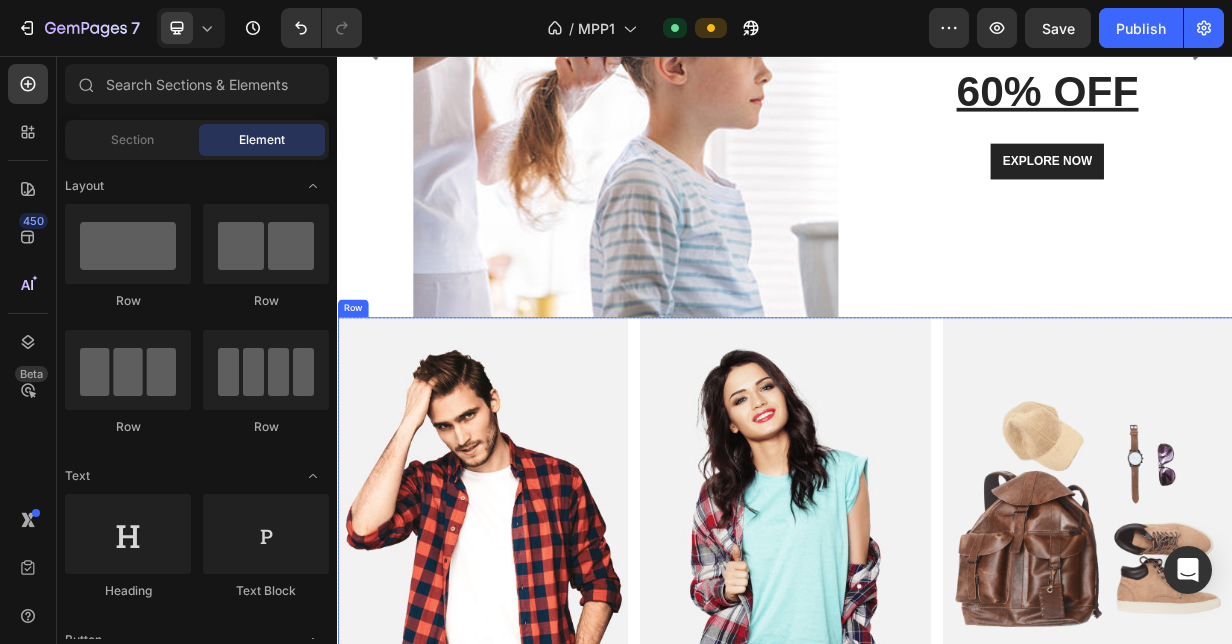 click on "Men’s Fashion Heading SHOP NOW Text block Row Row Hero Banner Women’s Fashion Heading SHOP NOW Text block Row Row Hero Banner Accessories Heading SHOP NOW Text block Row Row Hero Banner Row" at bounding box center [937, 698] 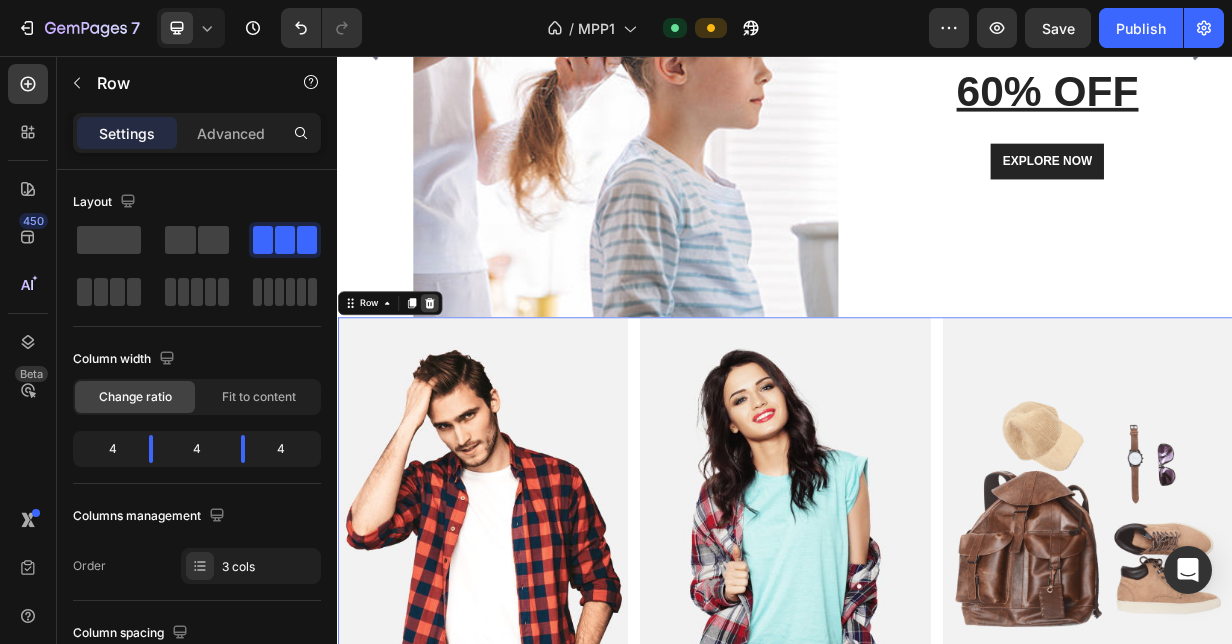 click 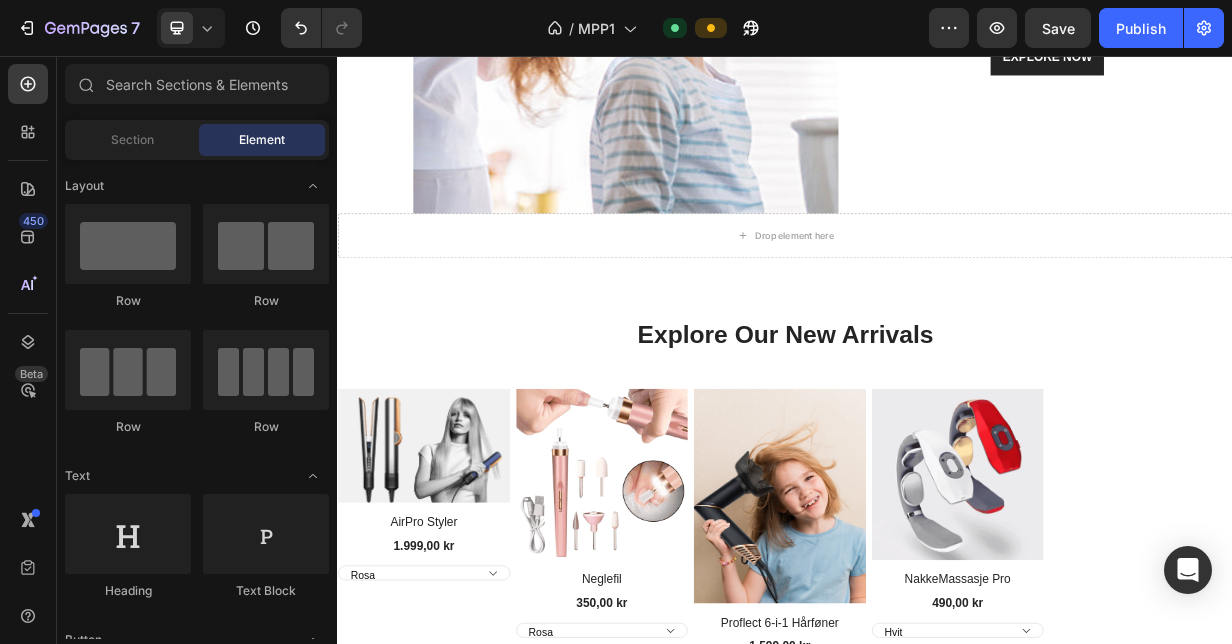 scroll, scrollTop: 7530, scrollLeft: 0, axis: vertical 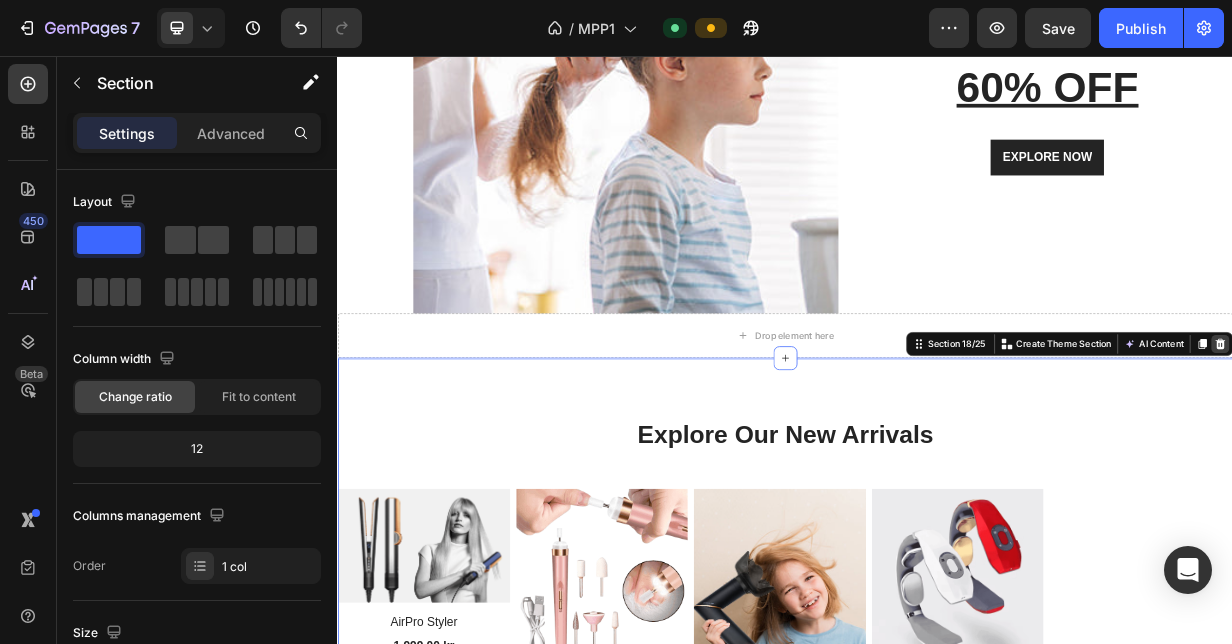 click 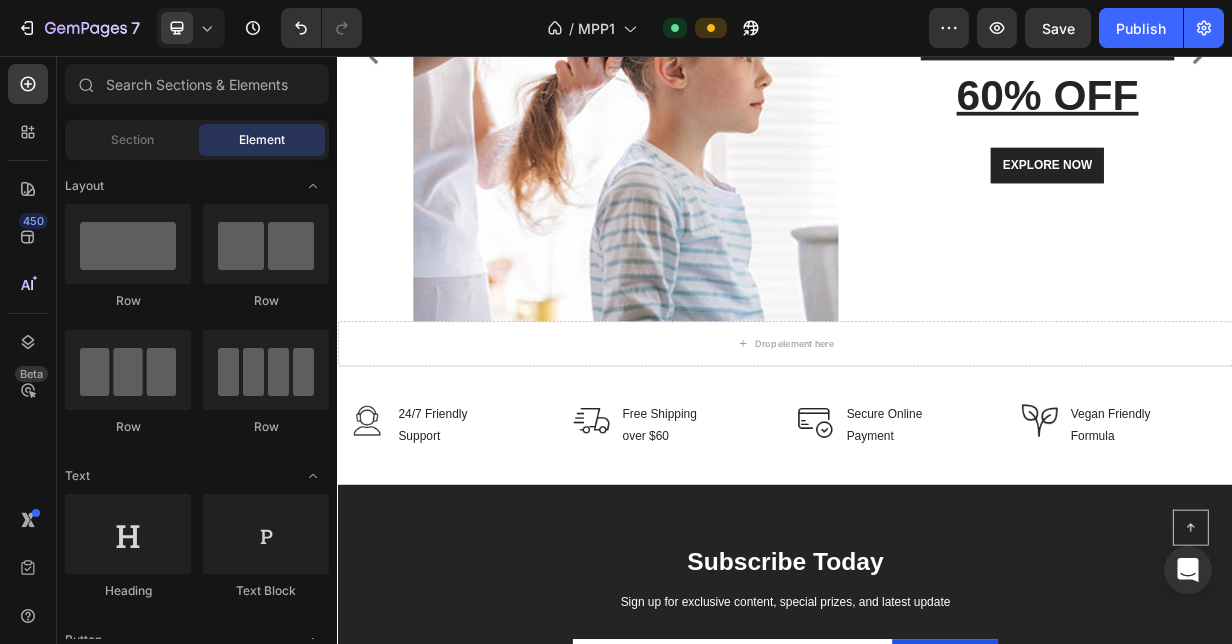 scroll, scrollTop: 7544, scrollLeft: 0, axis: vertical 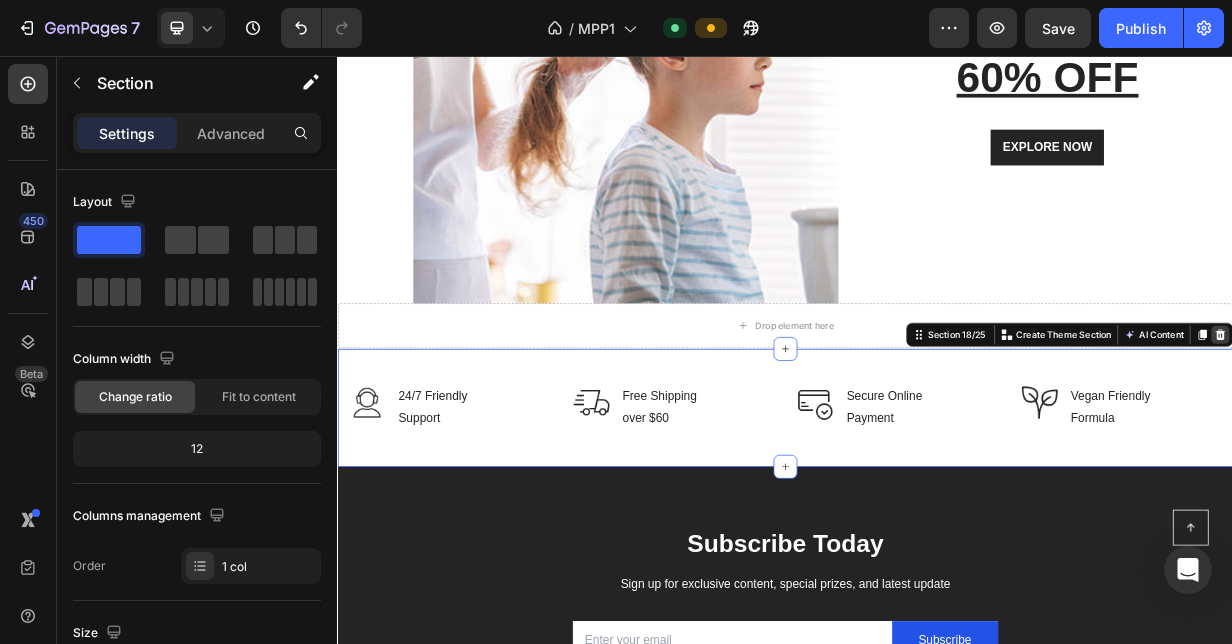 click 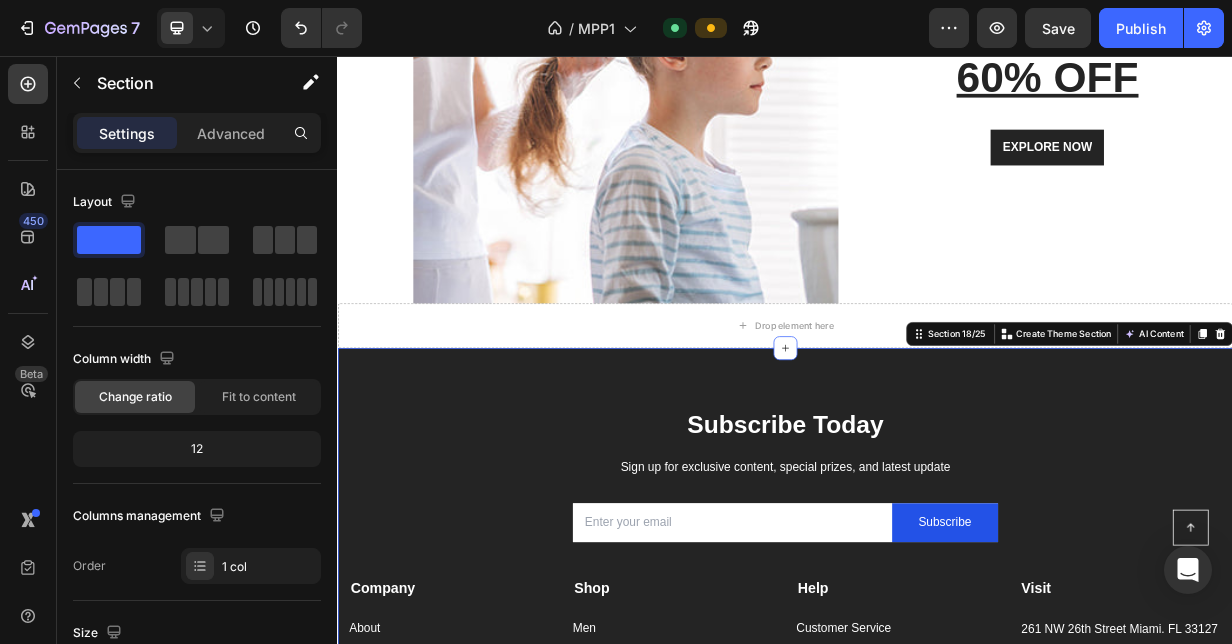 click on "Subscribe Today Heading Sign up for exclusive content, special prizes, and latest update Text block Email Field Subscribe Submit Button Row Newsletter Row Company Text block About Button Events Button Rentals Button Features Button Shop Text block Men Button Women Button Footweat Button Brands Button Help Text block Customer Service Button Returns & Exchanges Button FAQs Button Contact Us Button Visit Text block 261 NW 26th Street Miami. FL 33127 Text block 999-999-999 Text block support@gmail.com Text block Image Image Image Image Row Row Company Shop Help Visit Accordion Row                Title Line
Button Copyright © 2022 GemThemes. All Rights Reserved. Text block Image Image Image Image Image Row Row Section 18/25   You can create reusable sections Create Theme Section AI Content Write with GemAI What would you like to describe here? Tone and Voice Persuasive Product AirPro Styler Show more Generate" at bounding box center (937, 782) 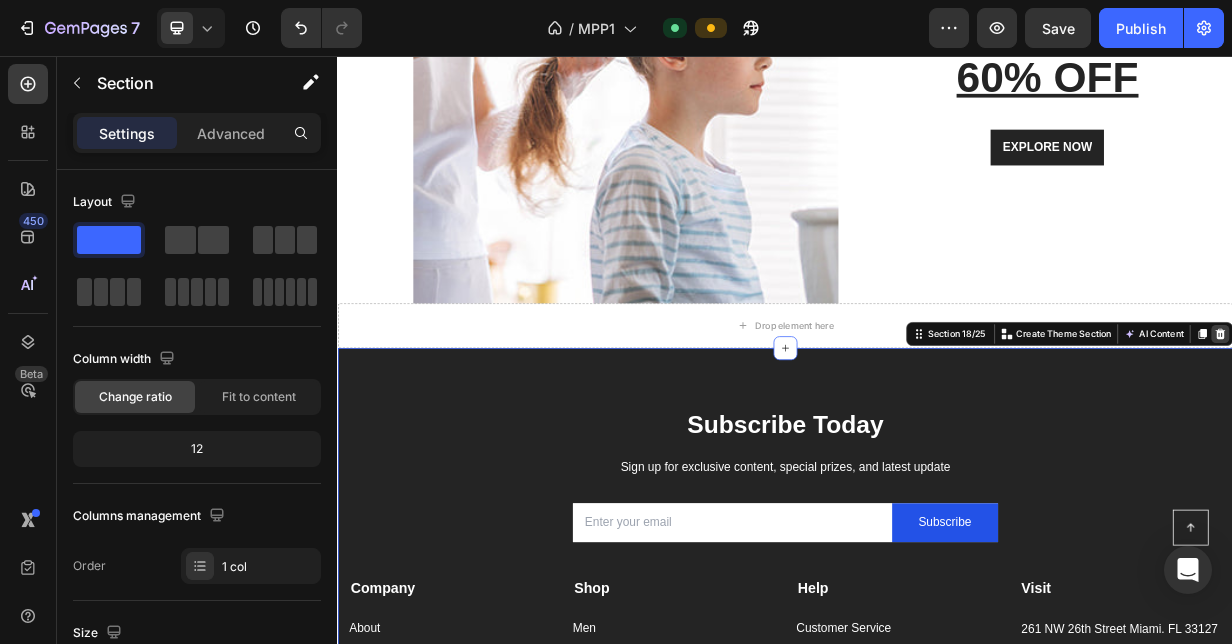 click 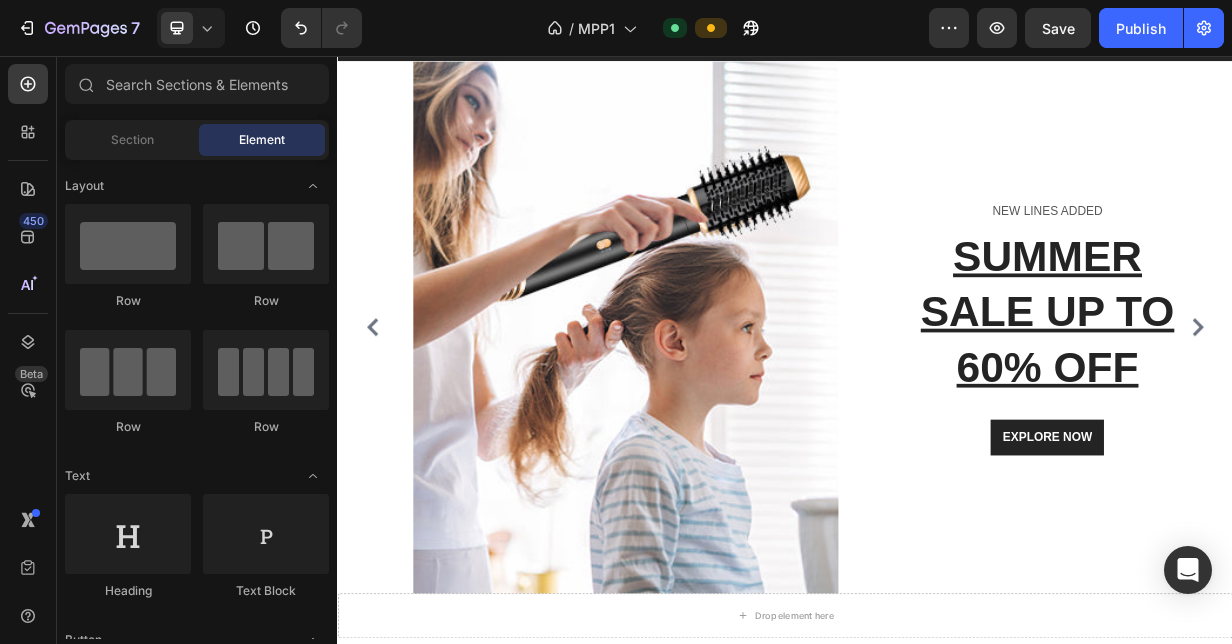 scroll, scrollTop: 7088, scrollLeft: 0, axis: vertical 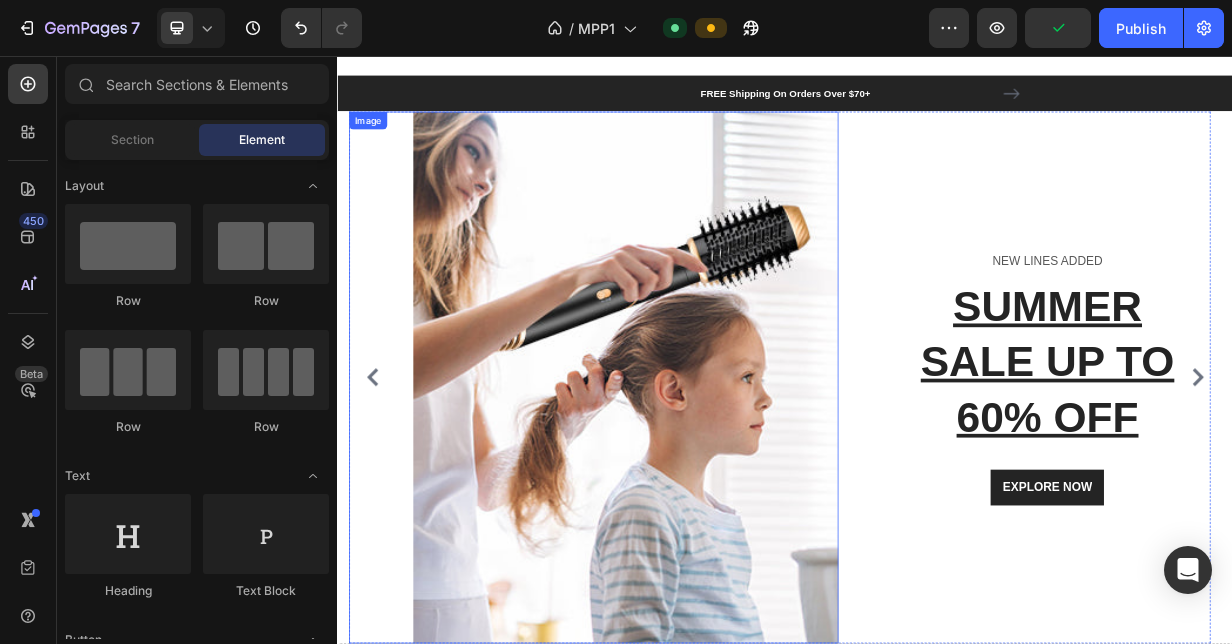 click at bounding box center [723, 486] 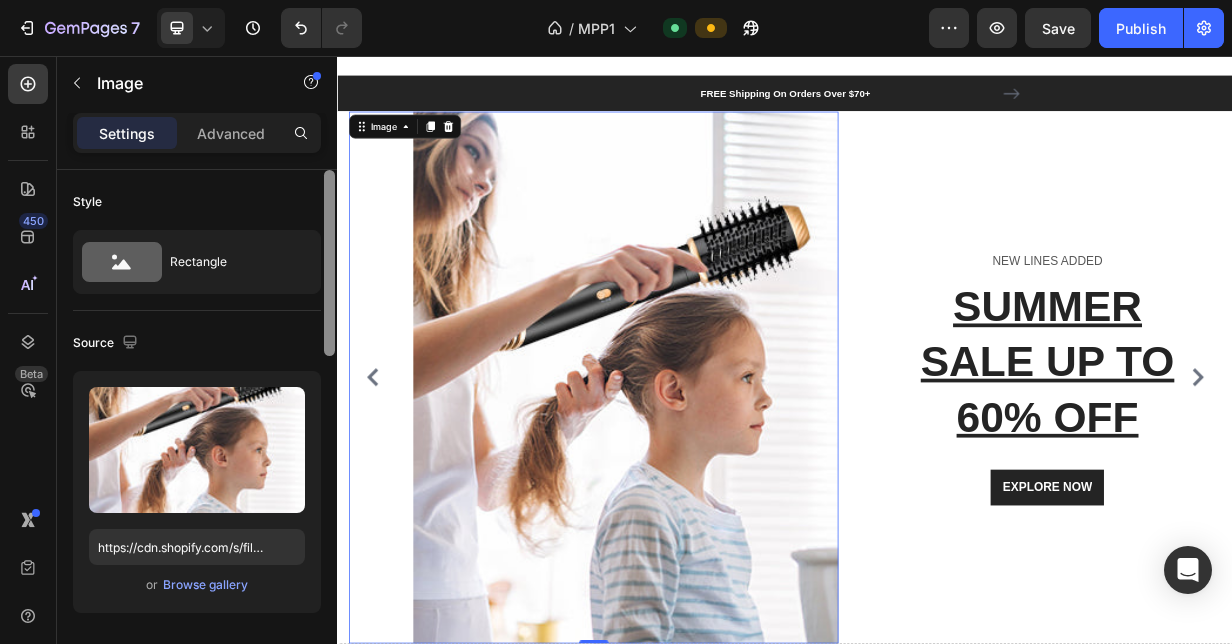 drag, startPoint x: 330, startPoint y: 303, endPoint x: 331, endPoint y: 212, distance: 91.00549 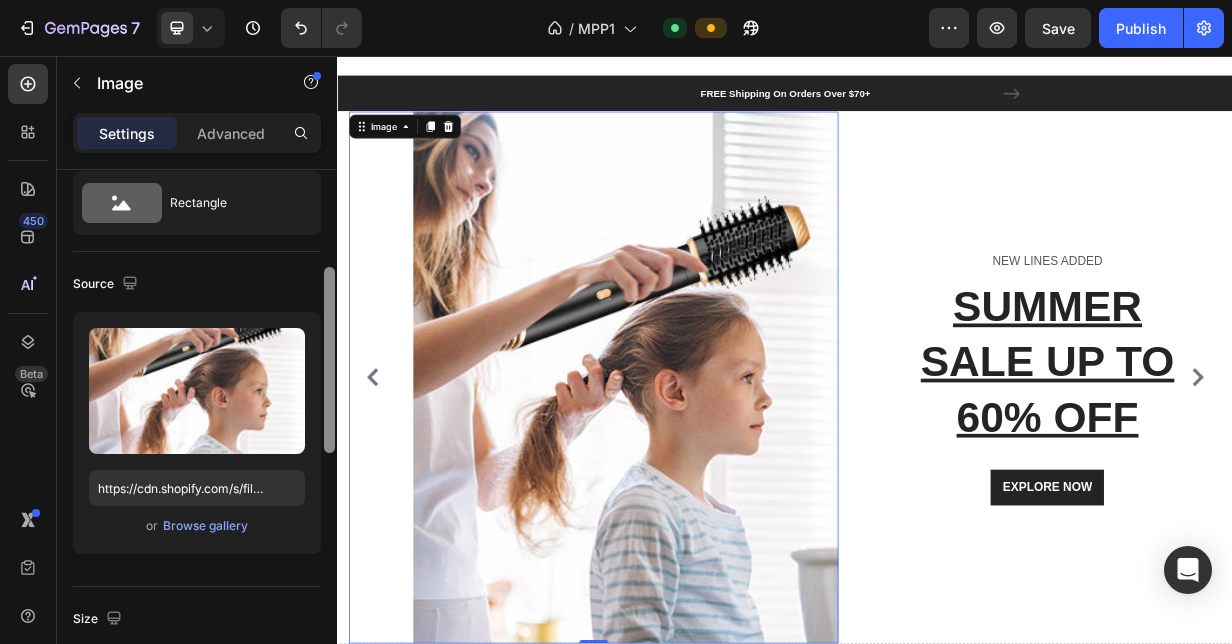 scroll, scrollTop: 0, scrollLeft: 0, axis: both 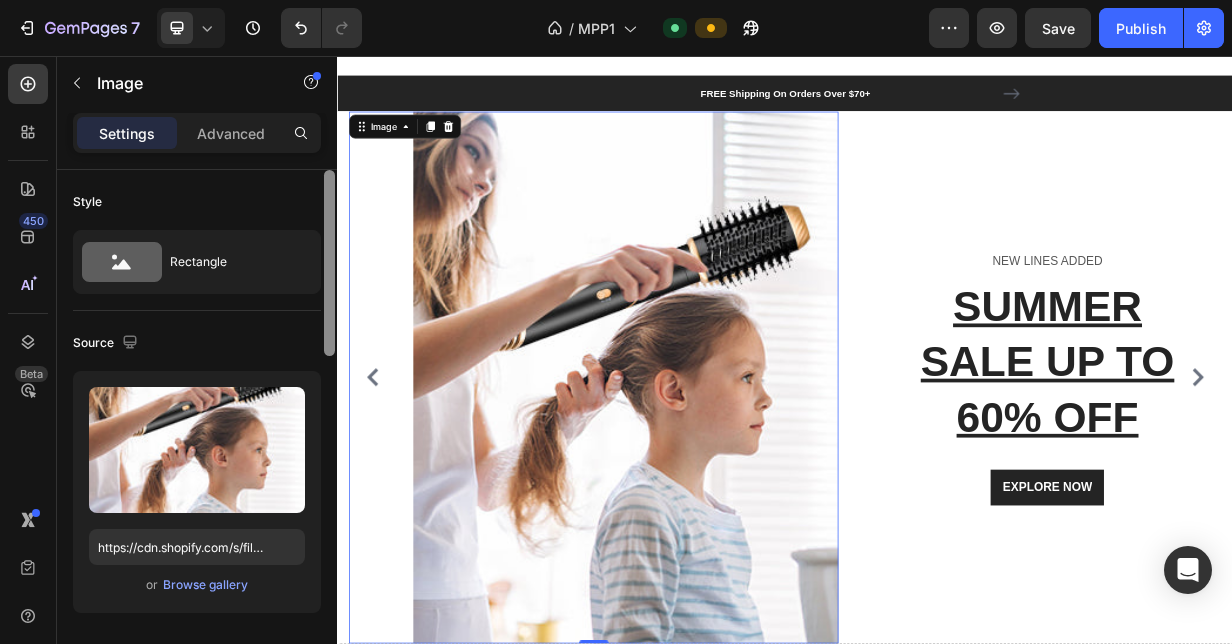 drag, startPoint x: 328, startPoint y: 190, endPoint x: 301, endPoint y: 160, distance: 40.36087 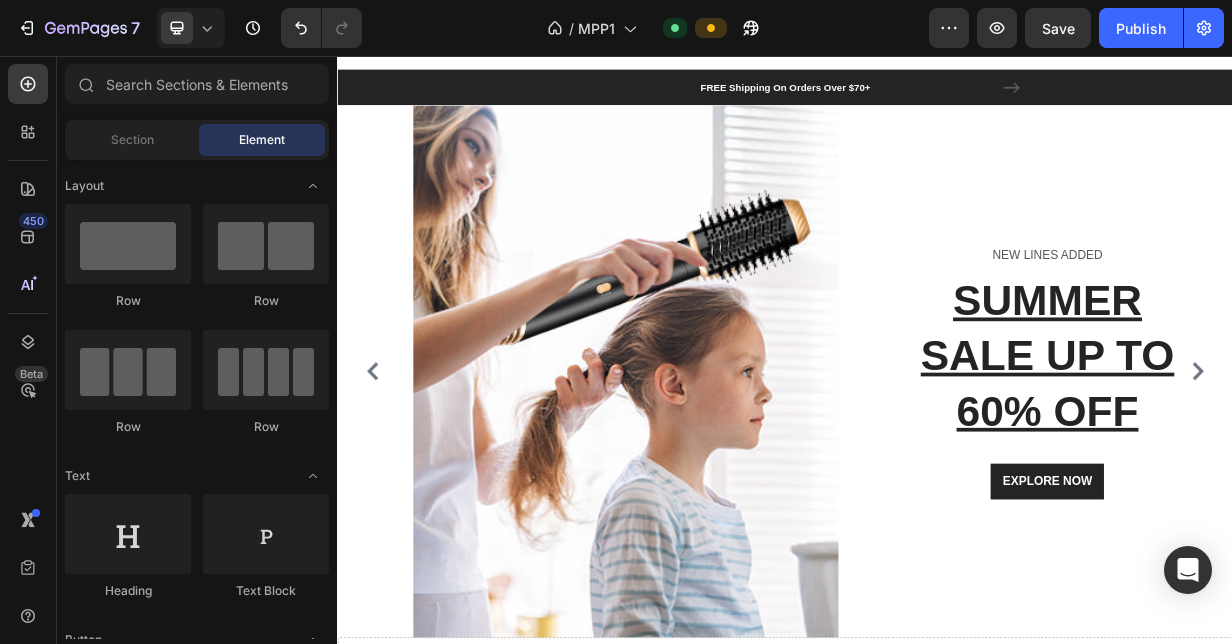 scroll, scrollTop: 7125, scrollLeft: 0, axis: vertical 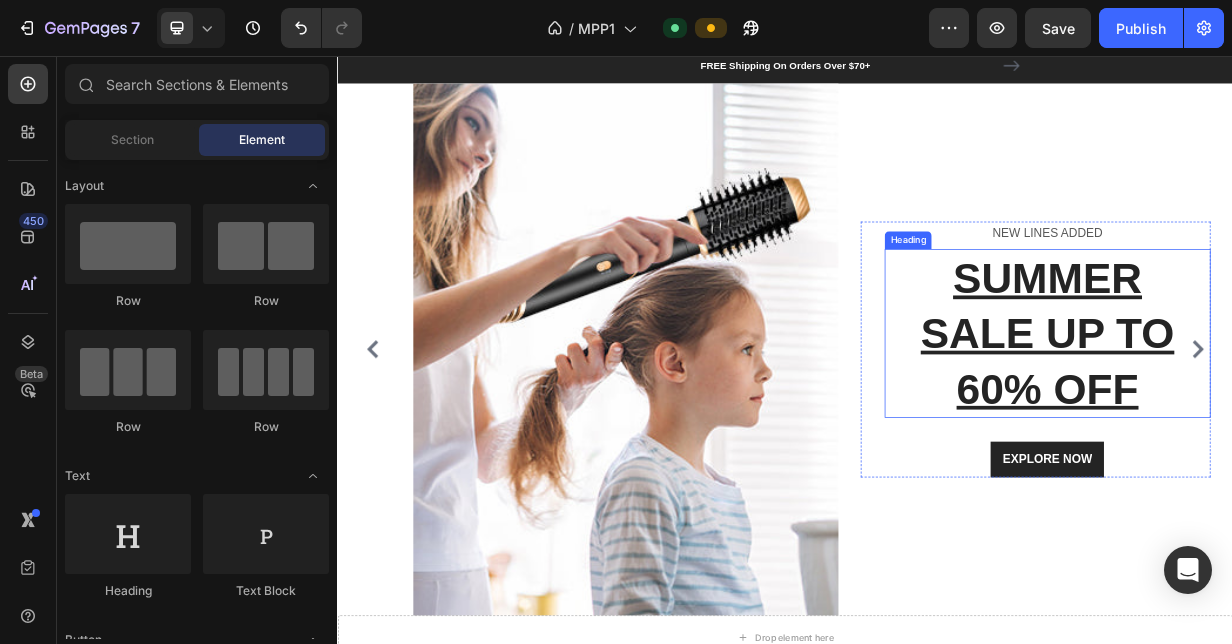 click on "SUMMER SALE UP TO 60% OFF" at bounding box center (1288, 428) 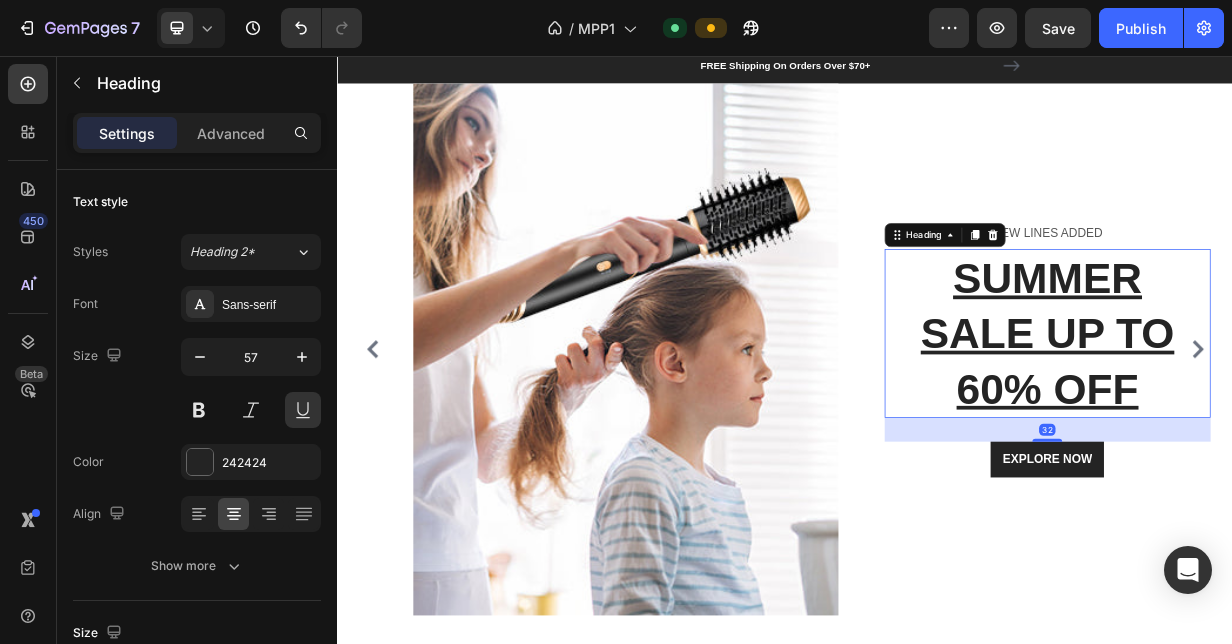 scroll, scrollTop: 6996, scrollLeft: 0, axis: vertical 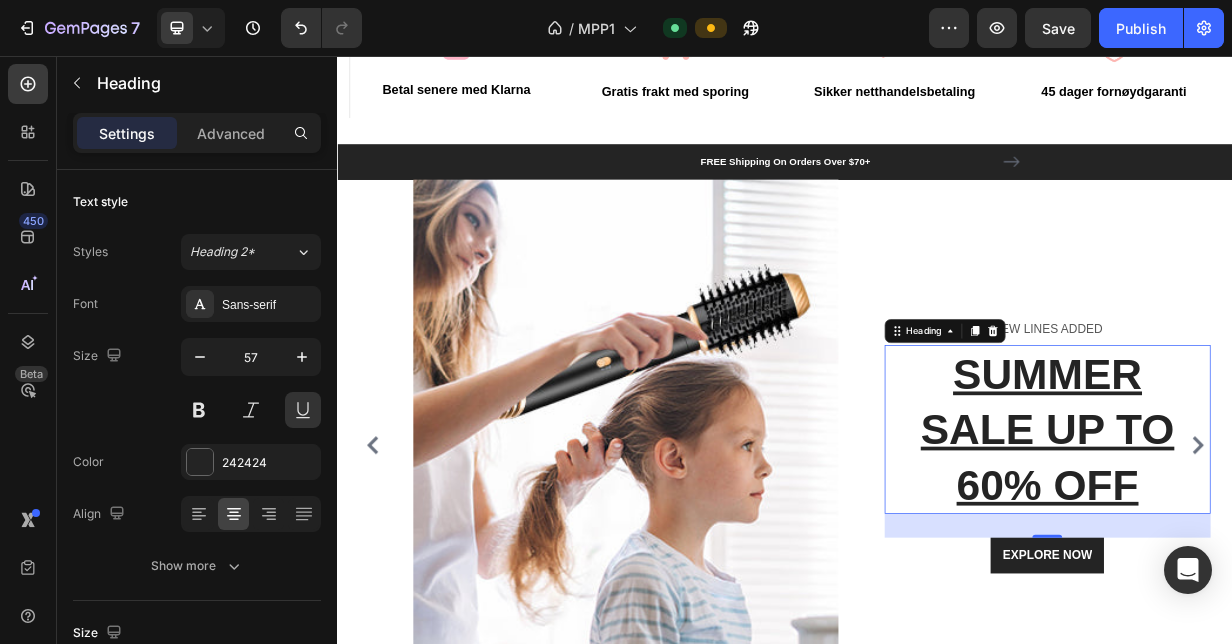 click on "SUMMER SALE UP TO 60% OFF" at bounding box center (1288, 557) 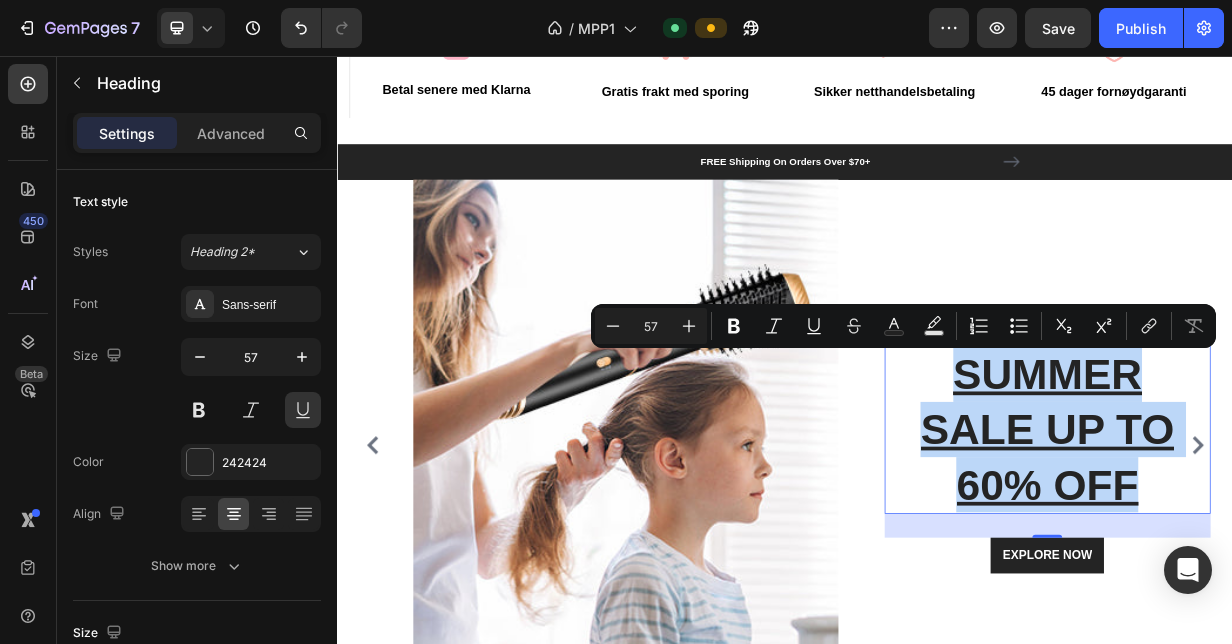 drag, startPoint x: 1420, startPoint y: 635, endPoint x: 1173, endPoint y: 477, distance: 293.21152 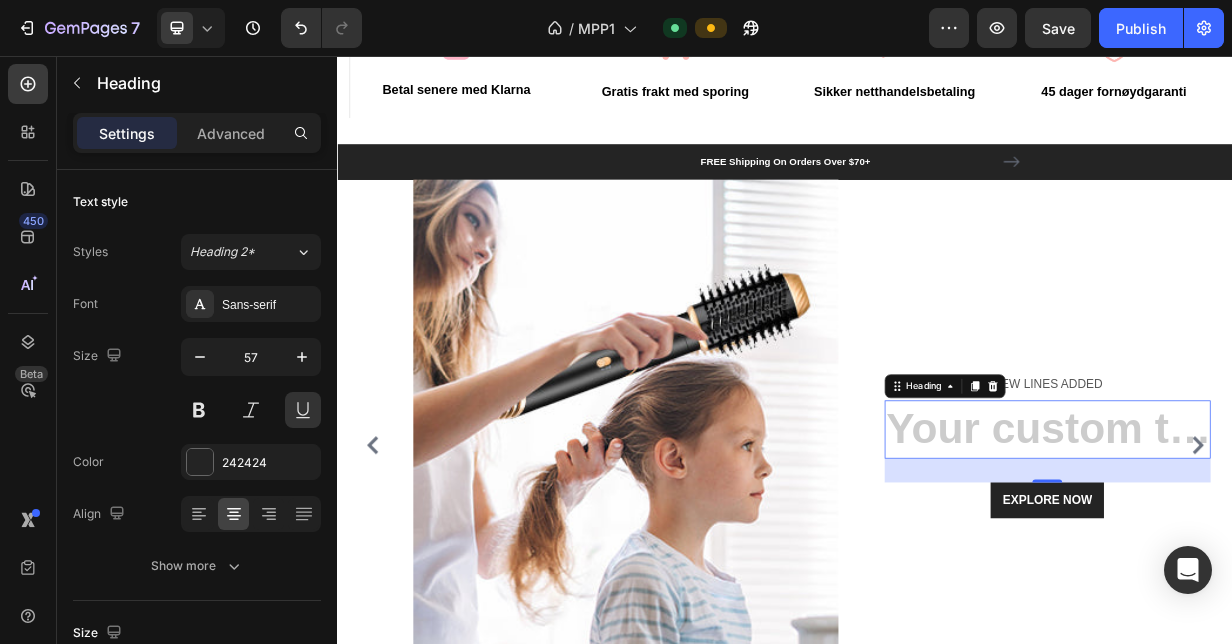 click at bounding box center [1288, 557] 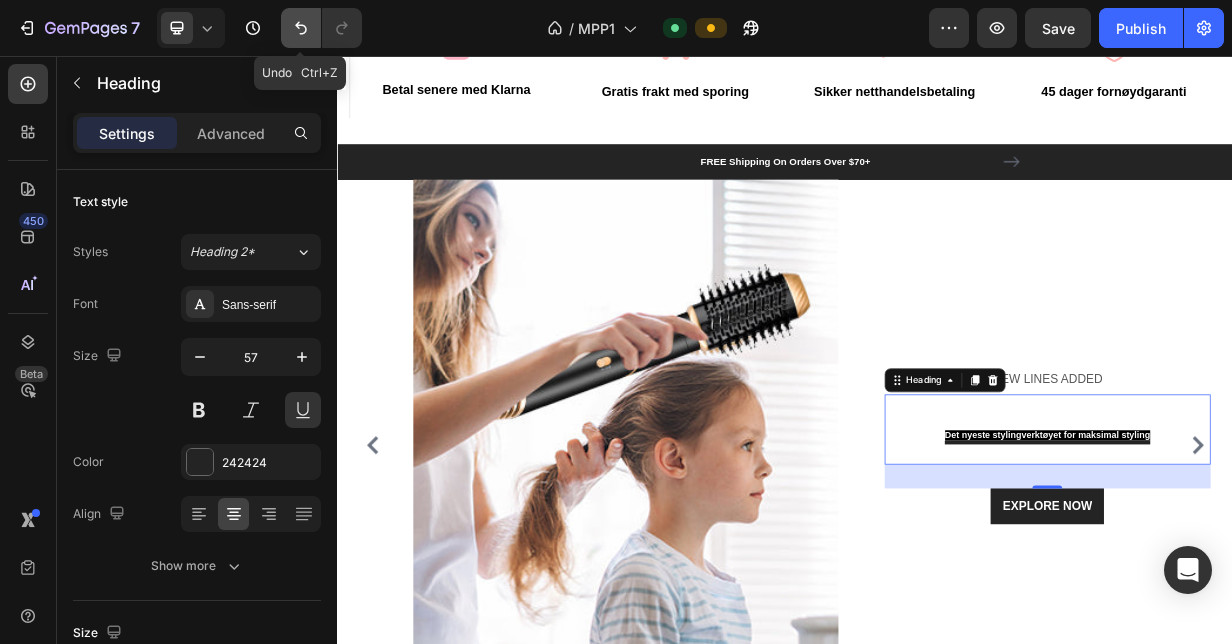 click 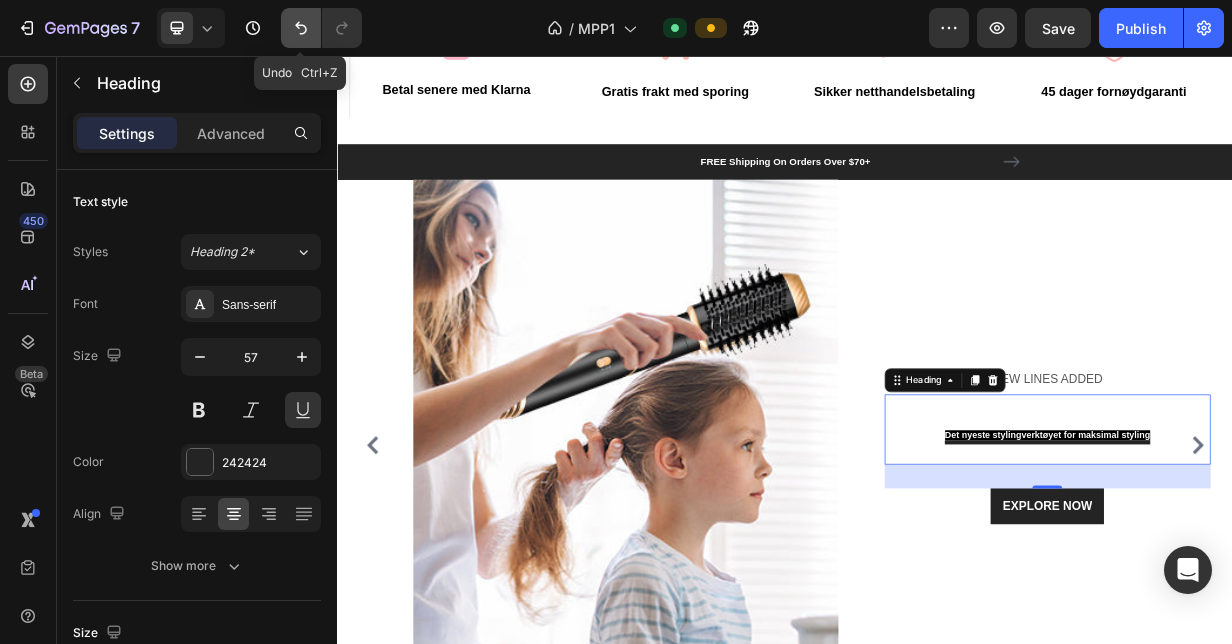 click 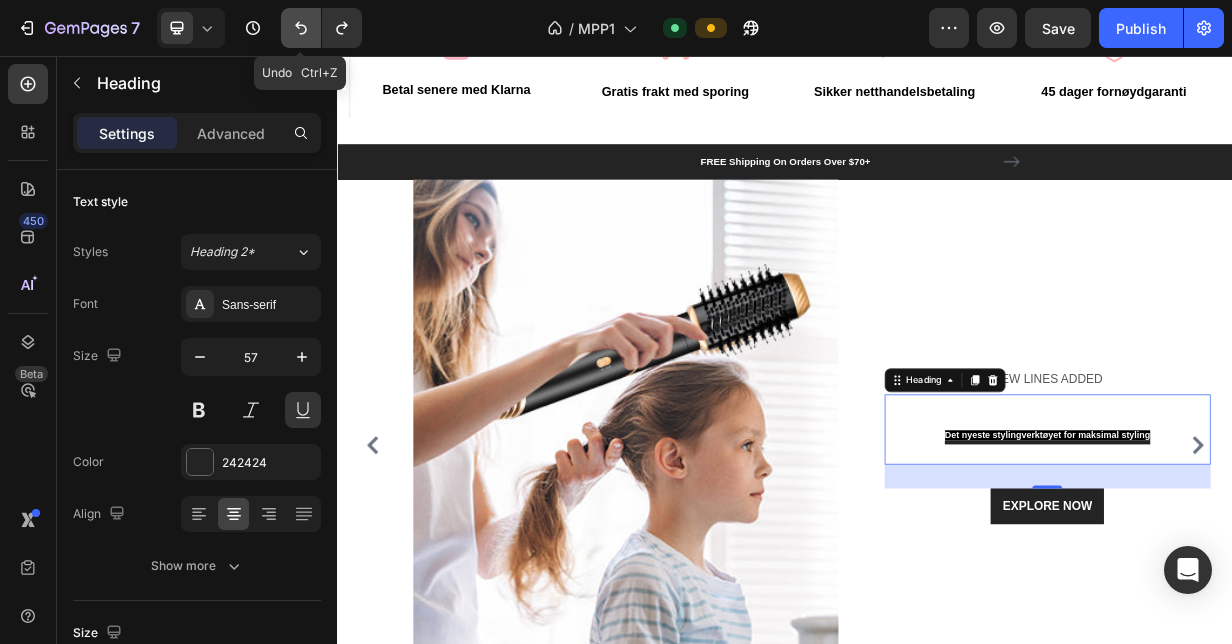 click 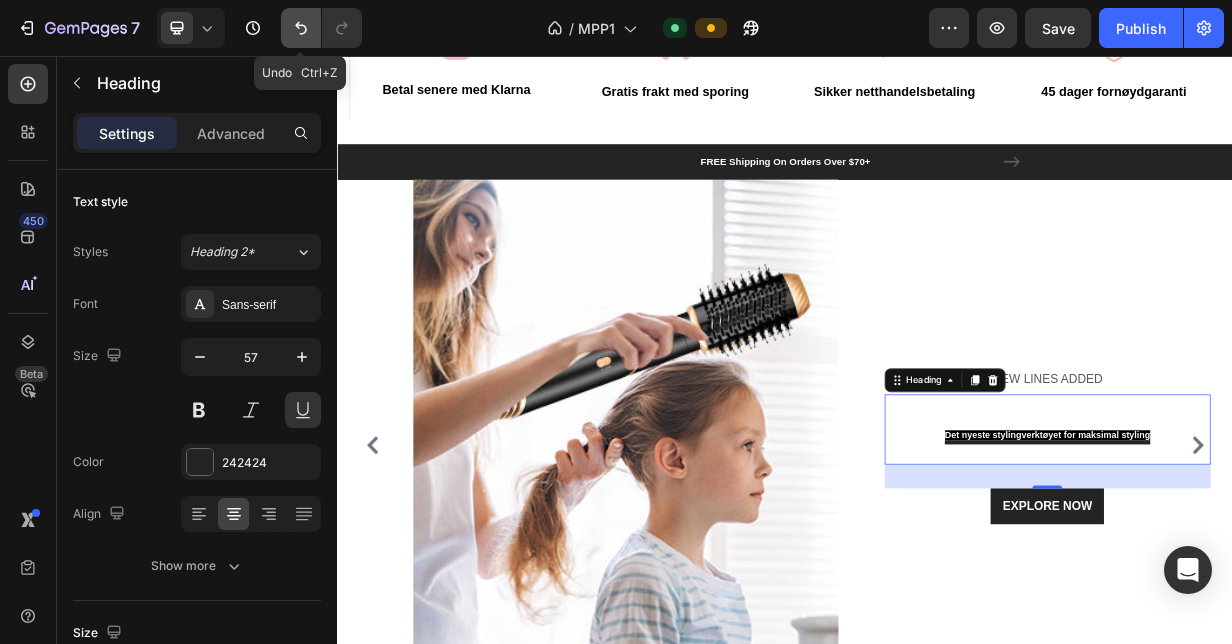 click 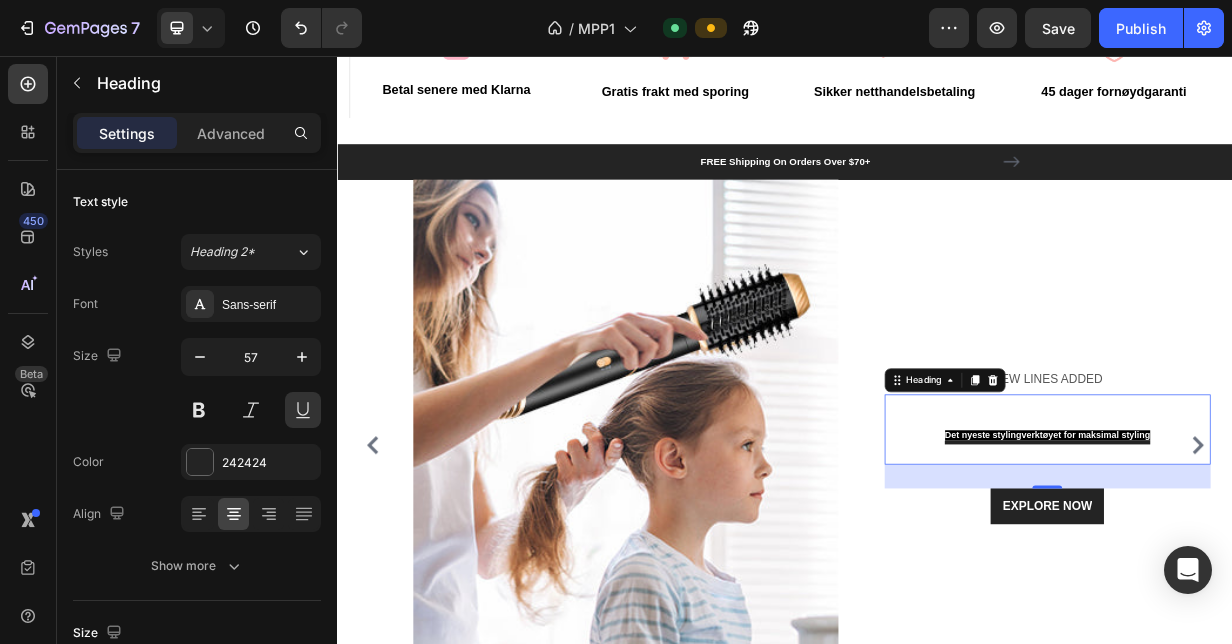 scroll, scrollTop: 6933, scrollLeft: 0, axis: vertical 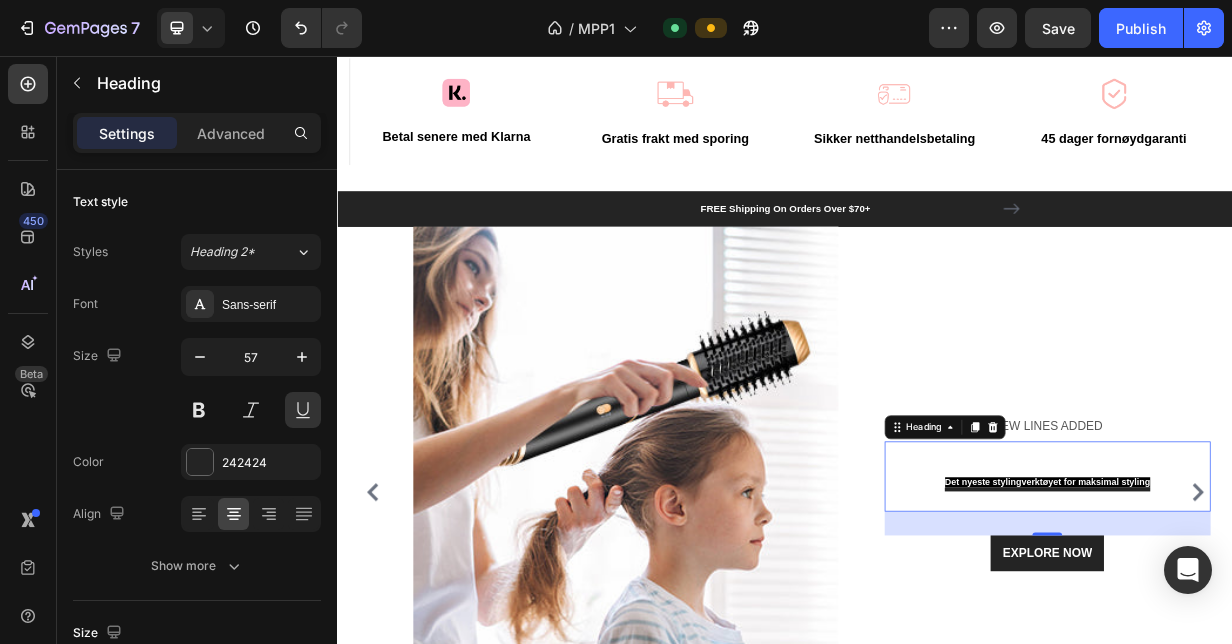 click on "Det nyeste stylingverktøyet for maksimal styling" at bounding box center (1288, 620) 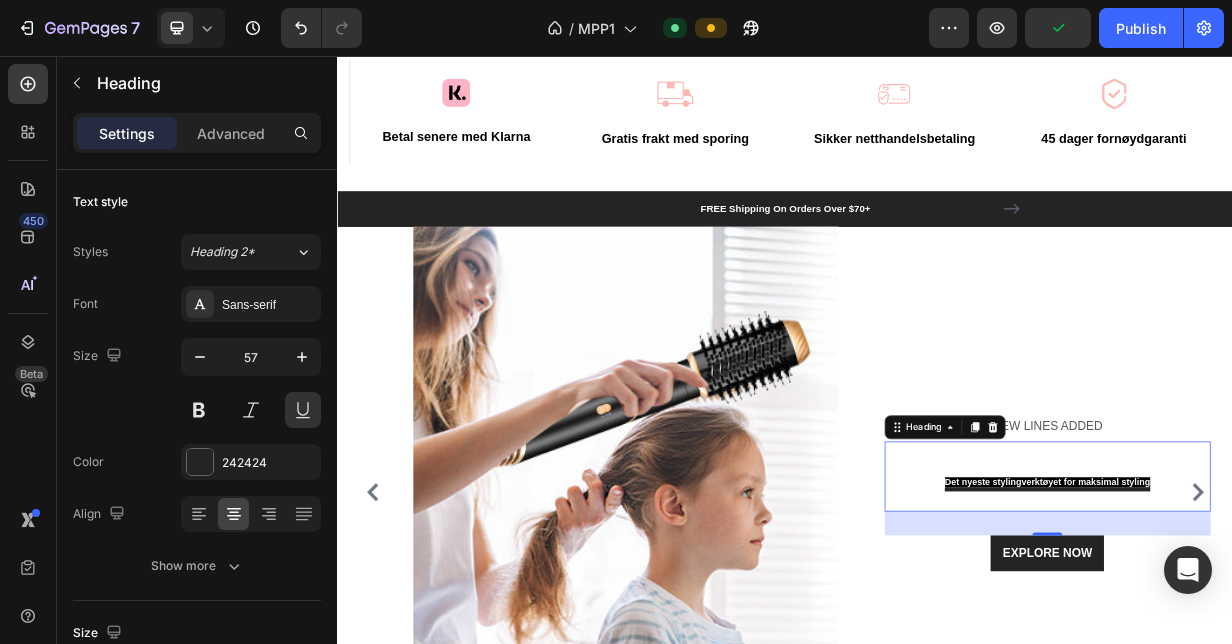 click on "Det nyeste stylingverktøyet for maksimal styling" at bounding box center (1288, 620) 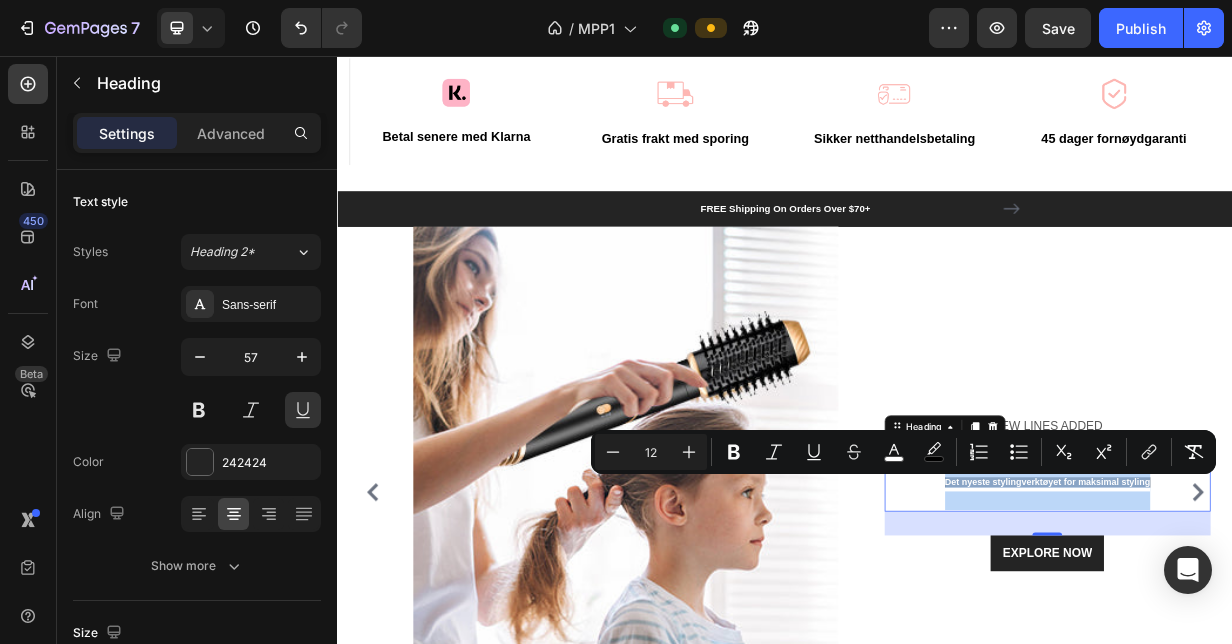 drag, startPoint x: 1426, startPoint y: 628, endPoint x: 1117, endPoint y: 612, distance: 309.41397 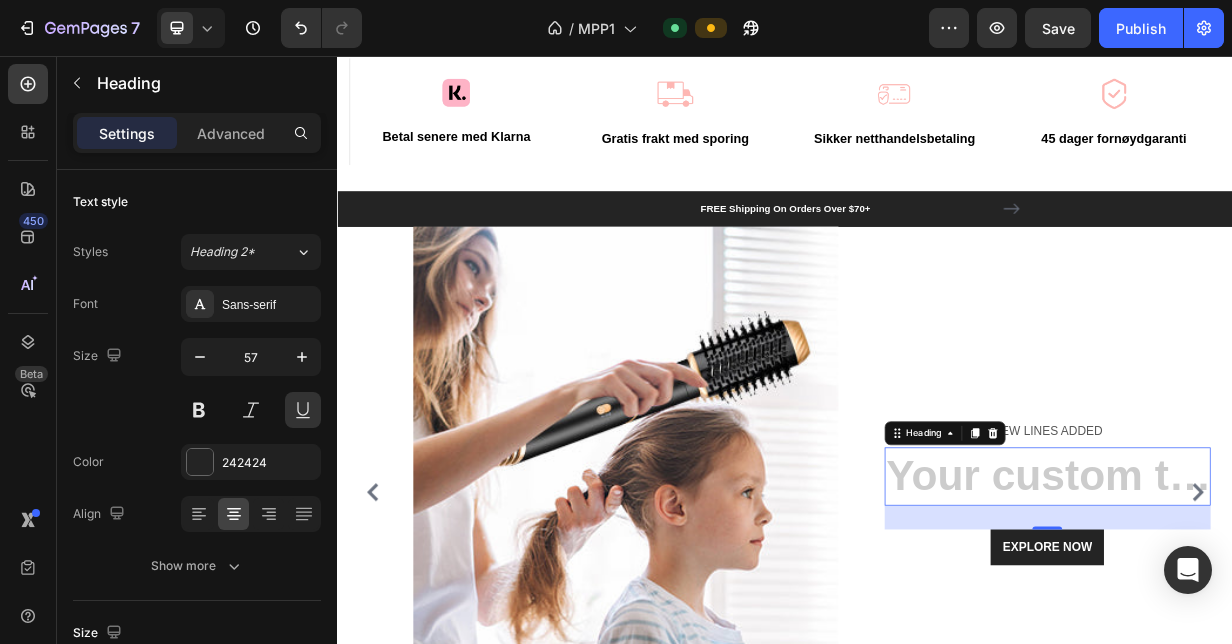 click at bounding box center (1288, 620) 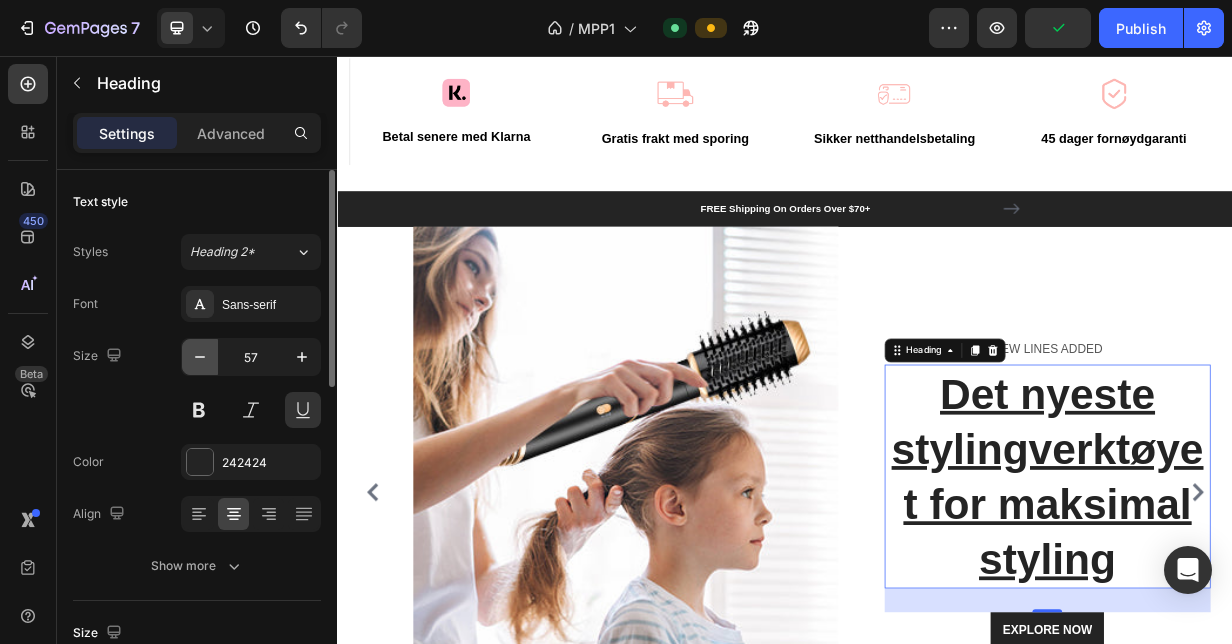 click 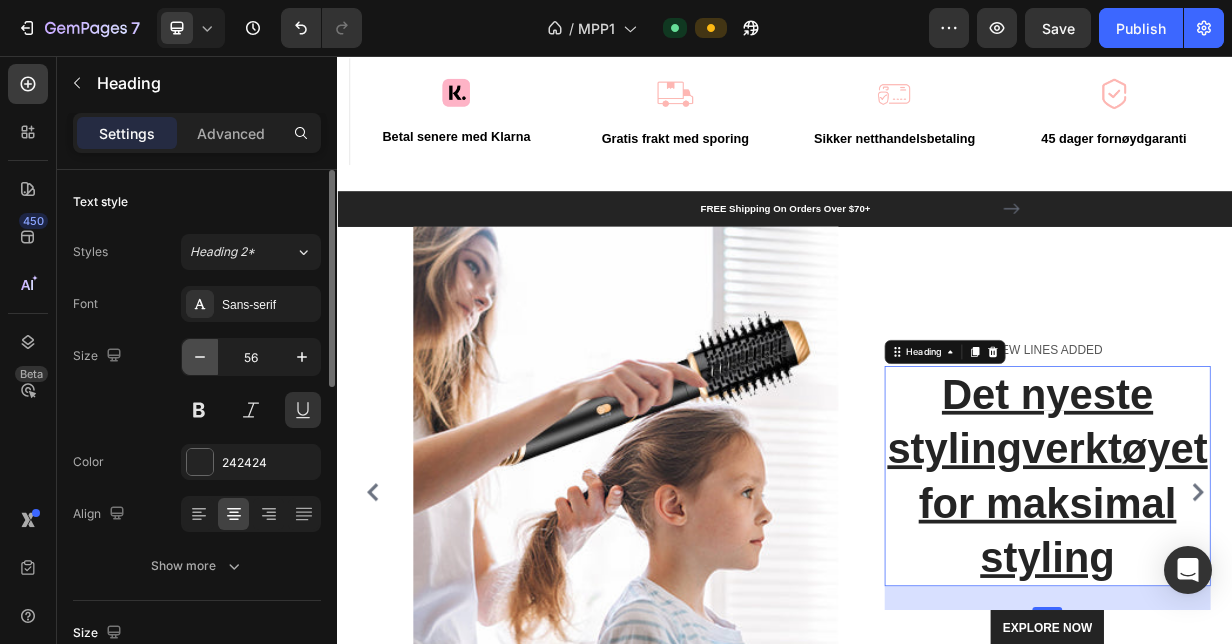 click 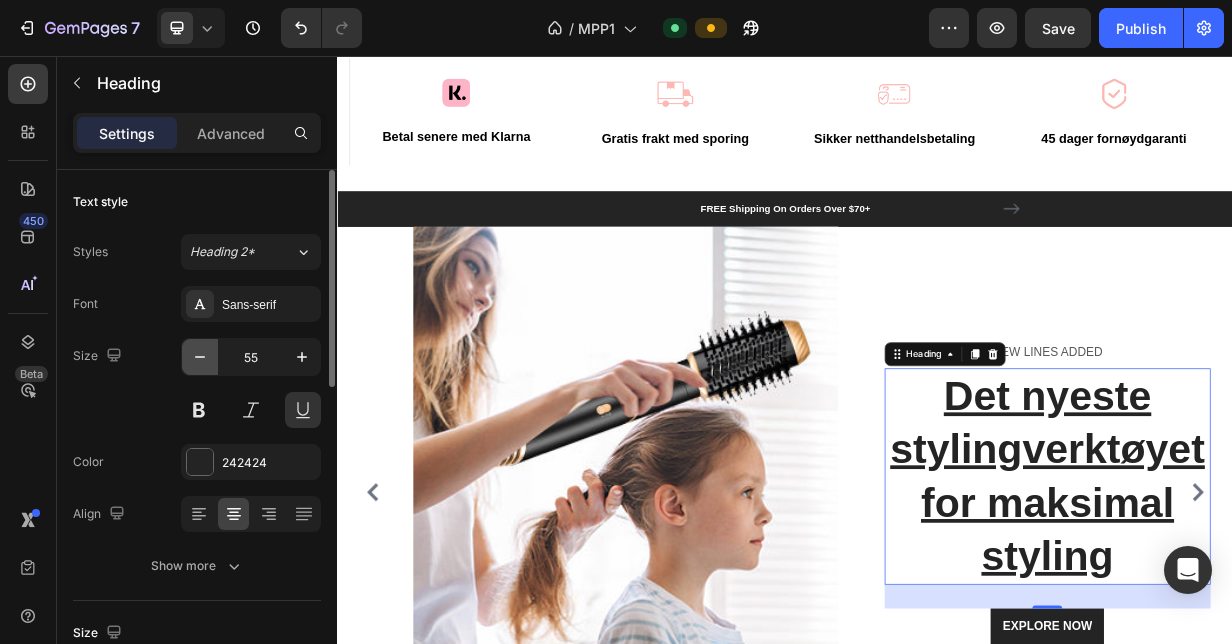 click 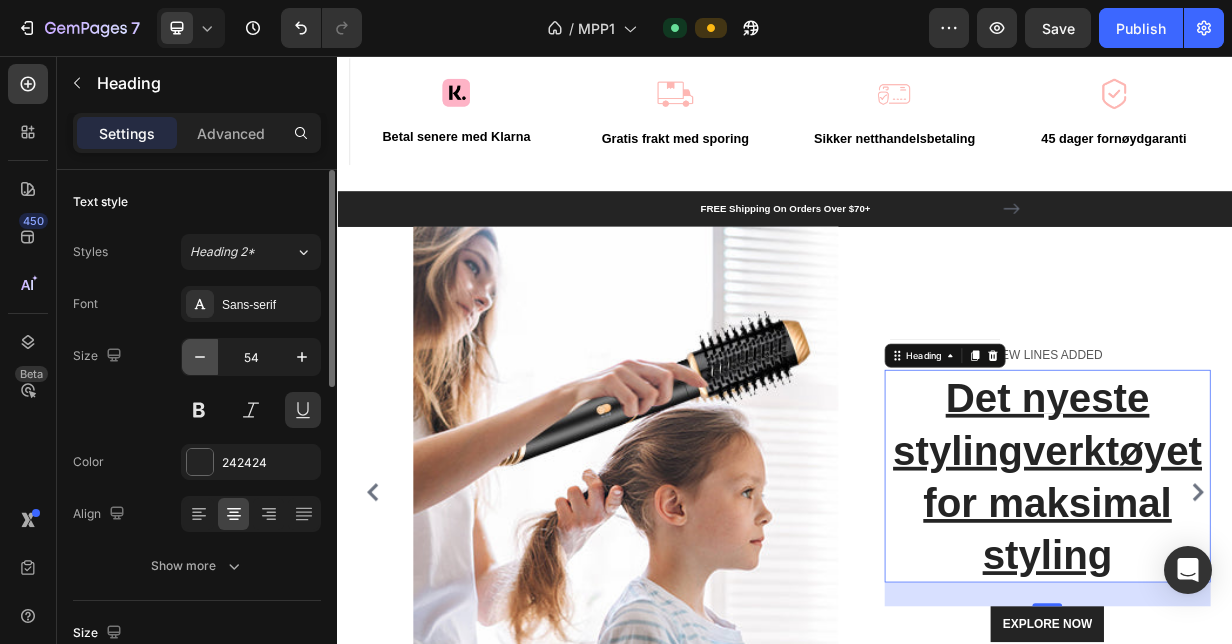 click 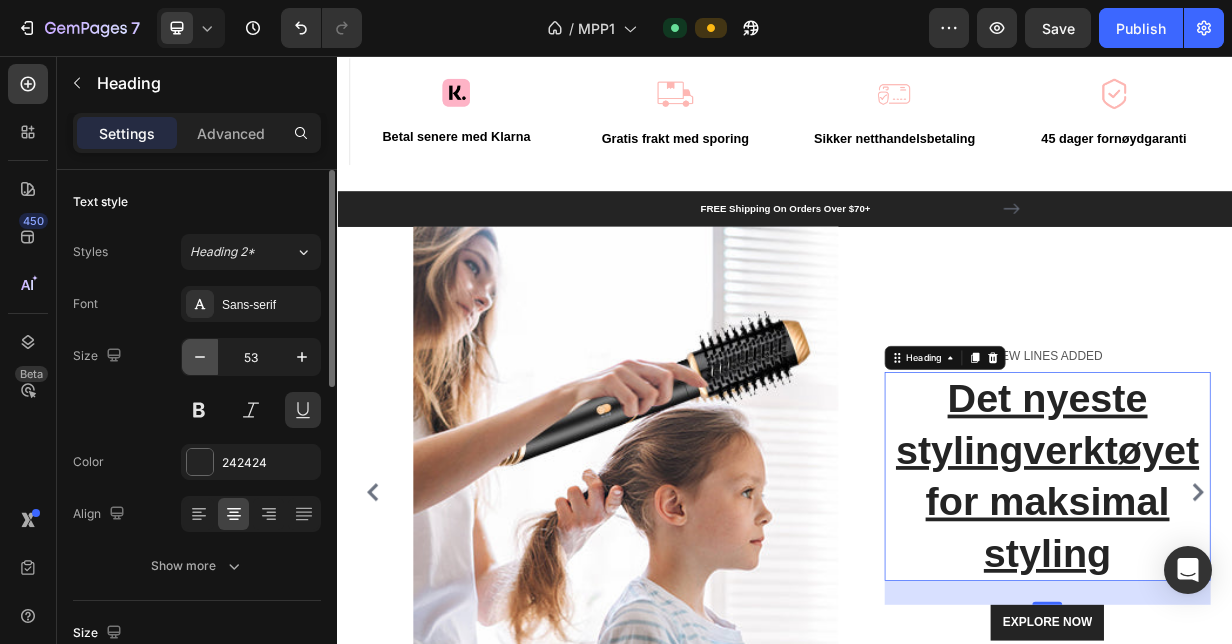 click 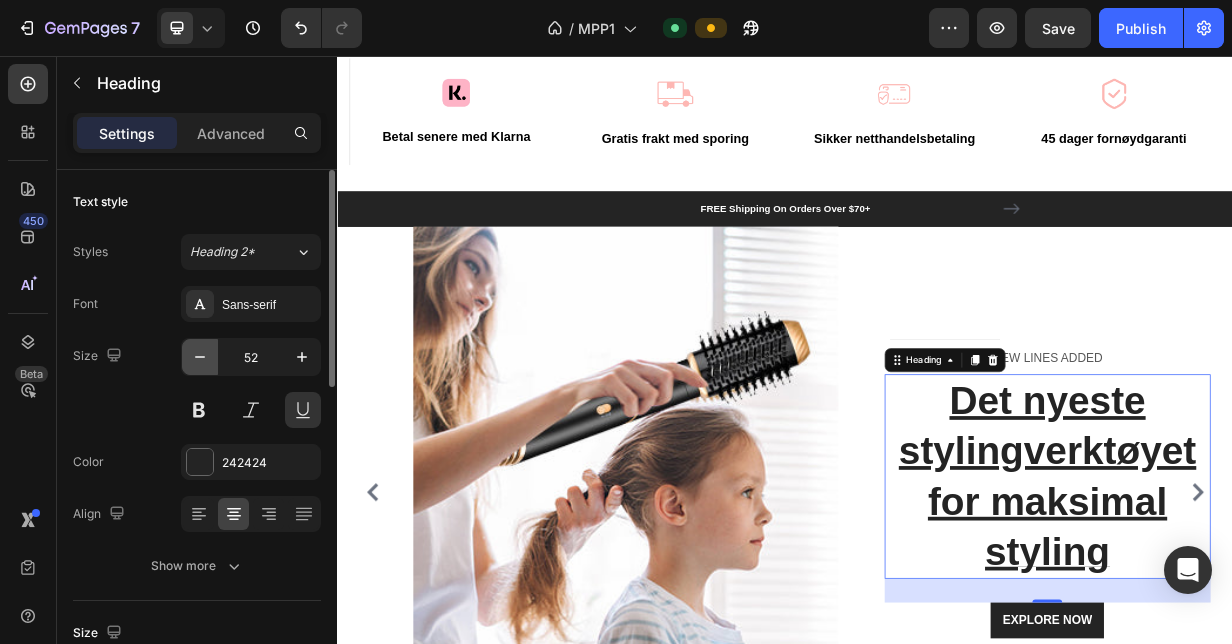 click 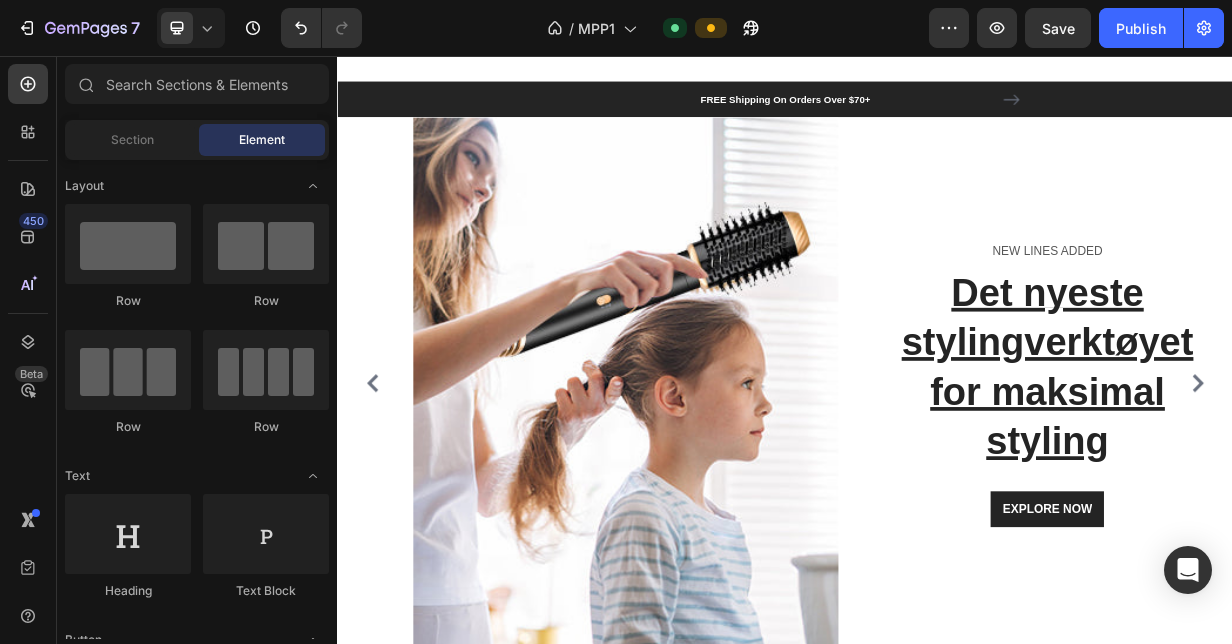 scroll, scrollTop: 7096, scrollLeft: 0, axis: vertical 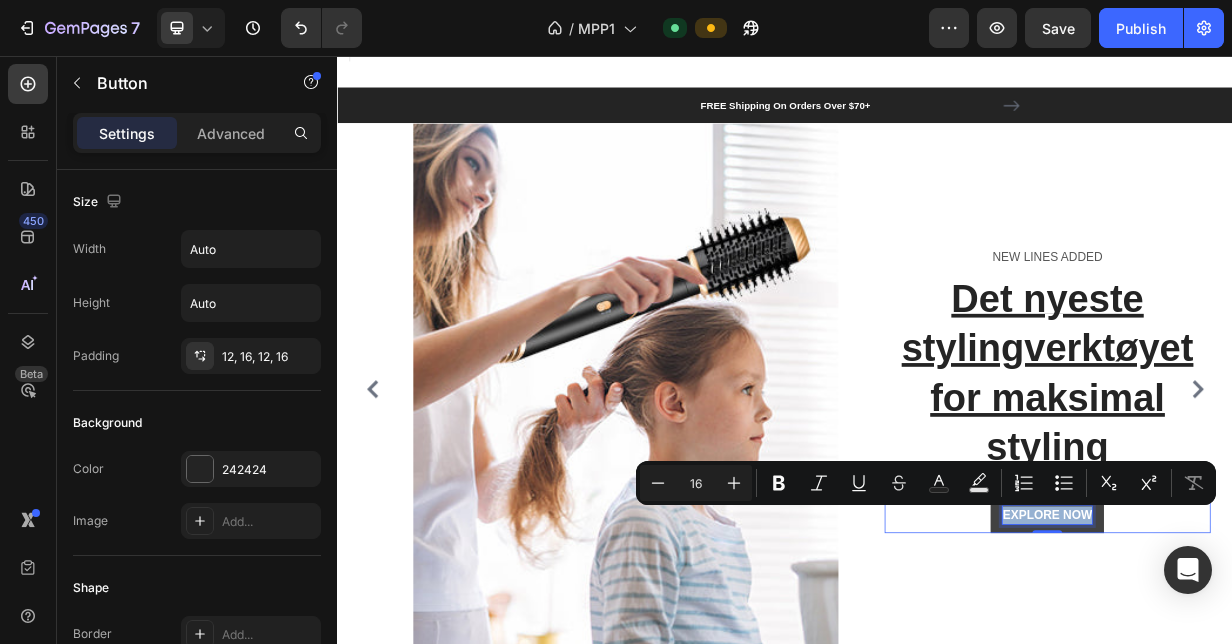 drag, startPoint x: 1345, startPoint y: 671, endPoint x: 1231, endPoint y: 664, distance: 114.21471 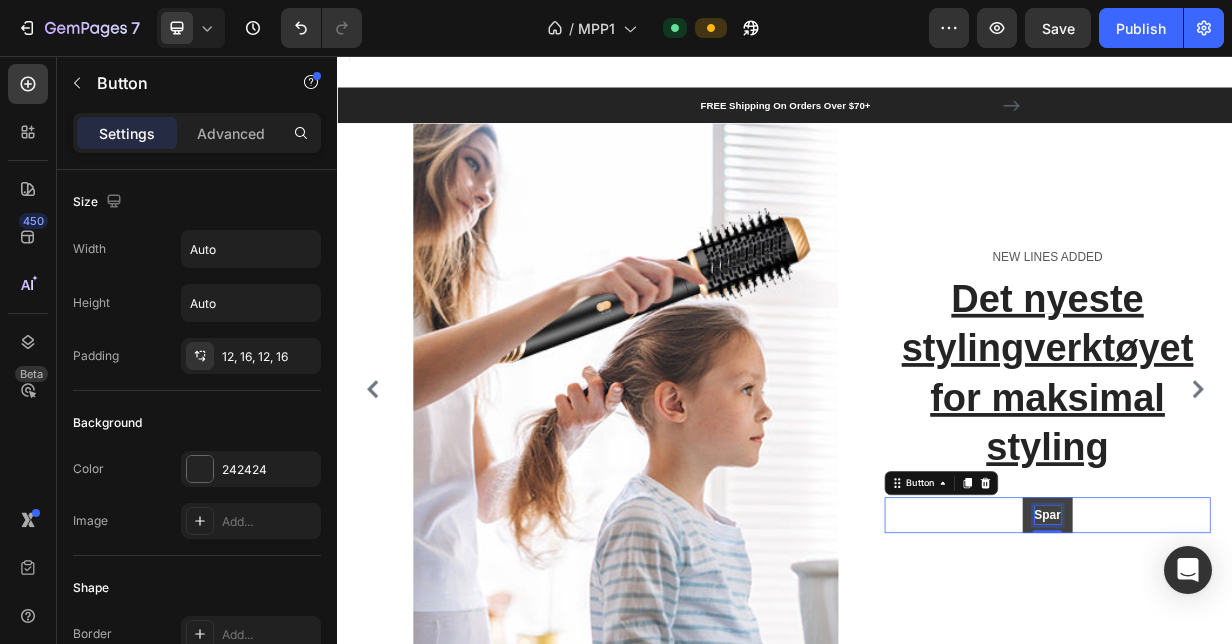 click on "Spar" at bounding box center [1289, 671] 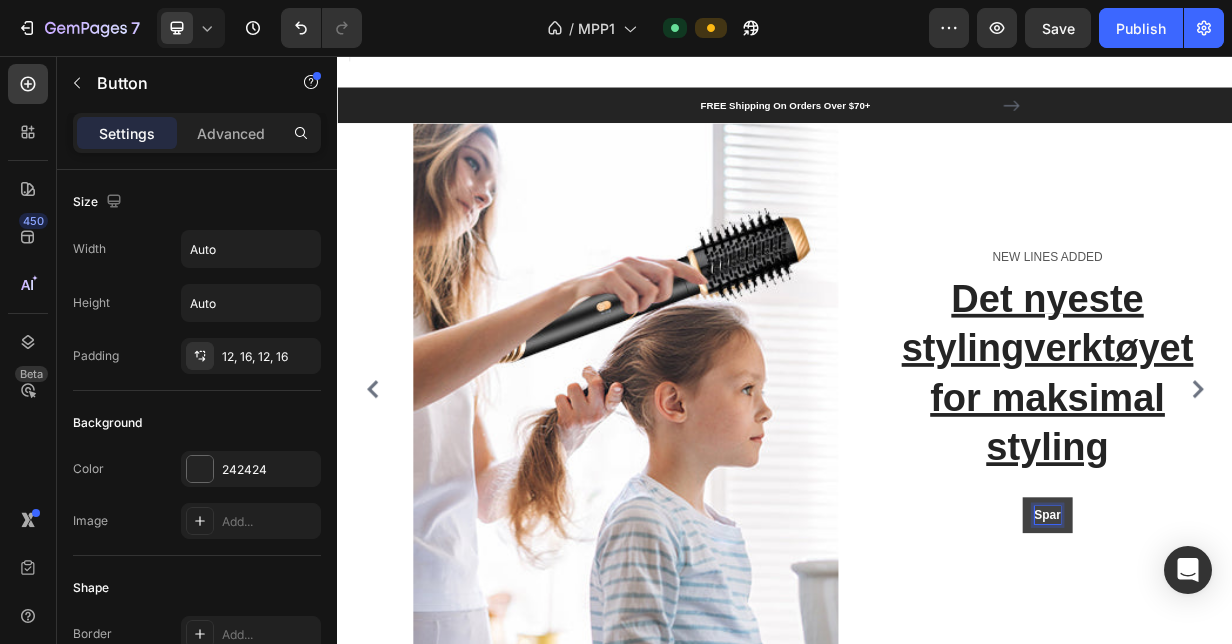 click on "Spar" at bounding box center [1289, 671] 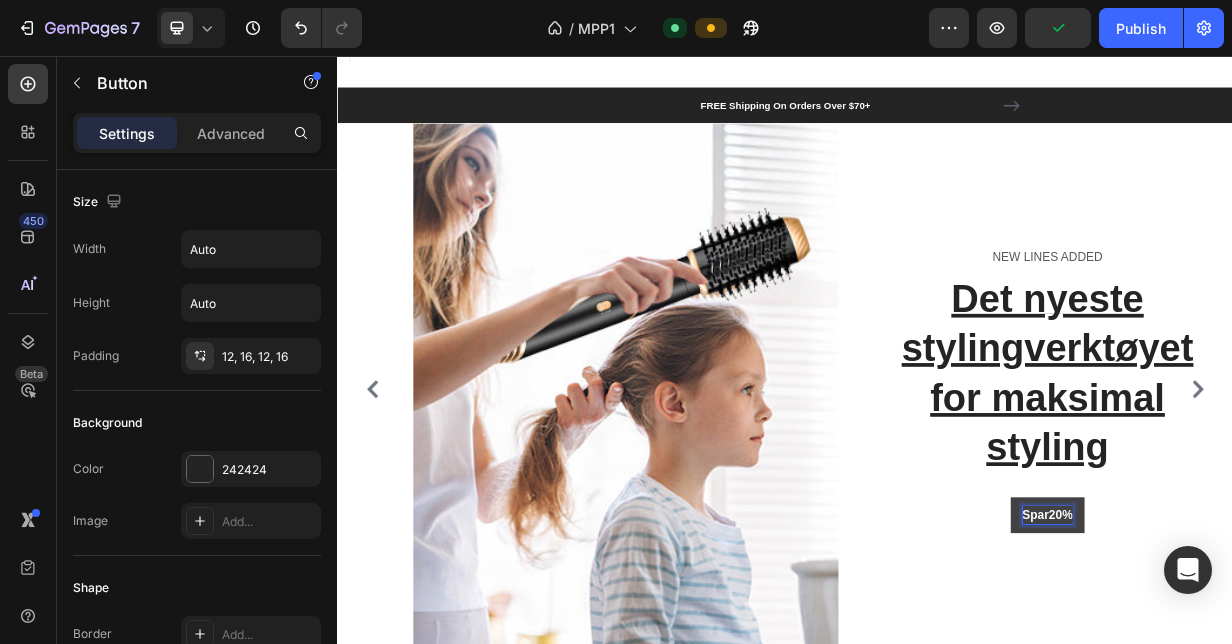 click on "Spar20%" at bounding box center [1289, 671] 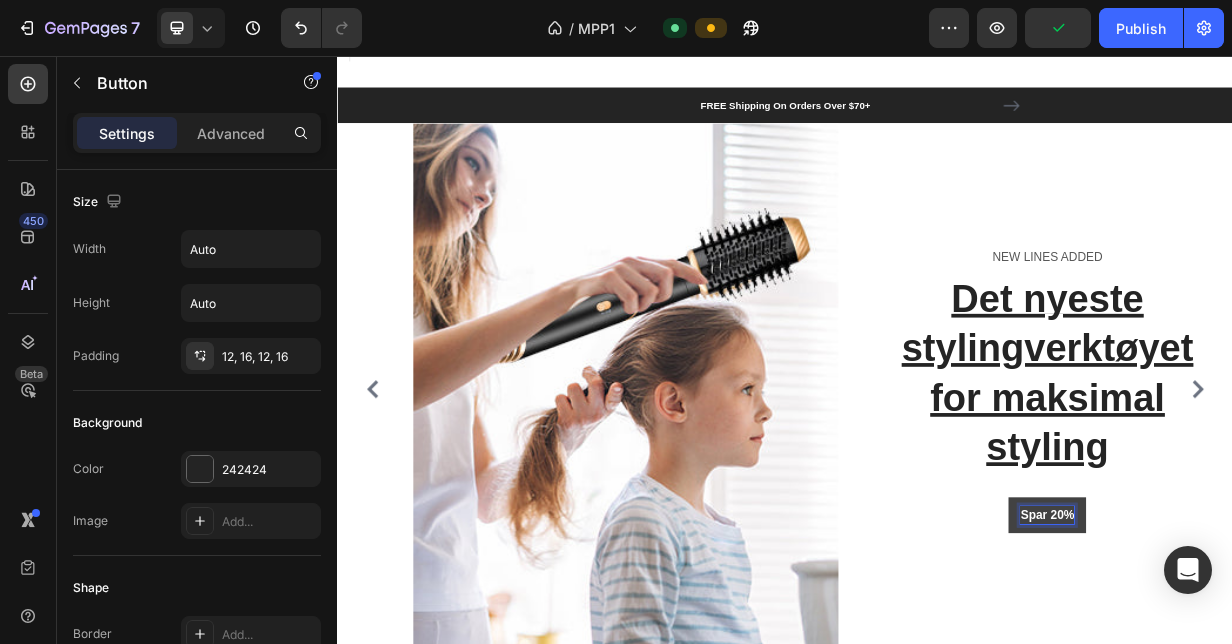 click on "Spar 20%" at bounding box center [1288, 671] 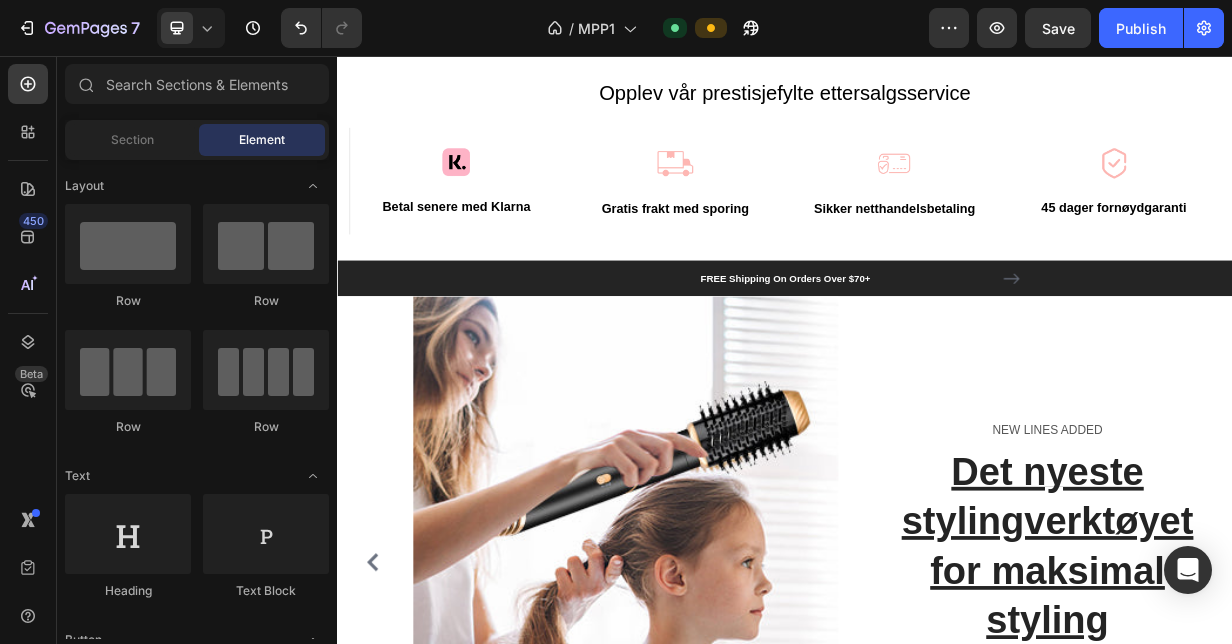scroll, scrollTop: 6758, scrollLeft: 0, axis: vertical 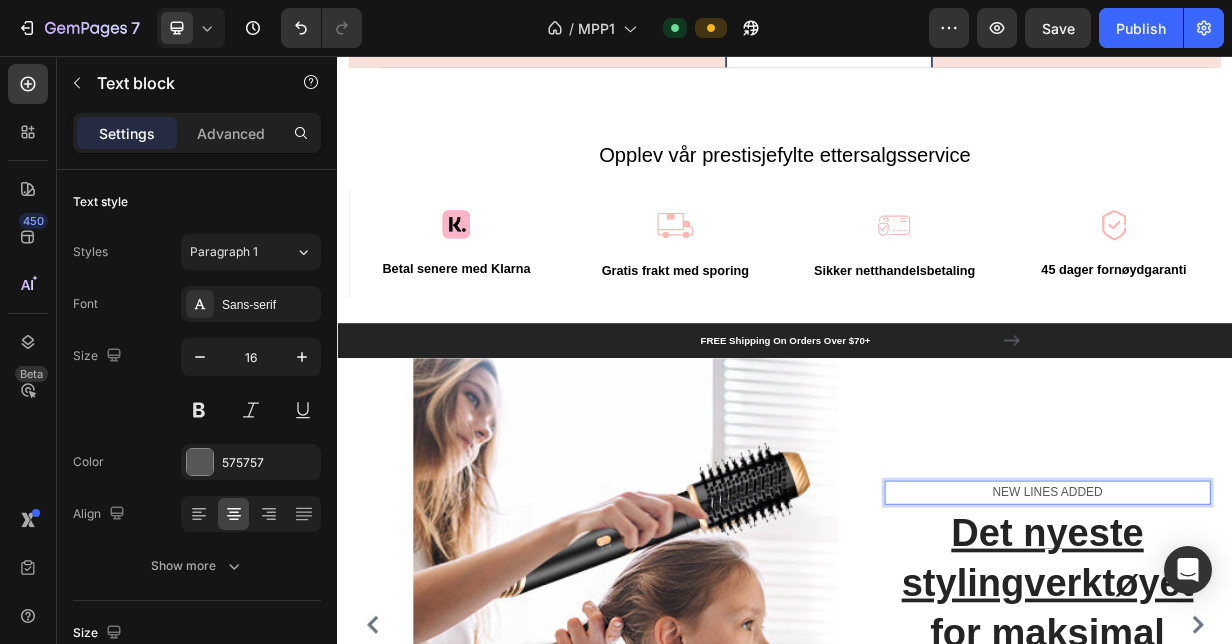 click on "NEW LINES ADDED Text block   4 Det nyeste stylingverktøyet for maksimal styling Heading Spar 20%  Button Row" at bounding box center [1272, 817] 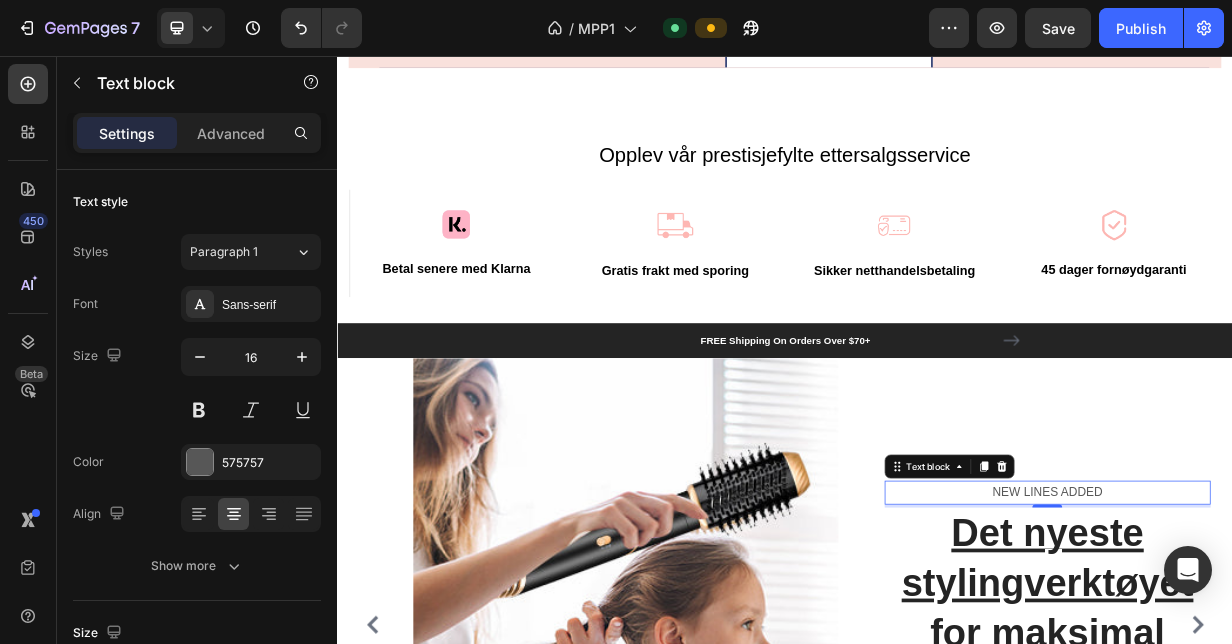 scroll, scrollTop: 6740, scrollLeft: 0, axis: vertical 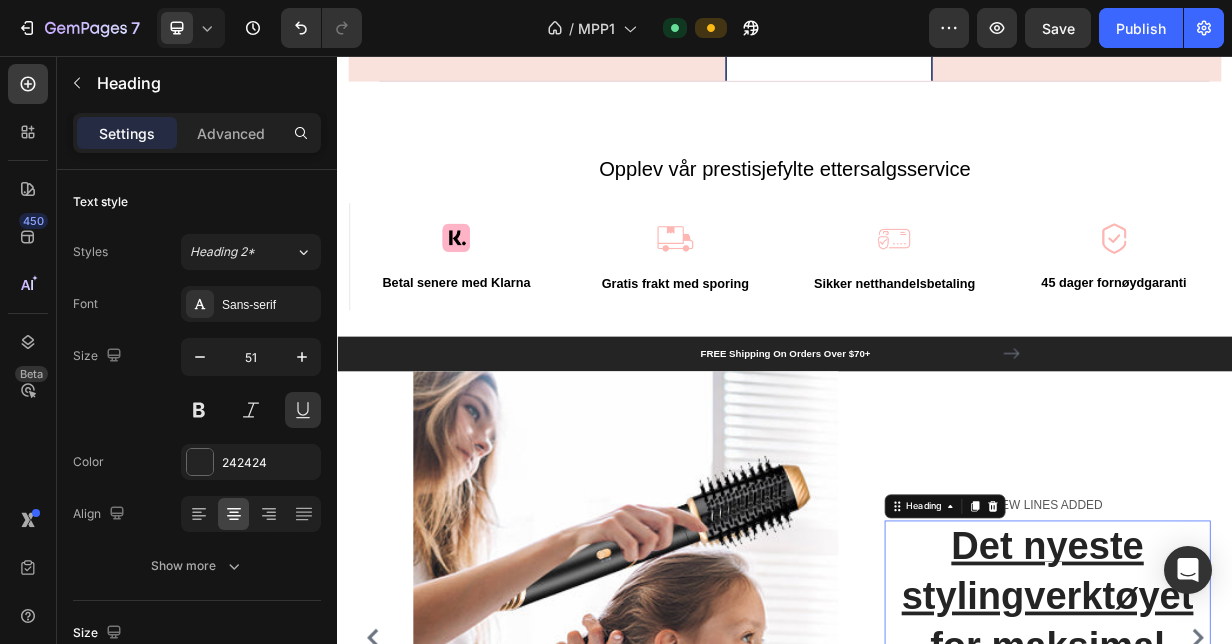 click on "Det nyeste stylingverktøyet for maksimal styling" at bounding box center (1288, 813) 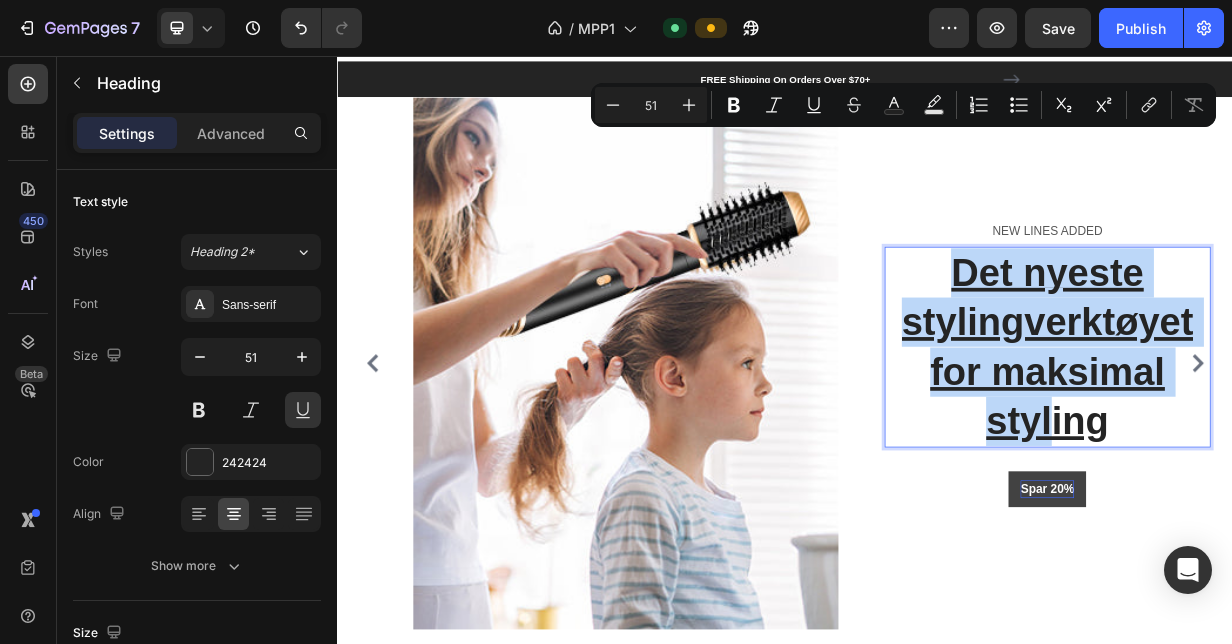 scroll, scrollTop: 7269, scrollLeft: 0, axis: vertical 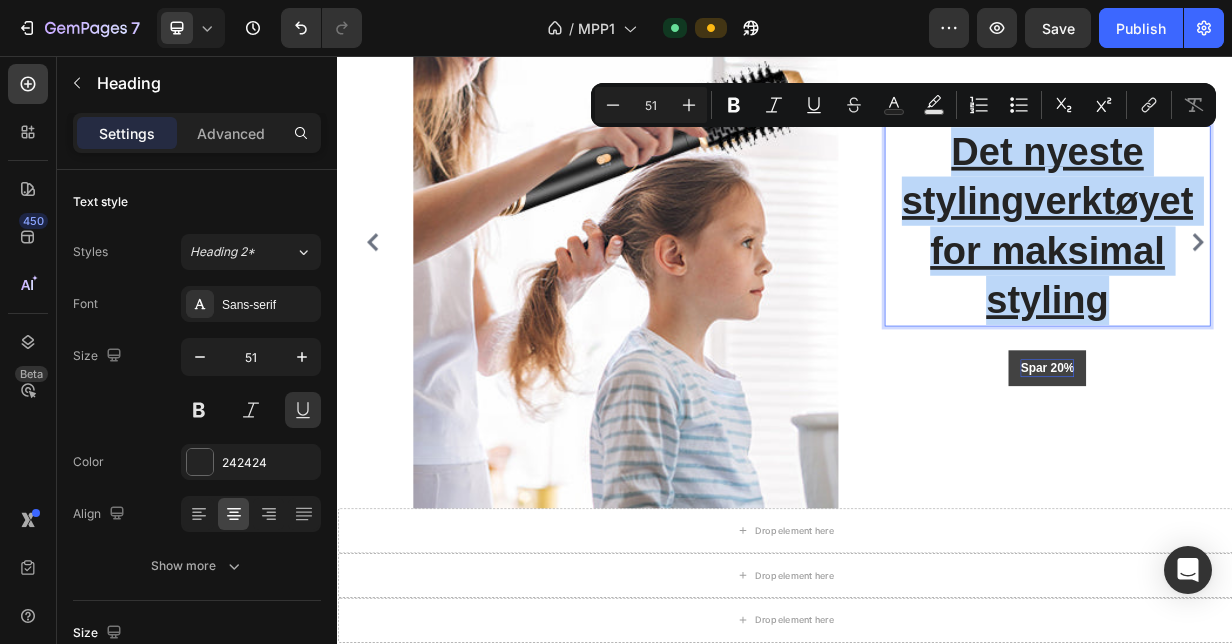 drag, startPoint x: 1170, startPoint y: 712, endPoint x: 1363, endPoint y: 401, distance: 366.01913 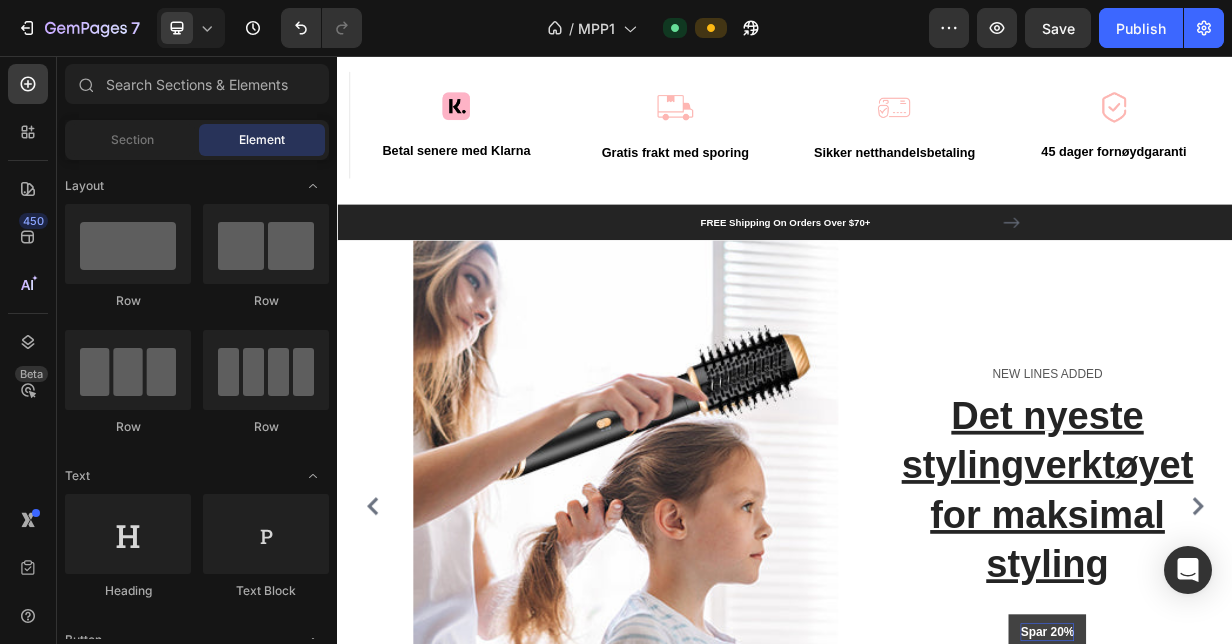 scroll, scrollTop: 6833, scrollLeft: 0, axis: vertical 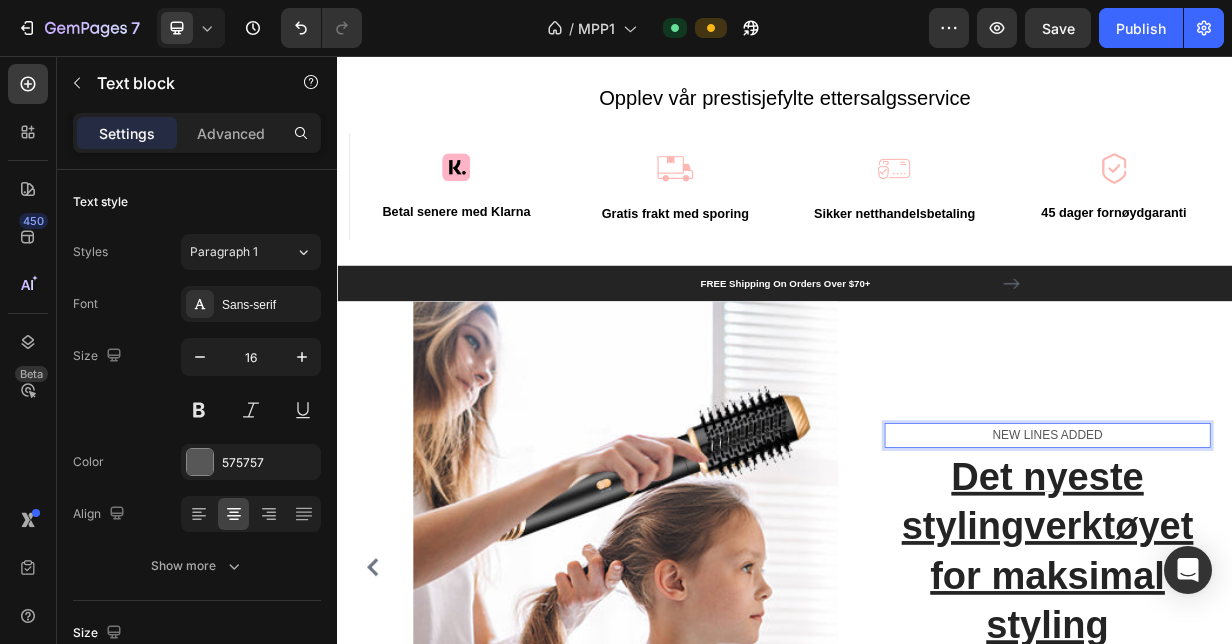 click on "NEW LINES ADDED" at bounding box center [1288, 564] 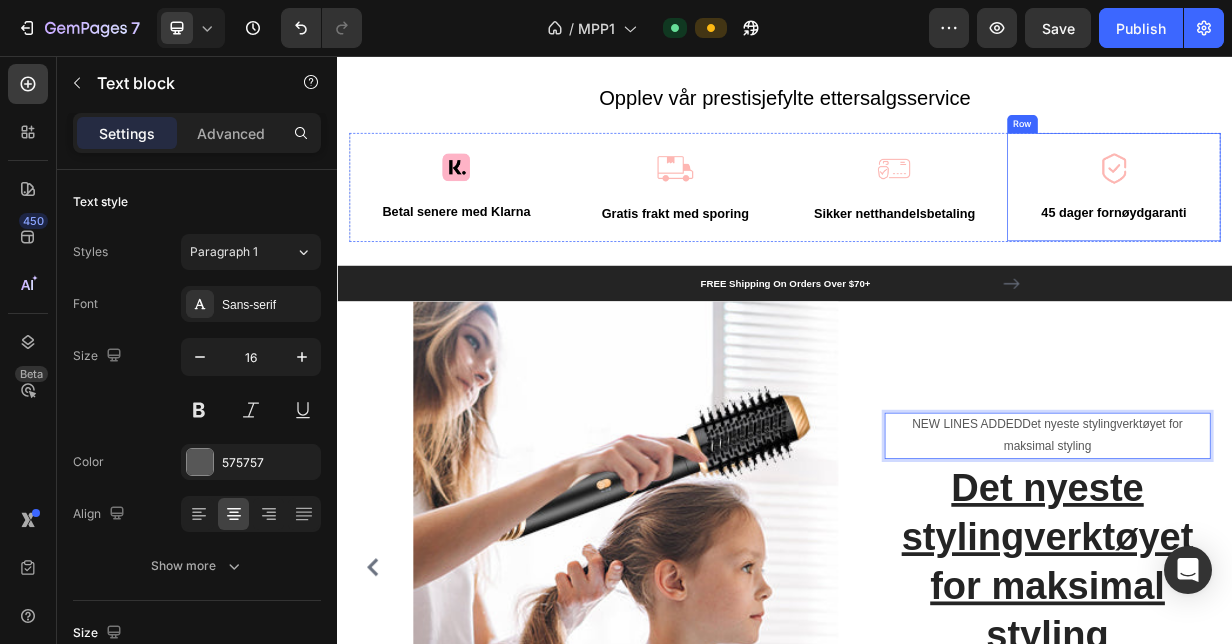 scroll, scrollTop: 6818, scrollLeft: 0, axis: vertical 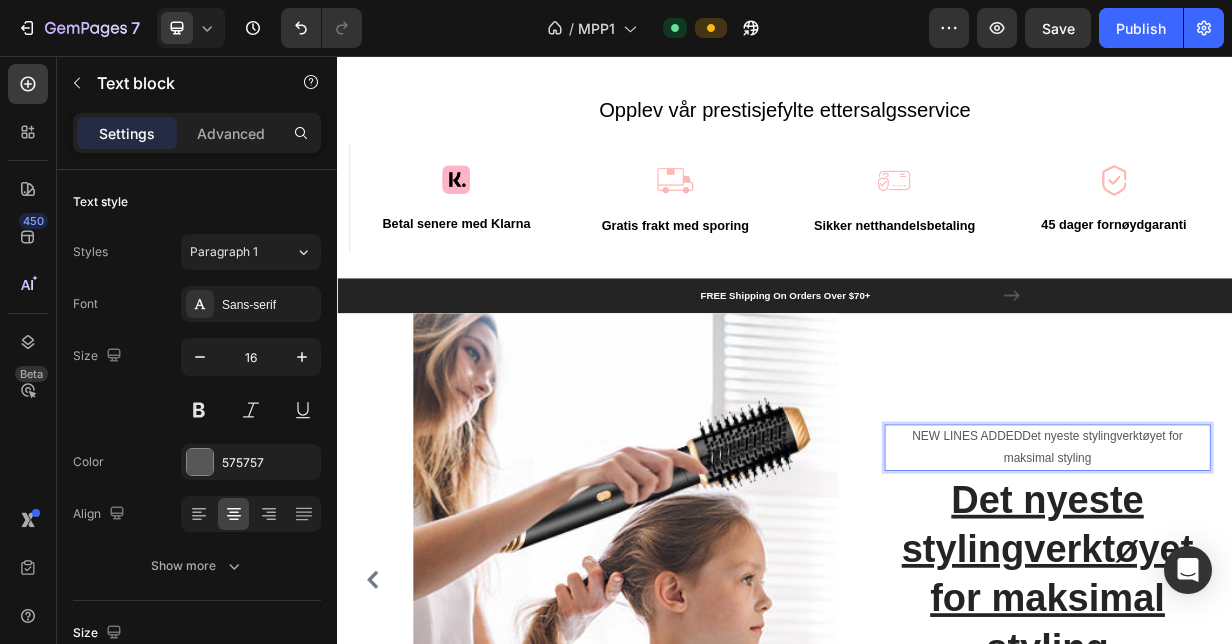 click on "NEW LINES ADDEDDet nyeste stylingverktøyet for maksimal styling" at bounding box center (1288, 581) 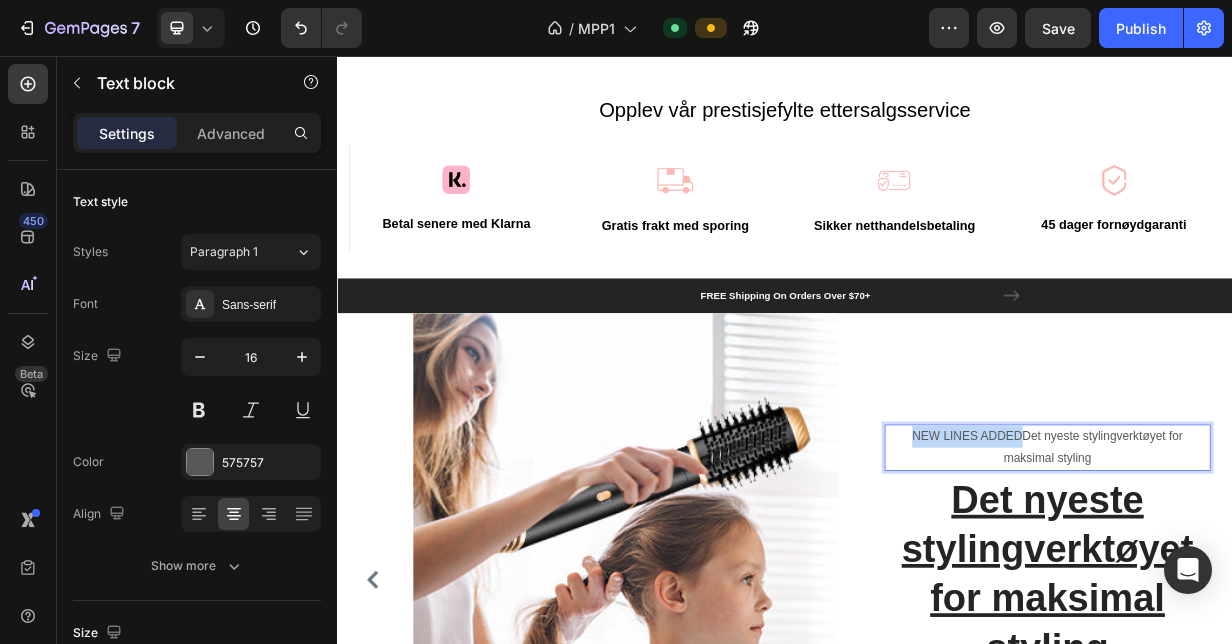 drag, startPoint x: 1253, startPoint y: 569, endPoint x: 1099, endPoint y: 563, distance: 154.11684 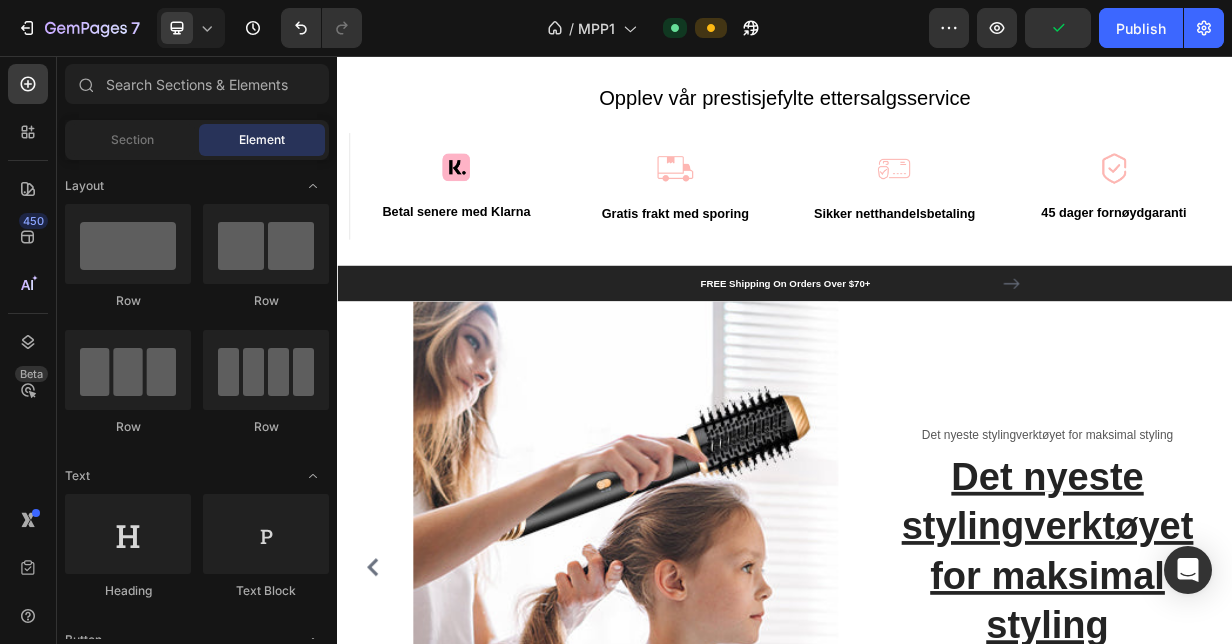 scroll, scrollTop: 7058, scrollLeft: 0, axis: vertical 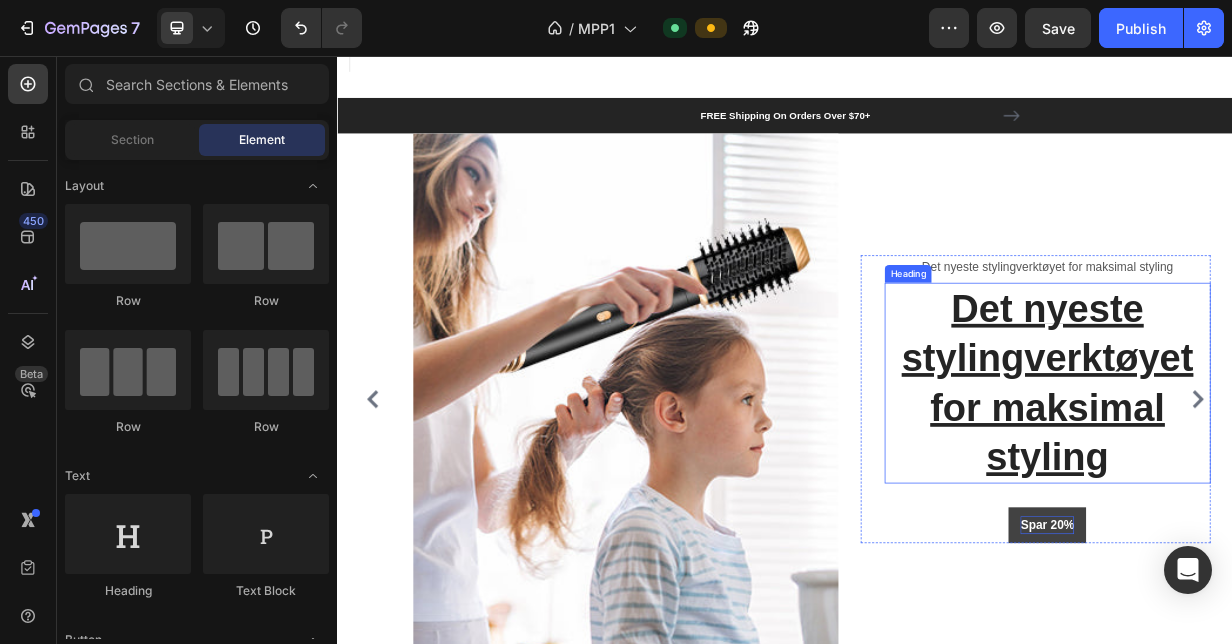click on "Det nyeste stylingverktøyet for maksimal styling" at bounding box center (1288, 494) 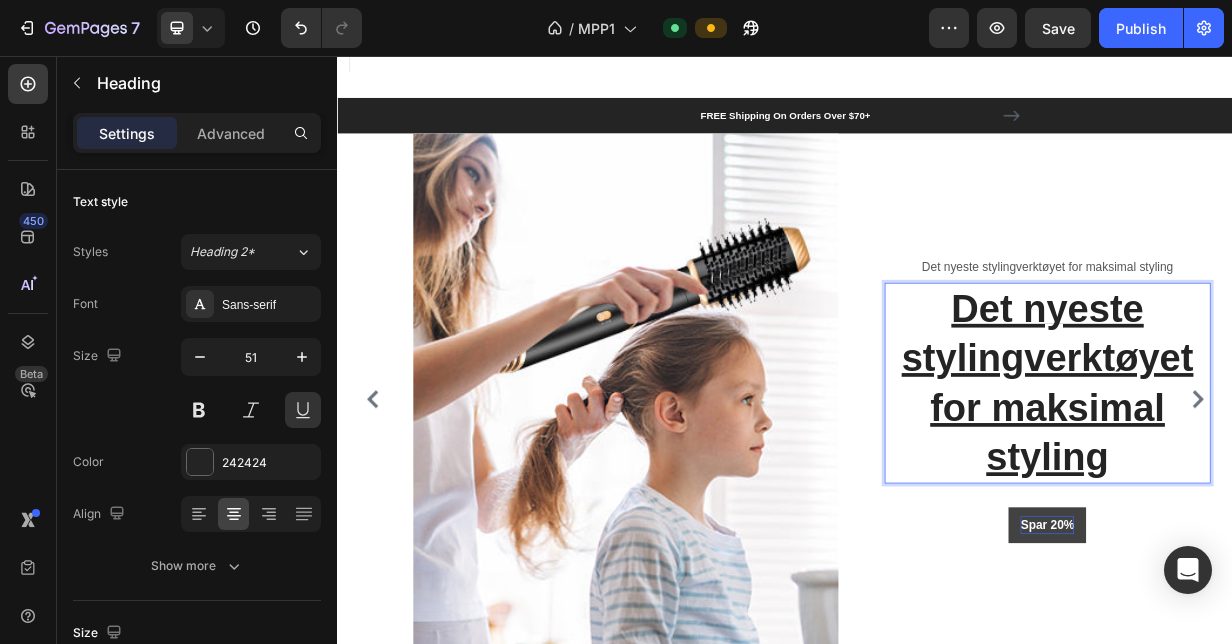 click on "Det nyeste stylingverktøyet for maksimal styling" at bounding box center (1288, 494) 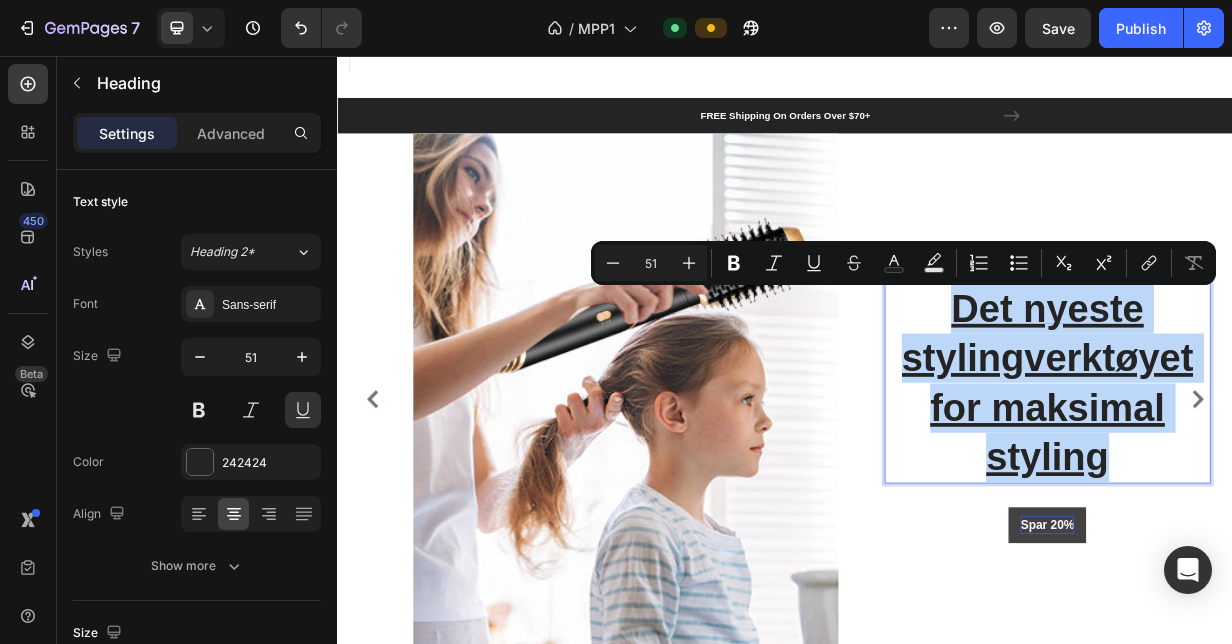drag, startPoint x: 1374, startPoint y: 597, endPoint x: 1158, endPoint y: 394, distance: 296.42032 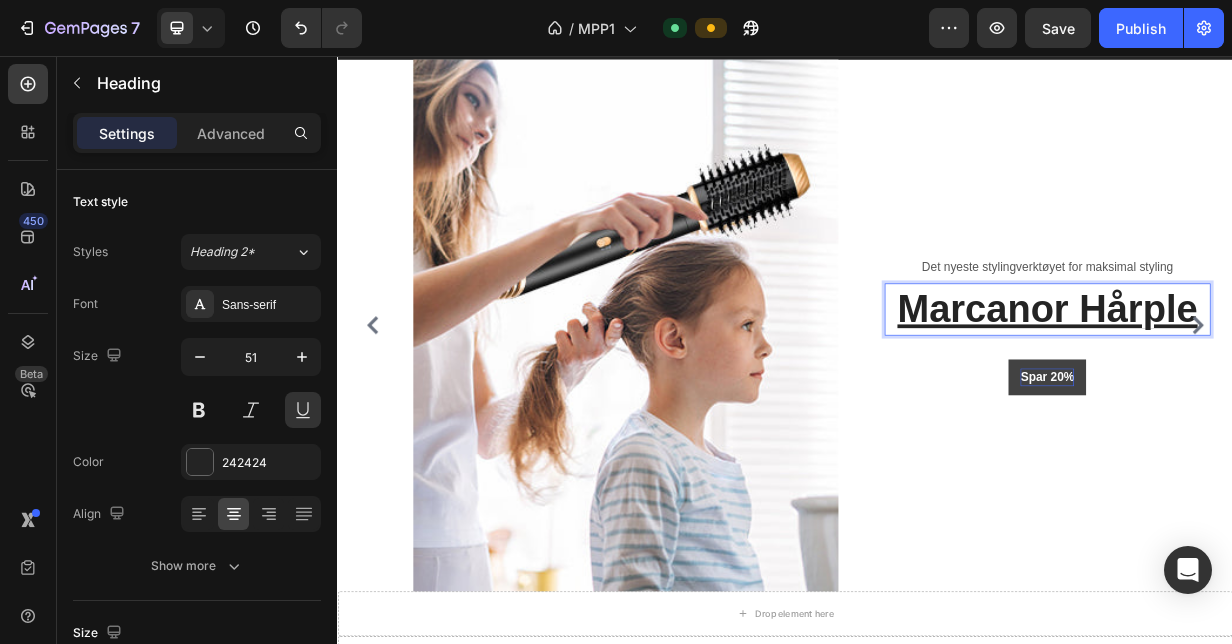 scroll, scrollTop: 7124, scrollLeft: 0, axis: vertical 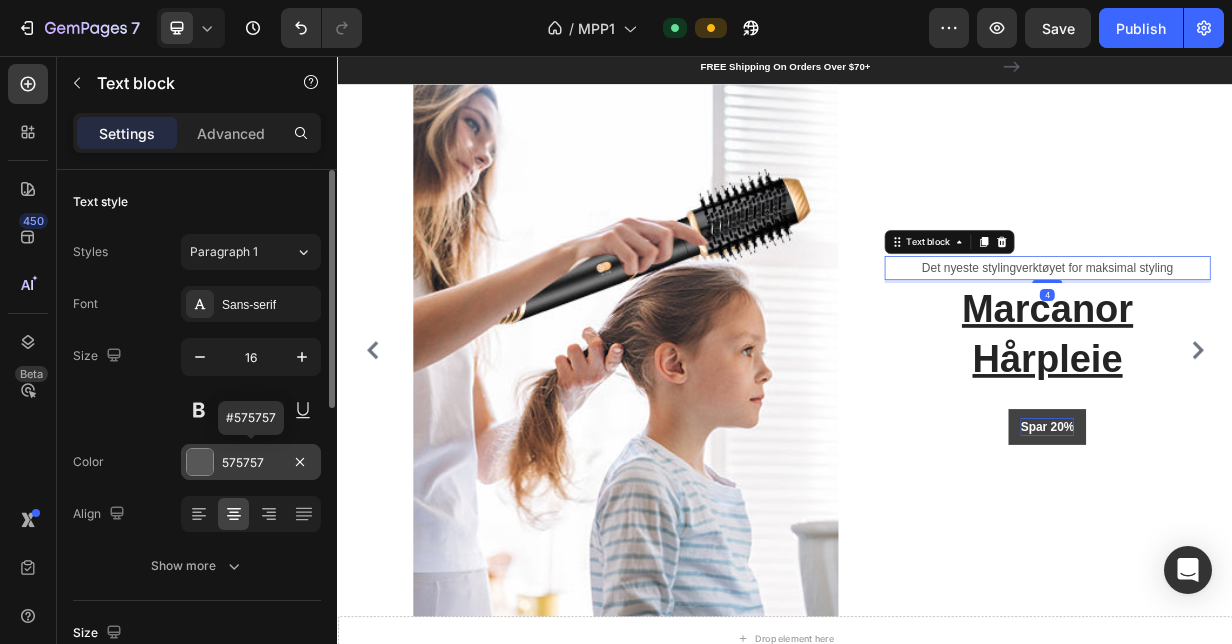 click at bounding box center [200, 462] 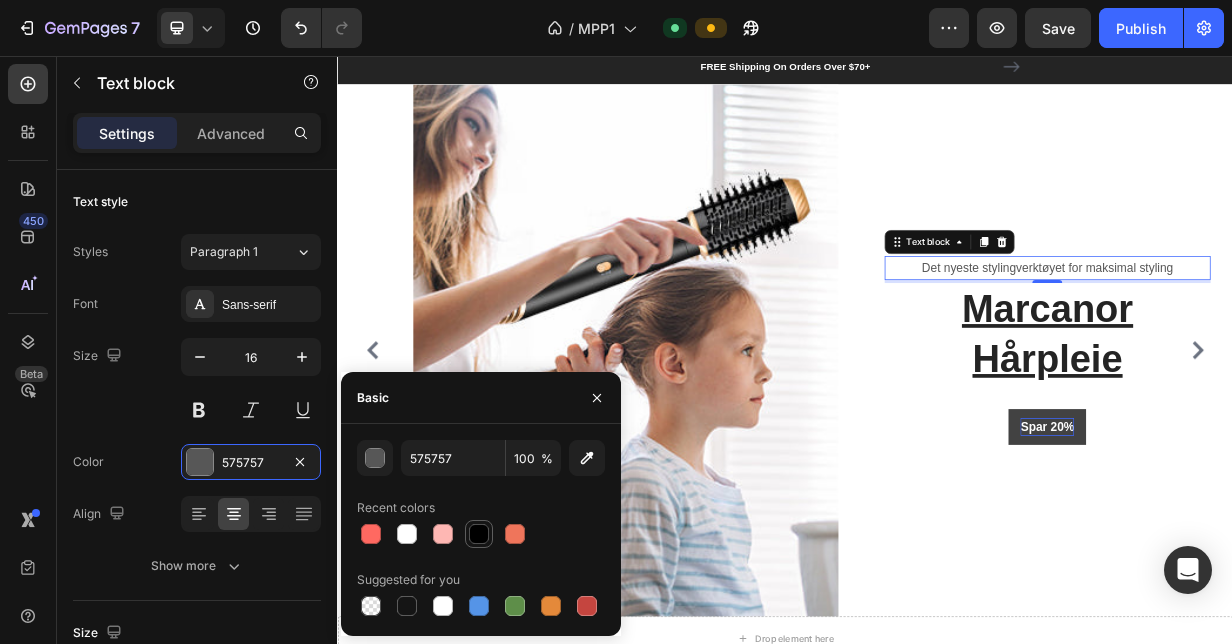click at bounding box center (479, 534) 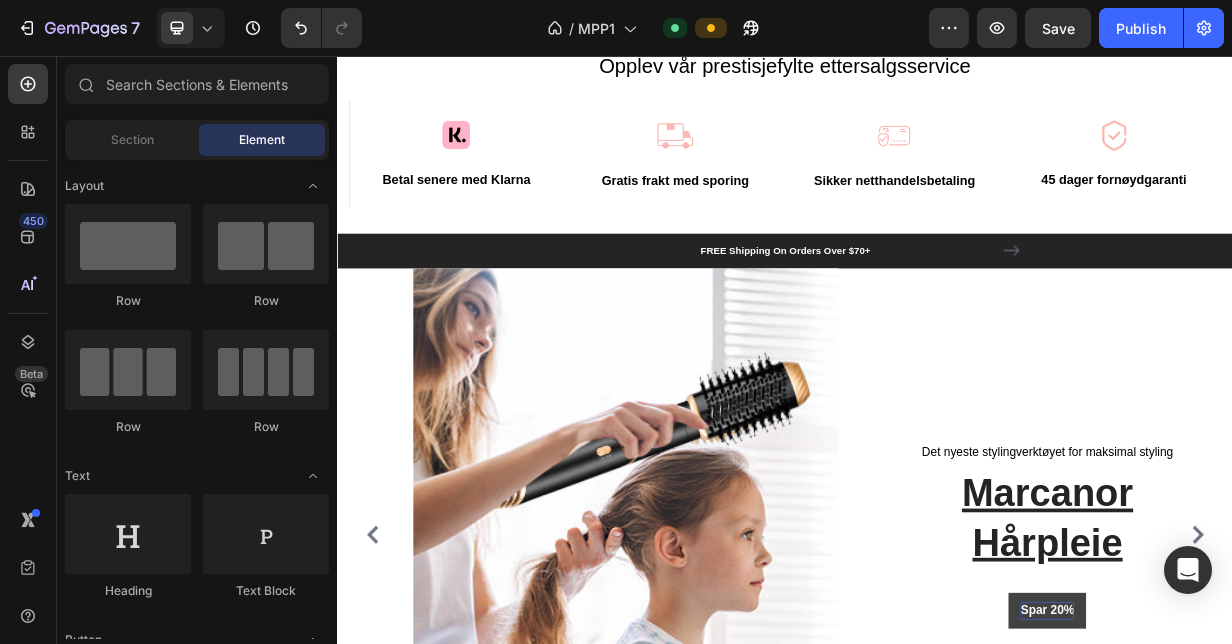 scroll, scrollTop: 6721, scrollLeft: 0, axis: vertical 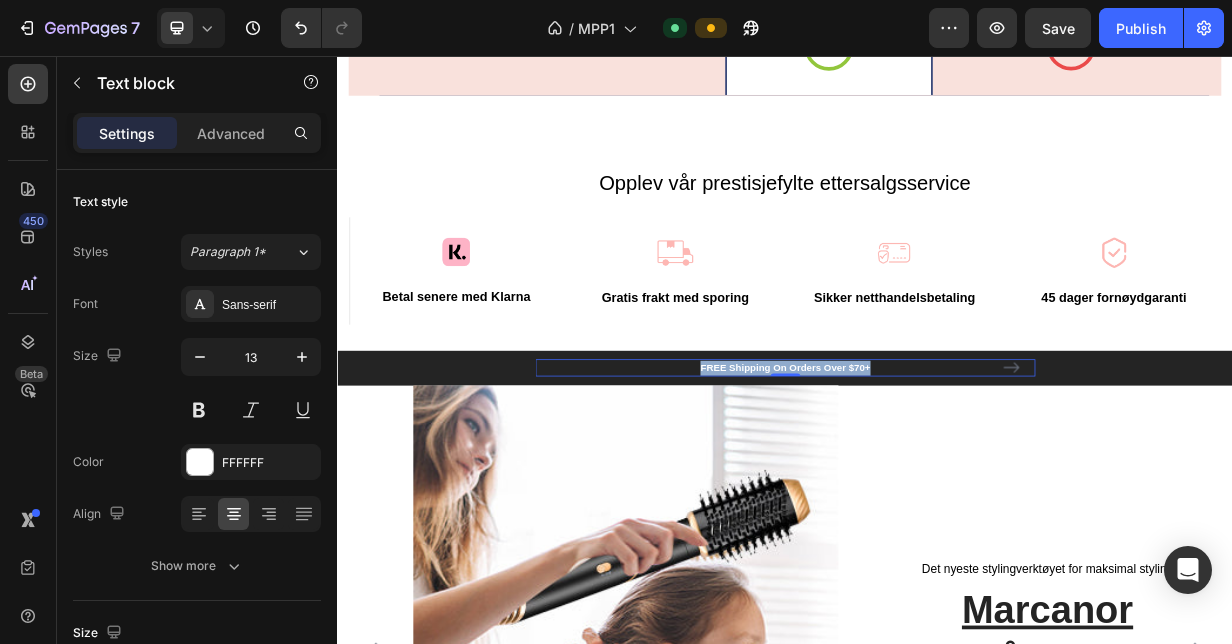 drag, startPoint x: 1043, startPoint y: 471, endPoint x: 816, endPoint y: 476, distance: 227.05505 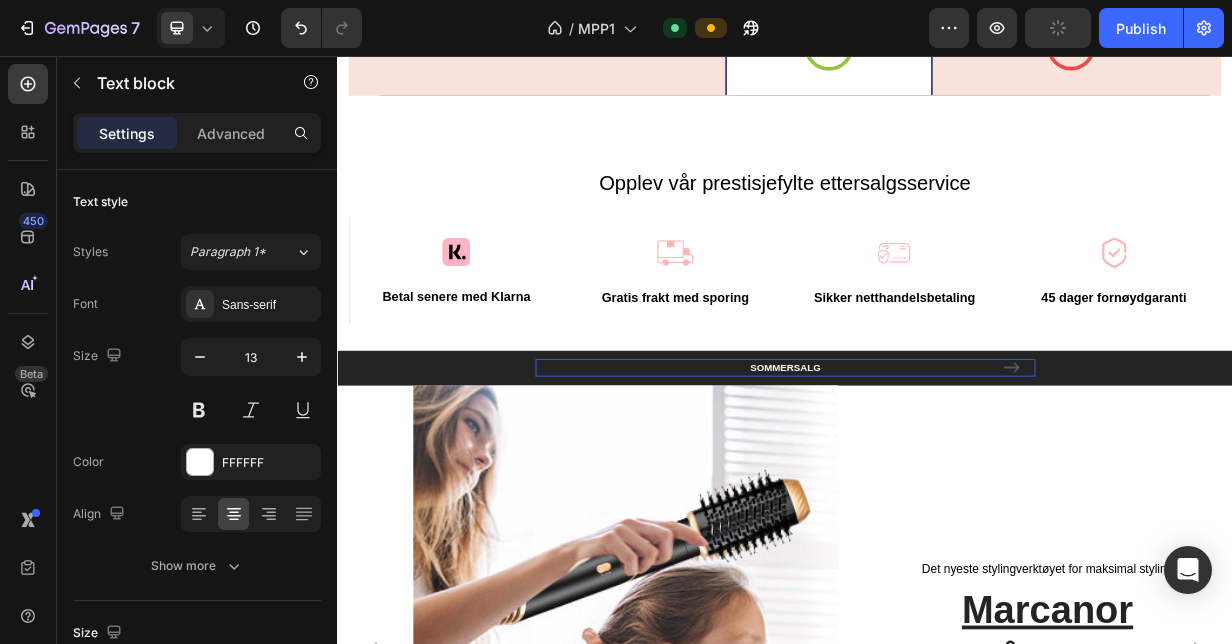 click on "SOMMERSALG" at bounding box center (937, 475) 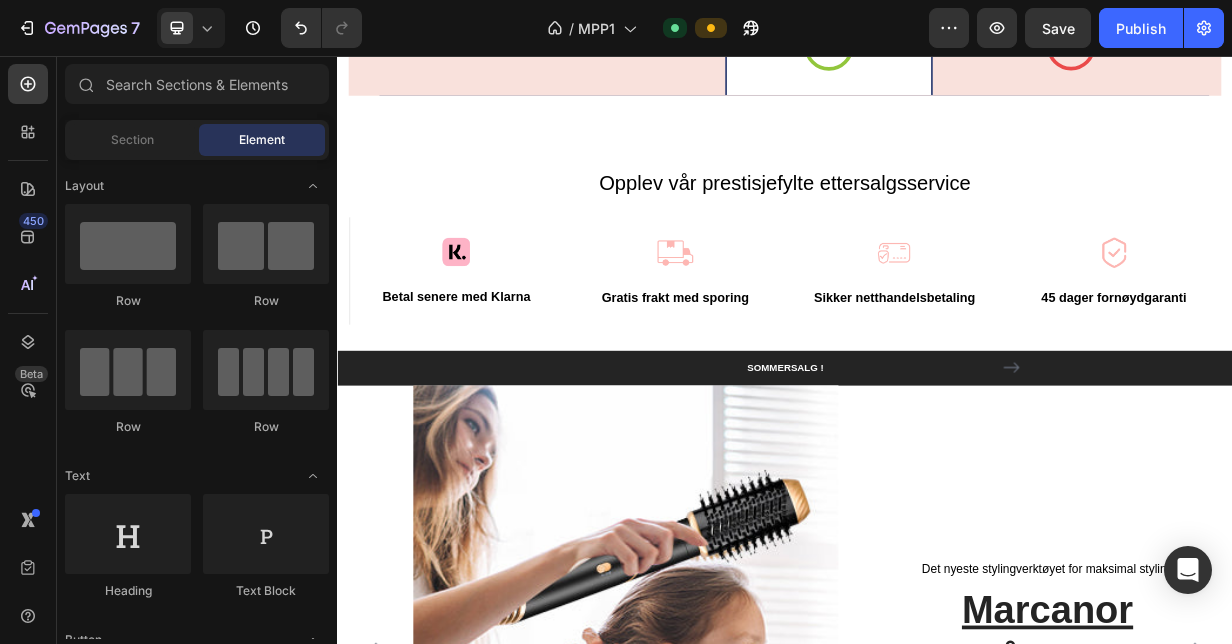 scroll, scrollTop: 6031, scrollLeft: 0, axis: vertical 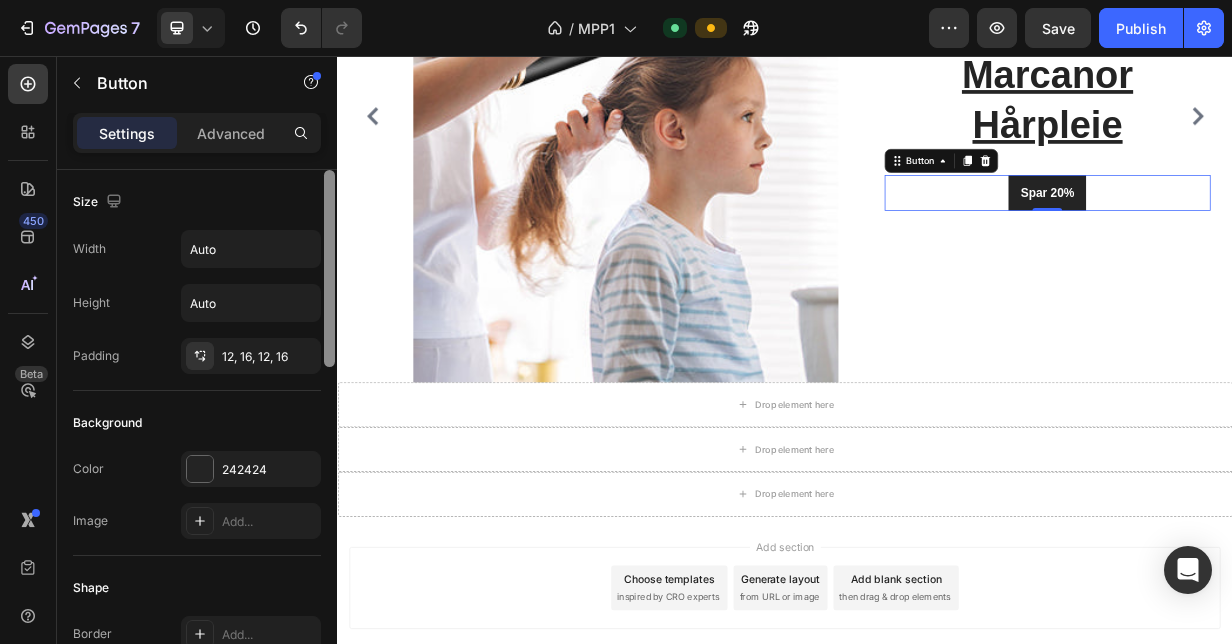 drag, startPoint x: 329, startPoint y: 329, endPoint x: 328, endPoint y: 252, distance: 77.00649 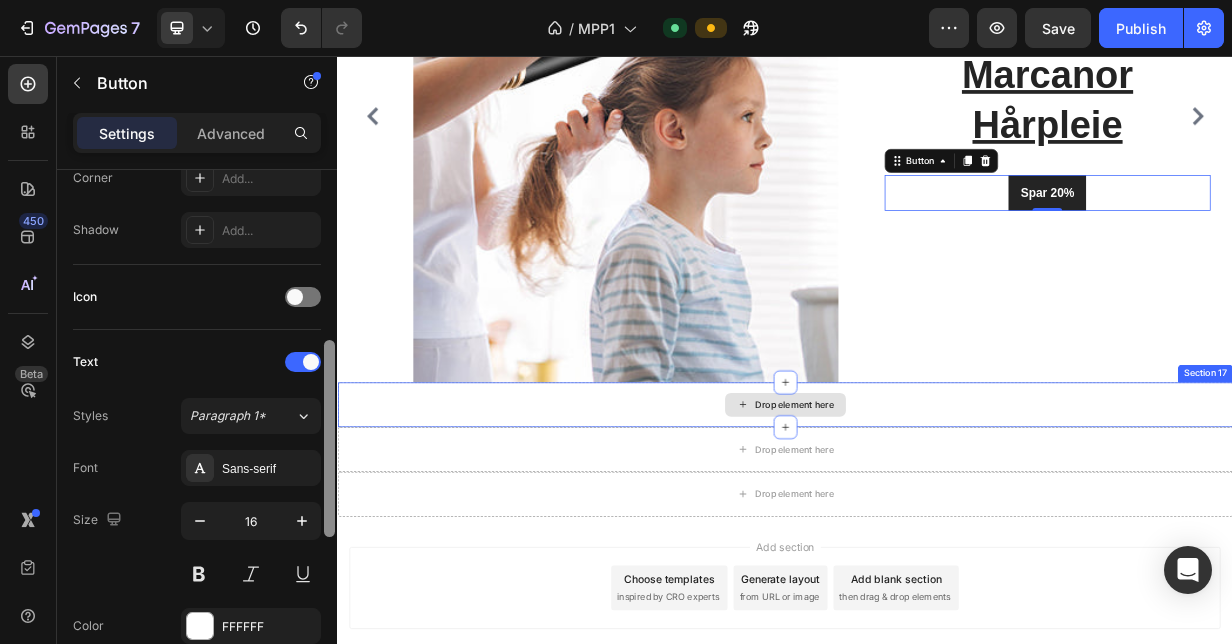 scroll, scrollTop: 514, scrollLeft: 0, axis: vertical 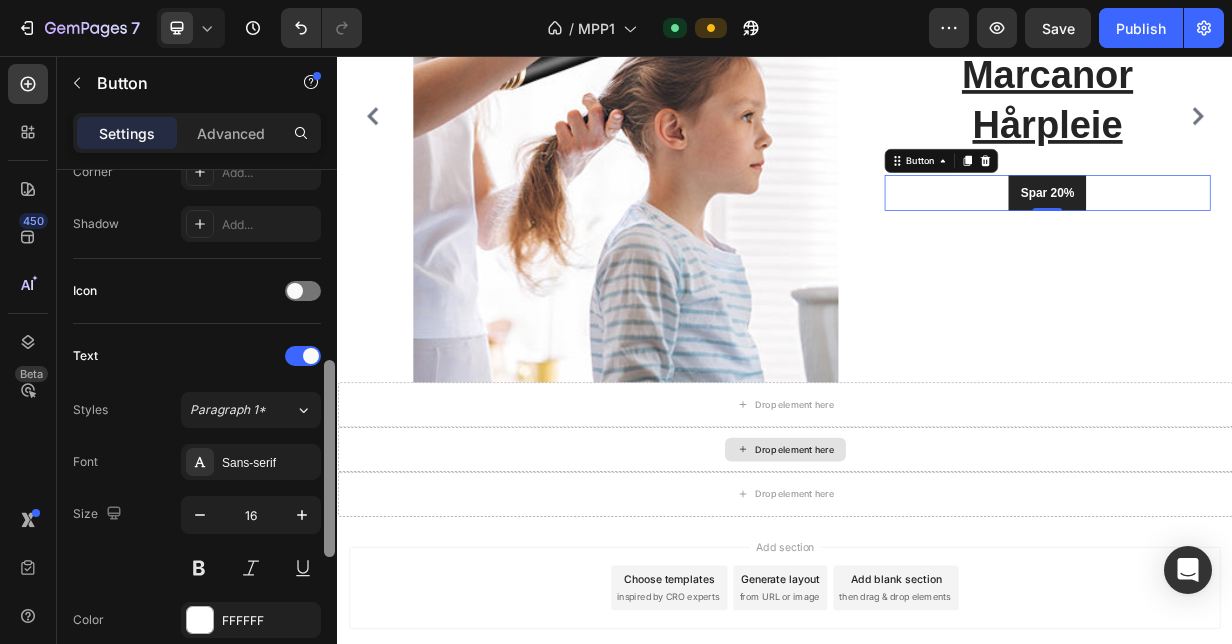 drag, startPoint x: 669, startPoint y: 283, endPoint x: 341, endPoint y: 569, distance: 435.17813 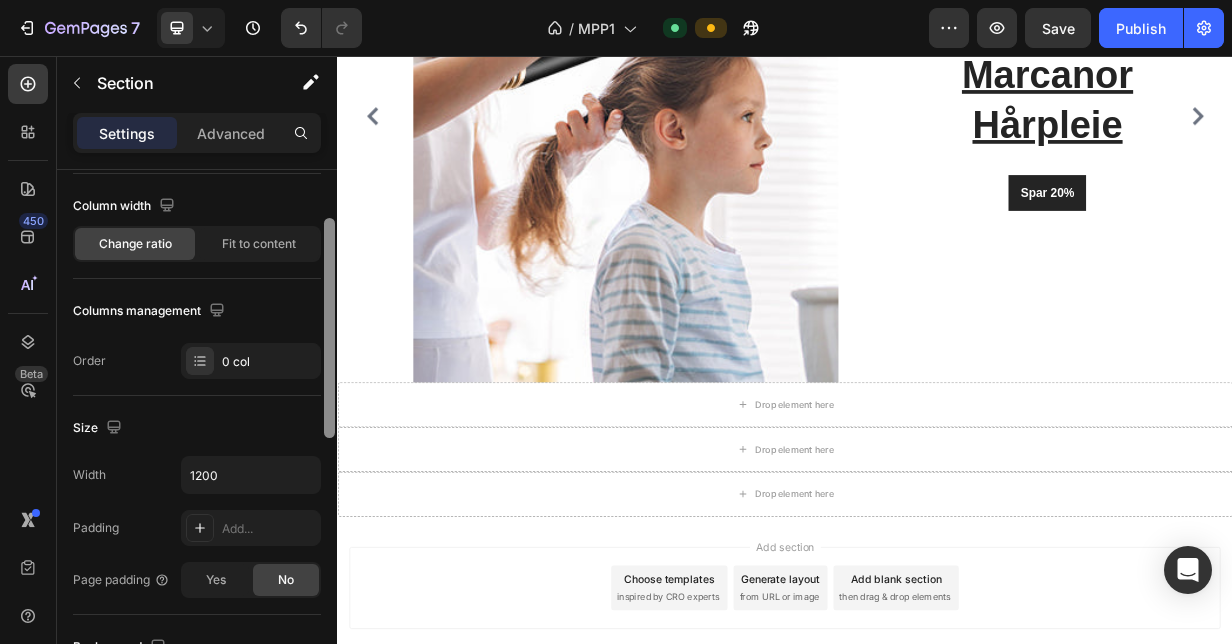 scroll, scrollTop: 137, scrollLeft: 0, axis: vertical 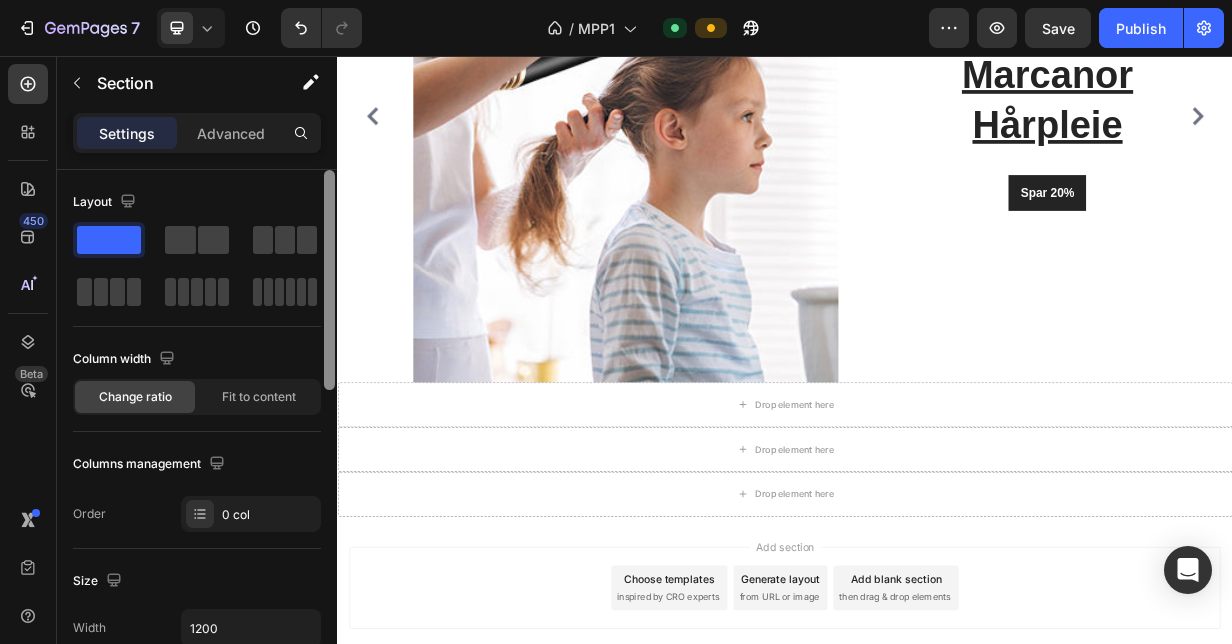 drag, startPoint x: 331, startPoint y: 278, endPoint x: 326, endPoint y: 186, distance: 92.13577 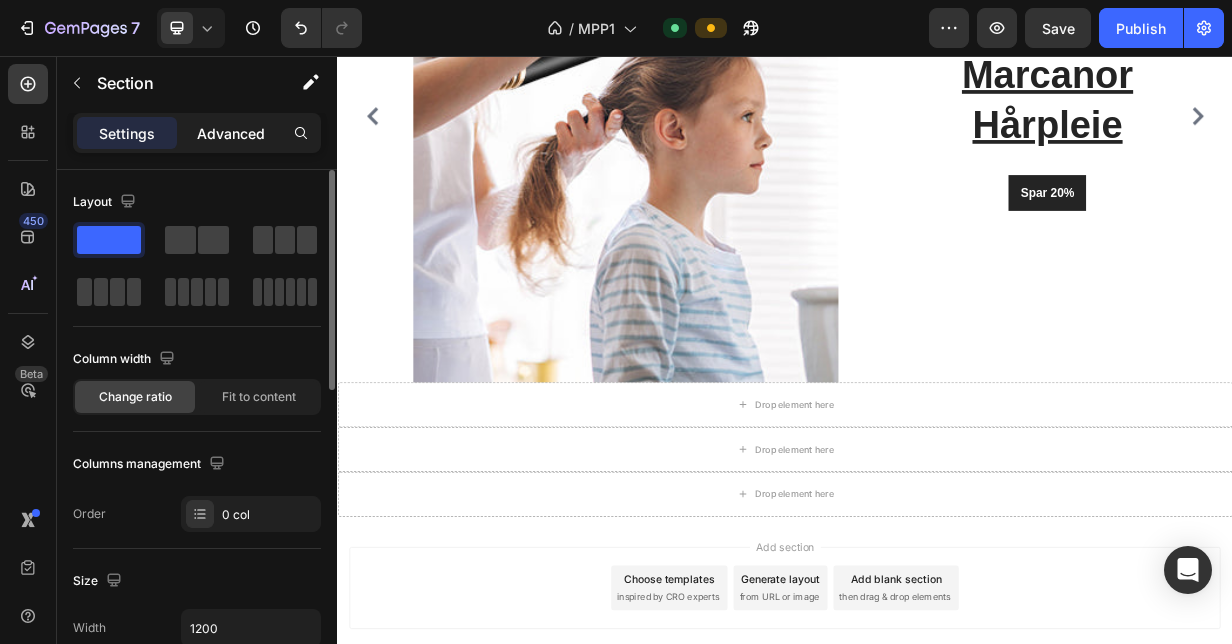 click on "Advanced" at bounding box center [231, 133] 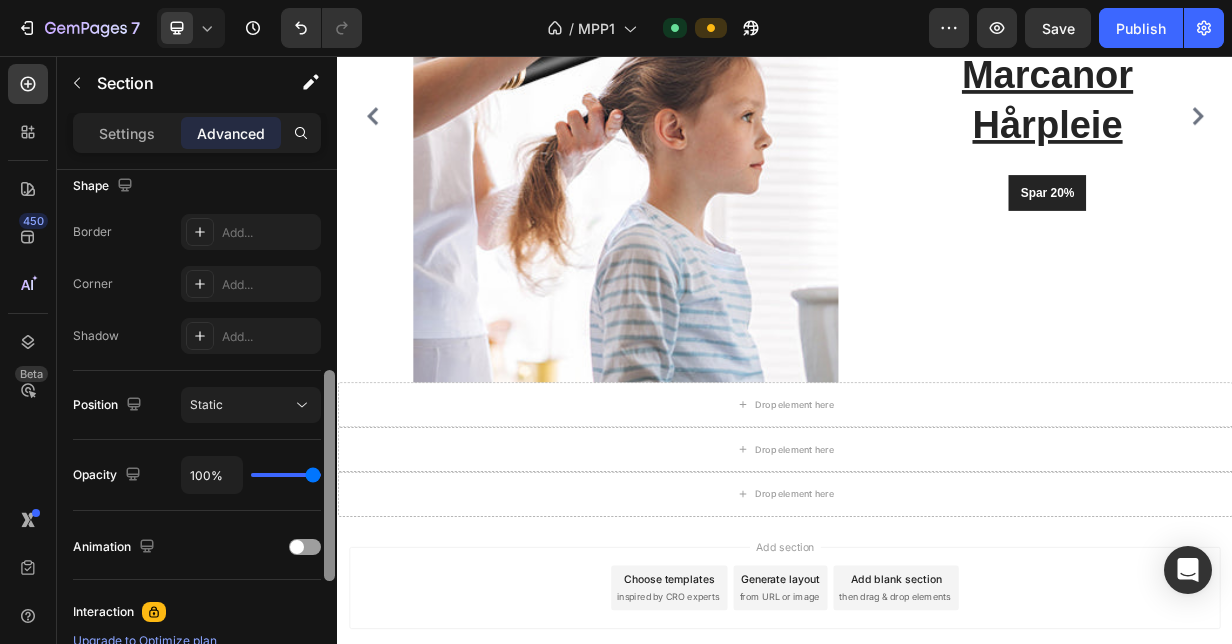 scroll, scrollTop: 512, scrollLeft: 0, axis: vertical 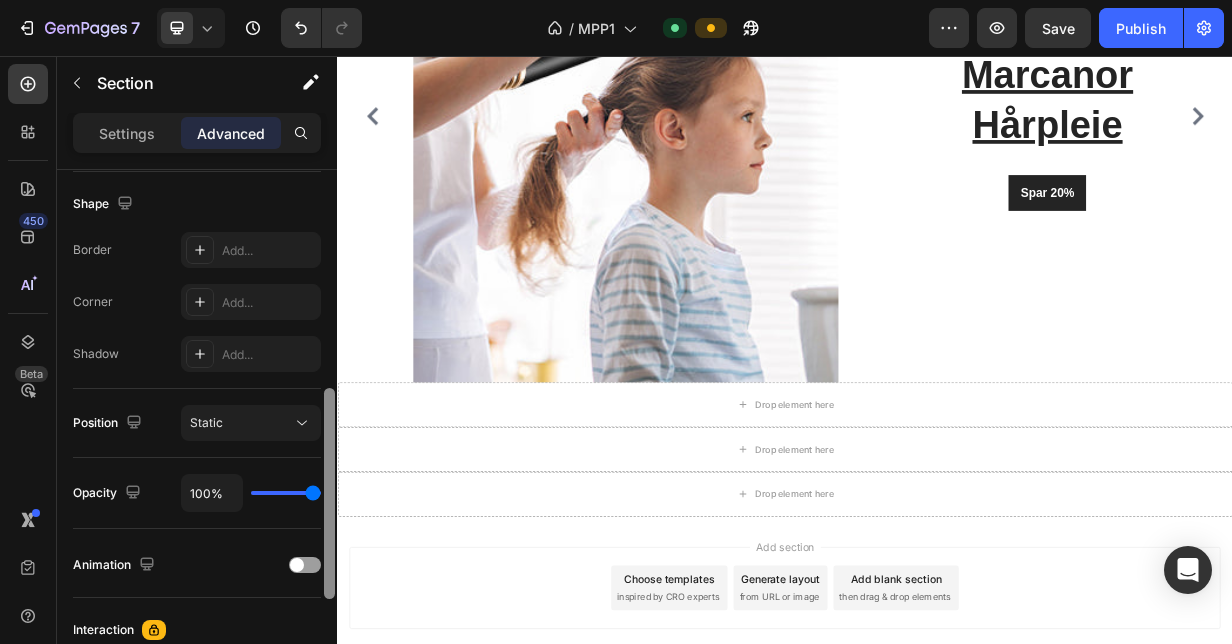 drag, startPoint x: 330, startPoint y: 237, endPoint x: 320, endPoint y: 442, distance: 205.24376 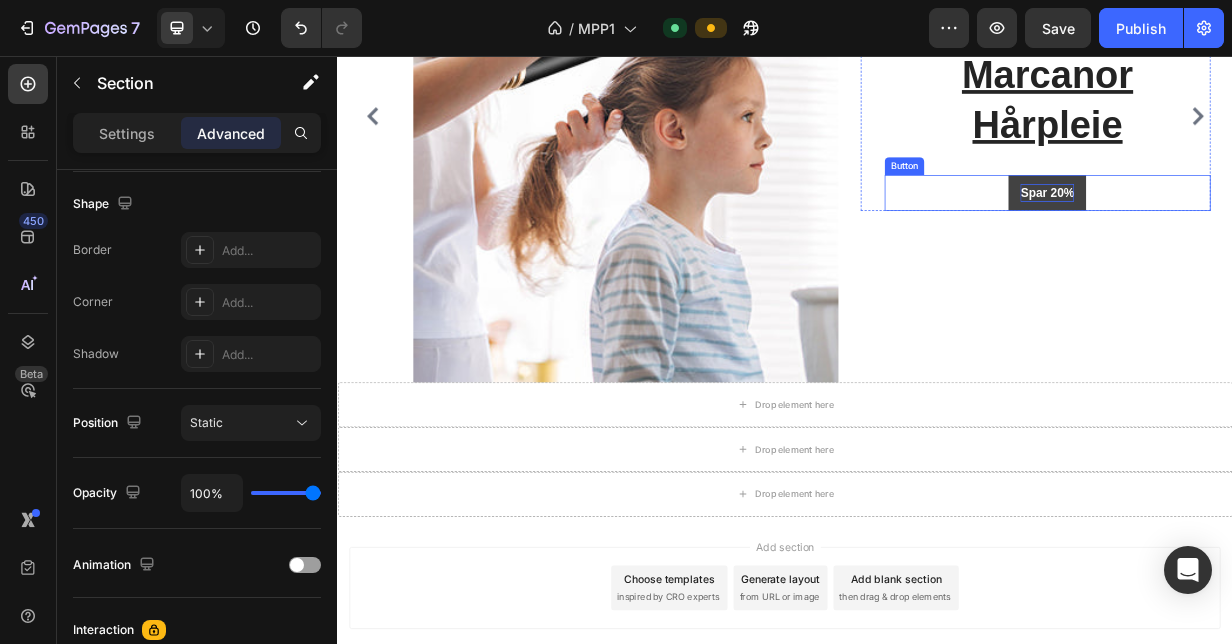 click on "Spar 20%" at bounding box center (1288, 240) 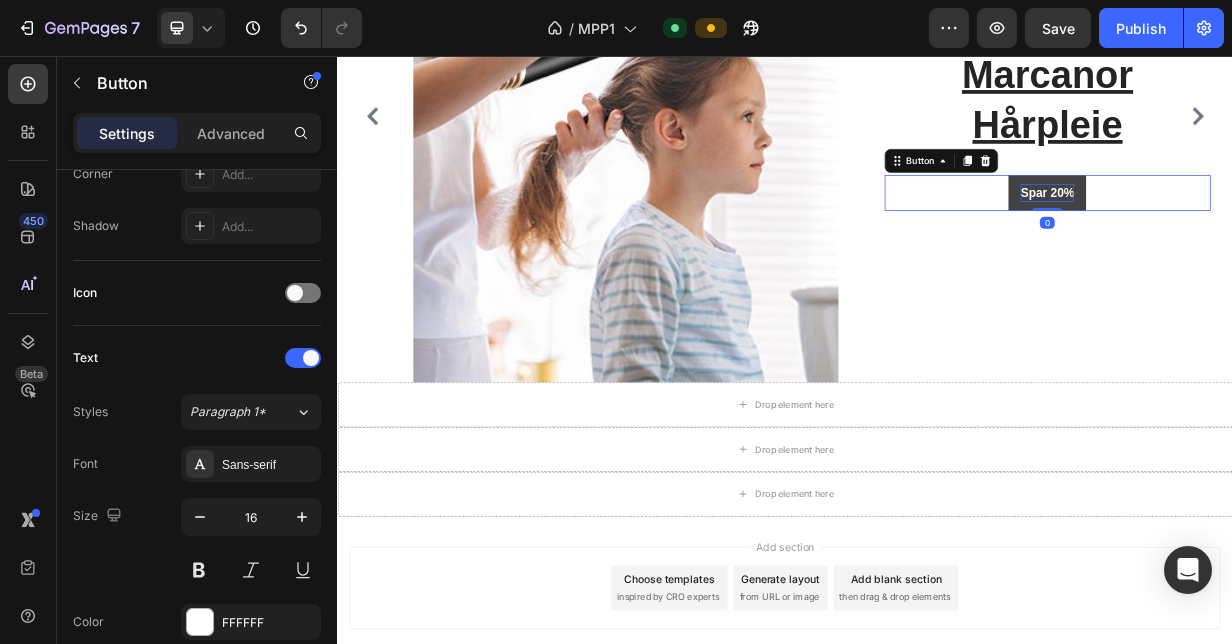 scroll, scrollTop: 0, scrollLeft: 0, axis: both 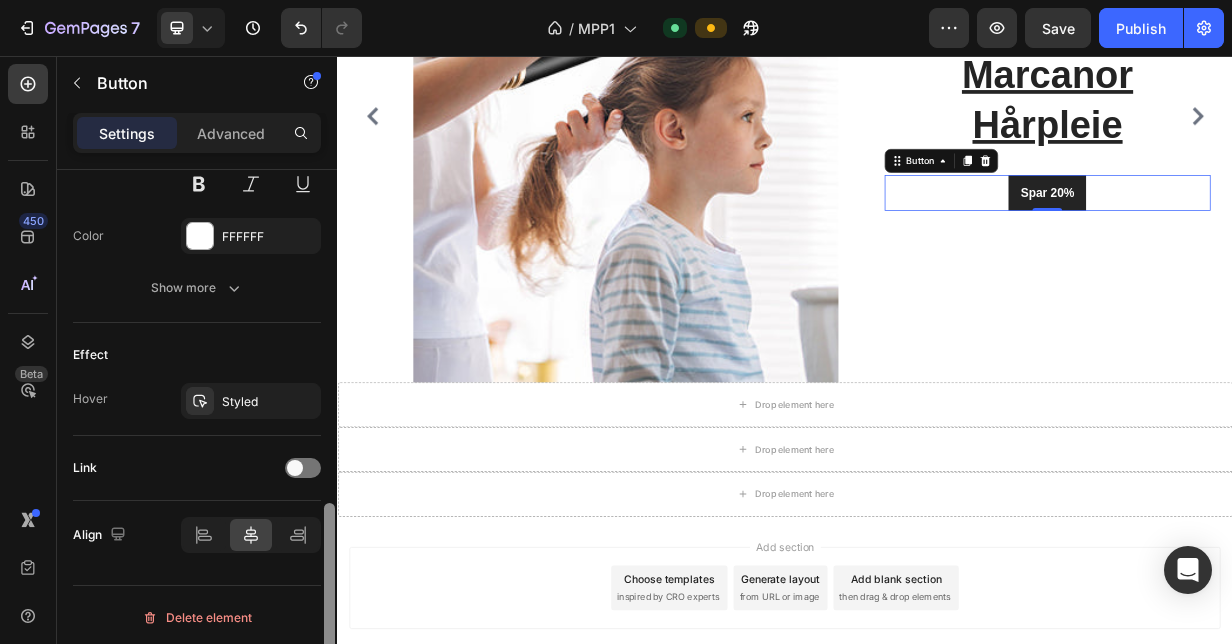 drag, startPoint x: 328, startPoint y: 247, endPoint x: 334, endPoint y: 680, distance: 433.04156 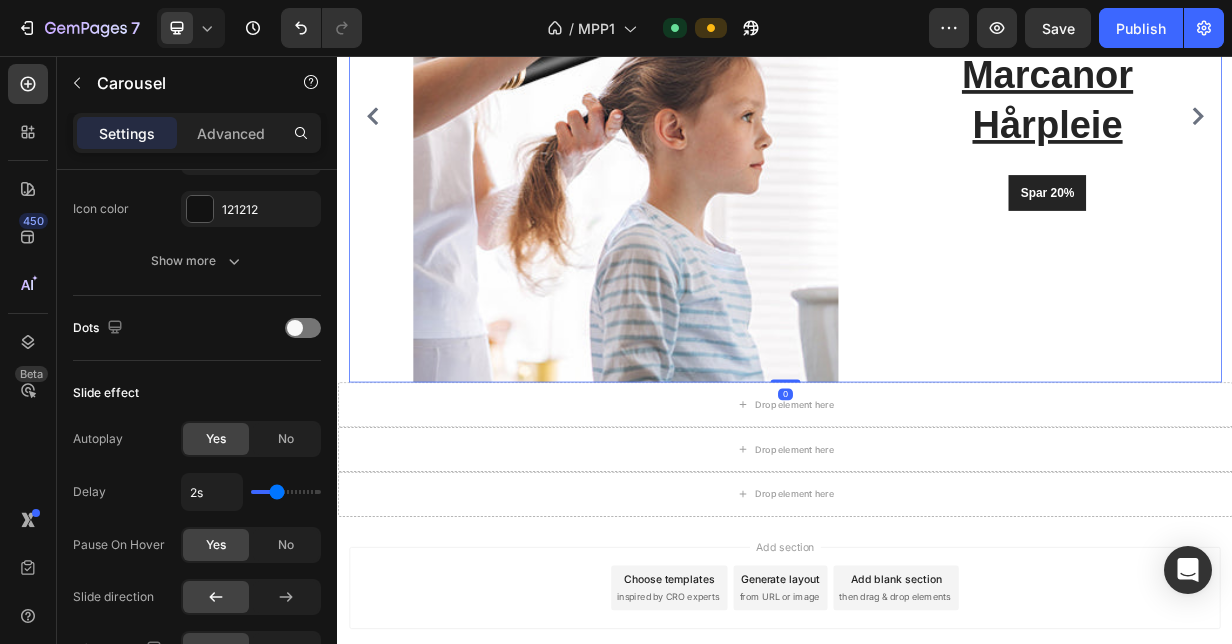 scroll, scrollTop: 0, scrollLeft: 0, axis: both 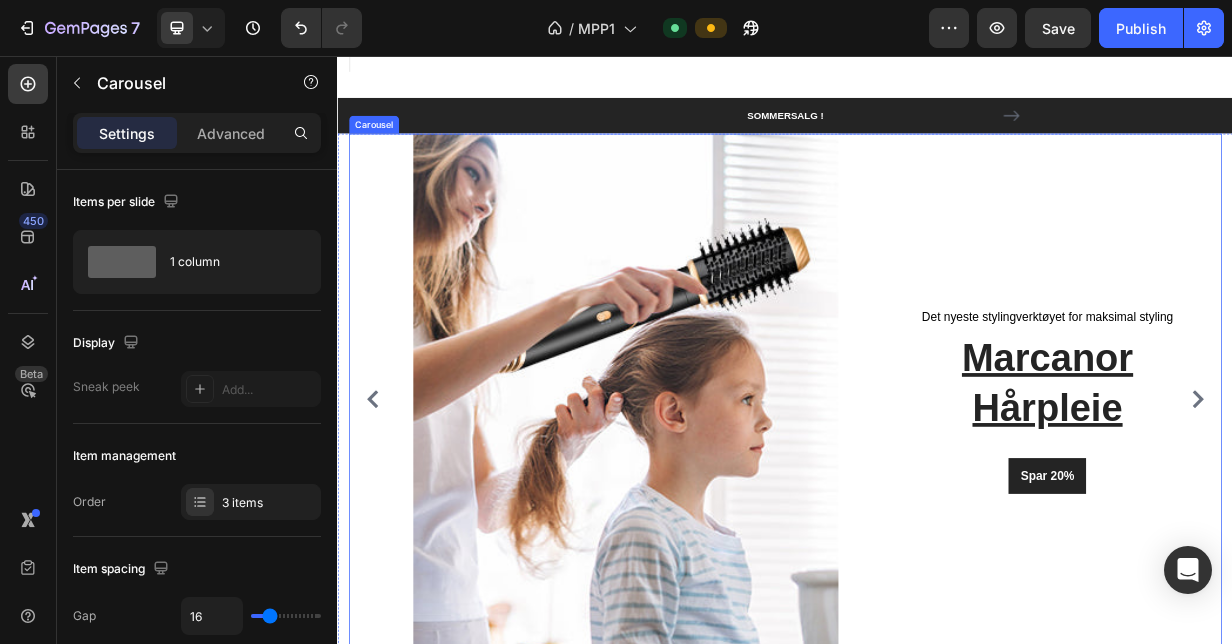 click 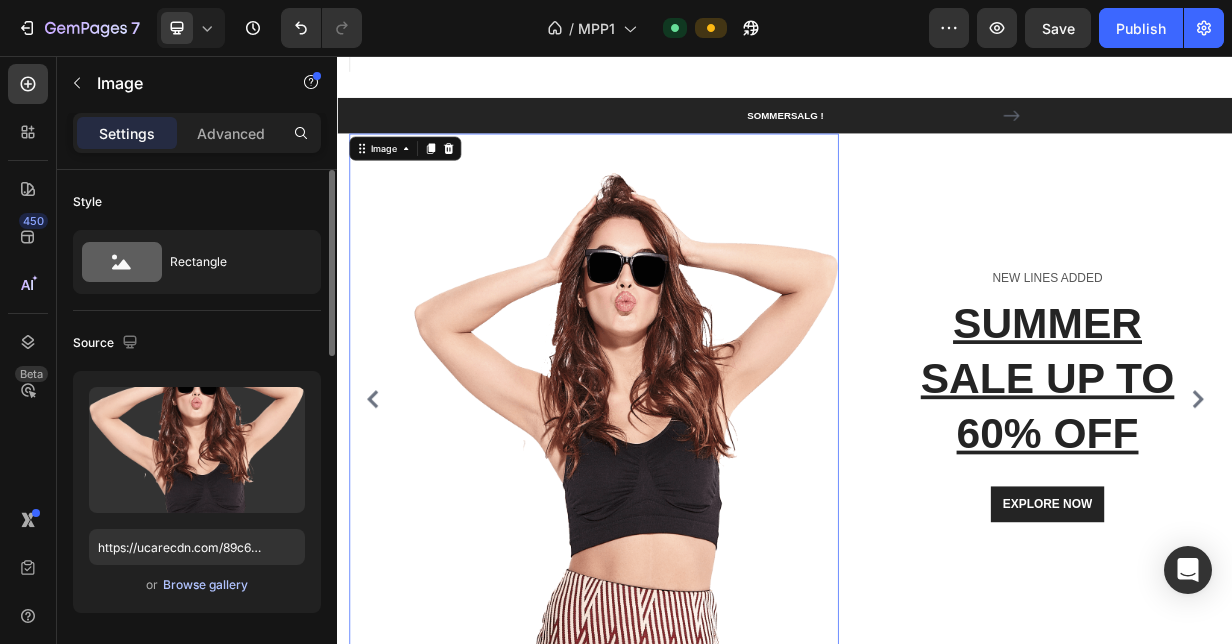 click on "Browse gallery" at bounding box center [205, 585] 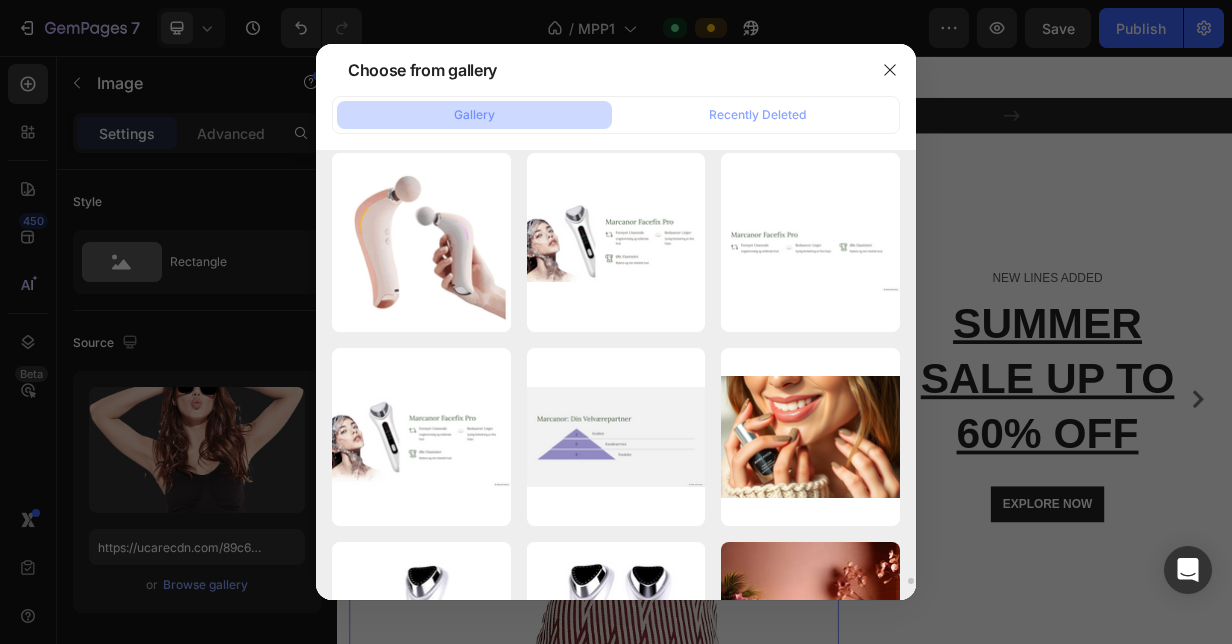 scroll, scrollTop: 28826, scrollLeft: 0, axis: vertical 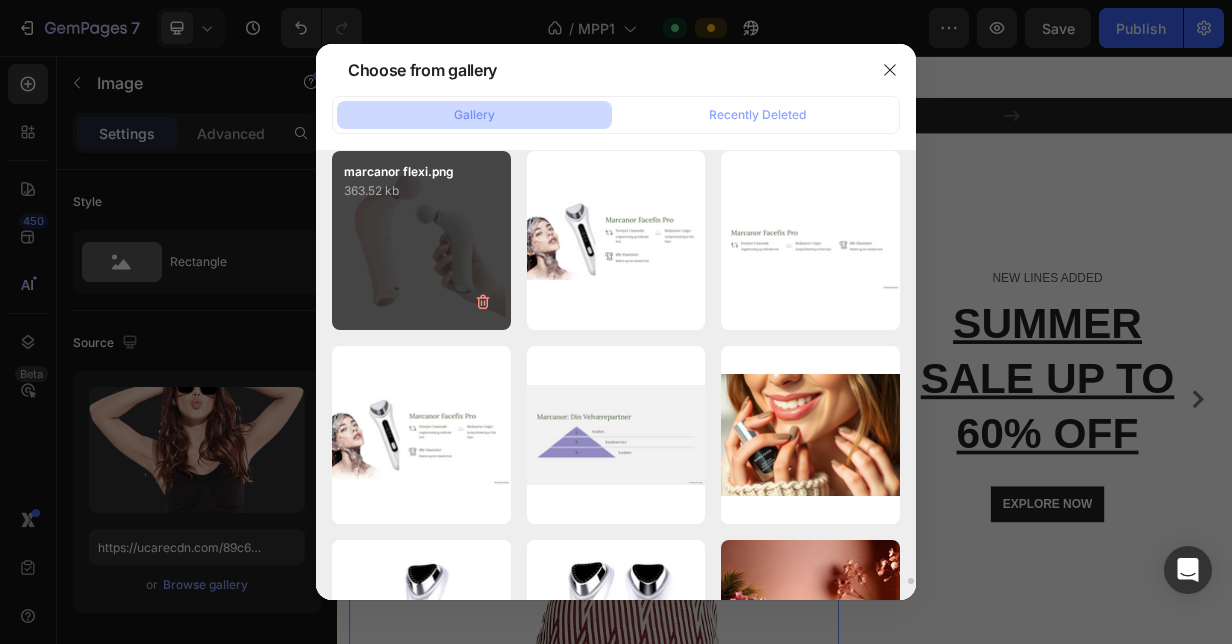 click on "marcanor flexi.png 363.52 kb" at bounding box center (421, 240) 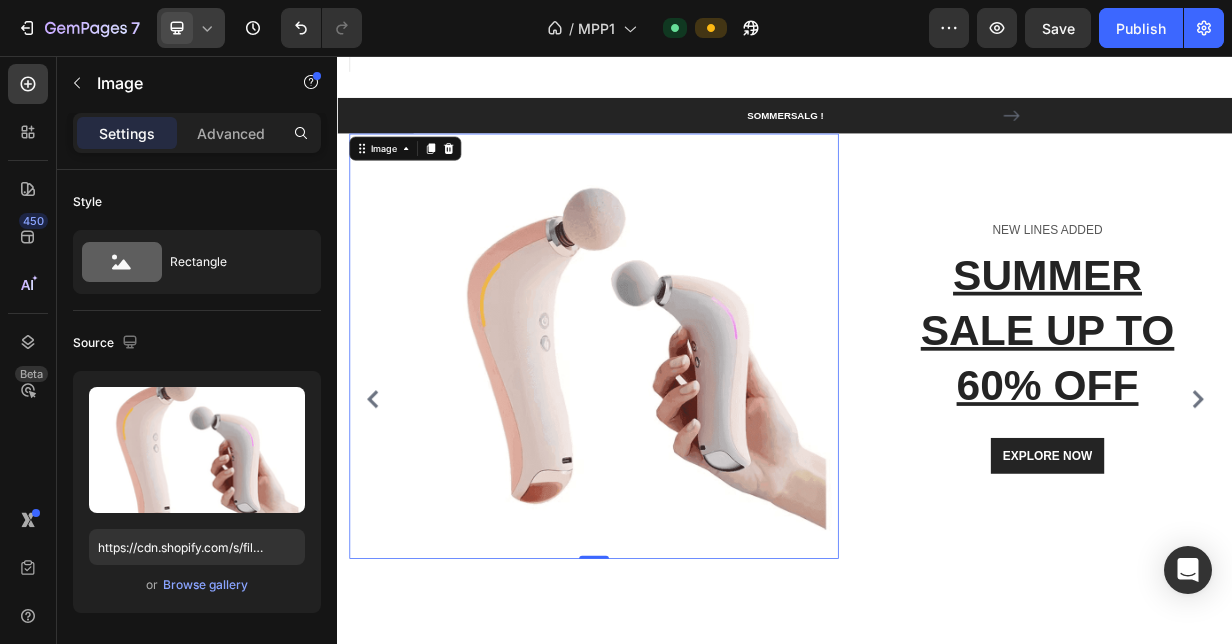 click 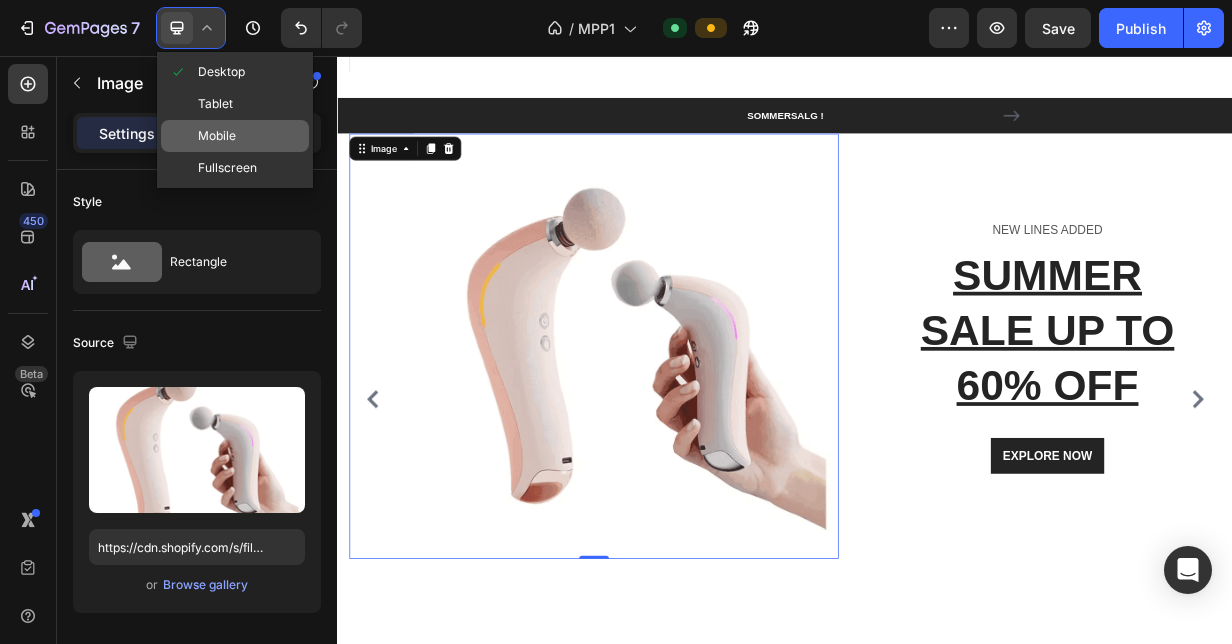 click on "Mobile" at bounding box center (217, 136) 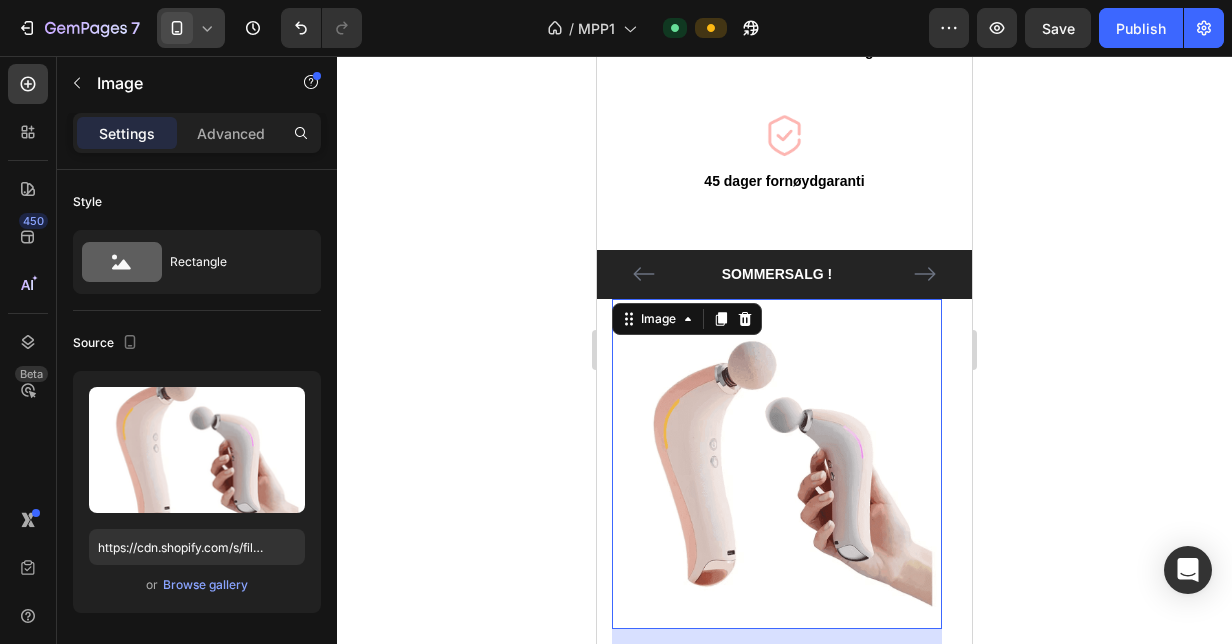 scroll, scrollTop: 7254, scrollLeft: 0, axis: vertical 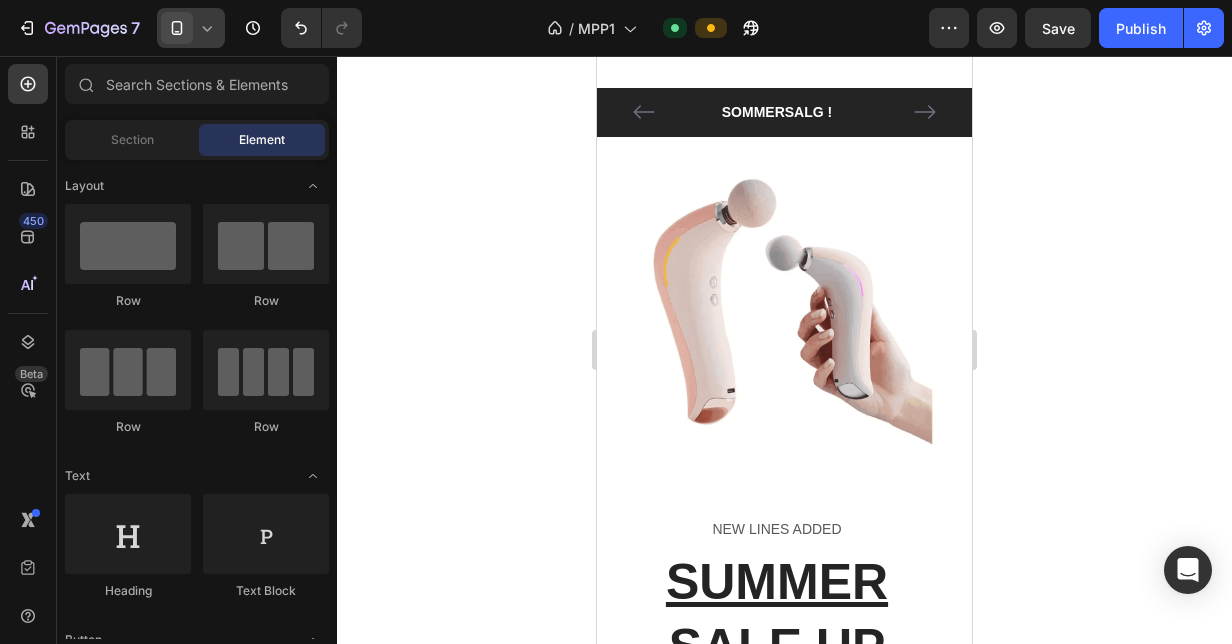 click 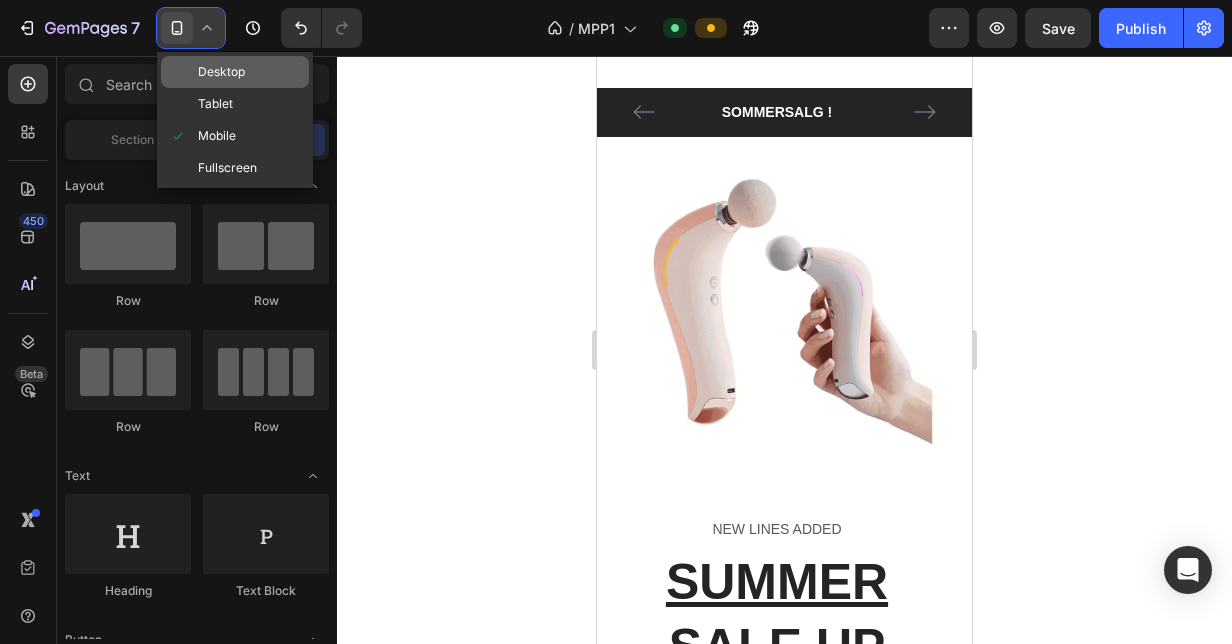 click on "Desktop" 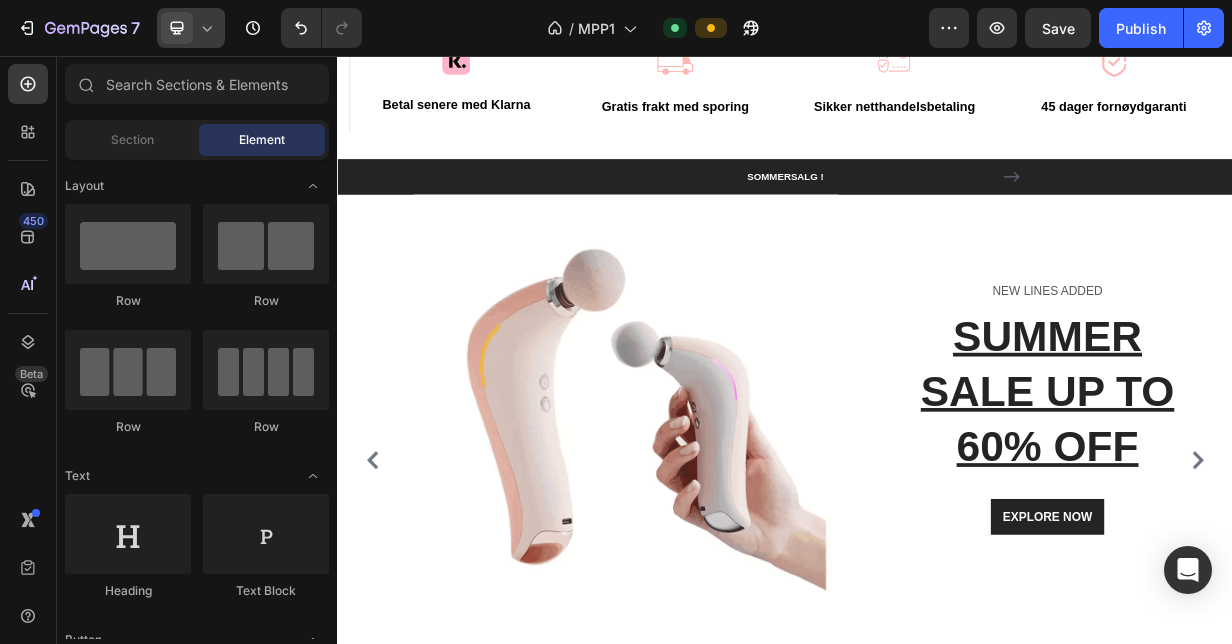 scroll, scrollTop: 6953, scrollLeft: 0, axis: vertical 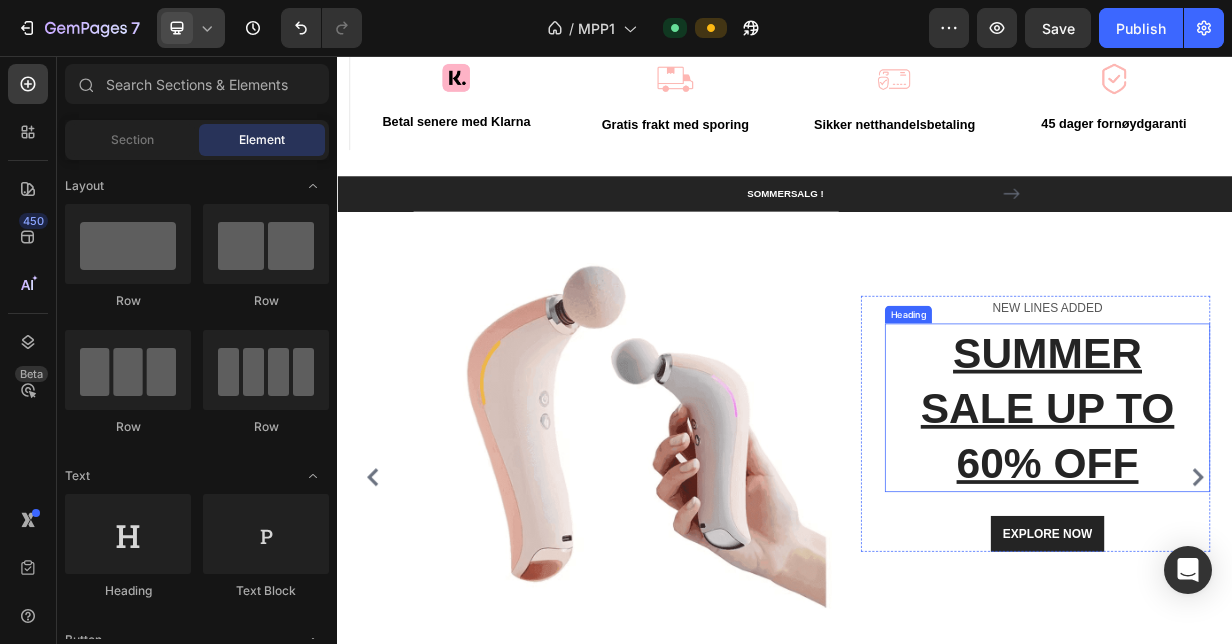 click on "SUMMER SALE UP TO 60% OFF" at bounding box center [1288, 528] 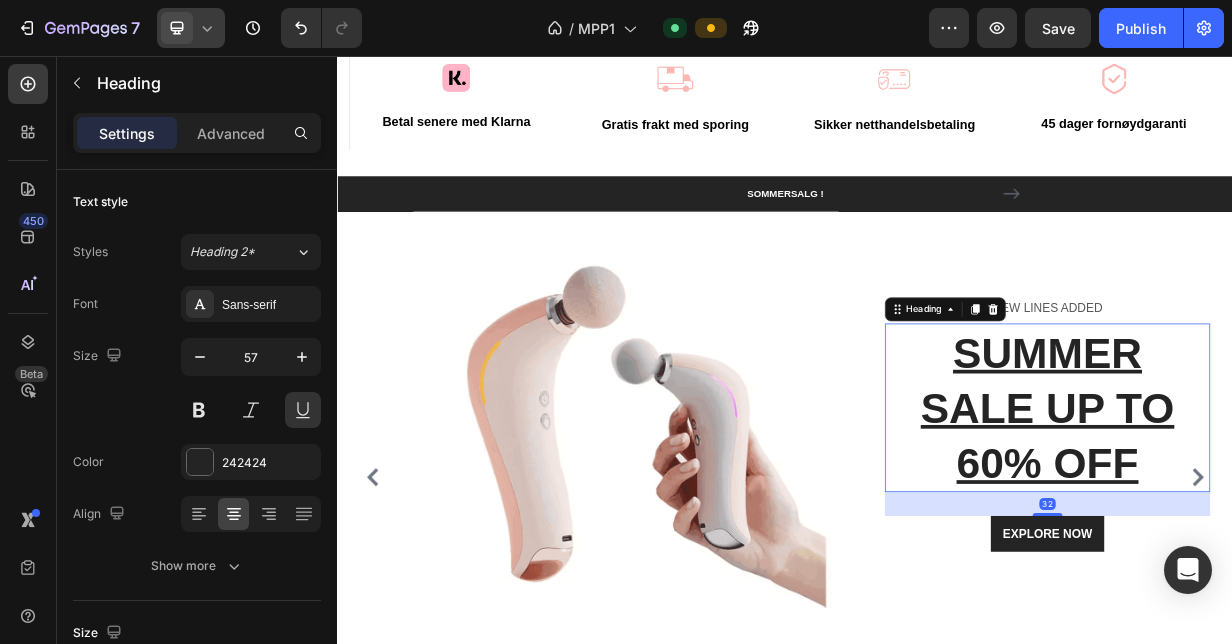 scroll, scrollTop: 6839, scrollLeft: 0, axis: vertical 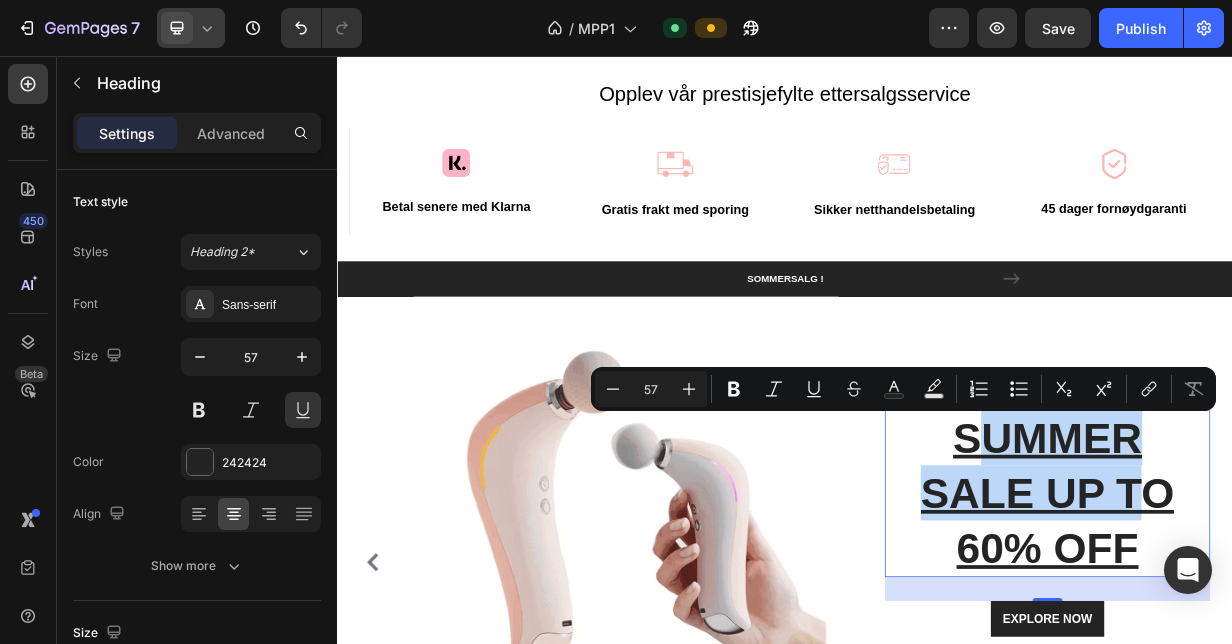 drag, startPoint x: 1415, startPoint y: 611, endPoint x: 1207, endPoint y: 571, distance: 211.81123 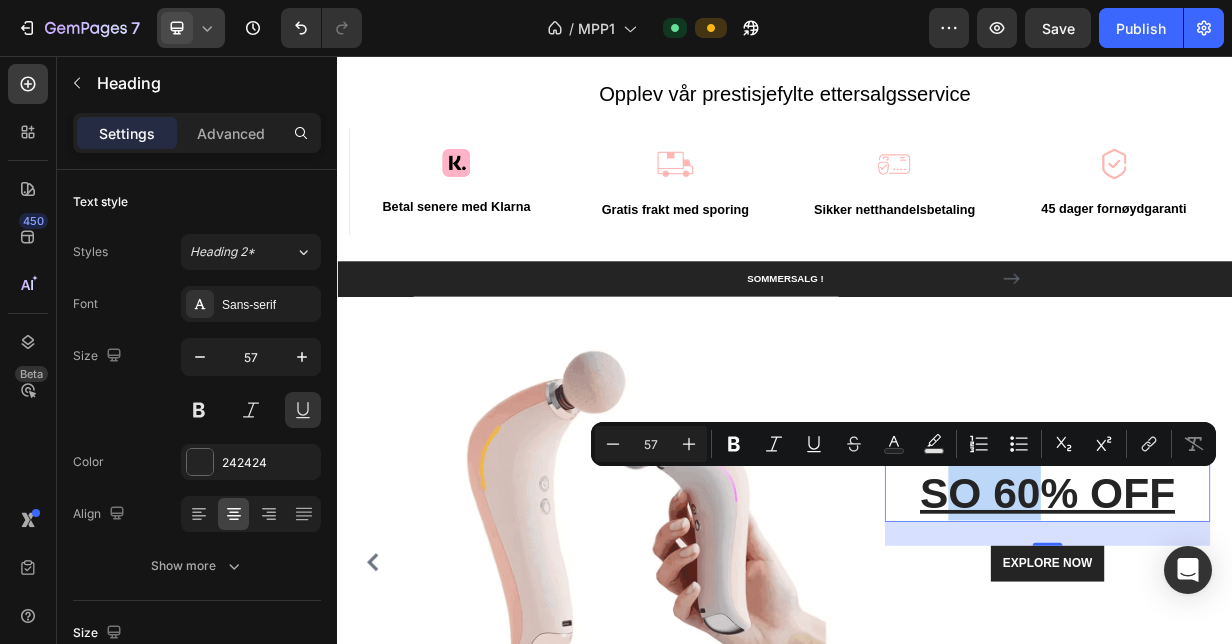 drag, startPoint x: 1162, startPoint y: 644, endPoint x: 1280, endPoint y: 650, distance: 118.15244 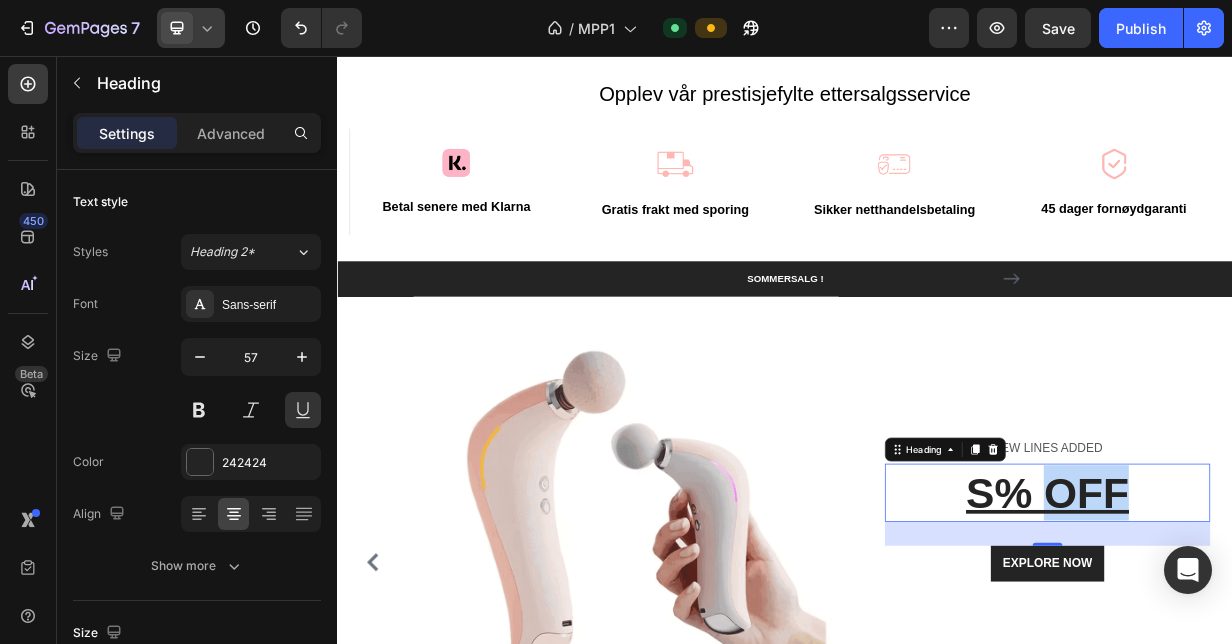 drag, startPoint x: 1286, startPoint y: 650, endPoint x: 1389, endPoint y: 647, distance: 103.04368 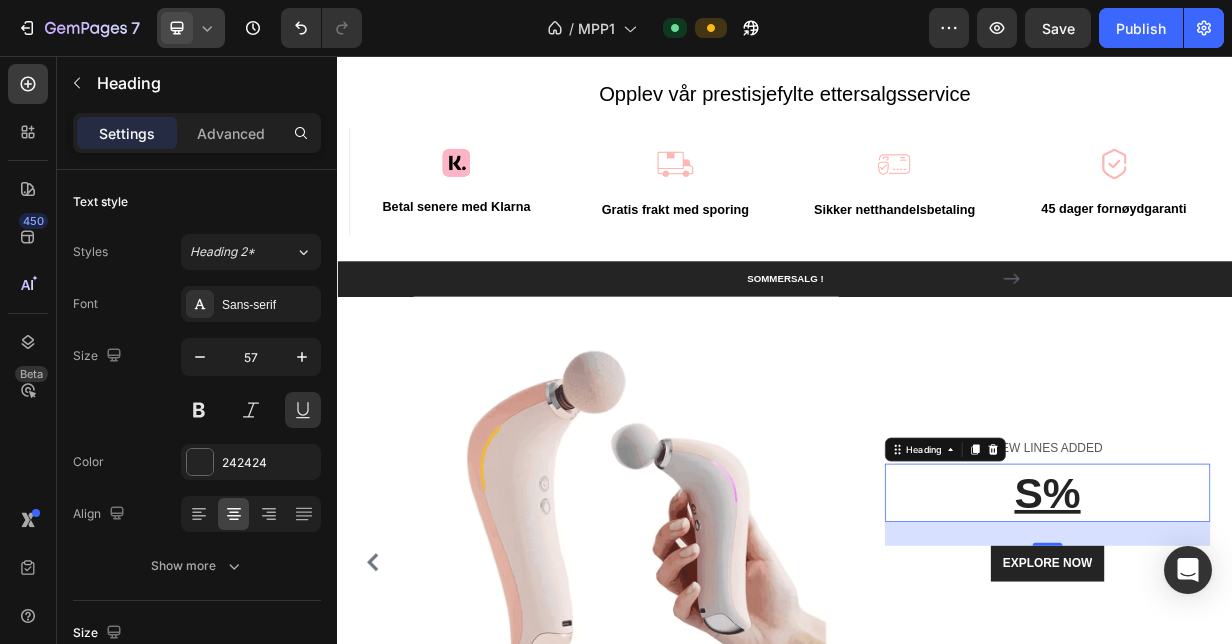 click on "S%" at bounding box center (1288, 642) 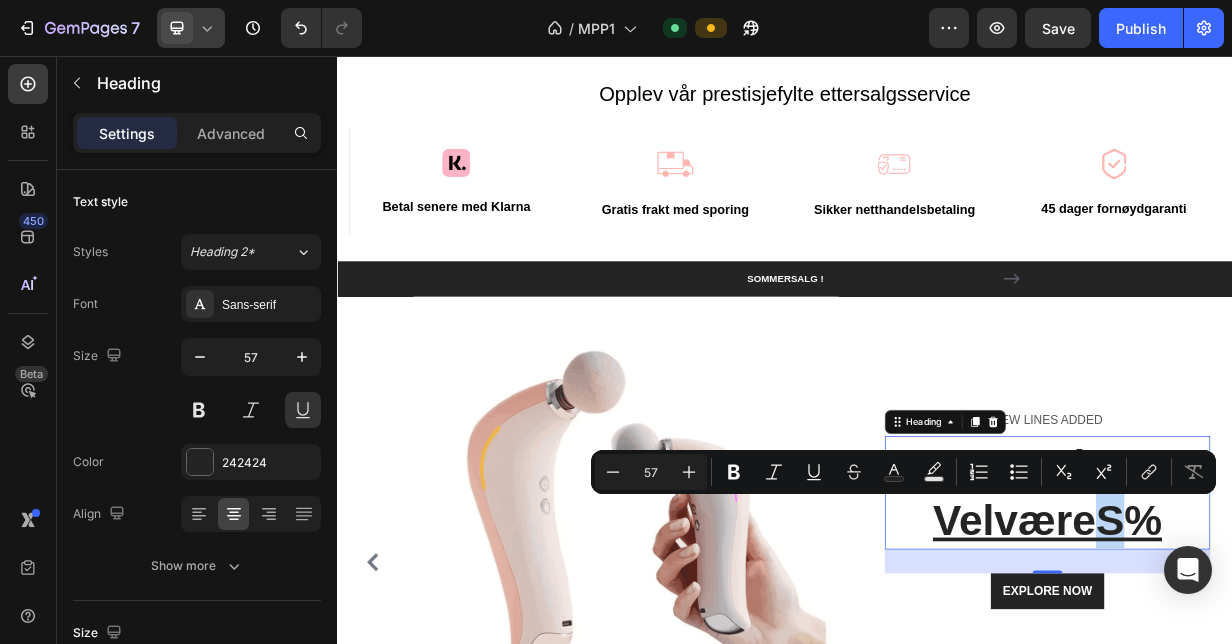 drag, startPoint x: 1380, startPoint y: 680, endPoint x: 1356, endPoint y: 678, distance: 24.083189 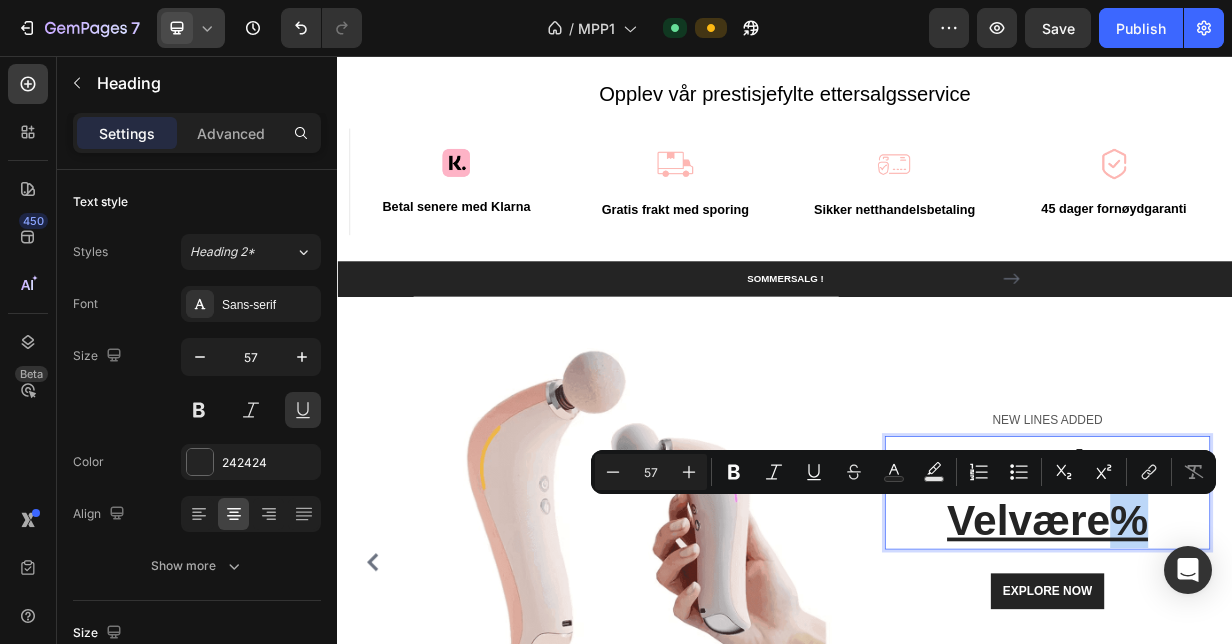 drag, startPoint x: 1369, startPoint y: 660, endPoint x: 1419, endPoint y: 691, distance: 58.830265 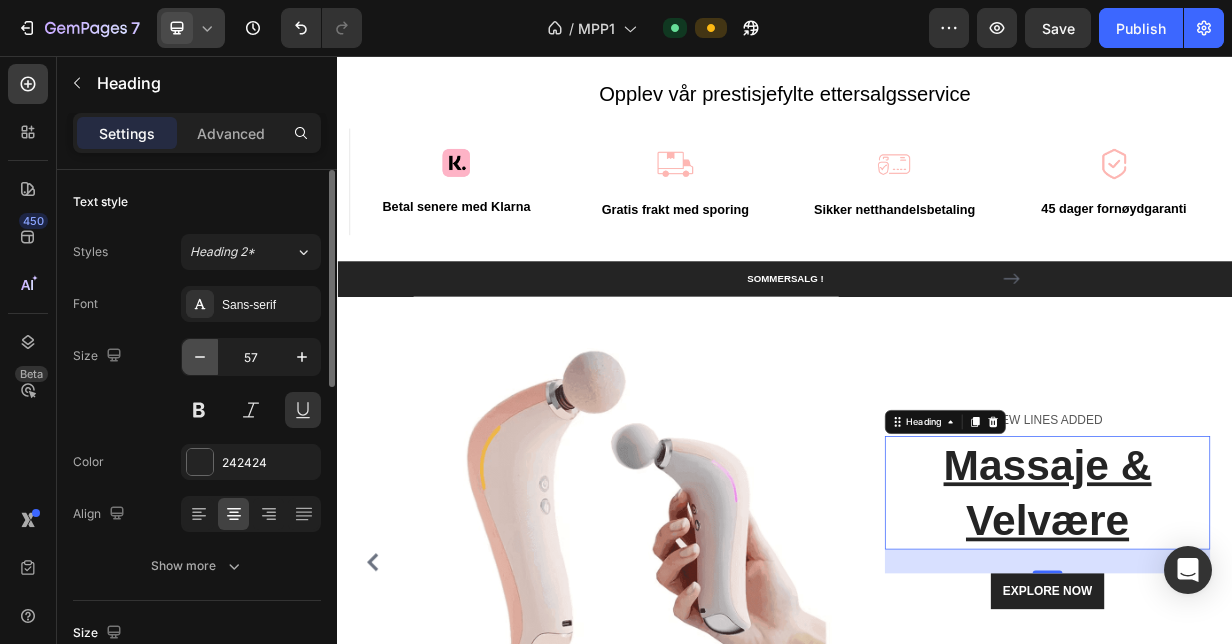 click 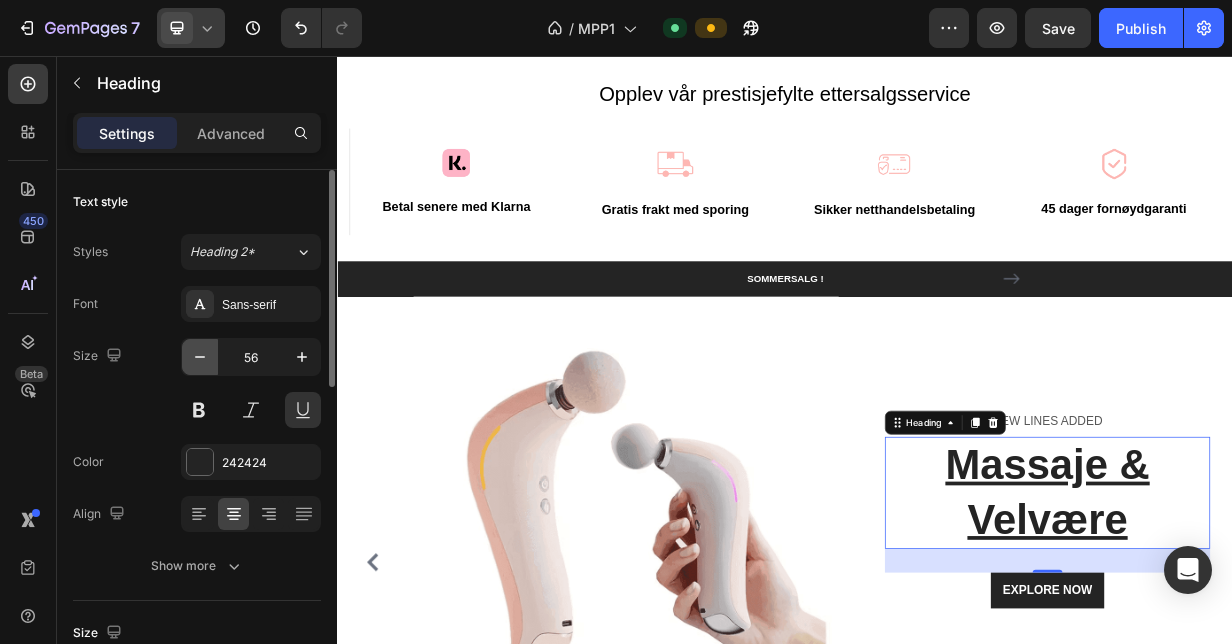 click 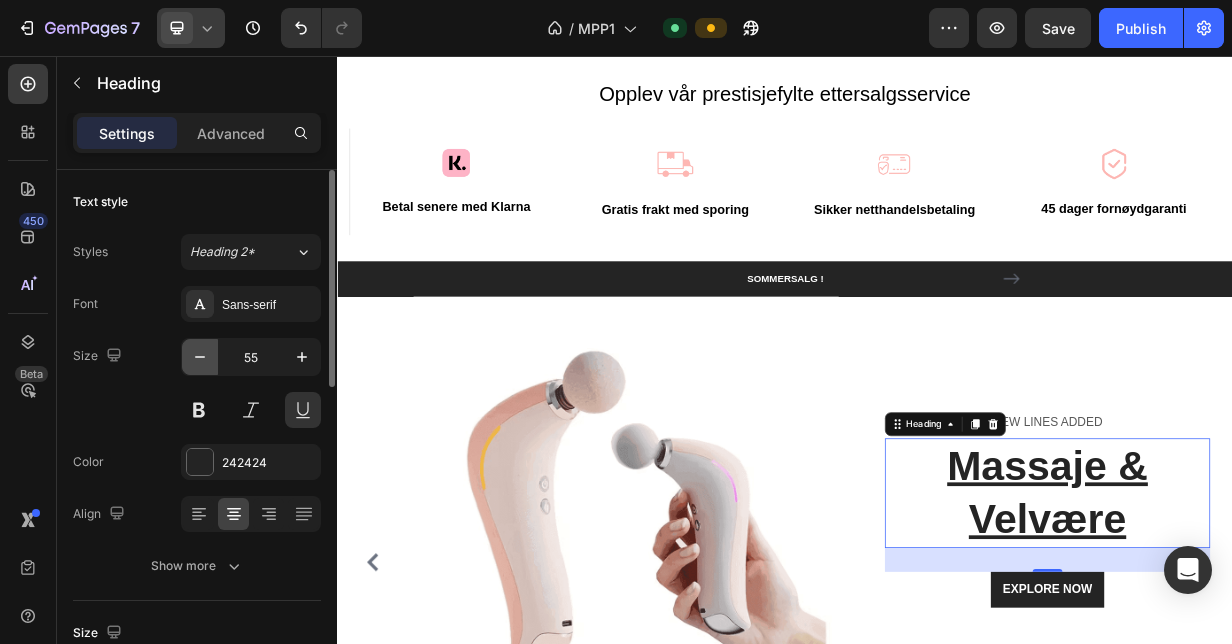 click 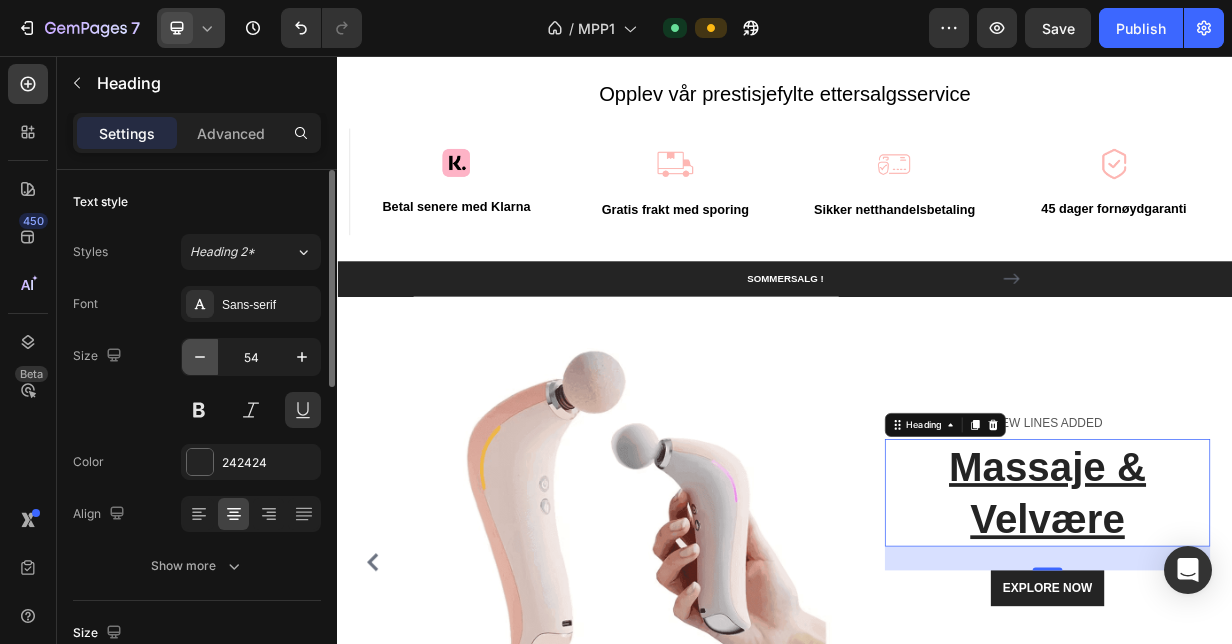 click 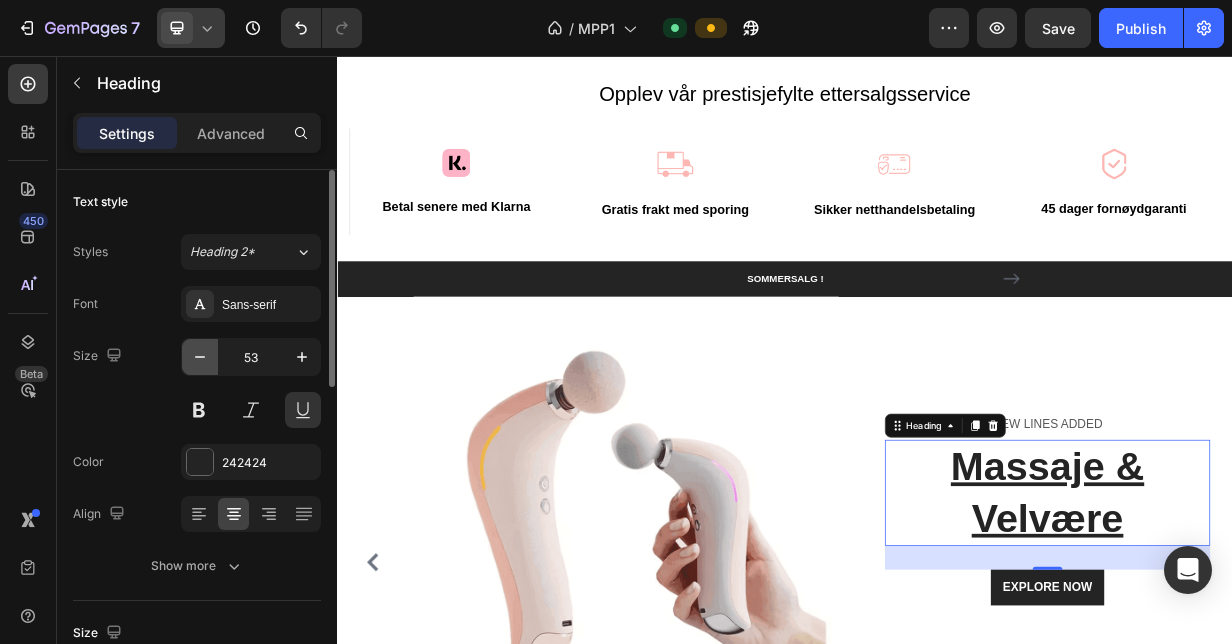 click 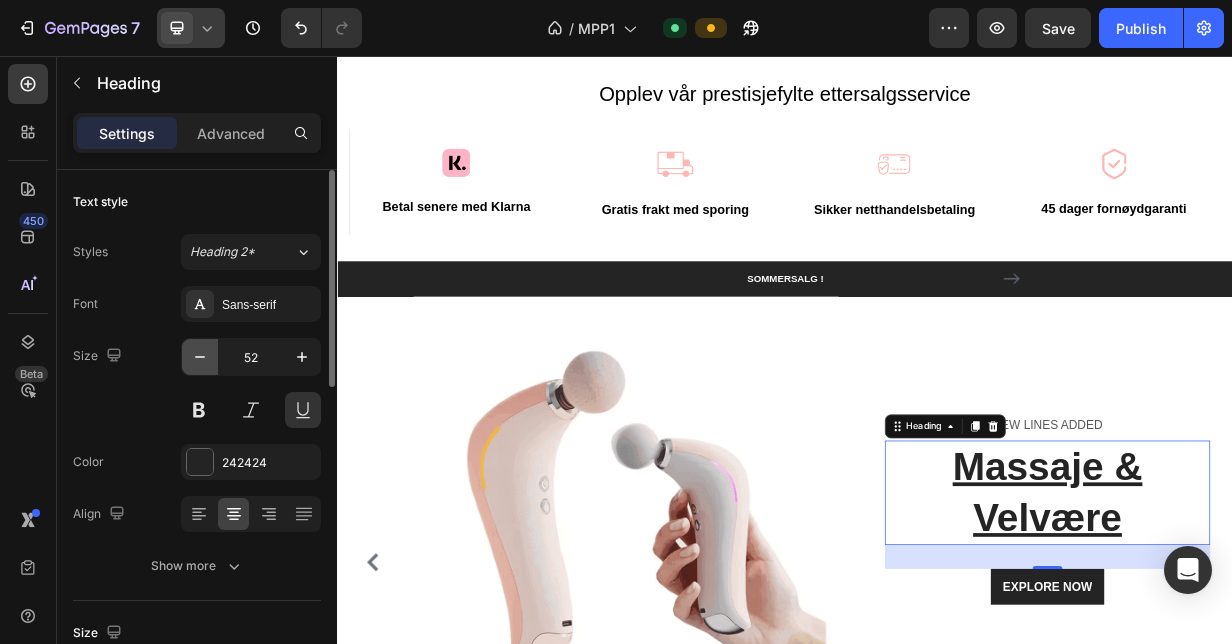 click 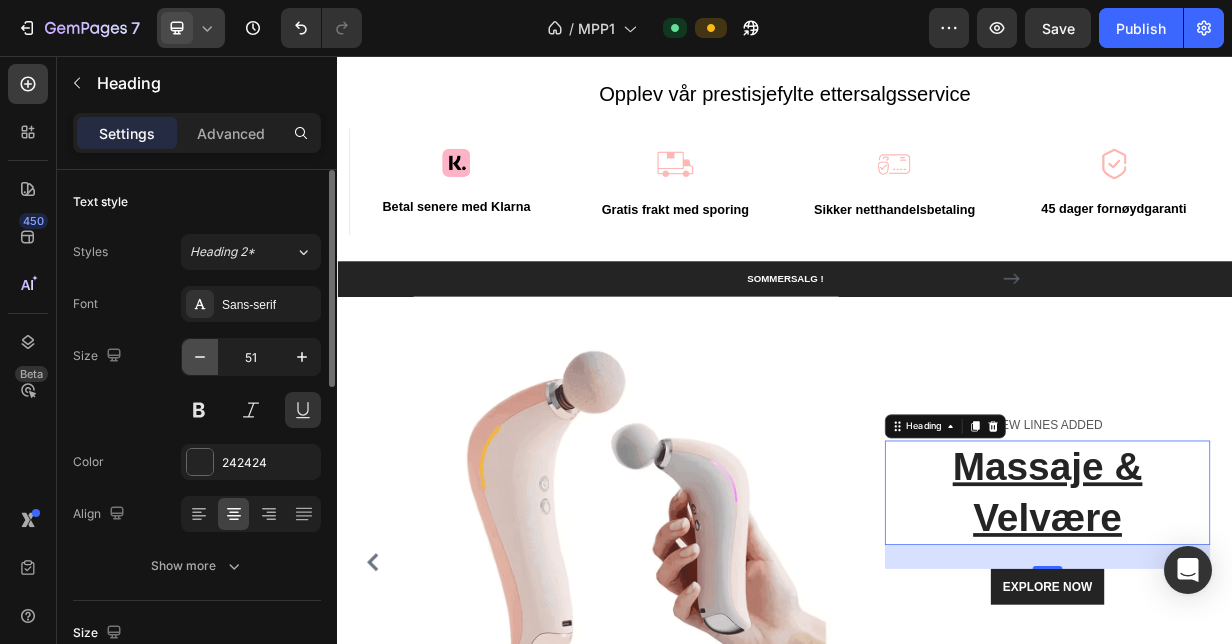 click 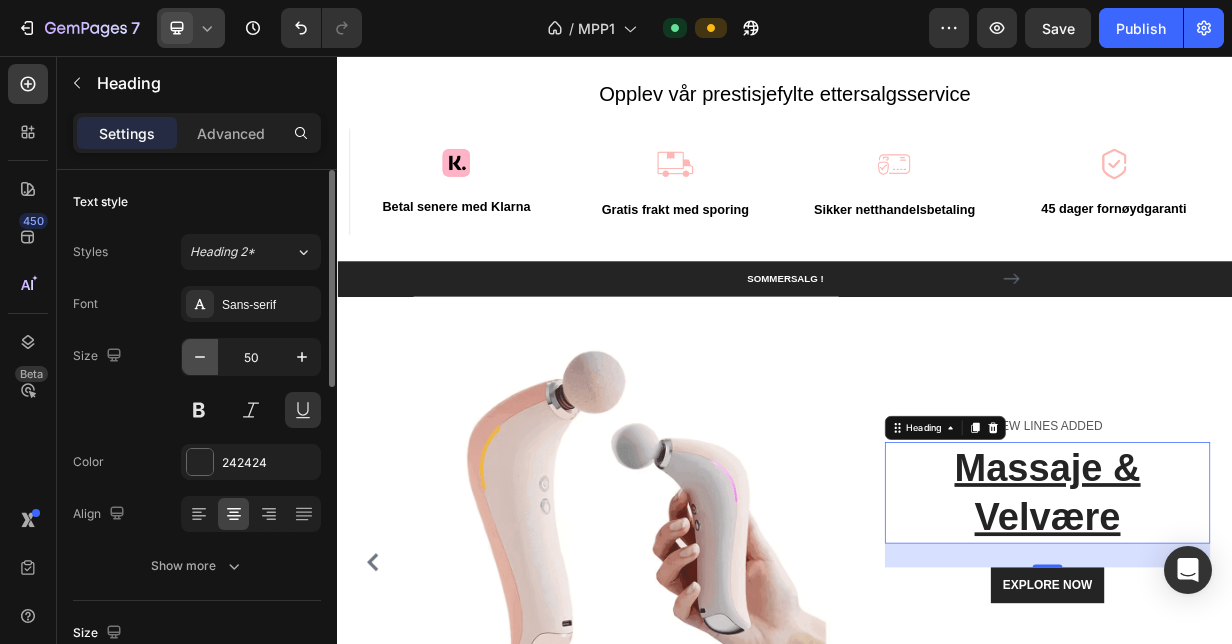 click 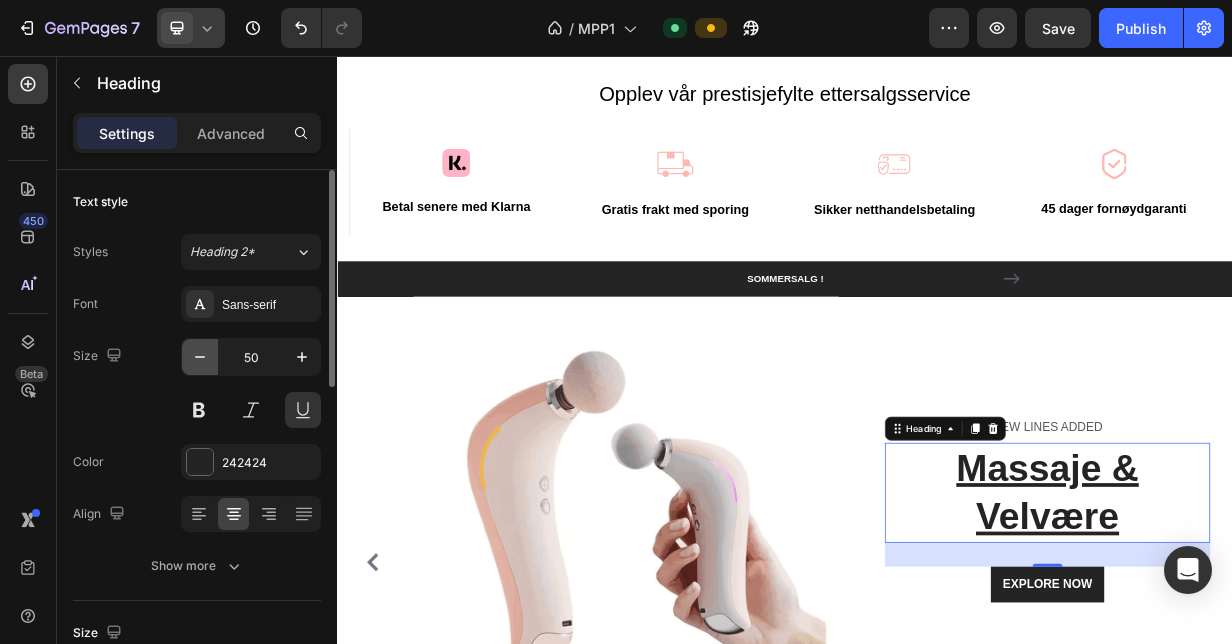 type on "49" 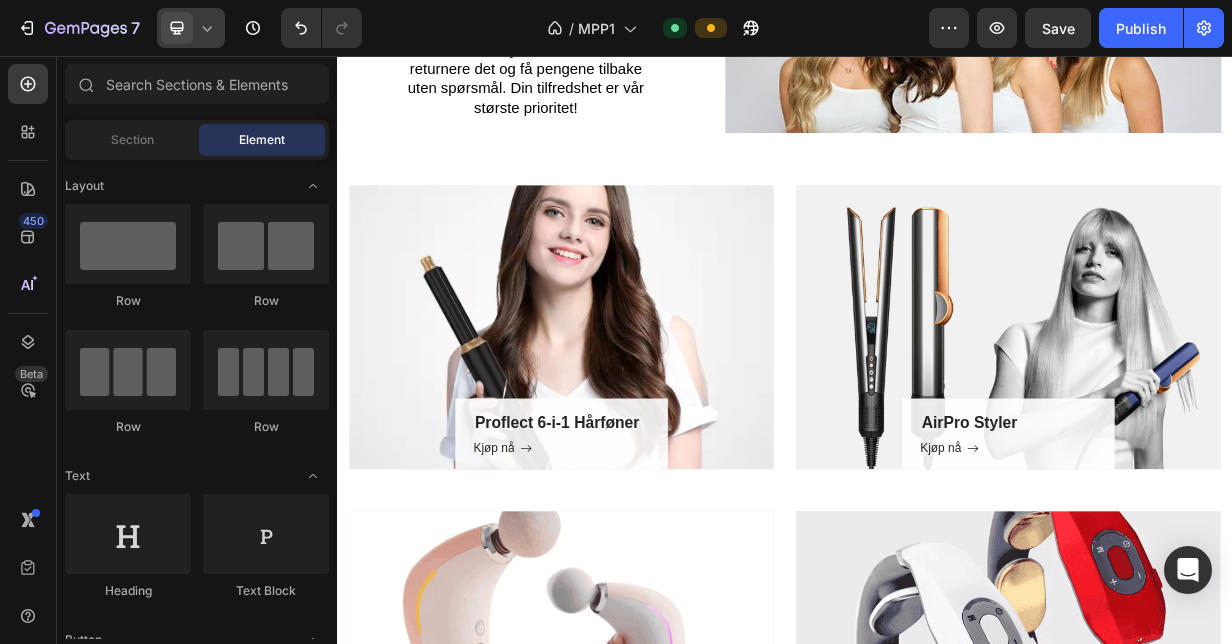 scroll, scrollTop: 0, scrollLeft: 0, axis: both 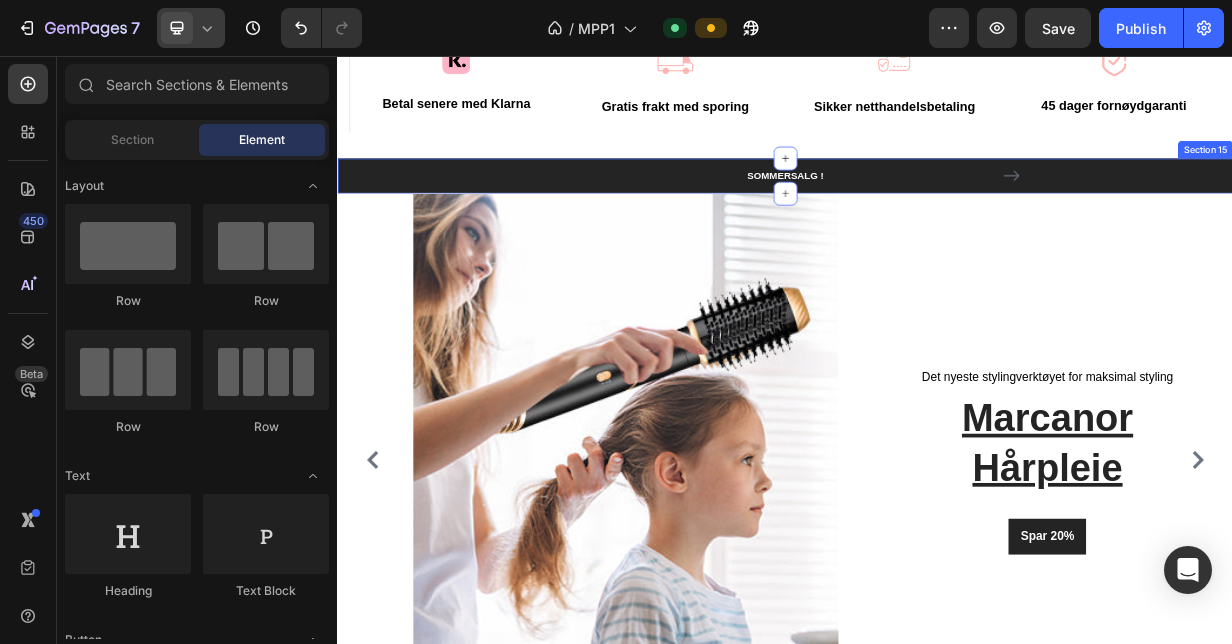 click on "SOMMERSALG ! Text block FREE Shipping On Orders Over $70+ Text block
Carousel Row" at bounding box center (937, 217) 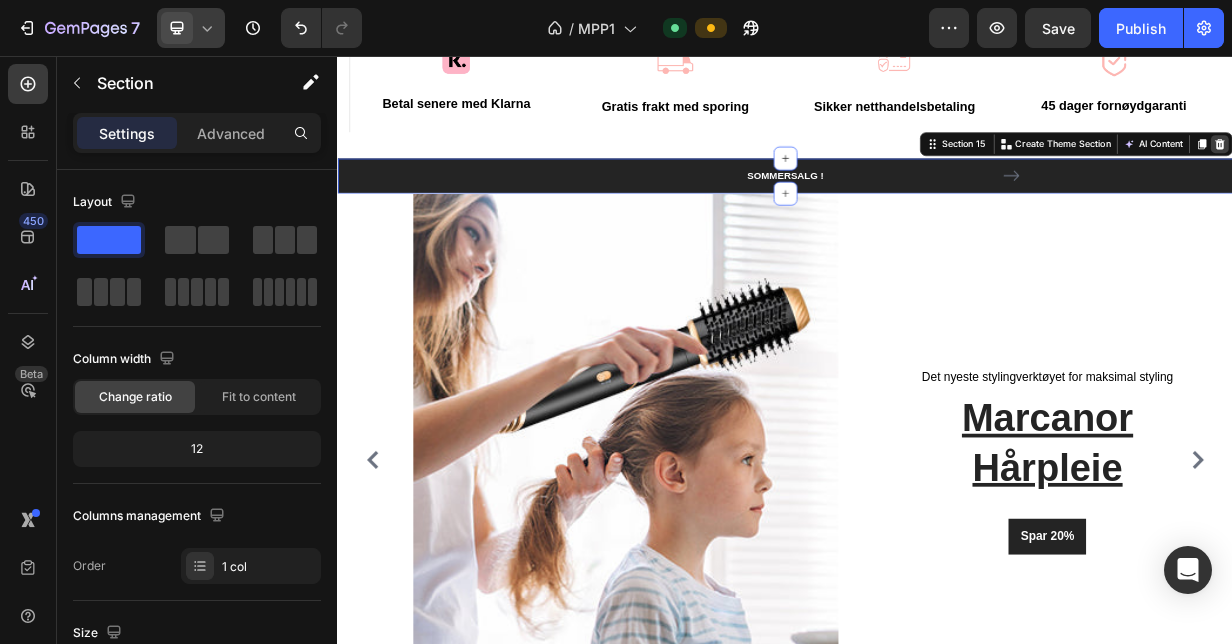 click 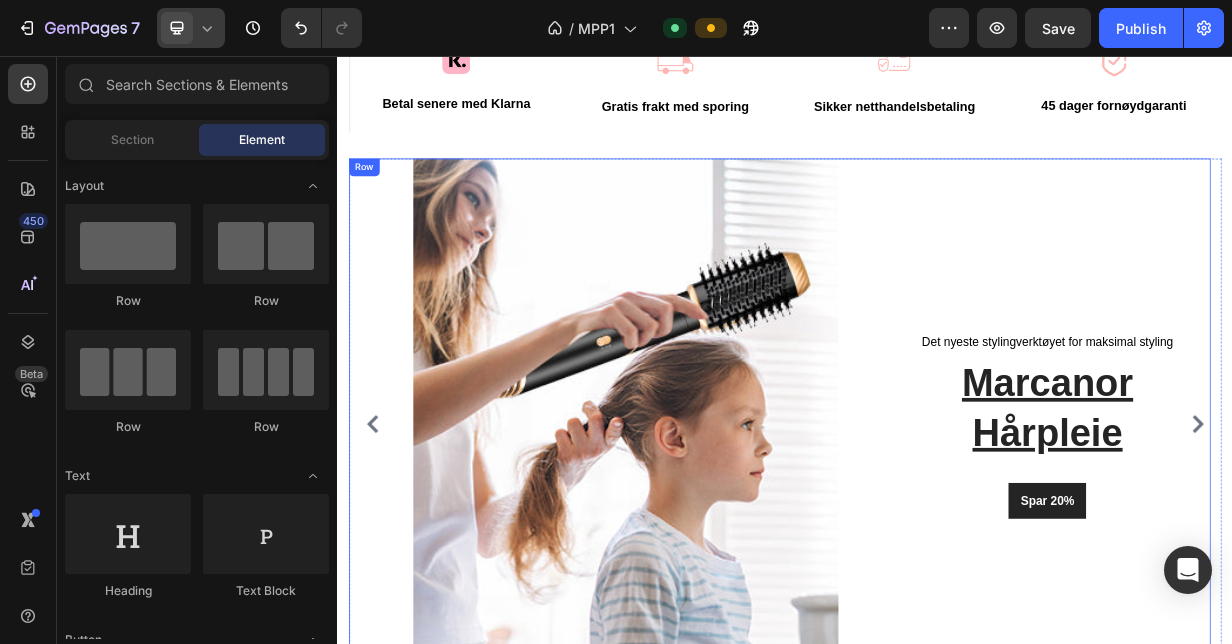 click on "Det nyeste stylingverktøyet for maksimal styling Text block Marcanor Hårpleie Heading Spar 20%   Button Row" at bounding box center [1272, 549] 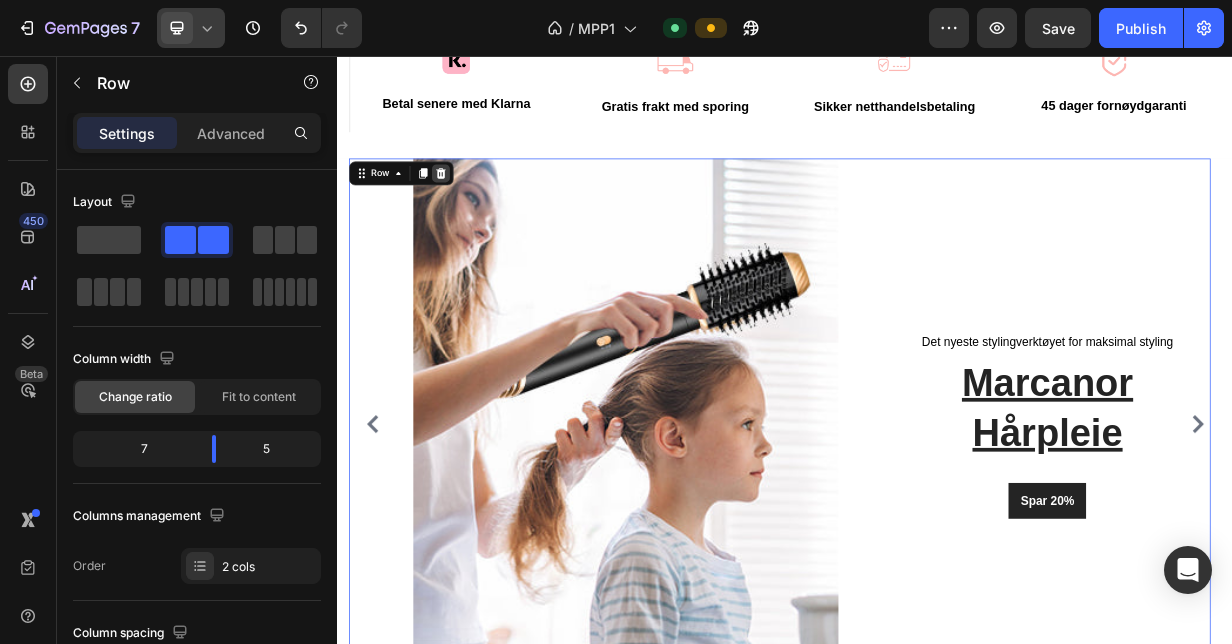 click 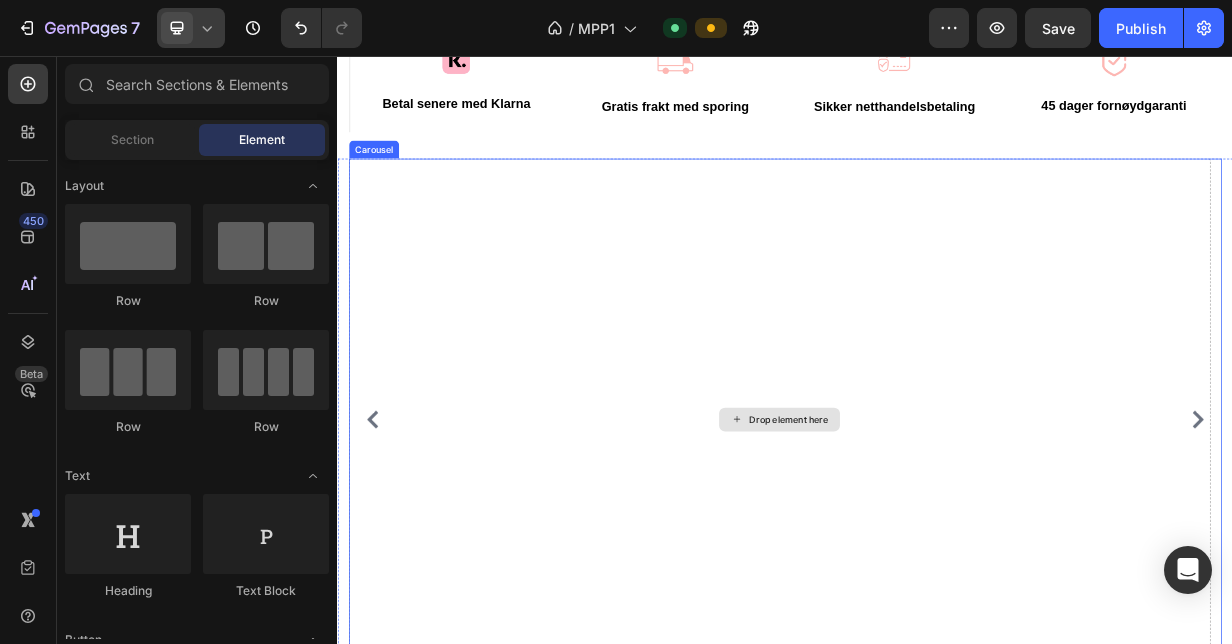 click on "Drop element here" at bounding box center (929, 543) 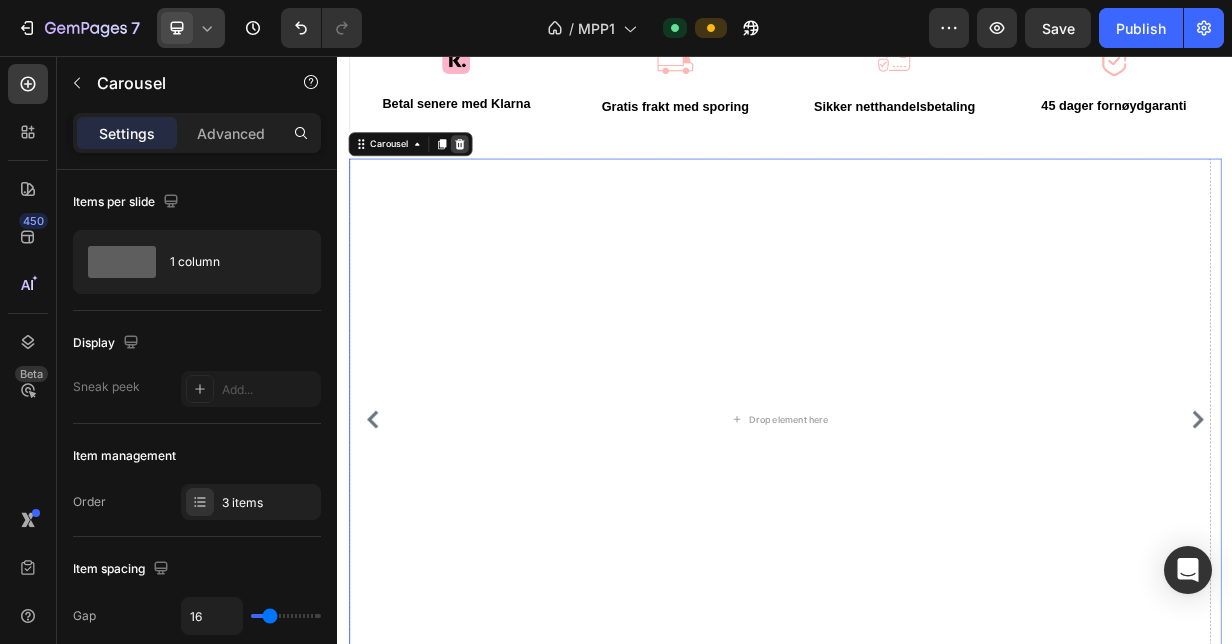 click 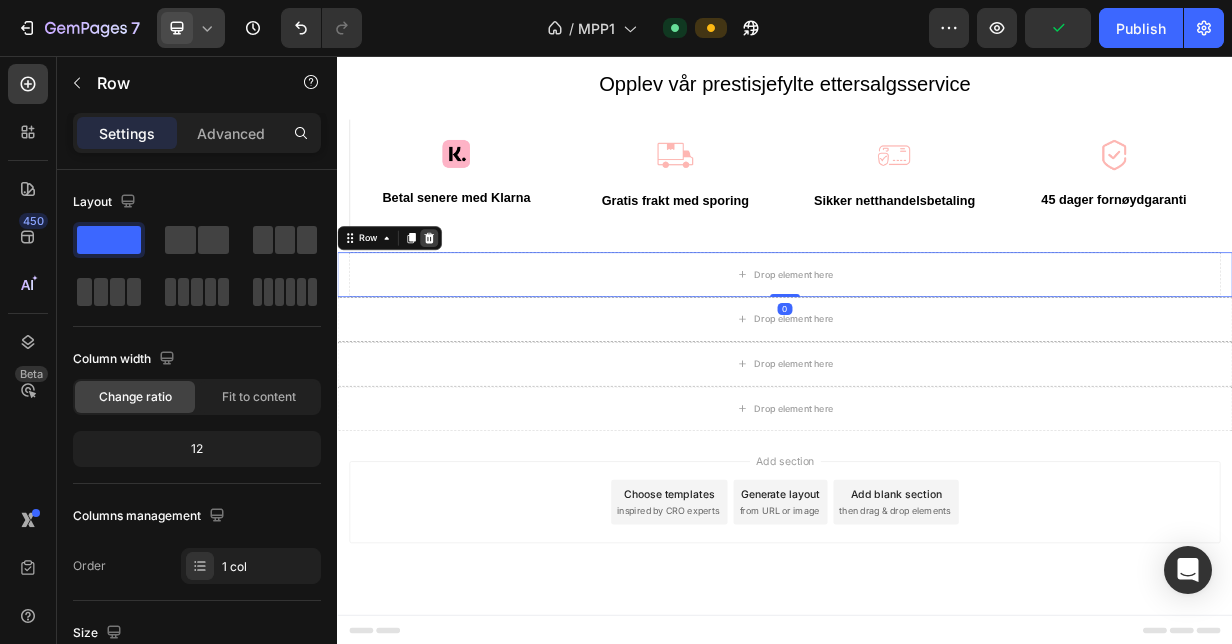 click 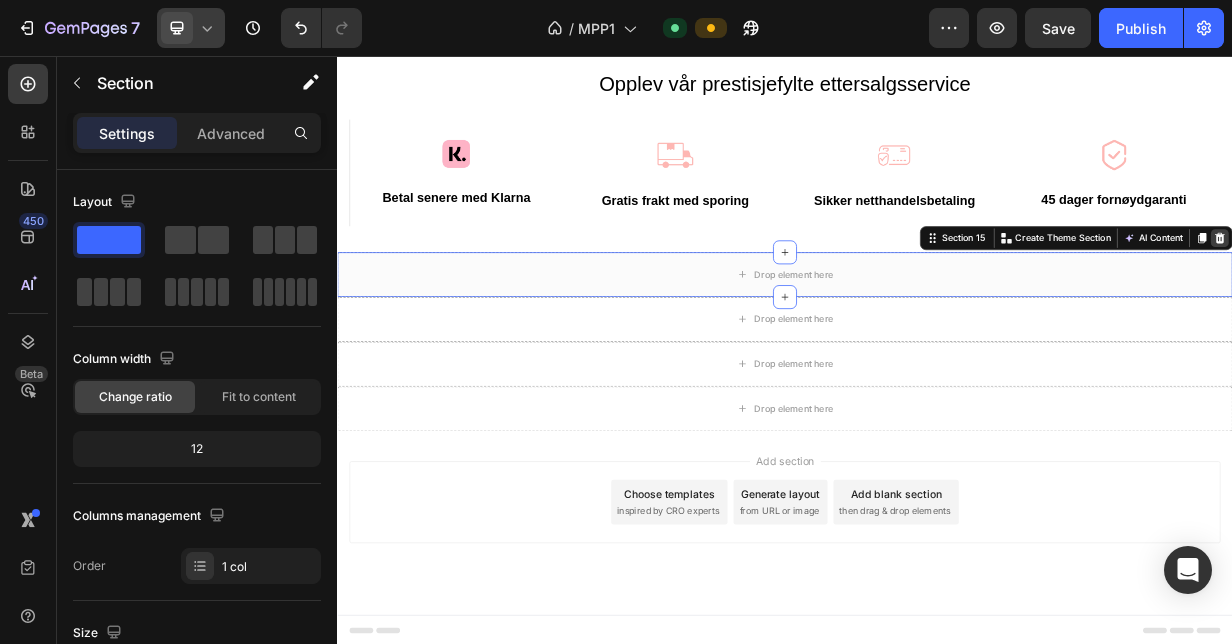 click 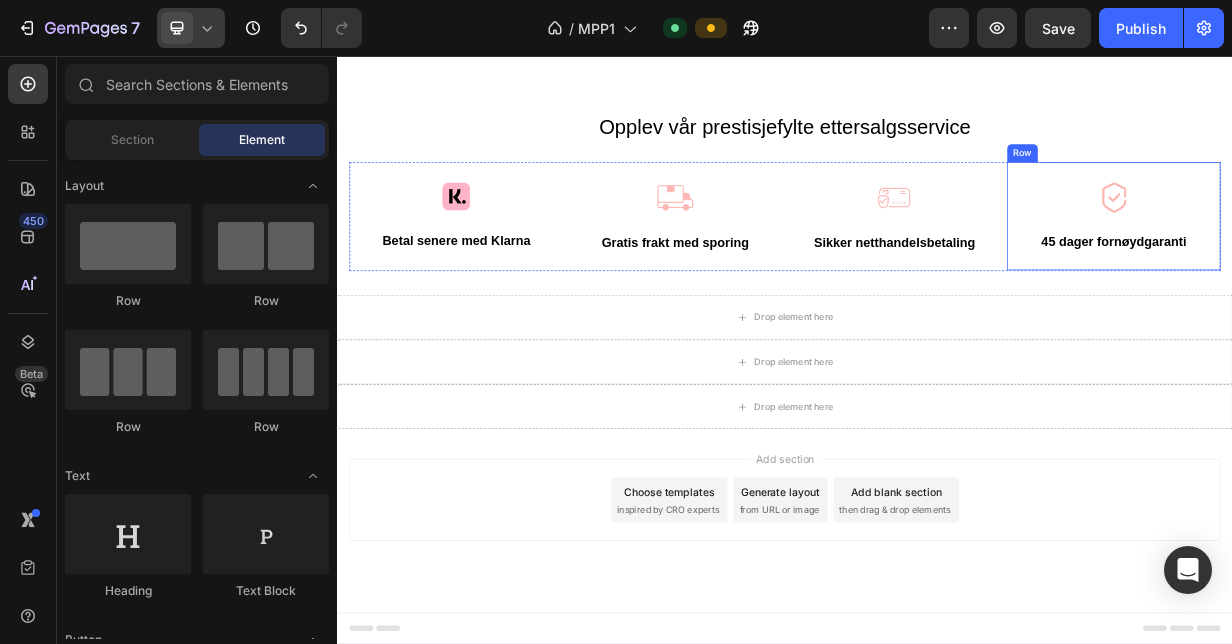 scroll, scrollTop: 6332, scrollLeft: 0, axis: vertical 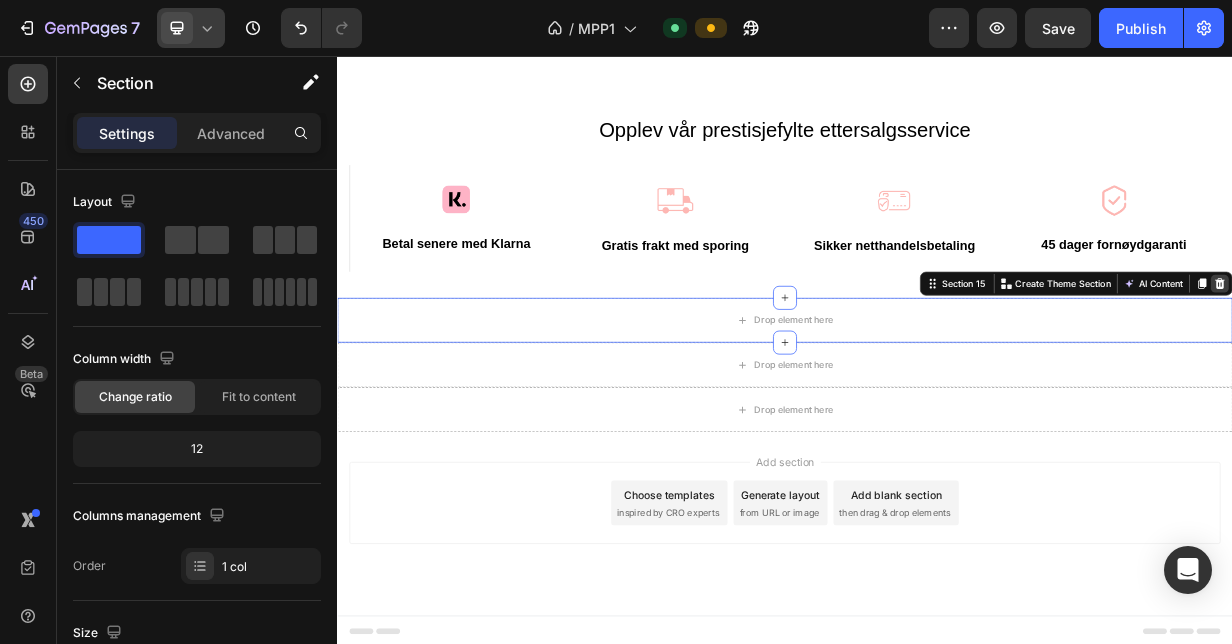 click 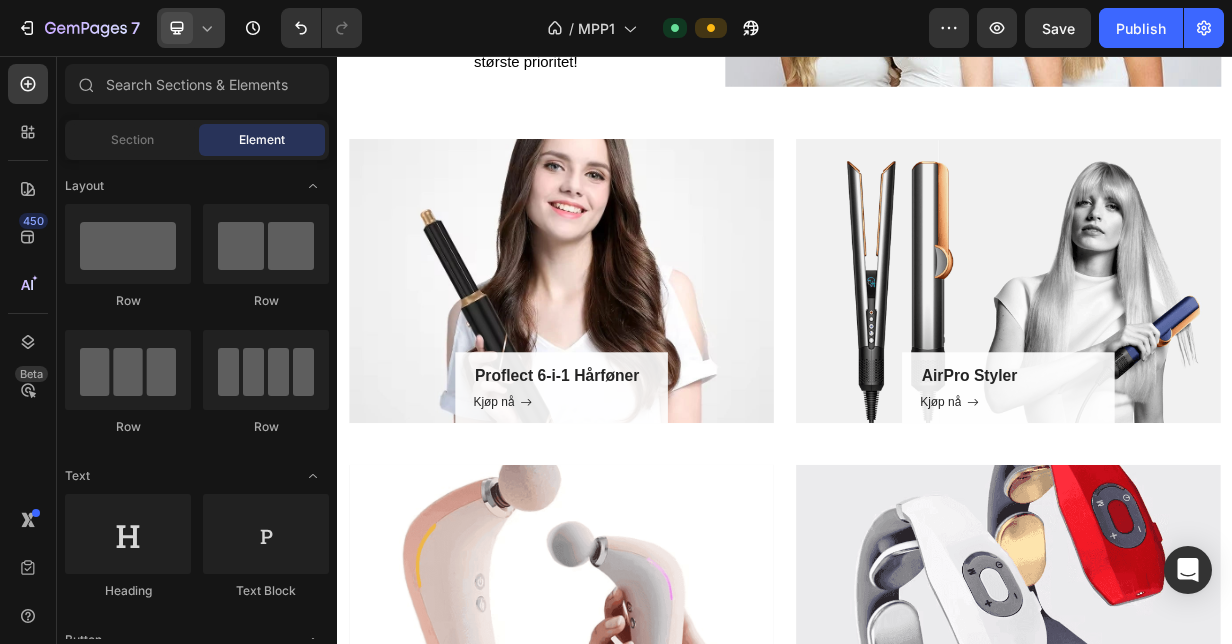 scroll, scrollTop: 1150, scrollLeft: 0, axis: vertical 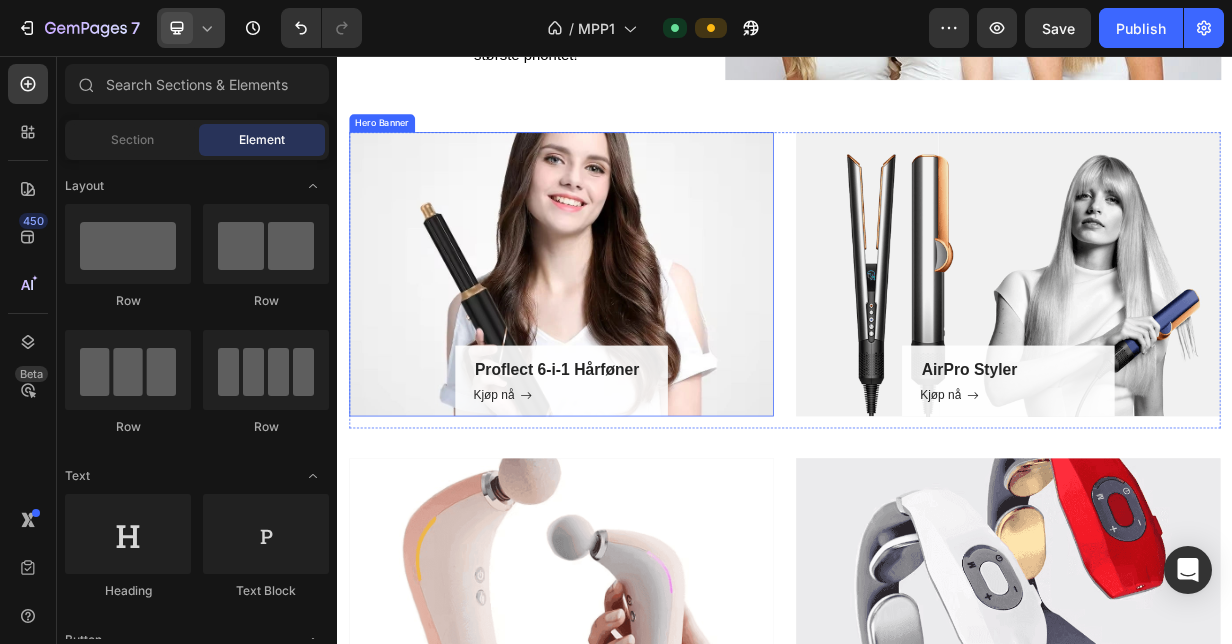 click on "Proflect 6-i-1 Hårføner  Heading
Kjøp nå Button Row" at bounding box center [637, 348] 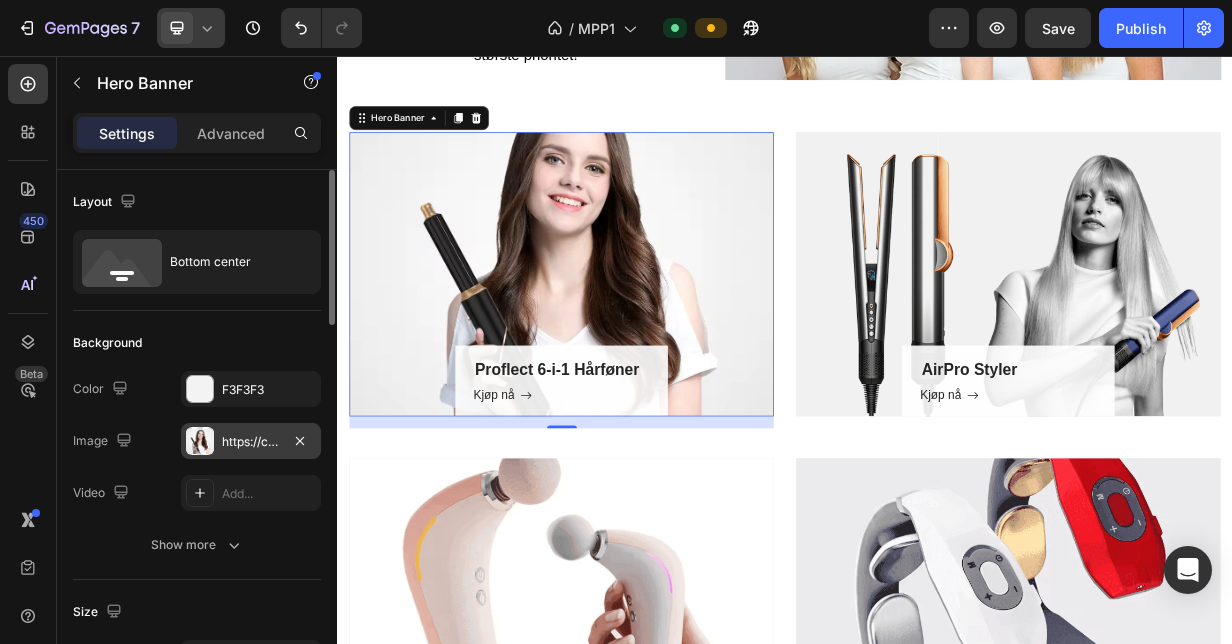 click at bounding box center (200, 441) 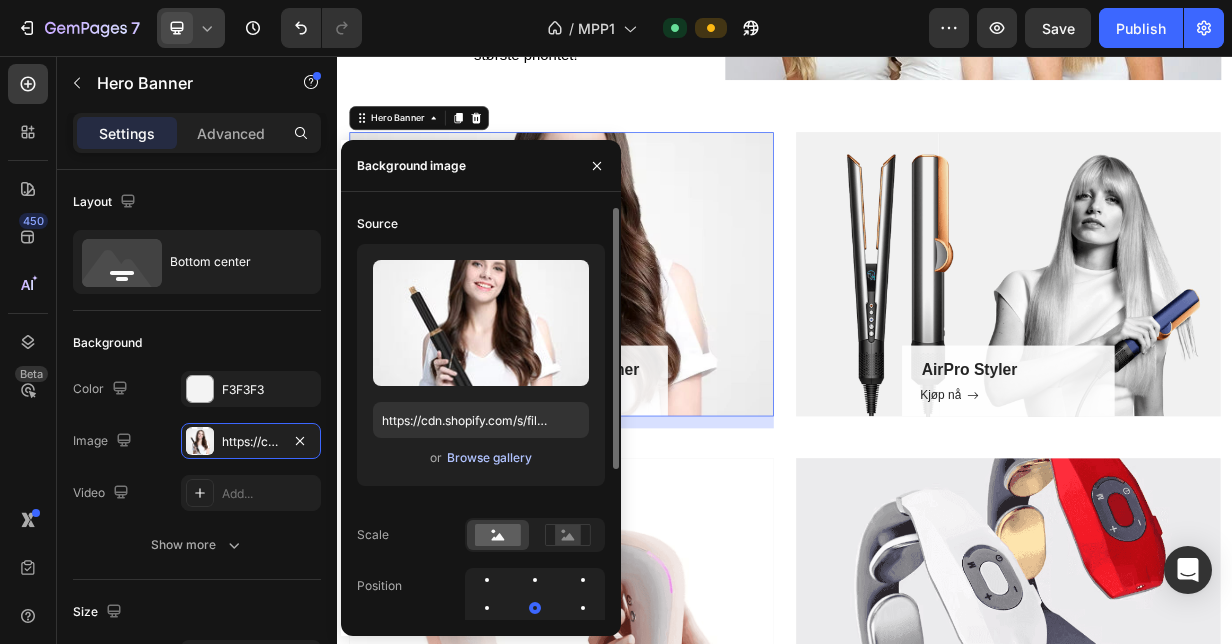 click on "Browse gallery" at bounding box center [489, 458] 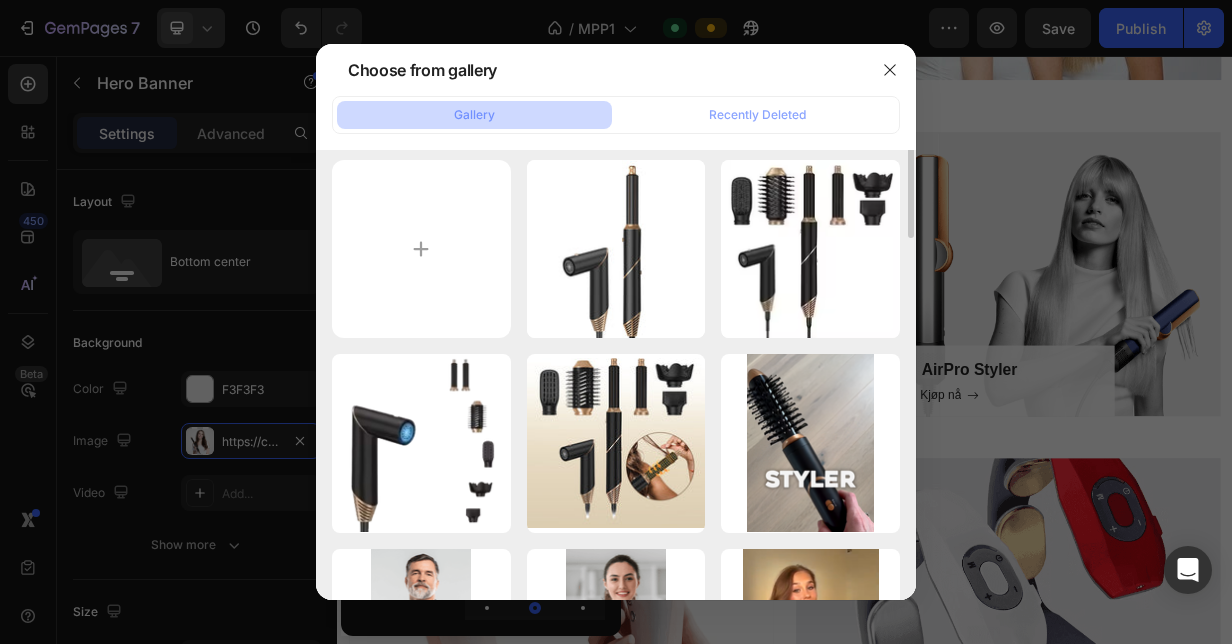 scroll, scrollTop: 0, scrollLeft: 0, axis: both 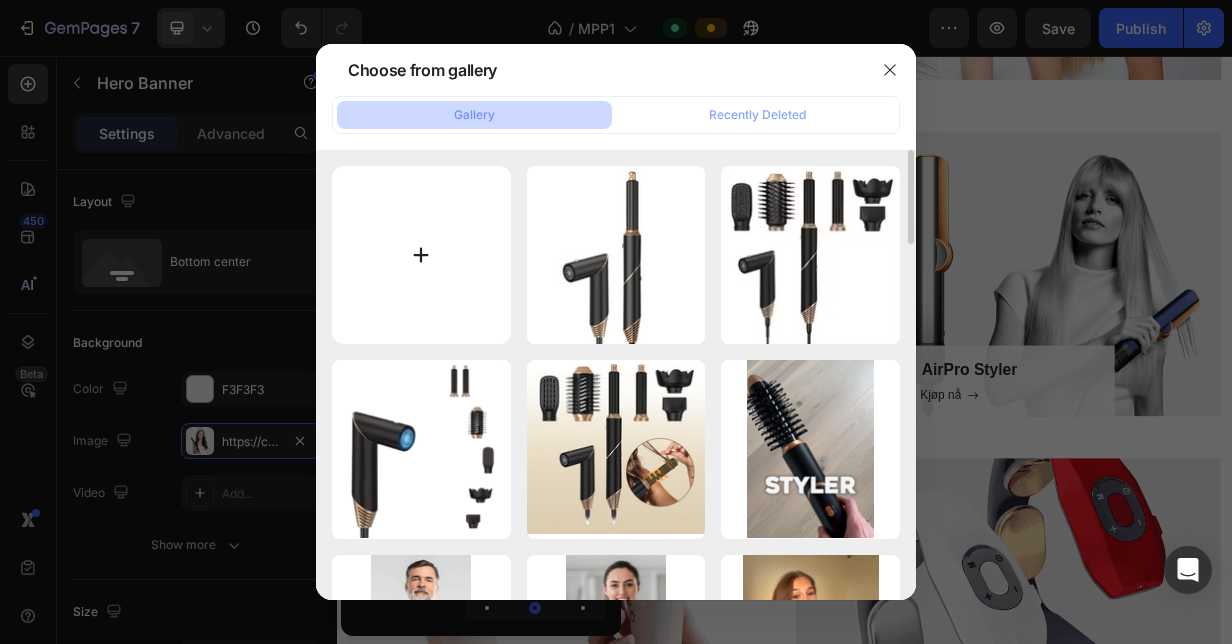 click at bounding box center [421, 255] 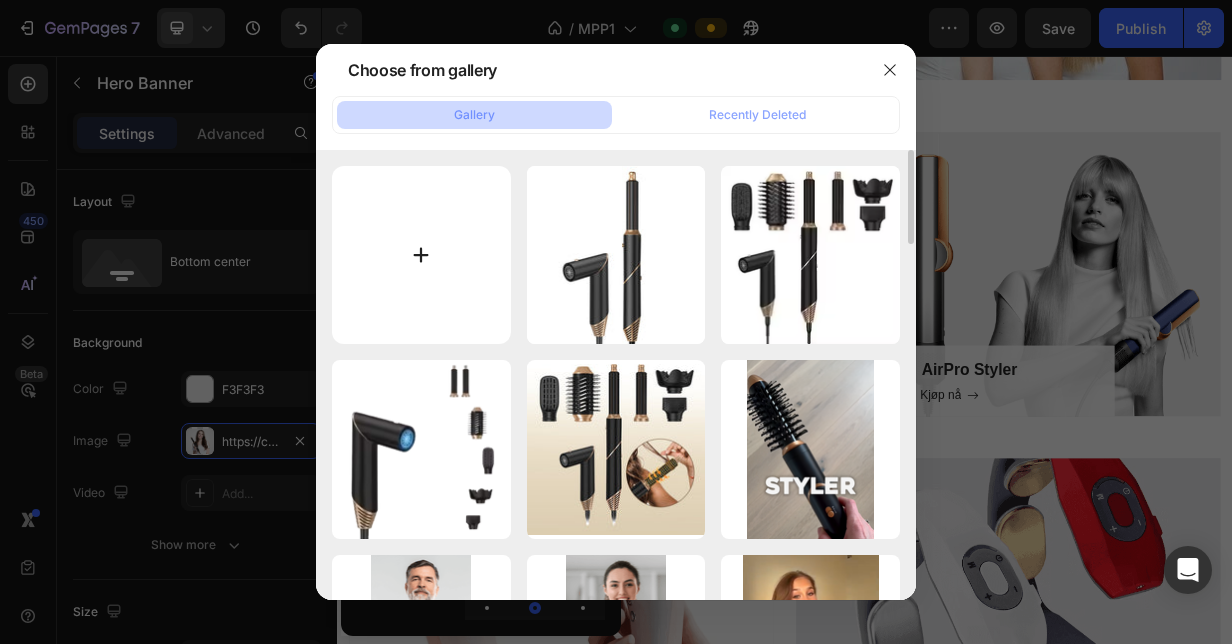 type on "C:\fakepath\hårføner 6-i-1 marcanor norge svart.jpg" 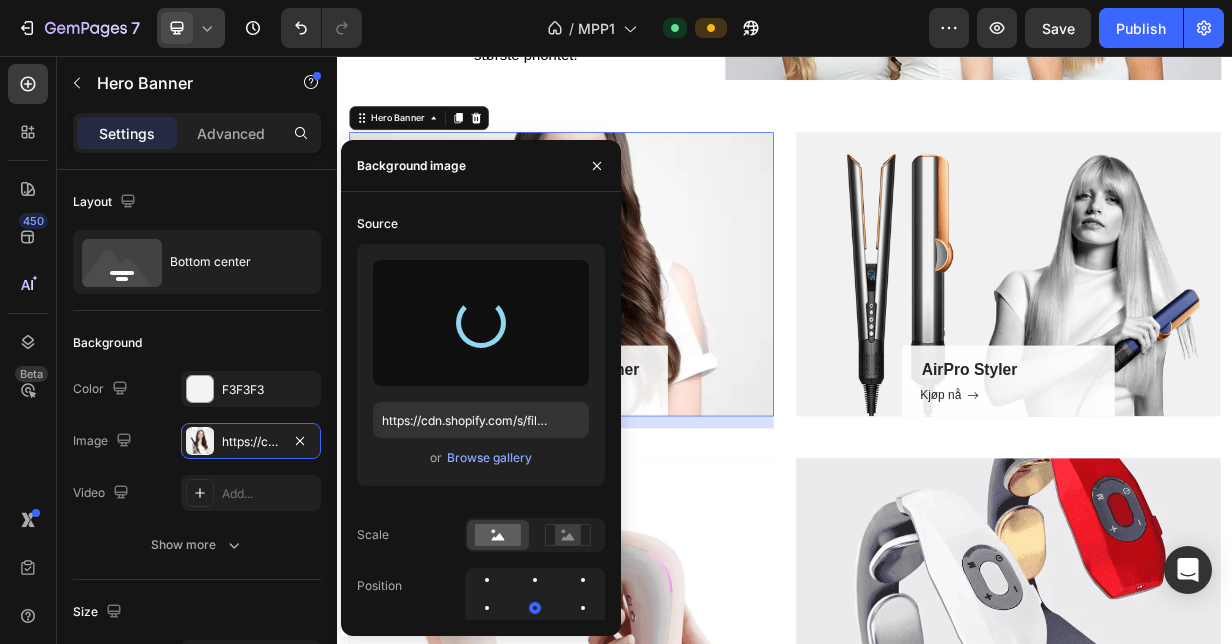 type on "https://cdn.shopify.com/s/files/1/0656/5425/9849/files/gempages_539163440954999955-ef8c0ad4-56b6-4b3c-a80e-ab8af6d850e7.jpg" 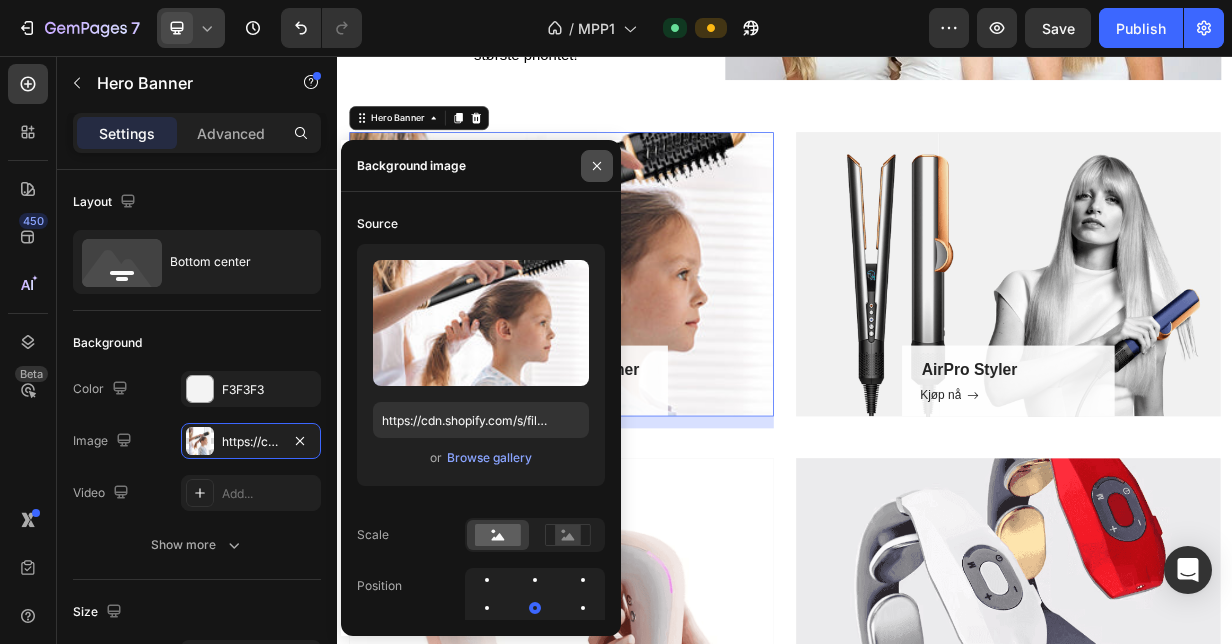 click 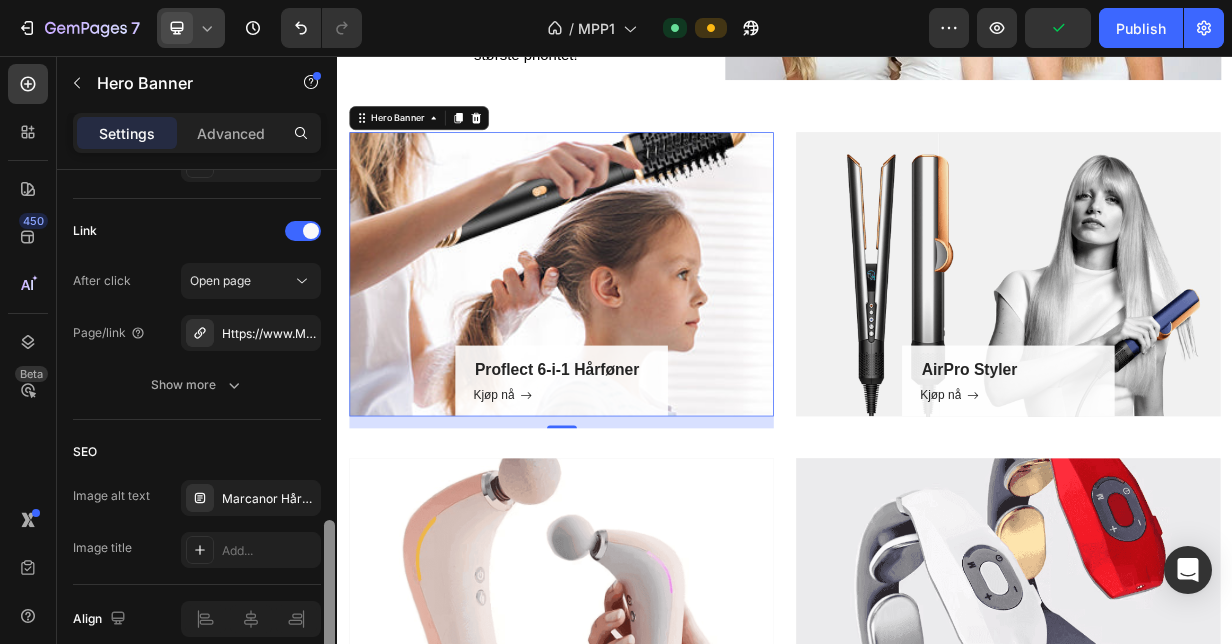 scroll, scrollTop: 1284, scrollLeft: 0, axis: vertical 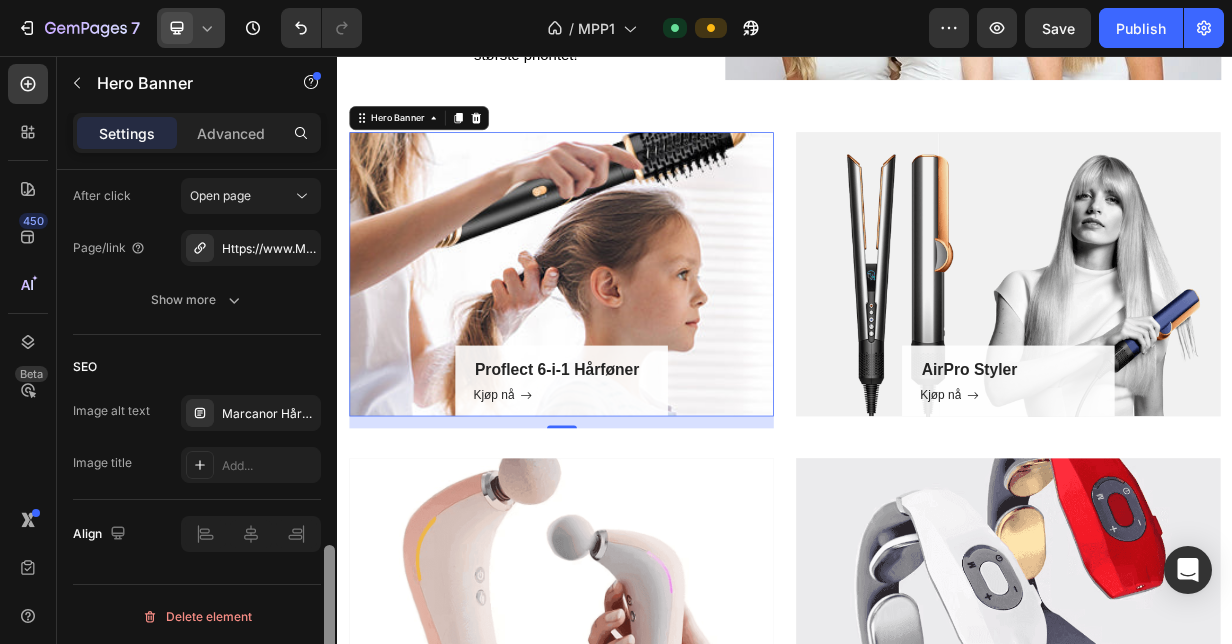 drag, startPoint x: 328, startPoint y: 293, endPoint x: 324, endPoint y: 695, distance: 402.0199 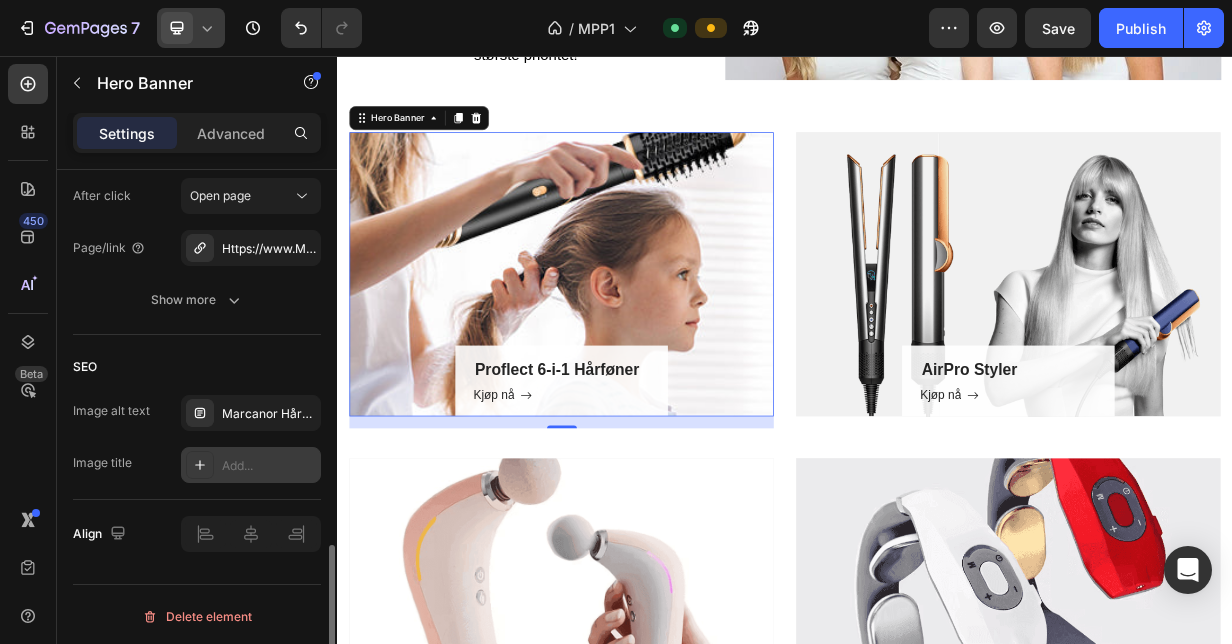 click on "Add..." at bounding box center (251, 465) 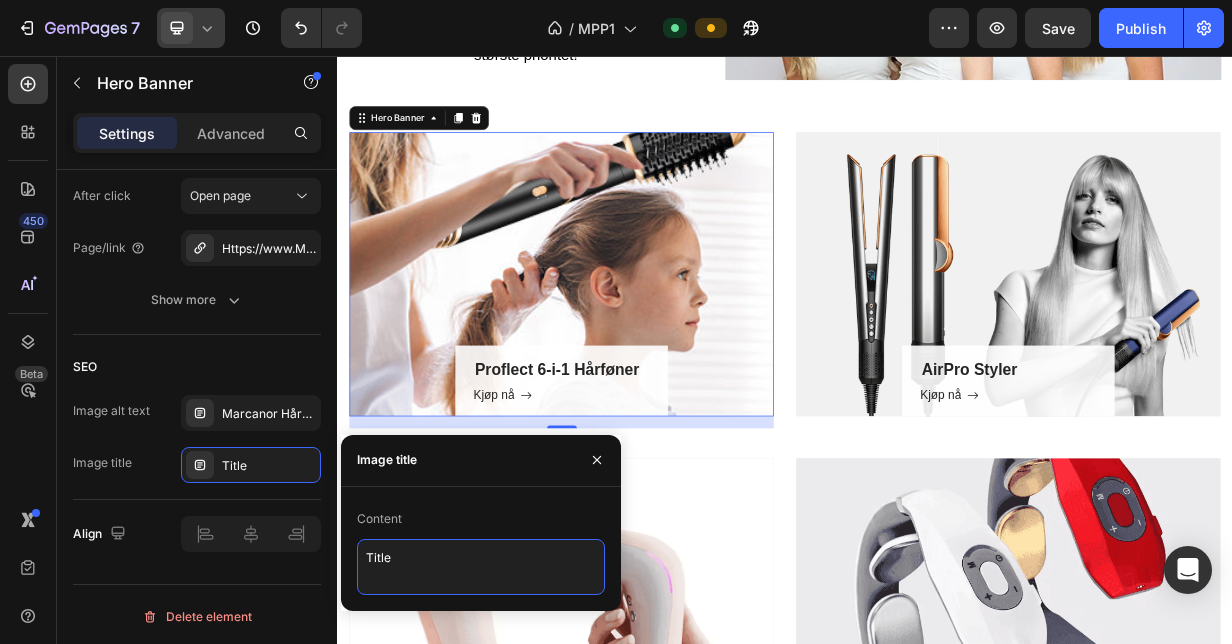 click on "Title" at bounding box center [481, 567] 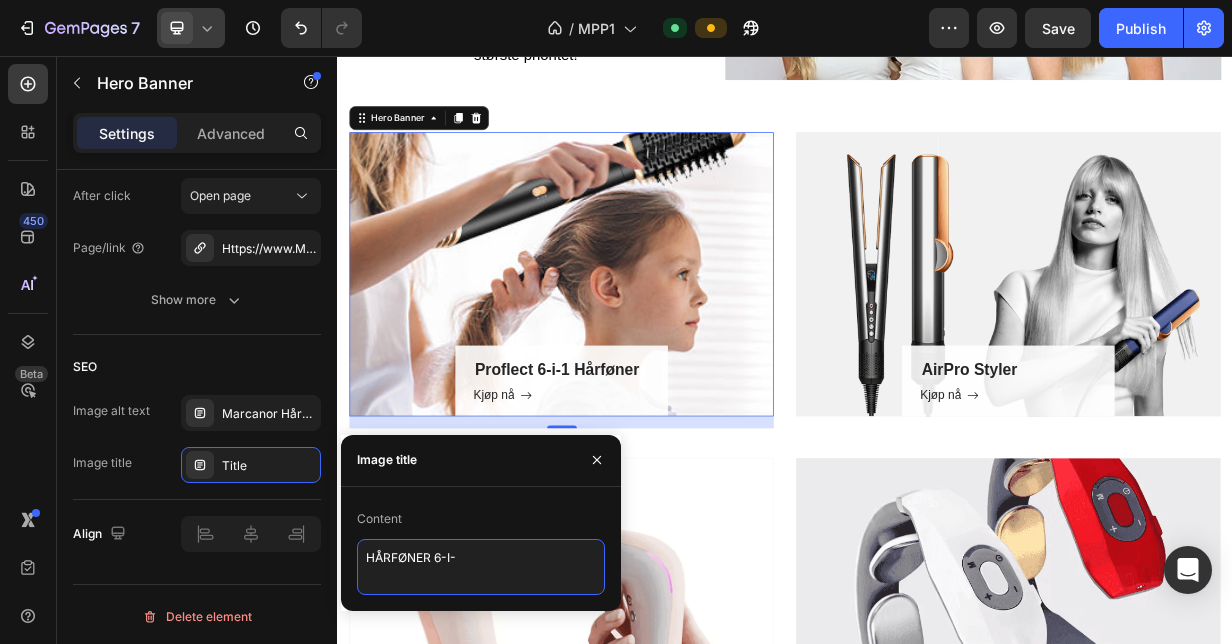 type on "HÅRFØNER 6-I-1" 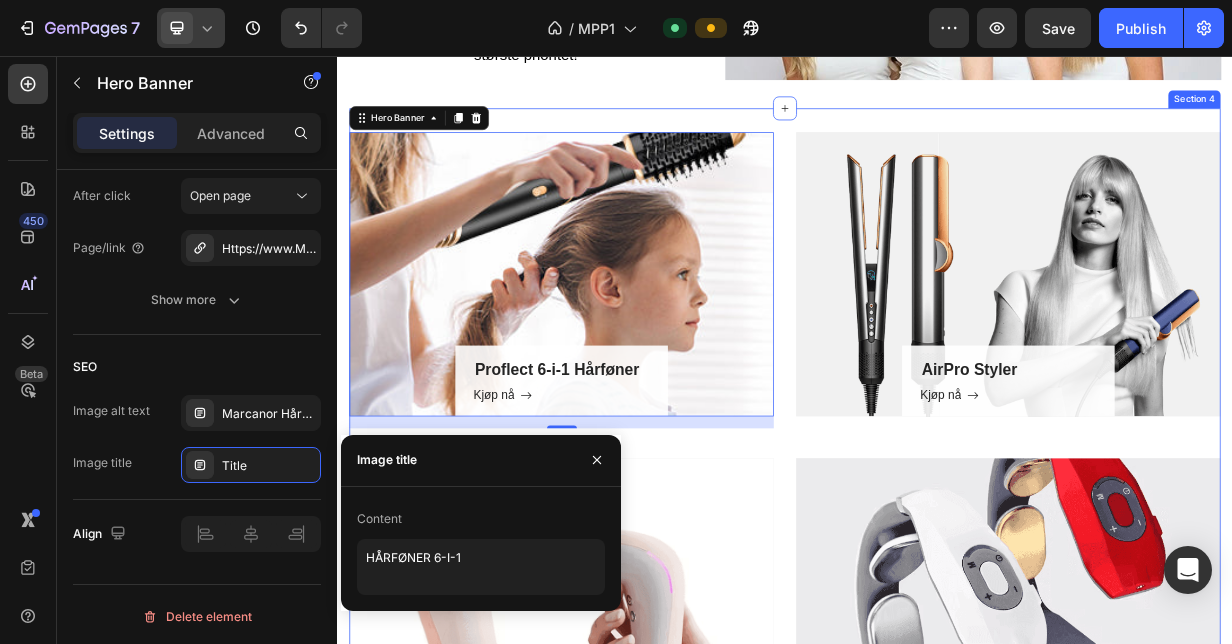 click on "Proflect 6-i-1 Hårføner  Heading
Kjøp nå Button Row Hero Banner   16 AirPro Styler Heading
Kjøp nå Button Row Hero Banner Row FlexiMassage Pro Heading
Kjøp nå Button Row Hero Banner Nakkemassasje Heading
Kjøp nå Button Row Hero Banner Row" at bounding box center (937, 575) 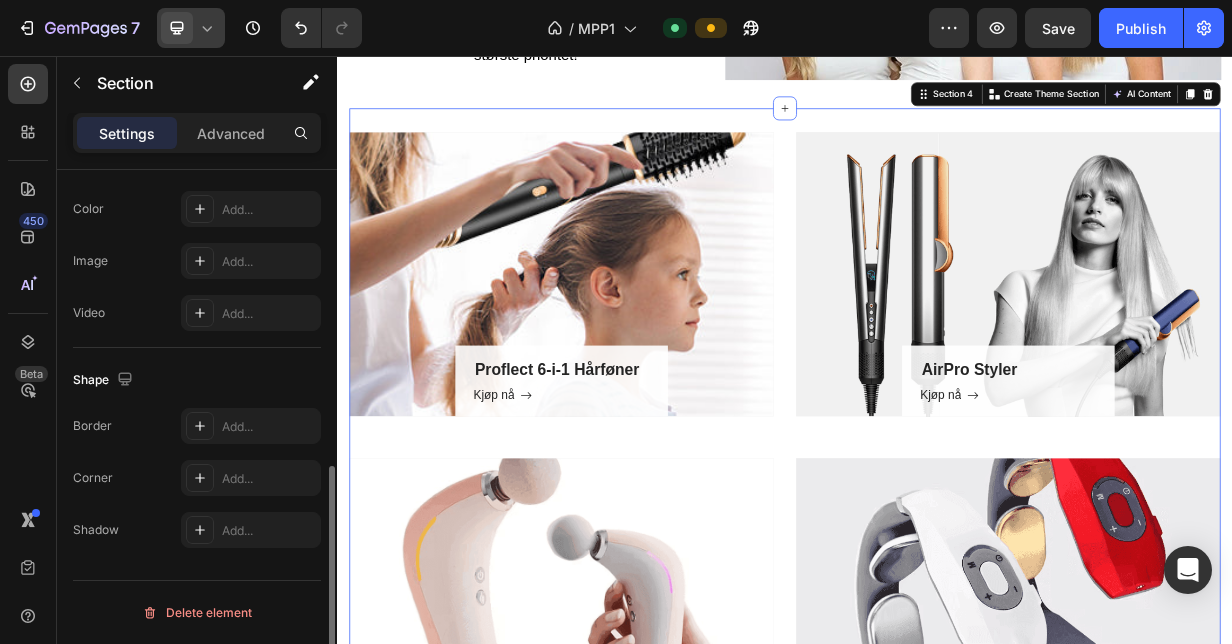 scroll, scrollTop: 0, scrollLeft: 0, axis: both 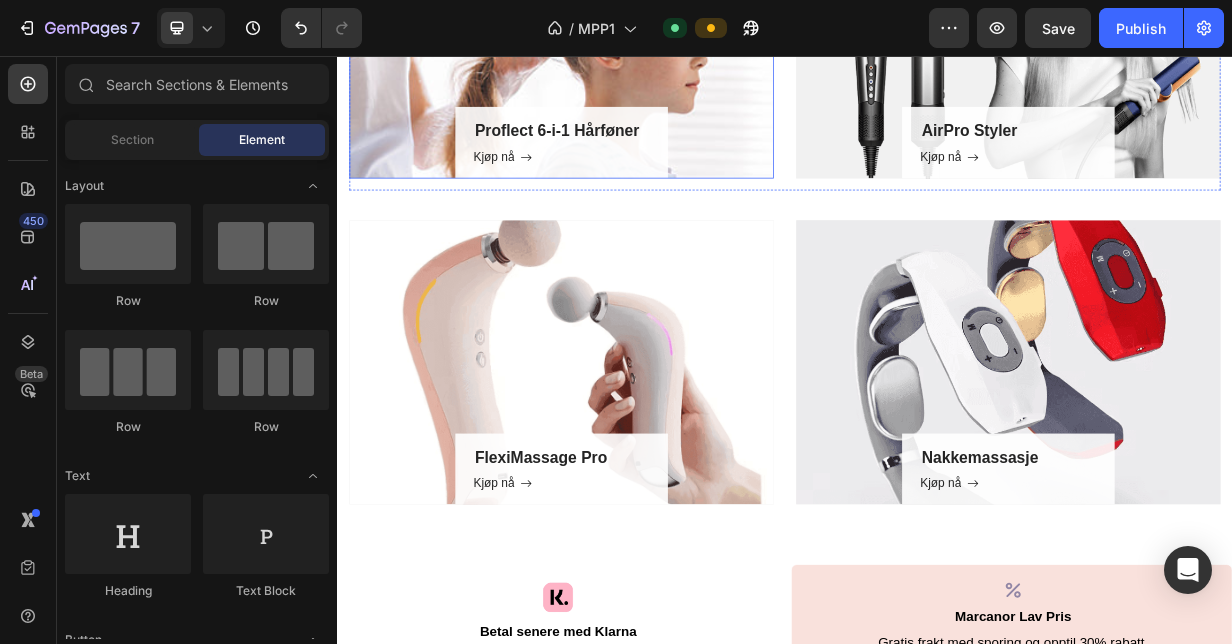 click on "Proflect 6-i-1 Hårføner  Heading
Kjøp nå Button Row" at bounding box center [637, 28] 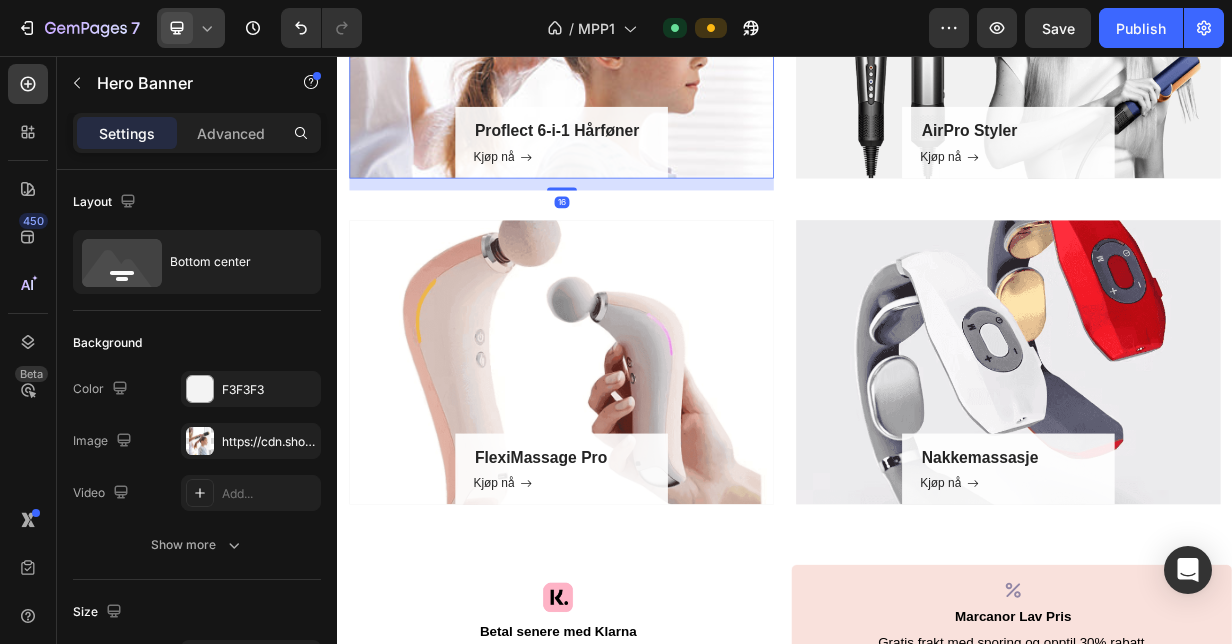 click 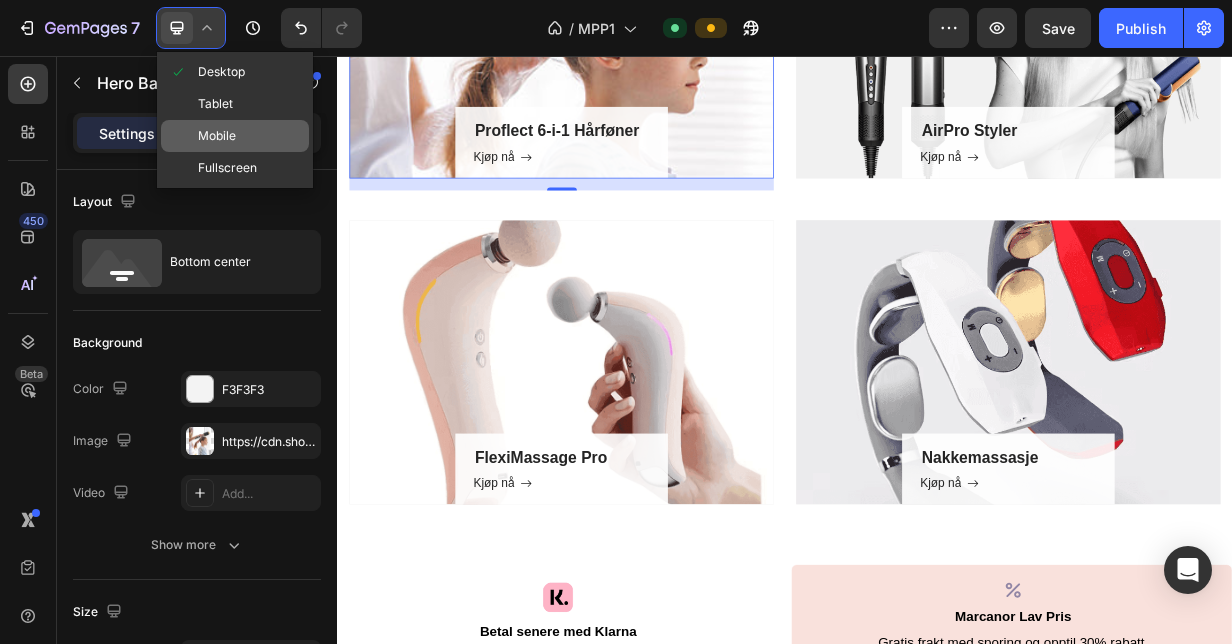 click on "Mobile" at bounding box center [217, 136] 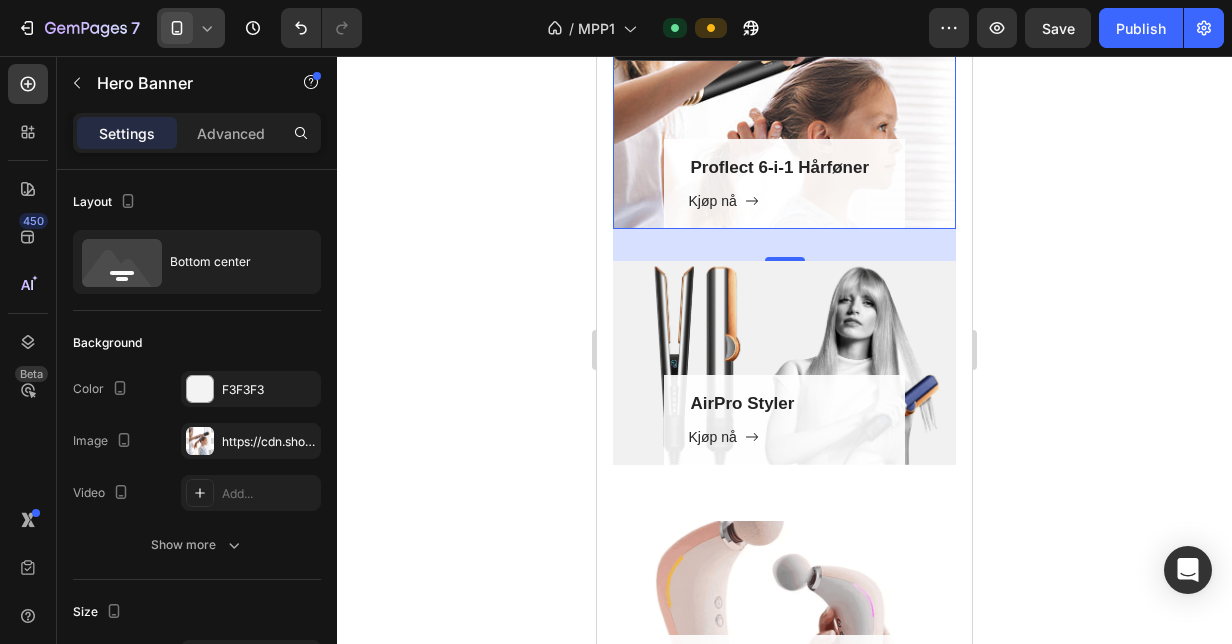 scroll, scrollTop: 1174, scrollLeft: 0, axis: vertical 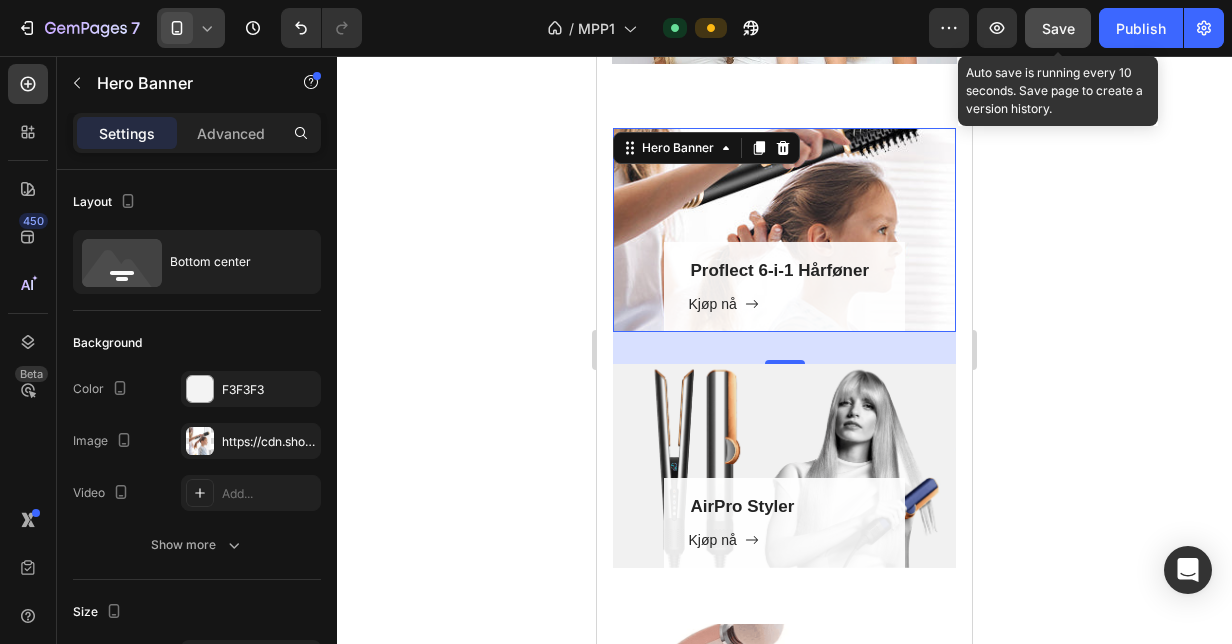 click on "Save" at bounding box center [1058, 28] 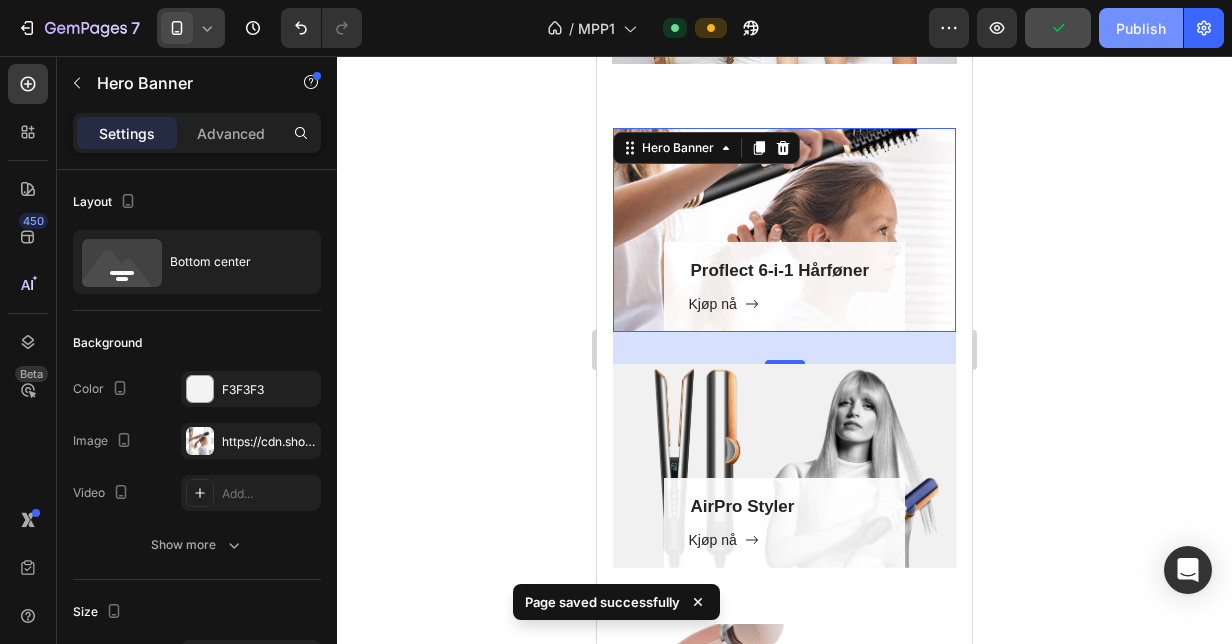 click on "Publish" at bounding box center [1141, 28] 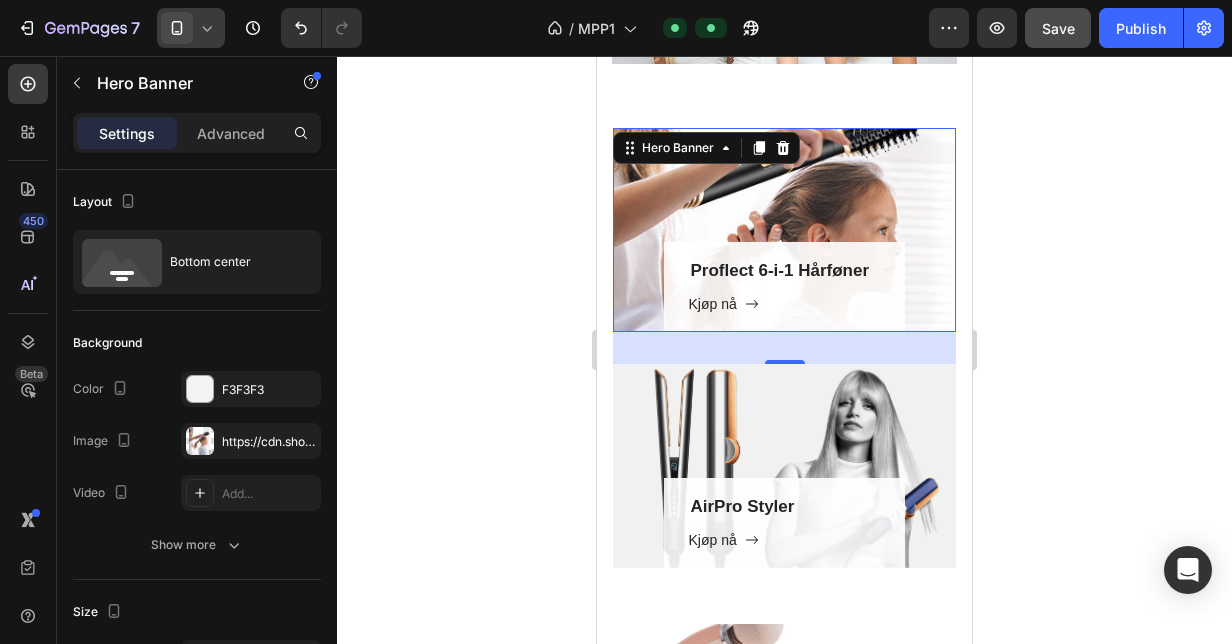 click 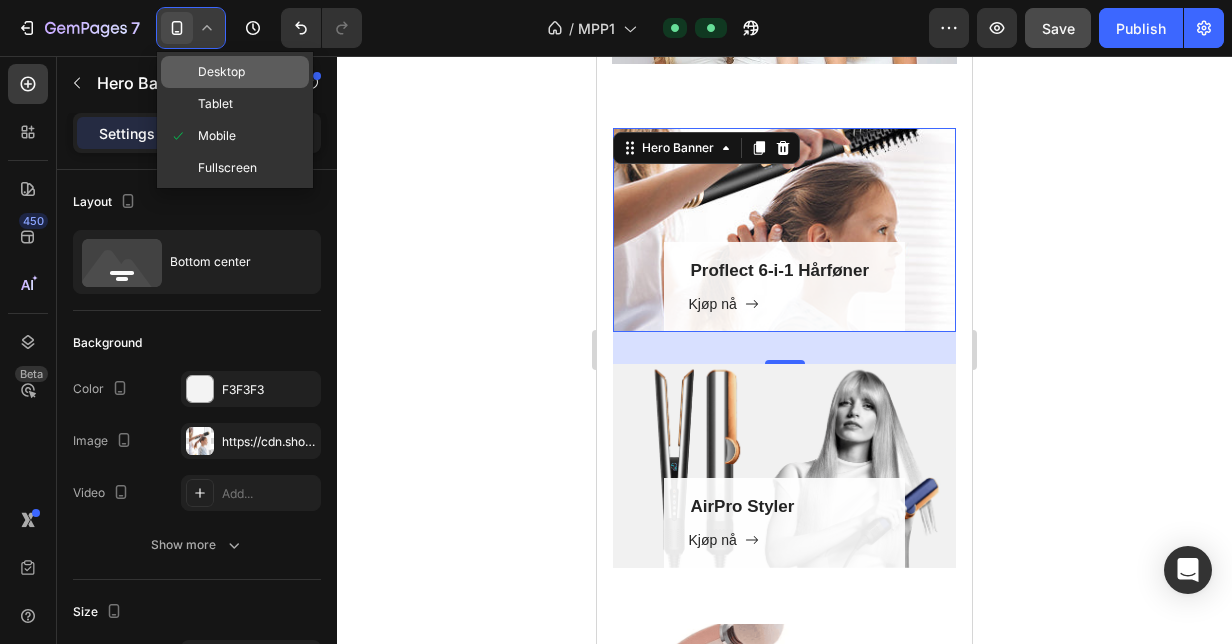 click on "Desktop" at bounding box center (221, 72) 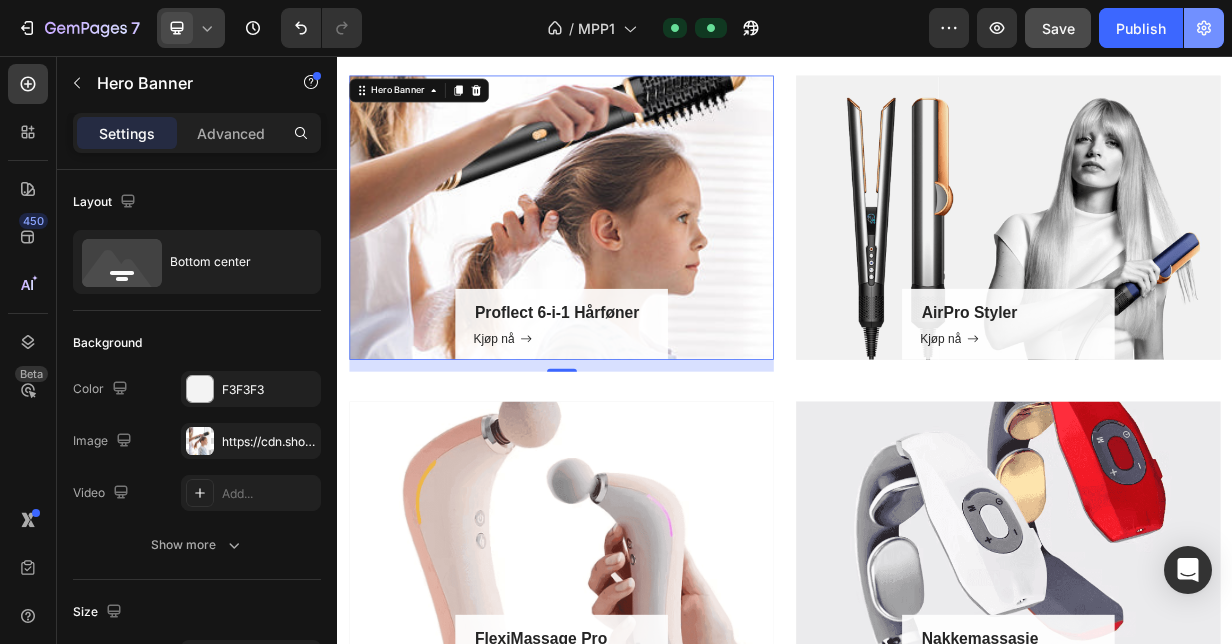 scroll, scrollTop: 1236, scrollLeft: 0, axis: vertical 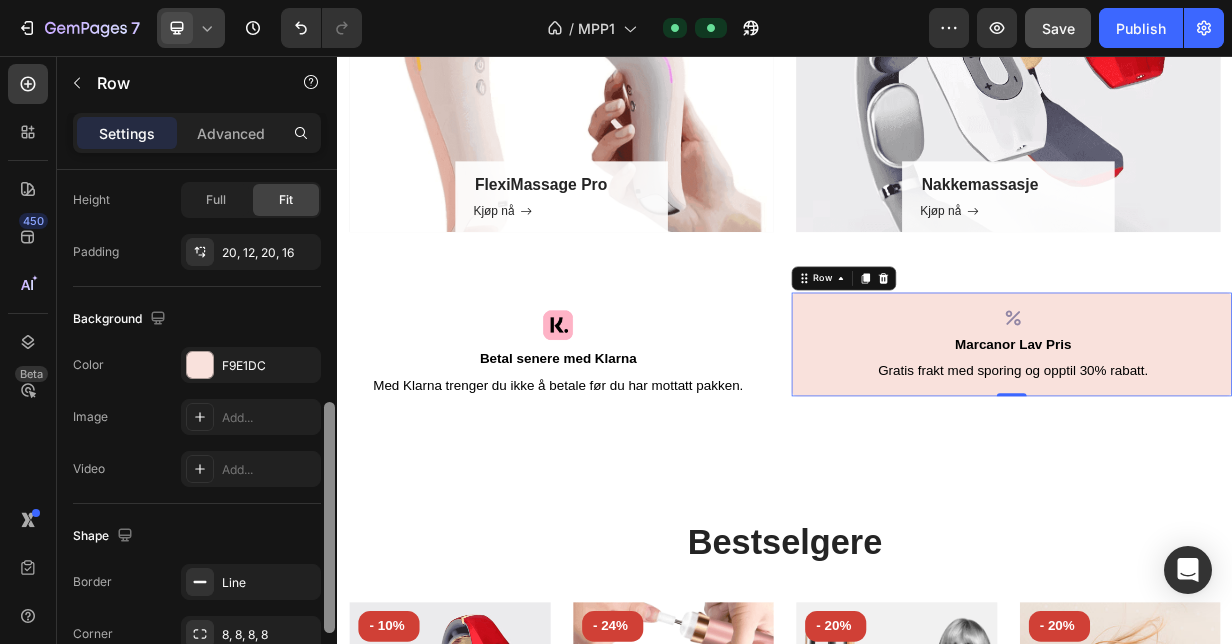 drag, startPoint x: 330, startPoint y: 373, endPoint x: 335, endPoint y: 606, distance: 233.05363 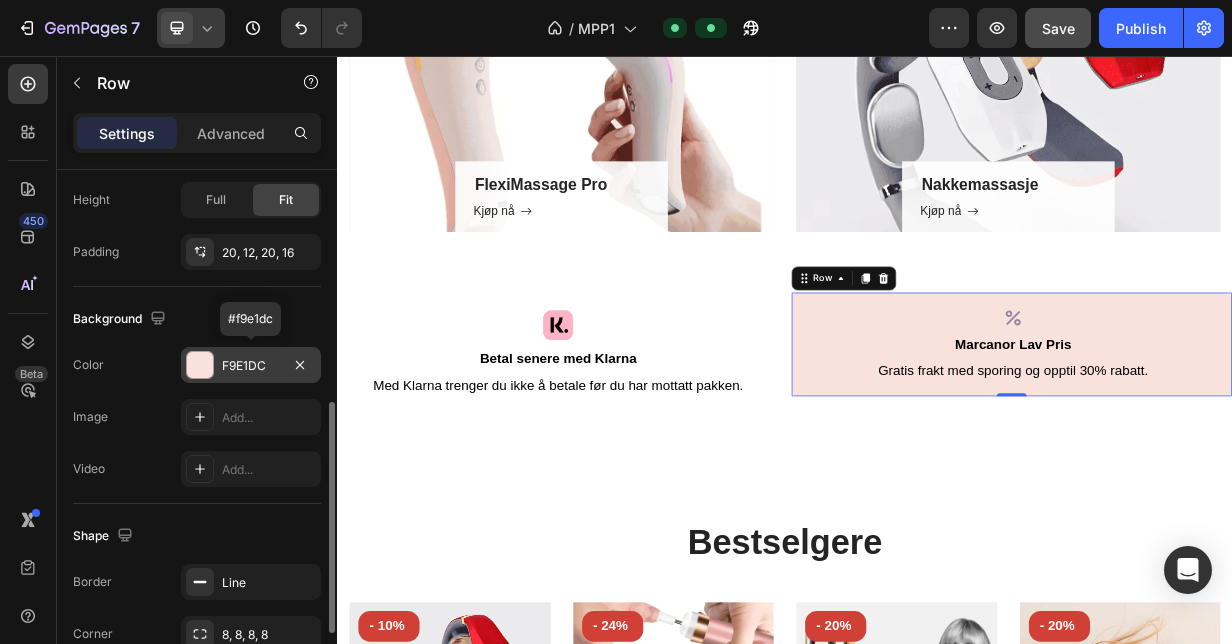 click at bounding box center [200, 365] 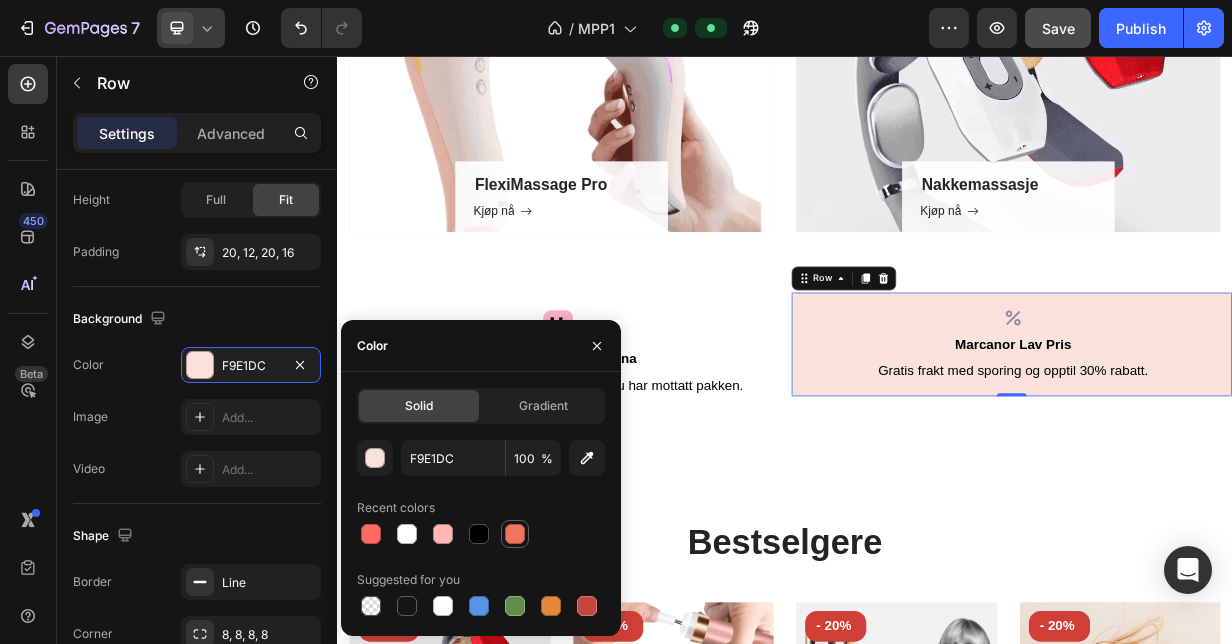 click at bounding box center [515, 534] 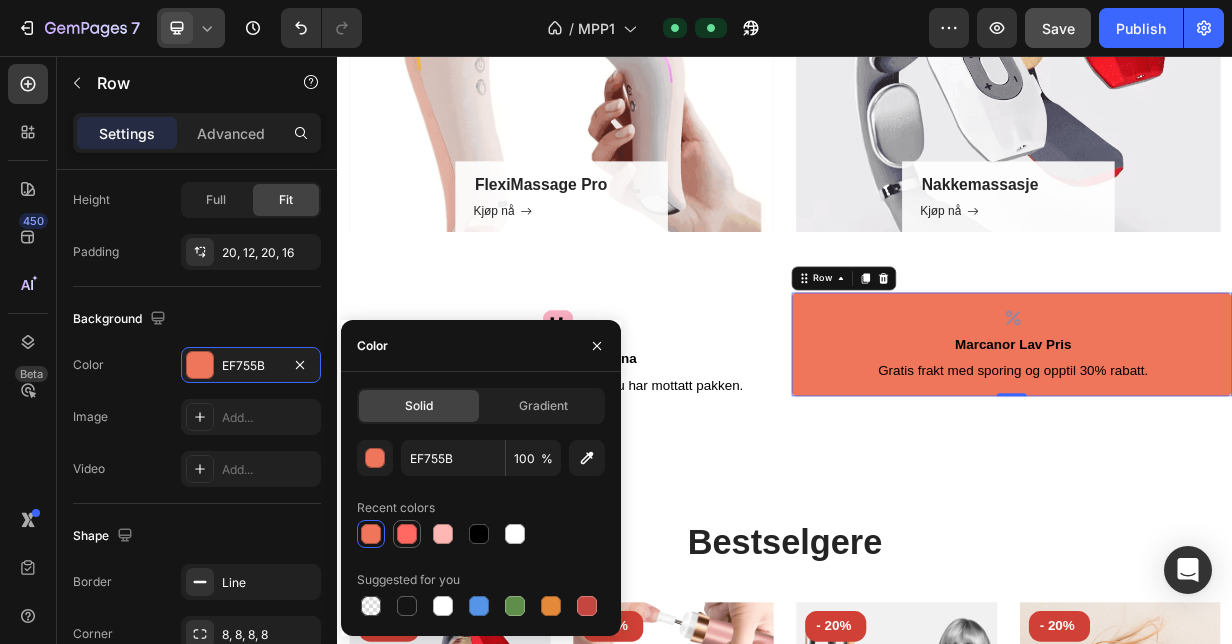click at bounding box center (407, 534) 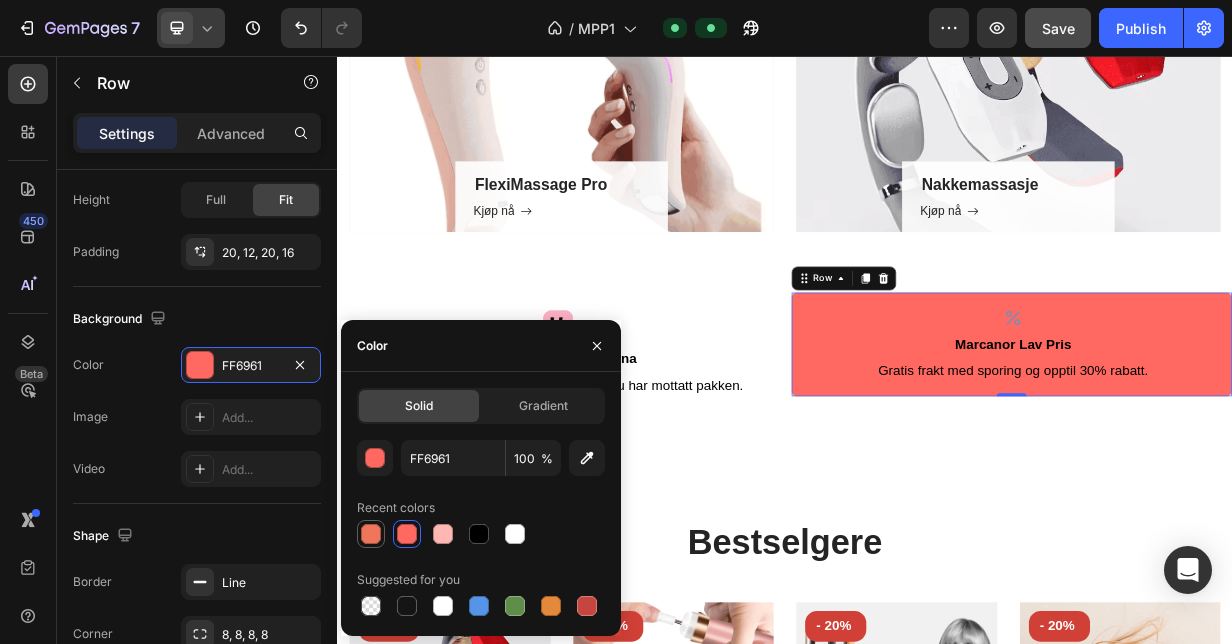 click at bounding box center (371, 534) 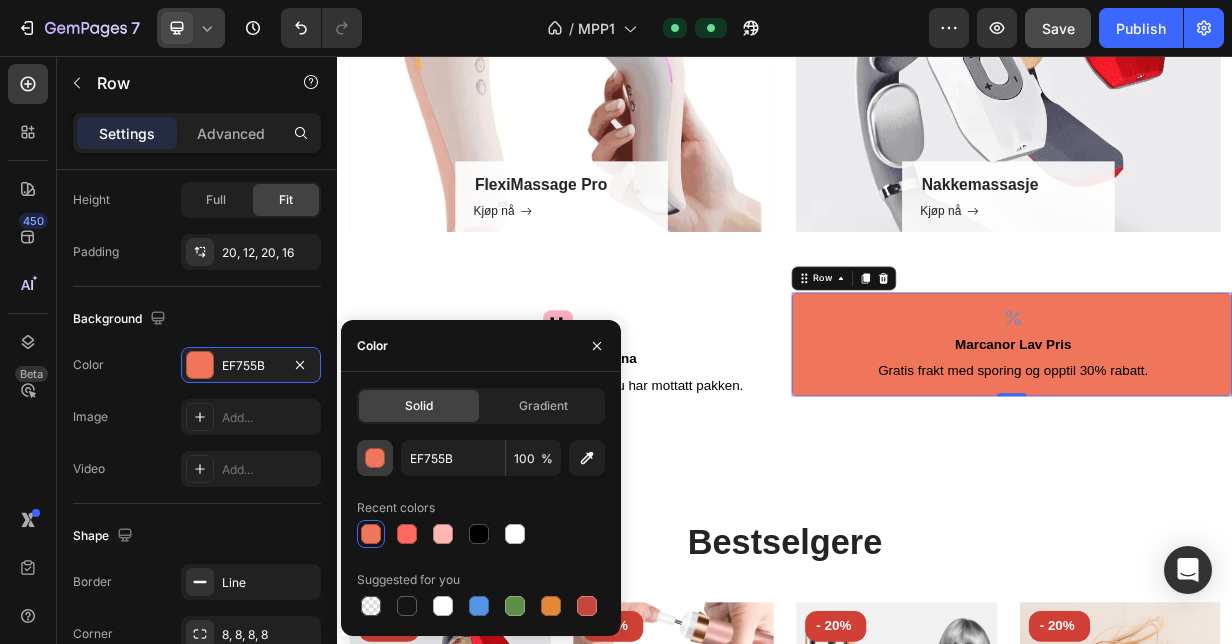 click at bounding box center [376, 459] 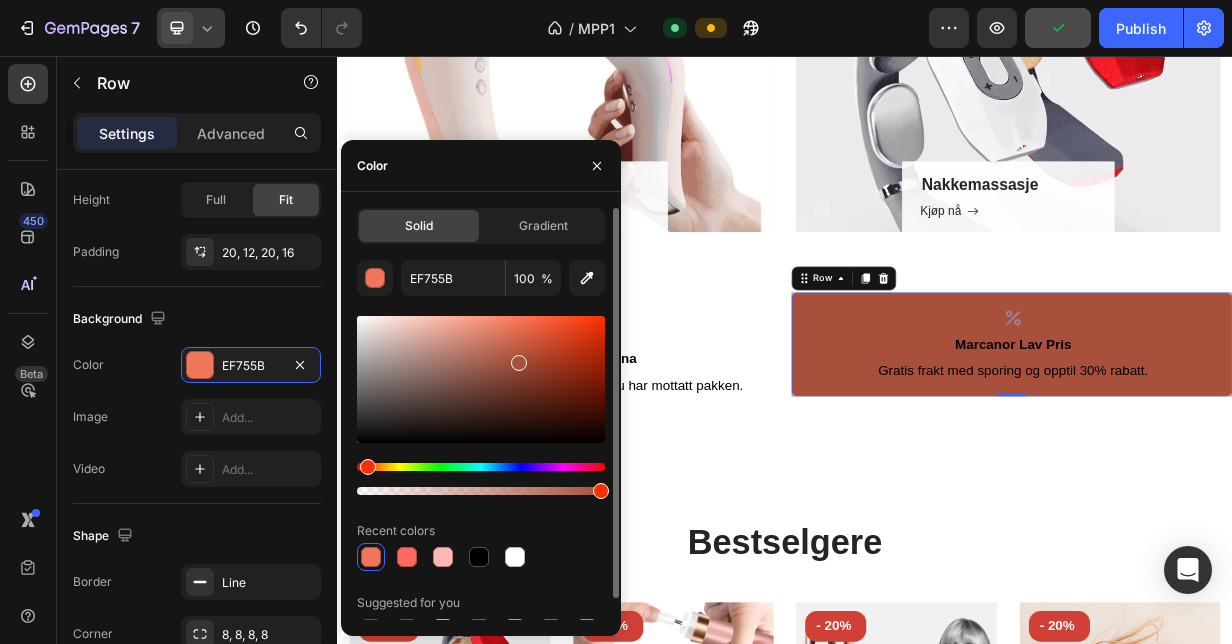 drag, startPoint x: 514, startPoint y: 324, endPoint x: 523, endPoint y: 363, distance: 40.024994 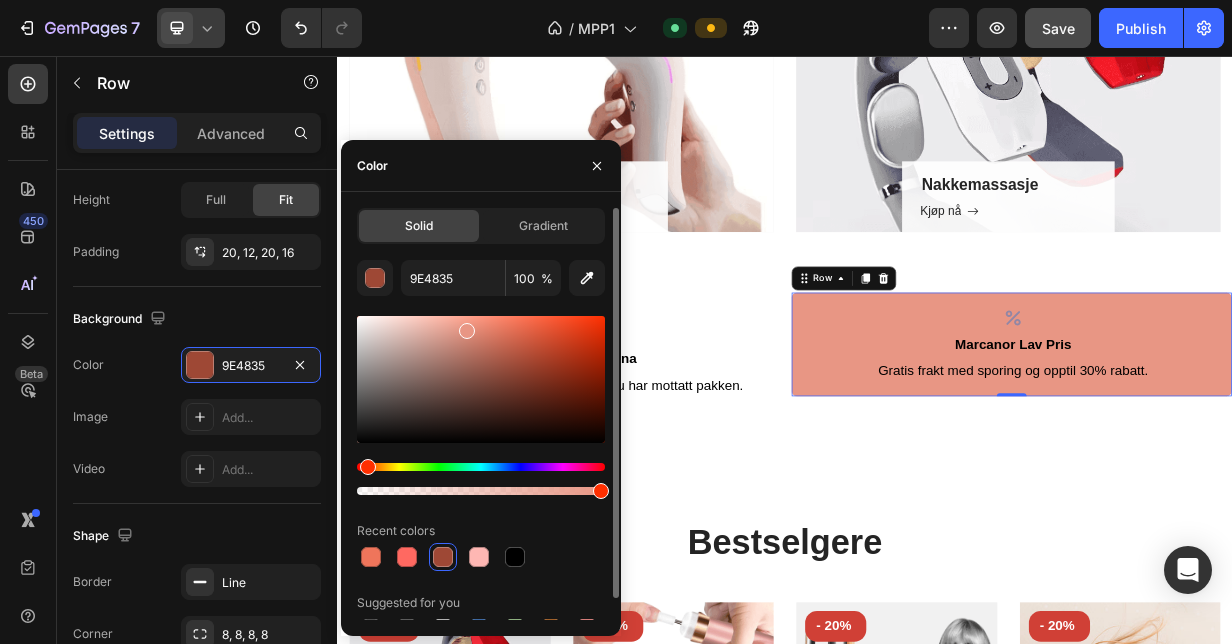 drag, startPoint x: 523, startPoint y: 363, endPoint x: 464, endPoint y: 327, distance: 69.115845 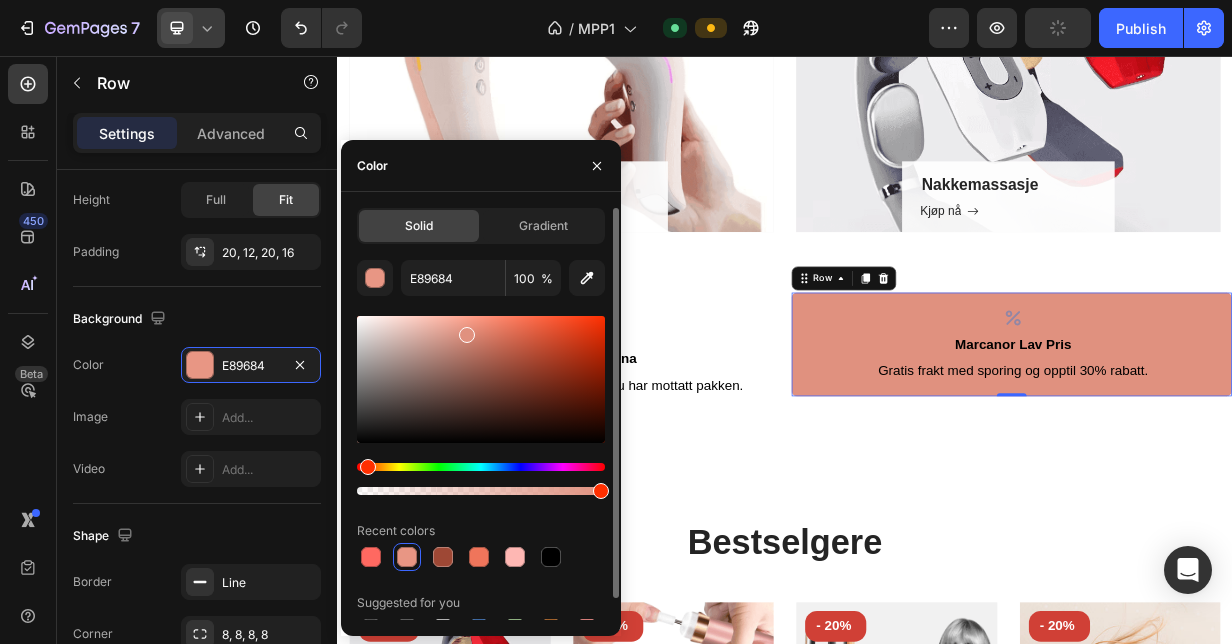 click at bounding box center [467, 335] 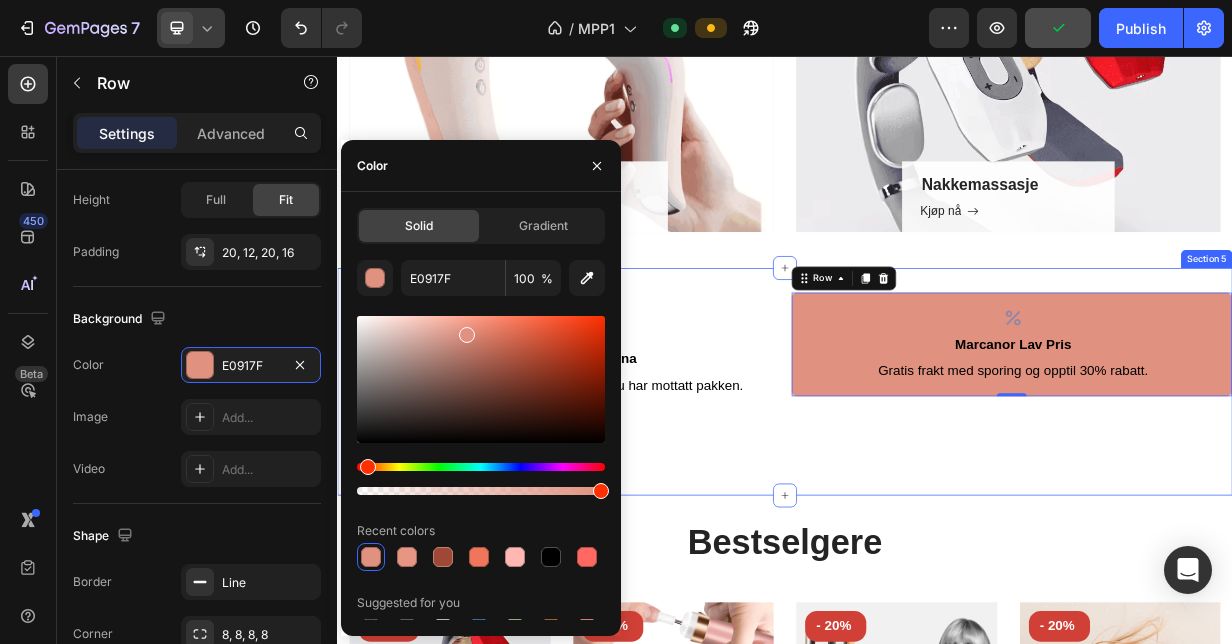 click on "Image Betal senere med Klarna Text Block Med Klarna trenger du ikke å betale før du har mottatt pakken. Text Block Row
Icon Marcanor Lav Pris Text Block Gratis frakt med sporing og opptil 30% rabatt. Text Block Row   0 Row" at bounding box center (937, 492) 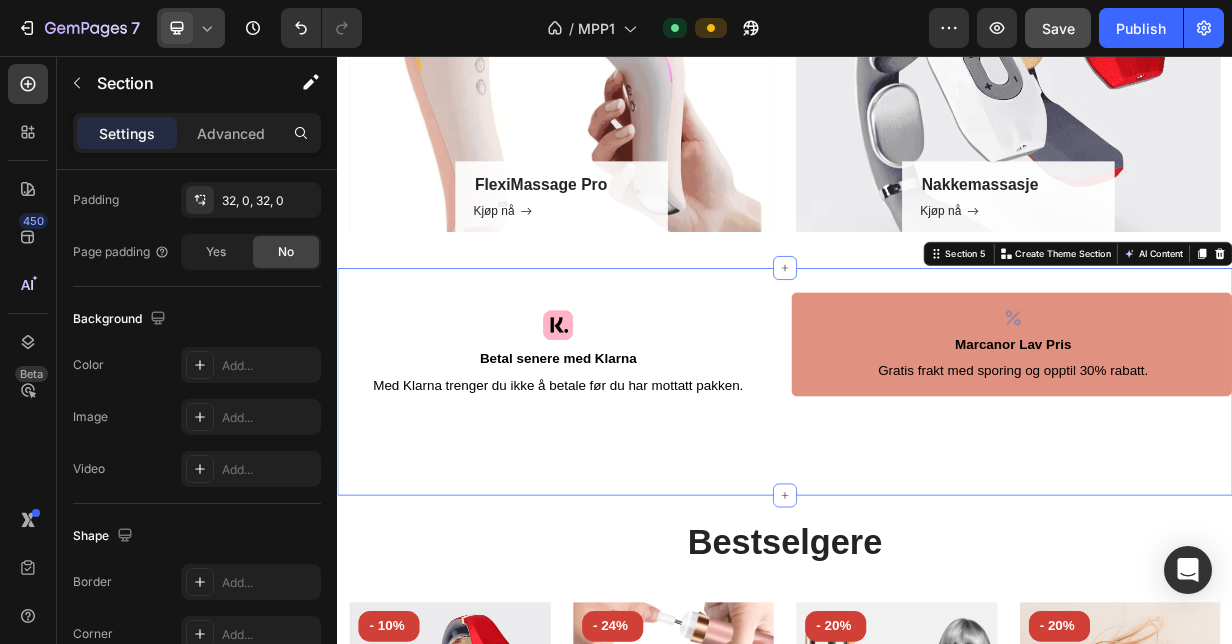 scroll, scrollTop: 0, scrollLeft: 0, axis: both 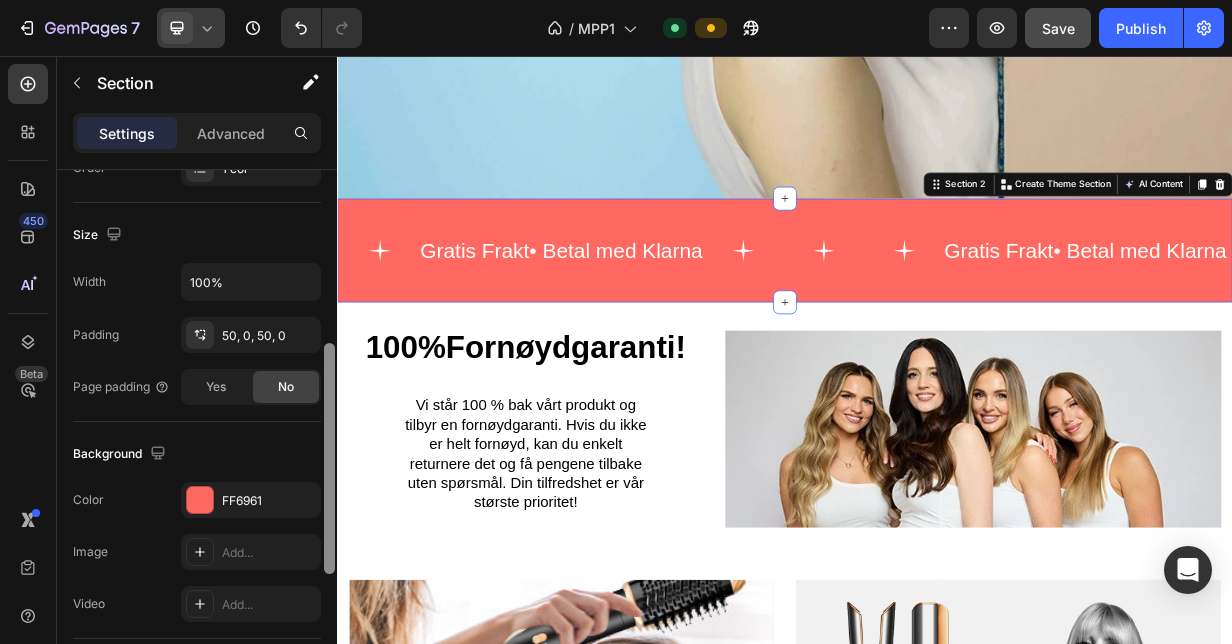 drag, startPoint x: 331, startPoint y: 301, endPoint x: 334, endPoint y: 475, distance: 174.02586 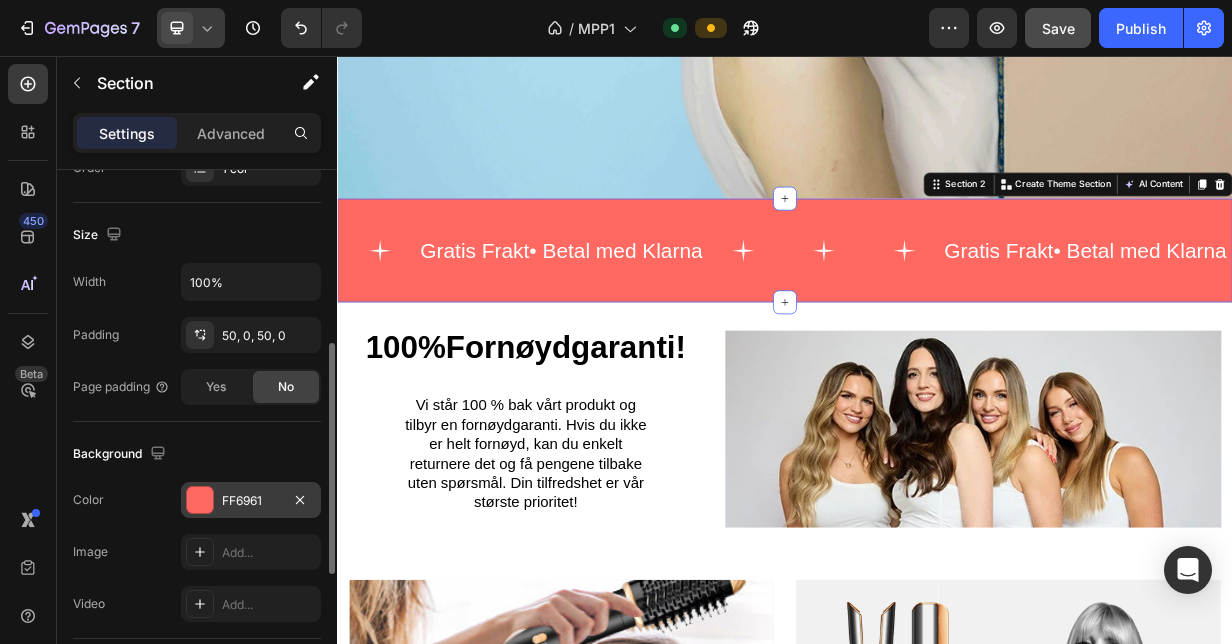 click on "FF6961" at bounding box center (251, 501) 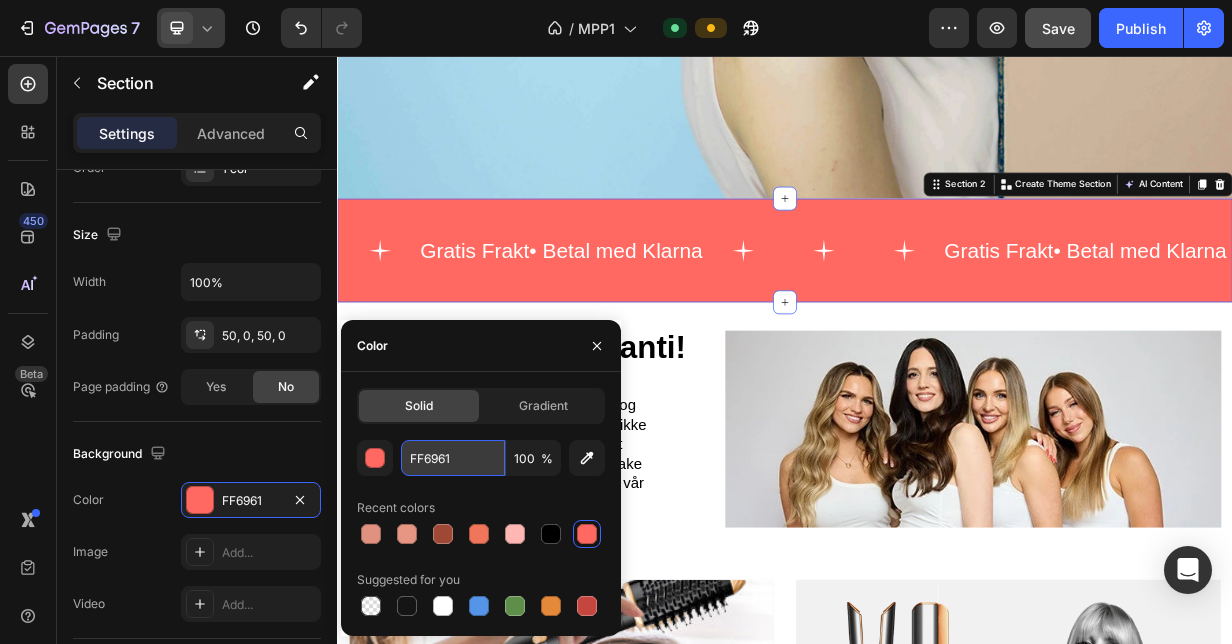 click on "FF6961" at bounding box center [453, 458] 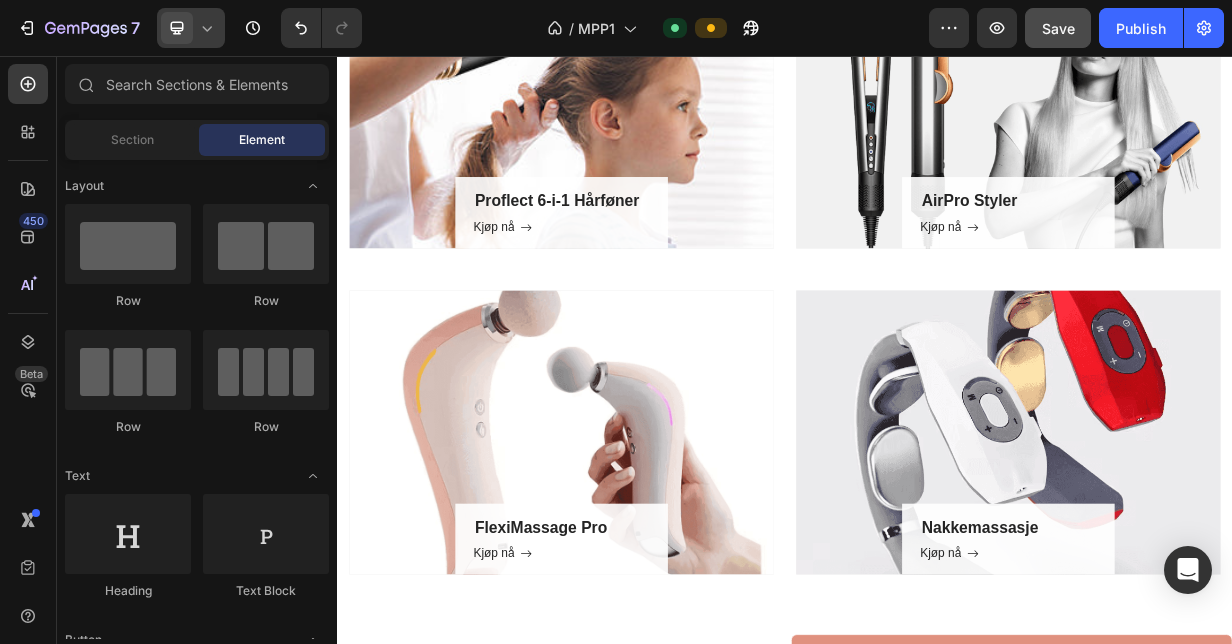scroll, scrollTop: 2062, scrollLeft: 0, axis: vertical 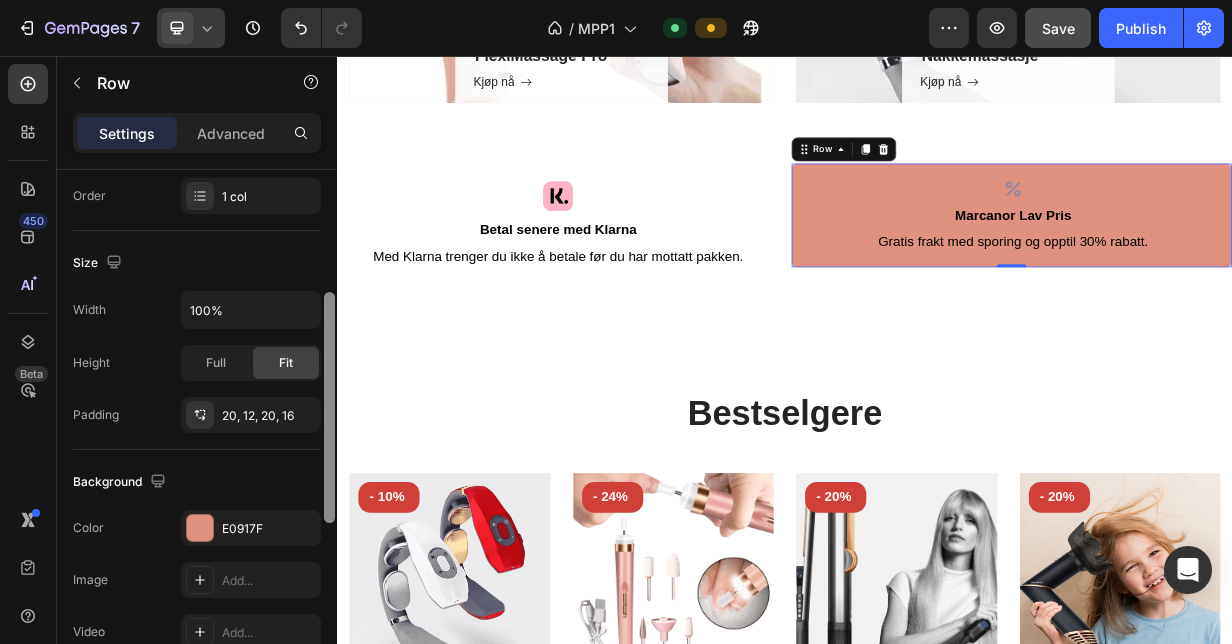 drag, startPoint x: 328, startPoint y: 380, endPoint x: 327, endPoint y: 543, distance: 163.00307 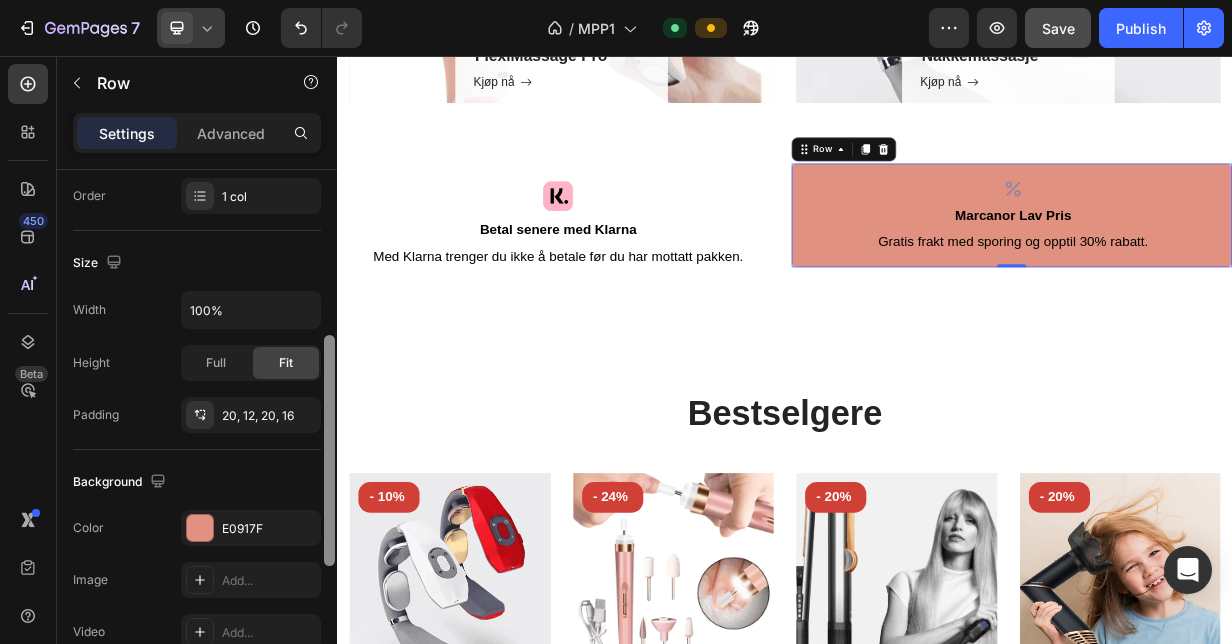 scroll, scrollTop: 373, scrollLeft: 0, axis: vertical 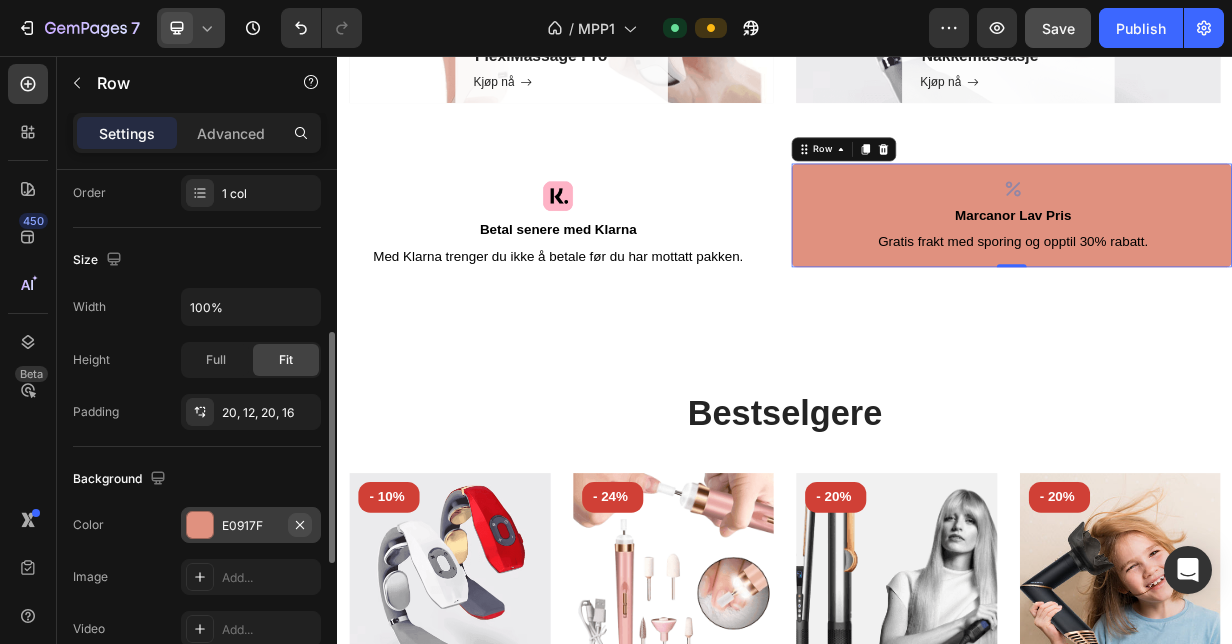 click 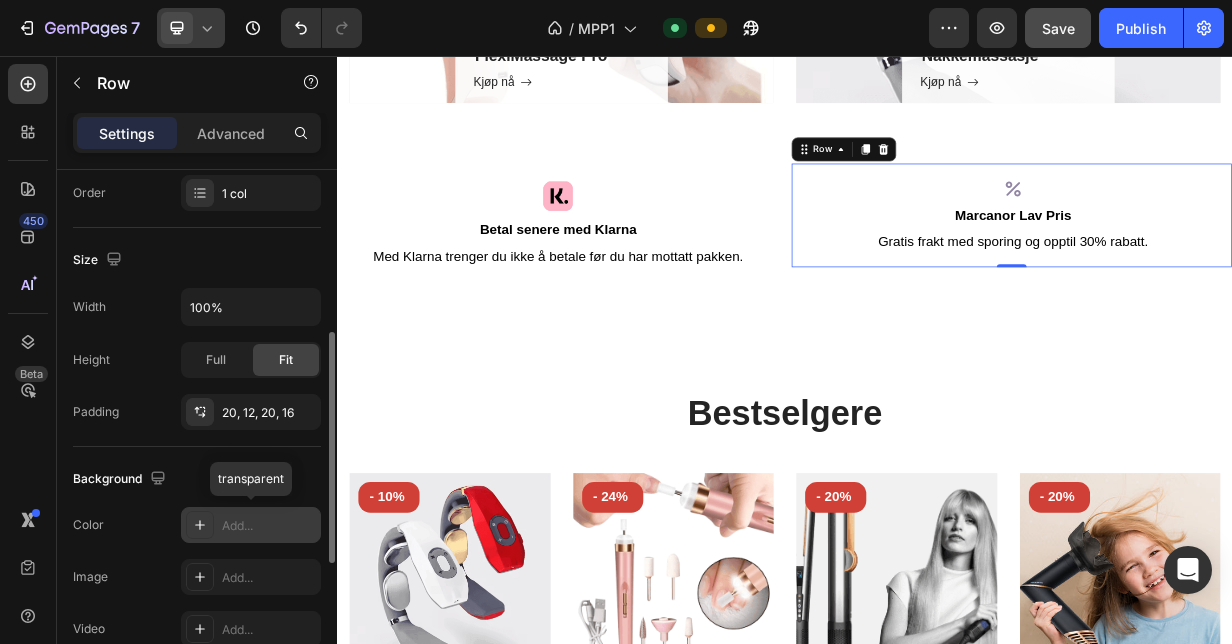 click on "Add..." at bounding box center (269, 526) 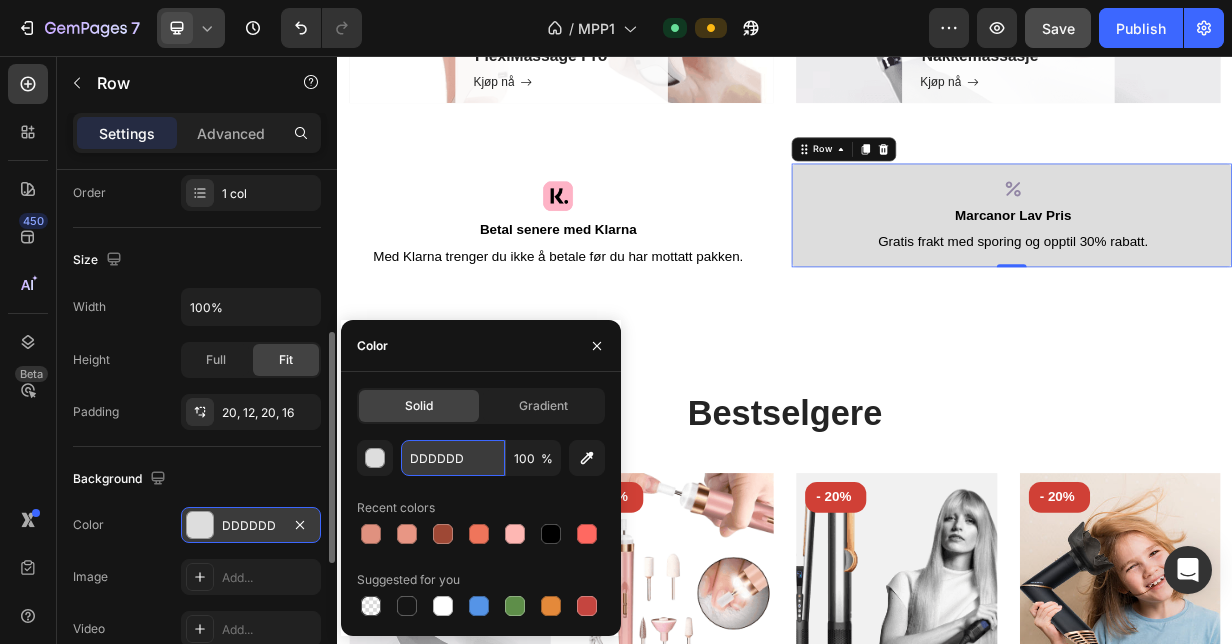 click on "DDDDDD" at bounding box center [453, 458] 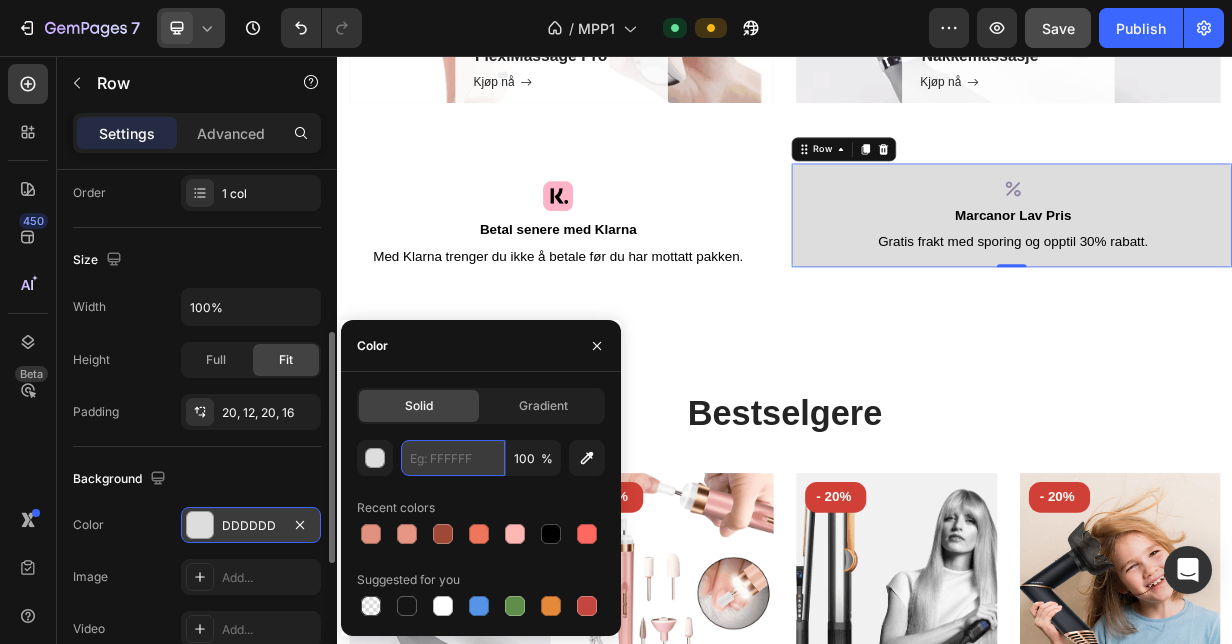 click at bounding box center [453, 458] 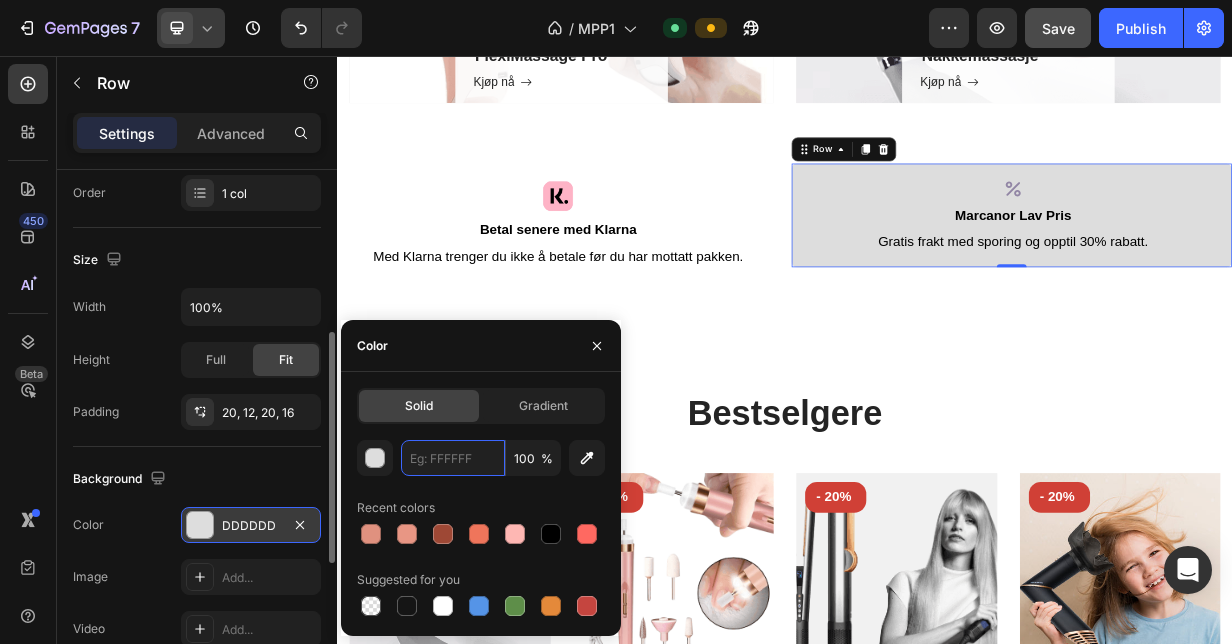 type on "FF6961" 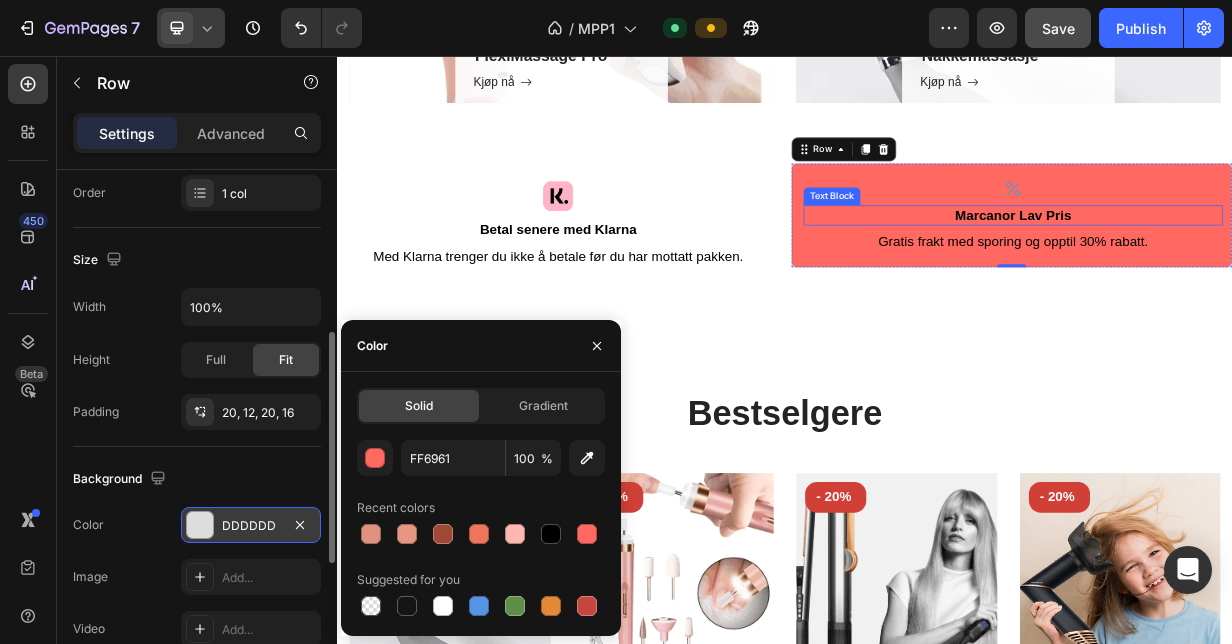 click on "Marcanor Lav Pris" at bounding box center (1243, 269) 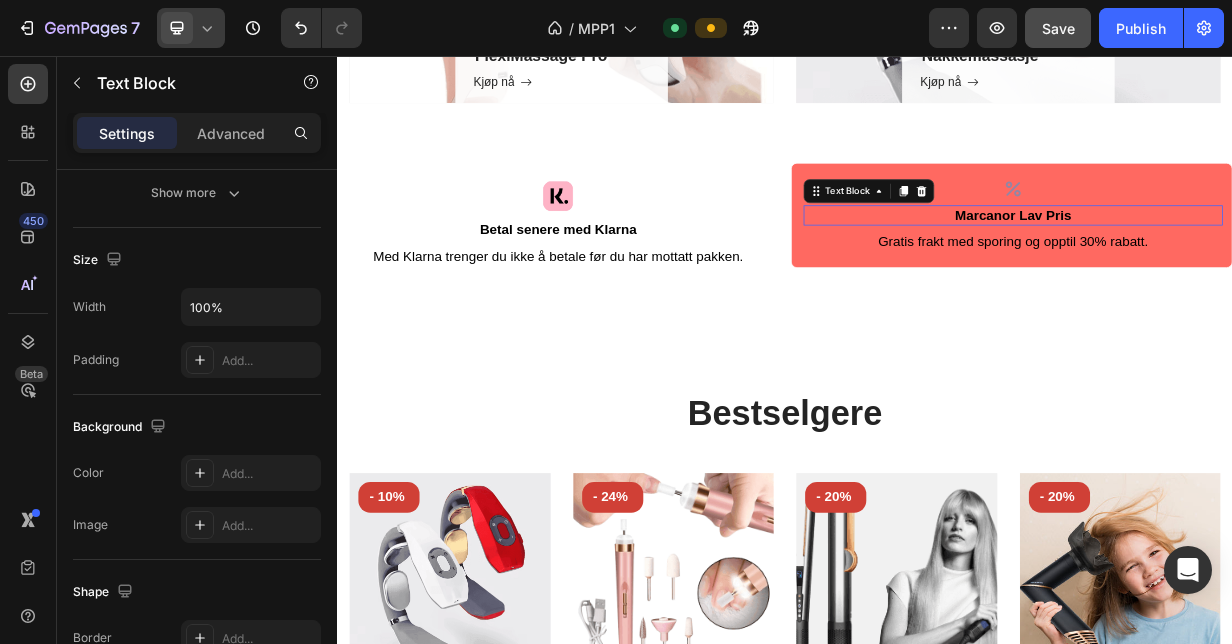 scroll, scrollTop: 0, scrollLeft: 0, axis: both 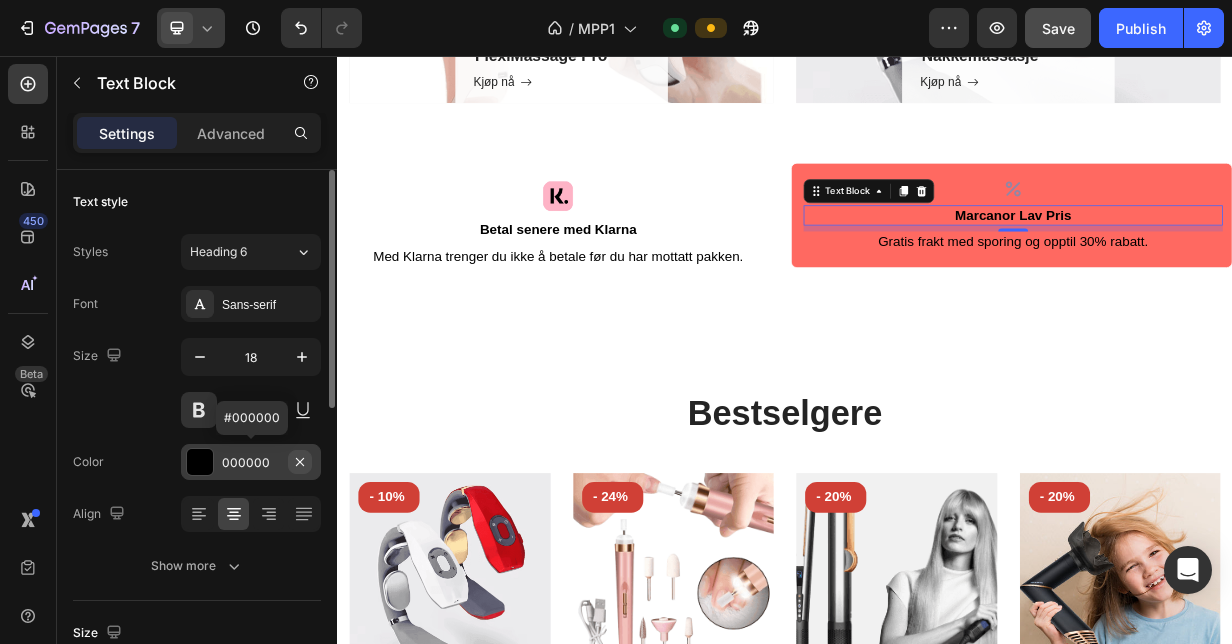 click 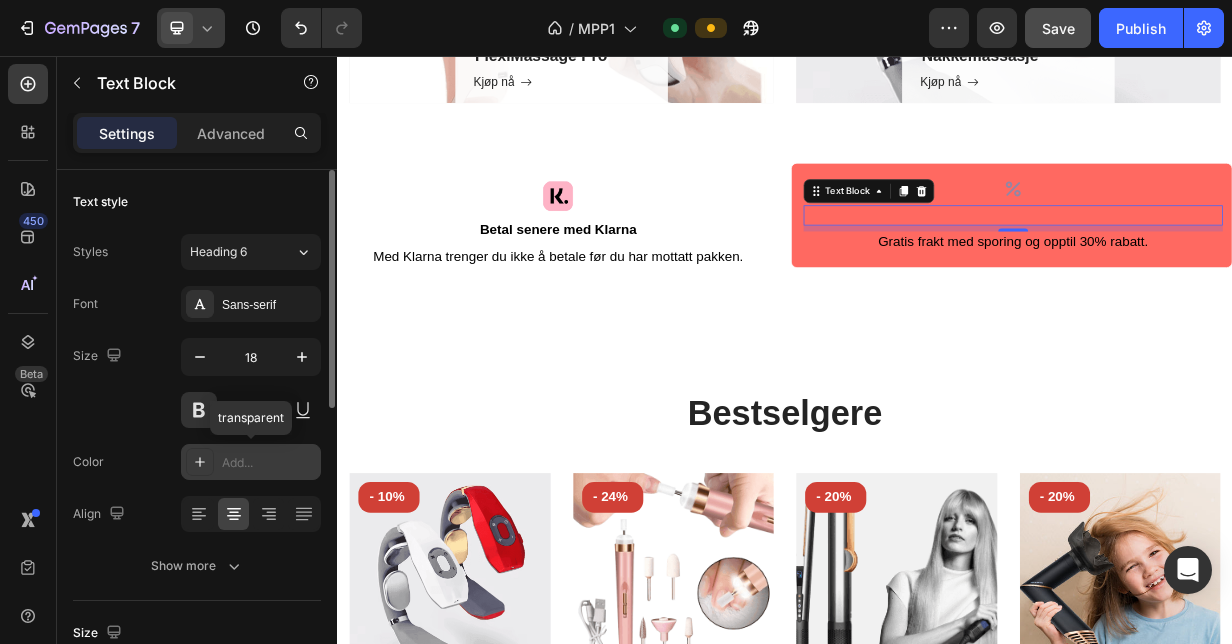 click on "Add..." at bounding box center (269, 463) 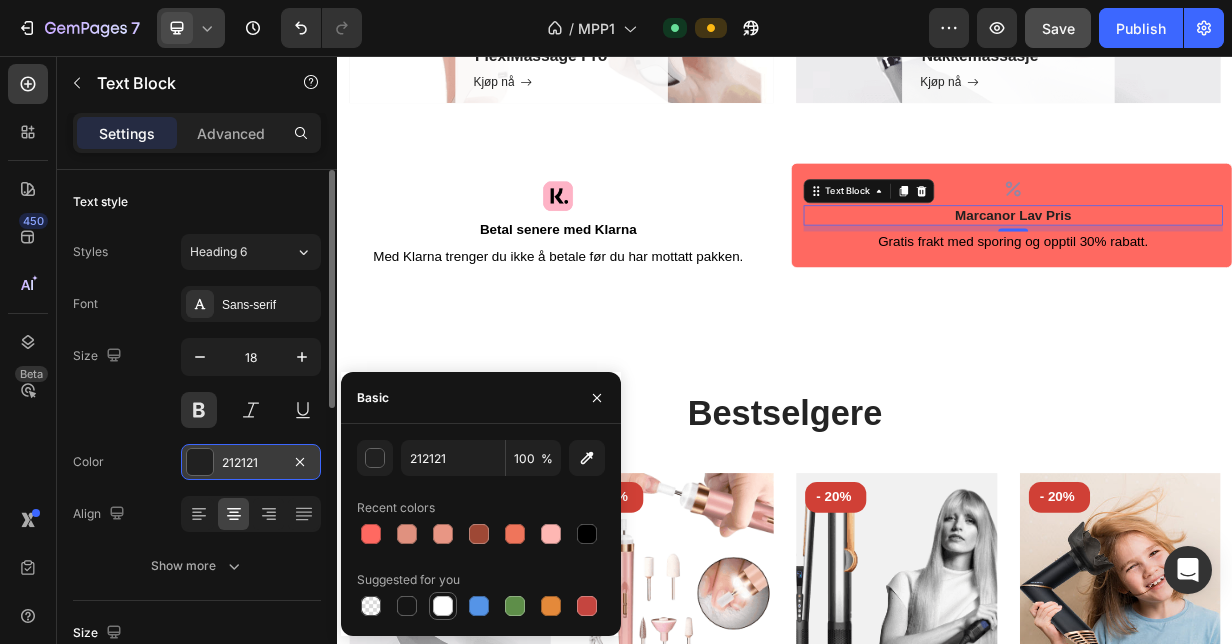 click at bounding box center (443, 606) 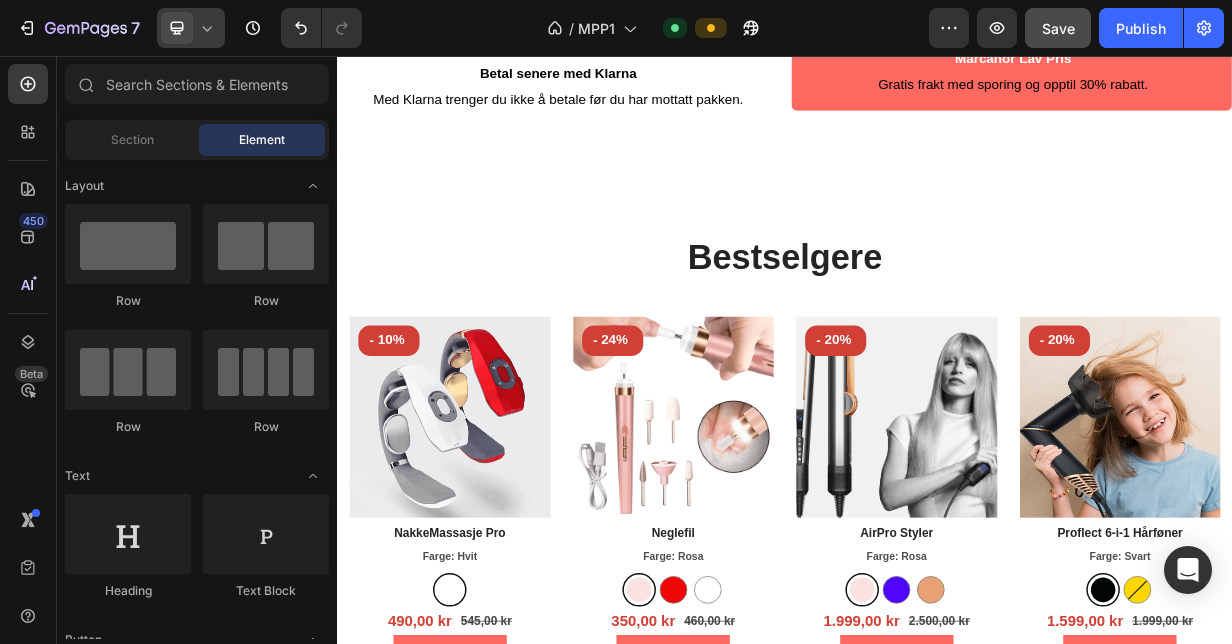 scroll, scrollTop: 2119, scrollLeft: 0, axis: vertical 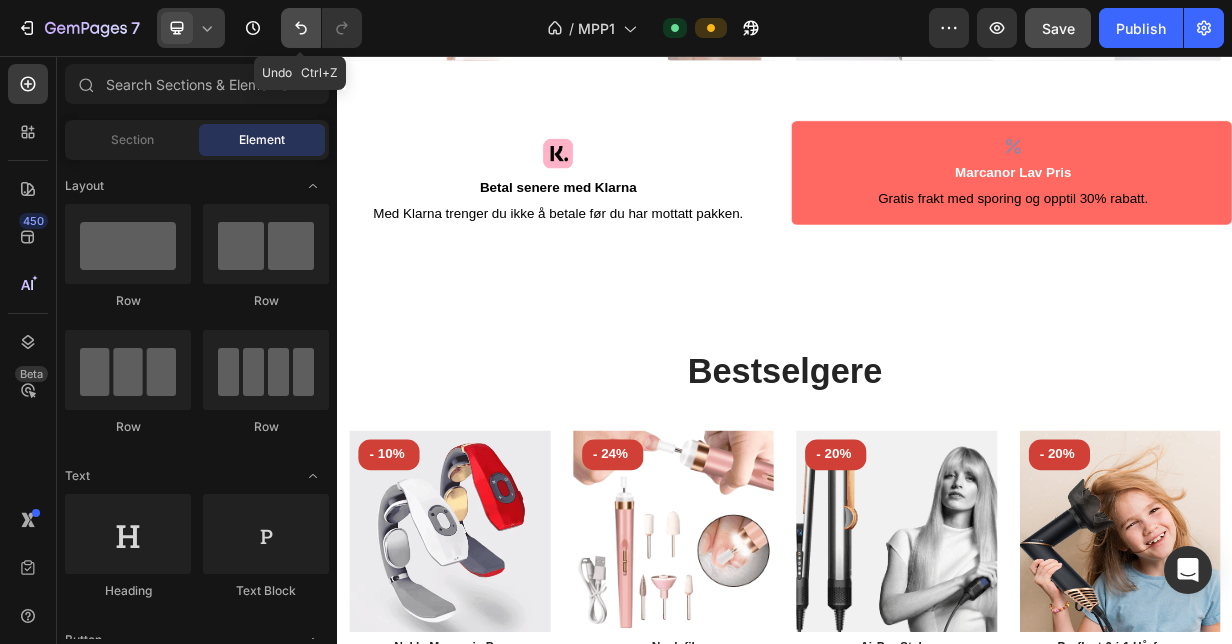 click 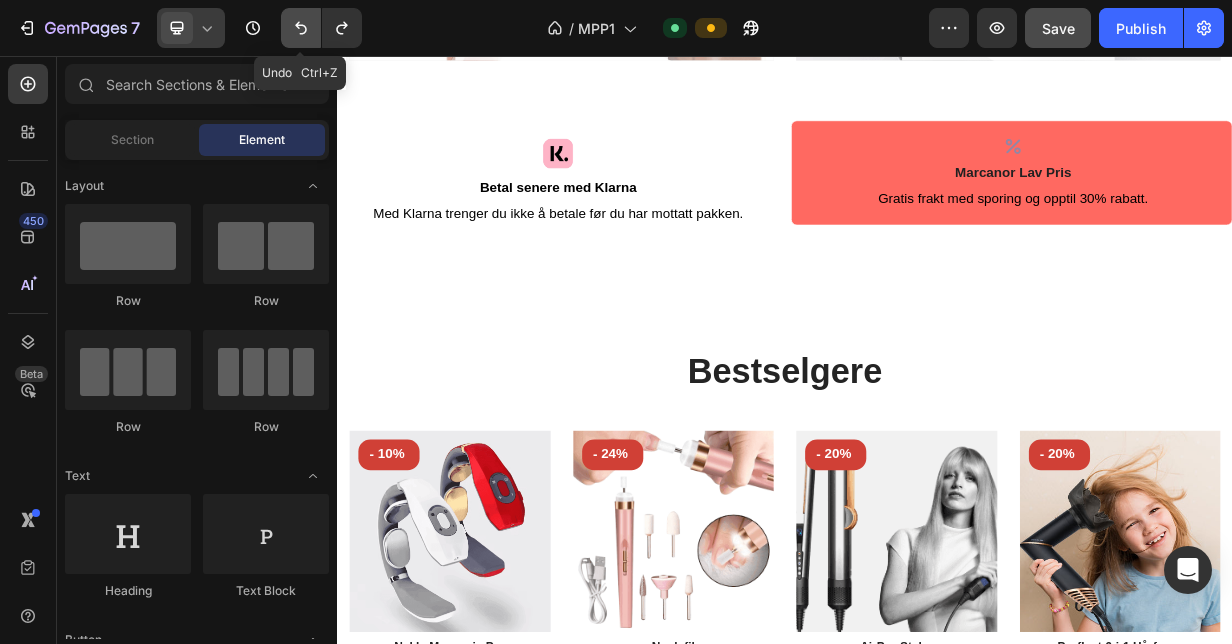 click 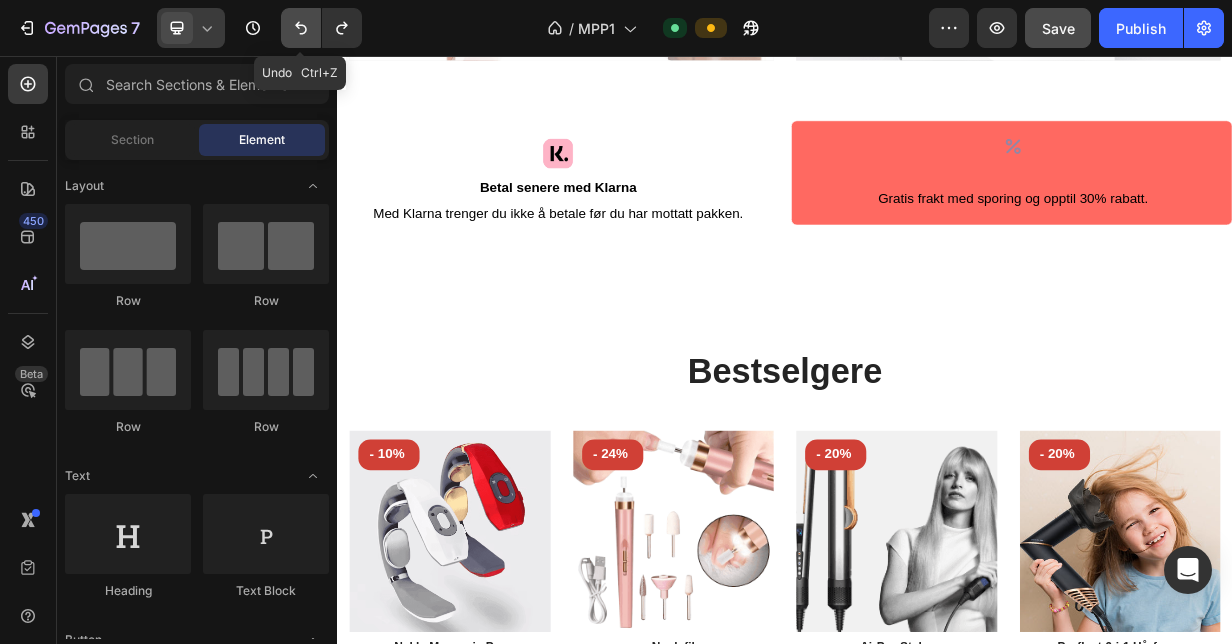 click 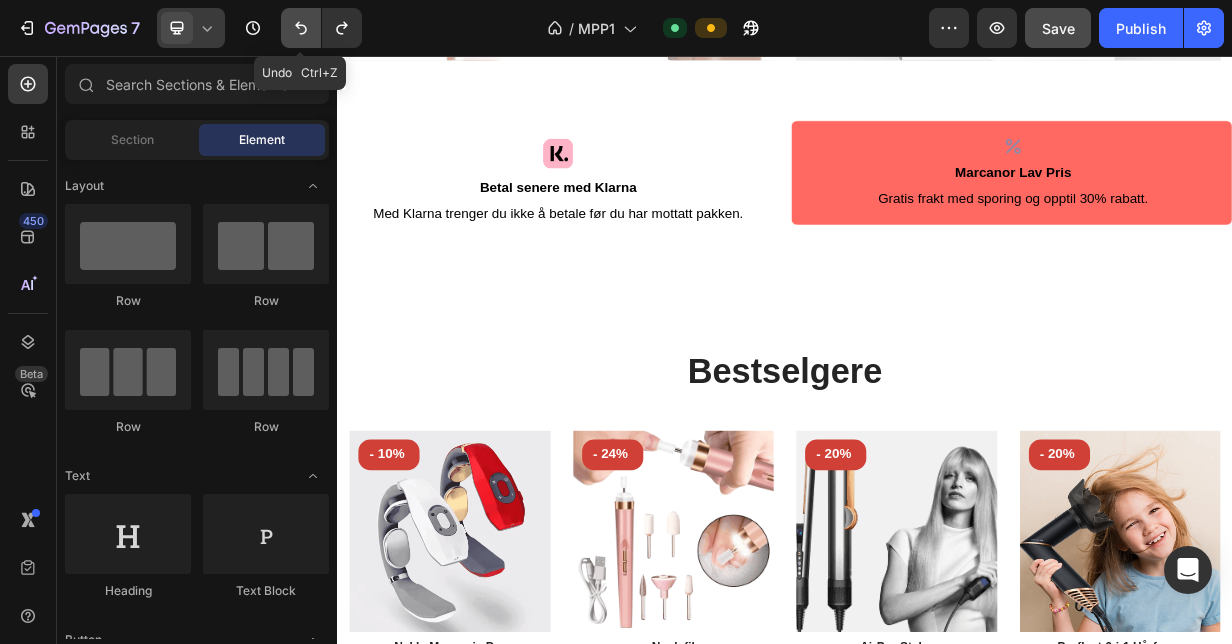 click 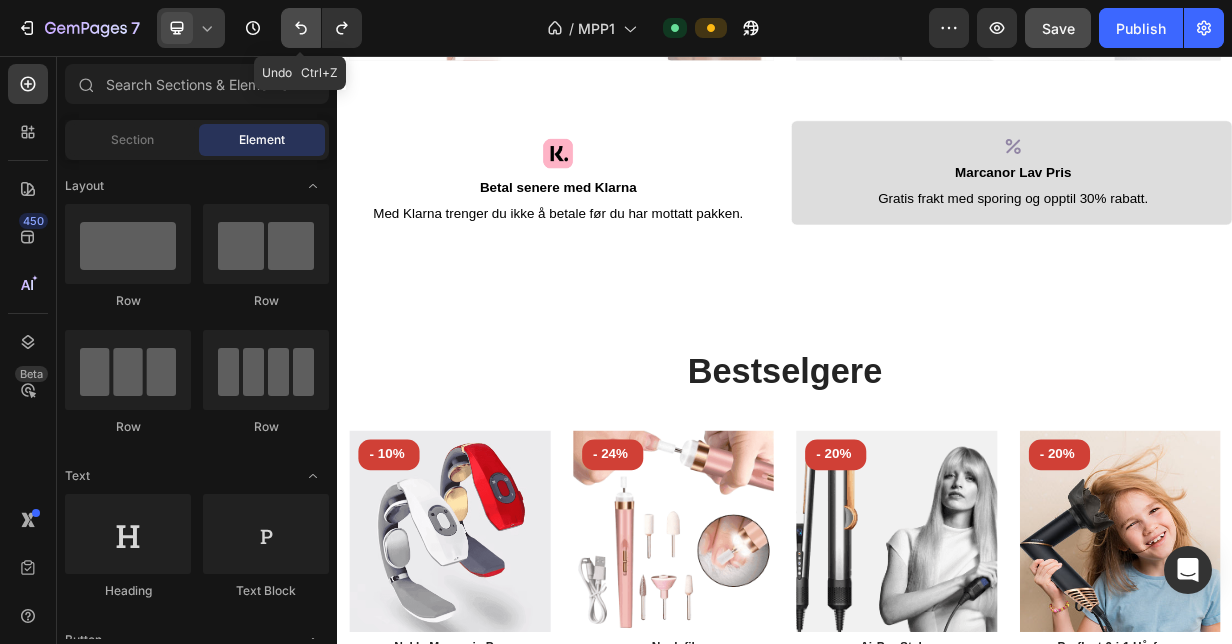 click 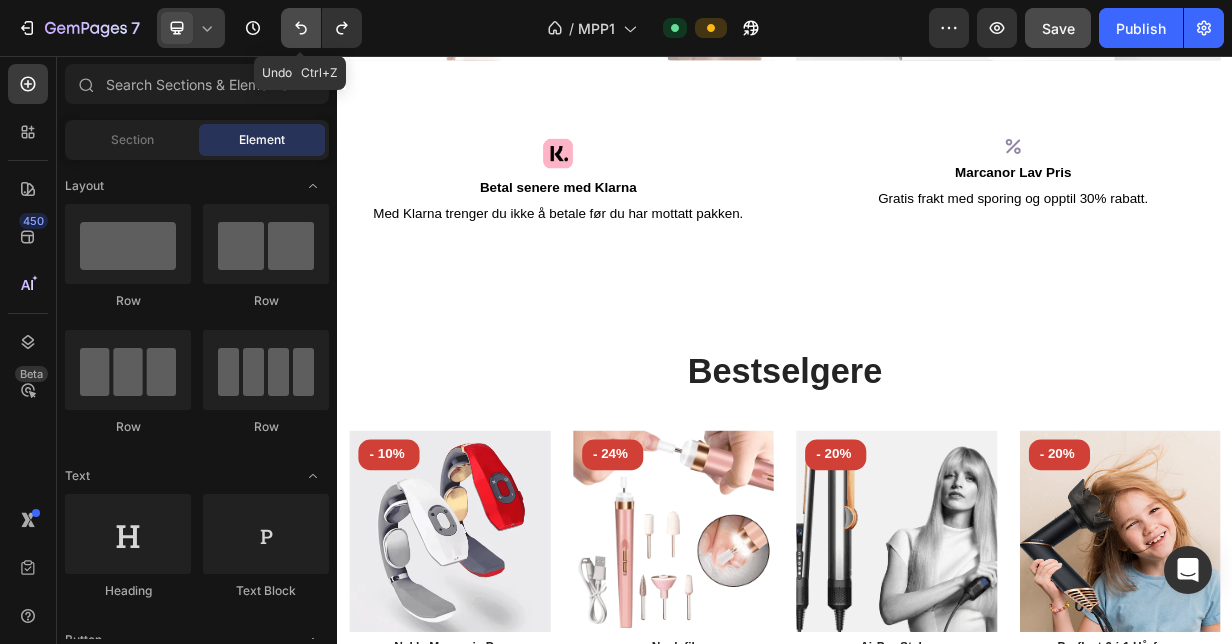 click 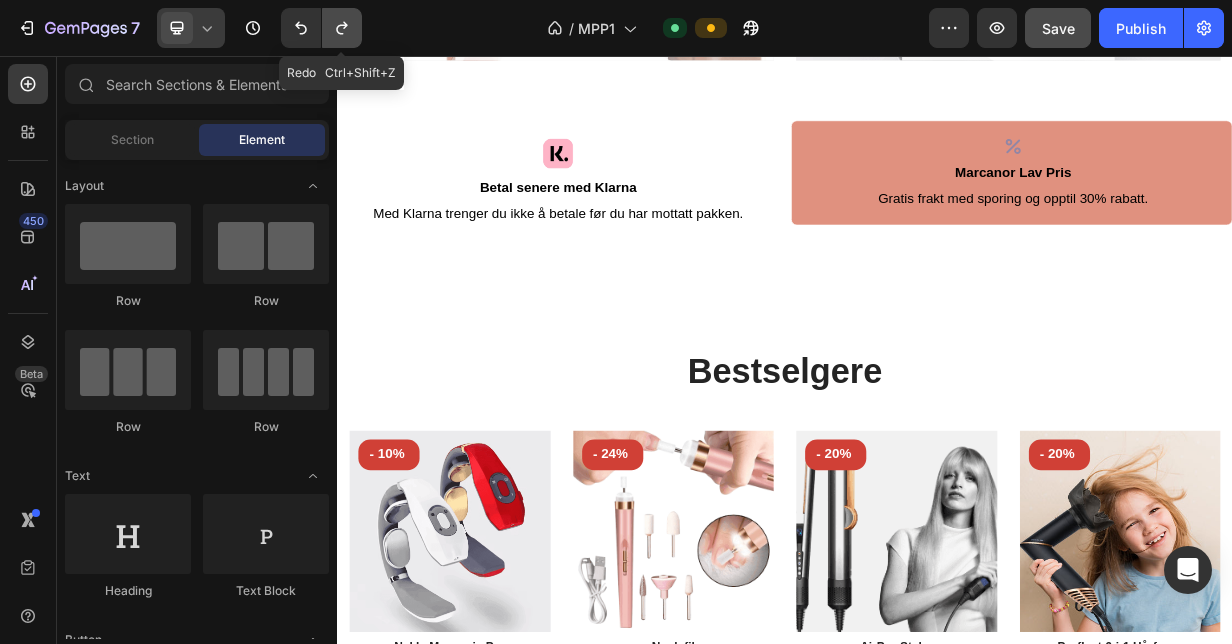 click 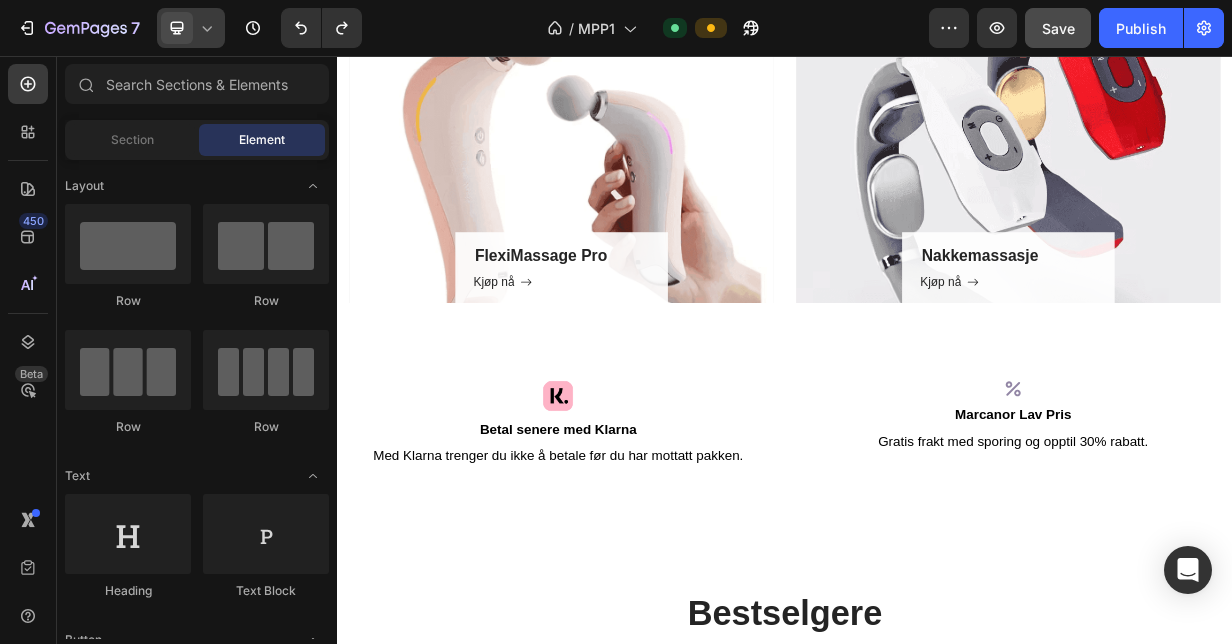 scroll, scrollTop: 1851, scrollLeft: 0, axis: vertical 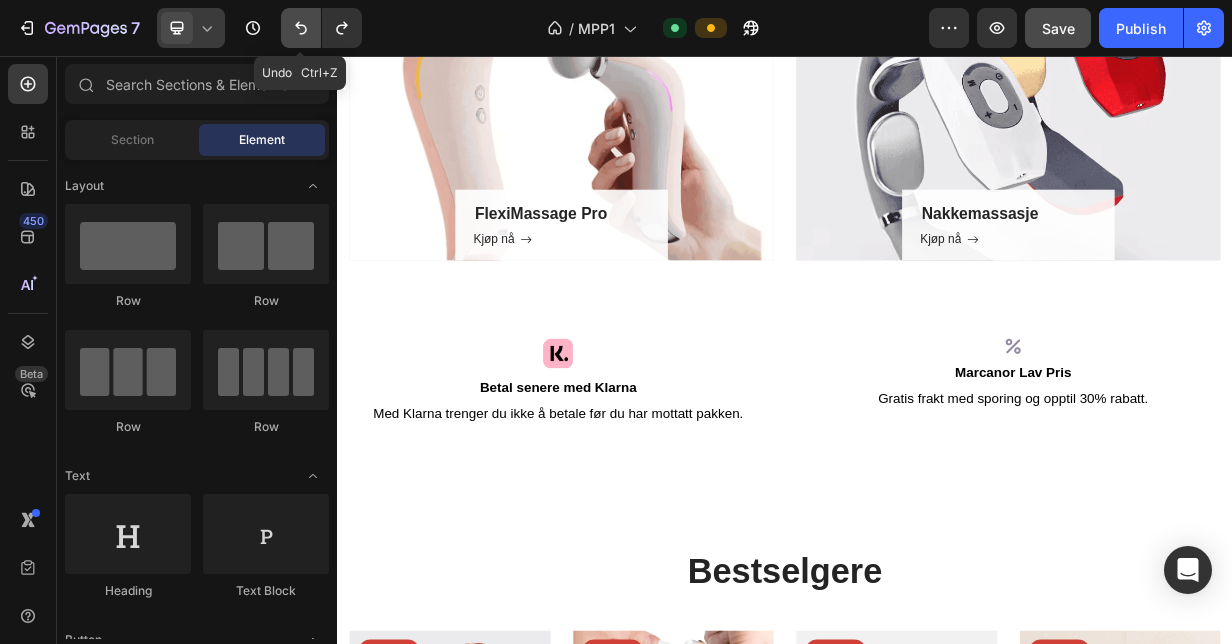 click 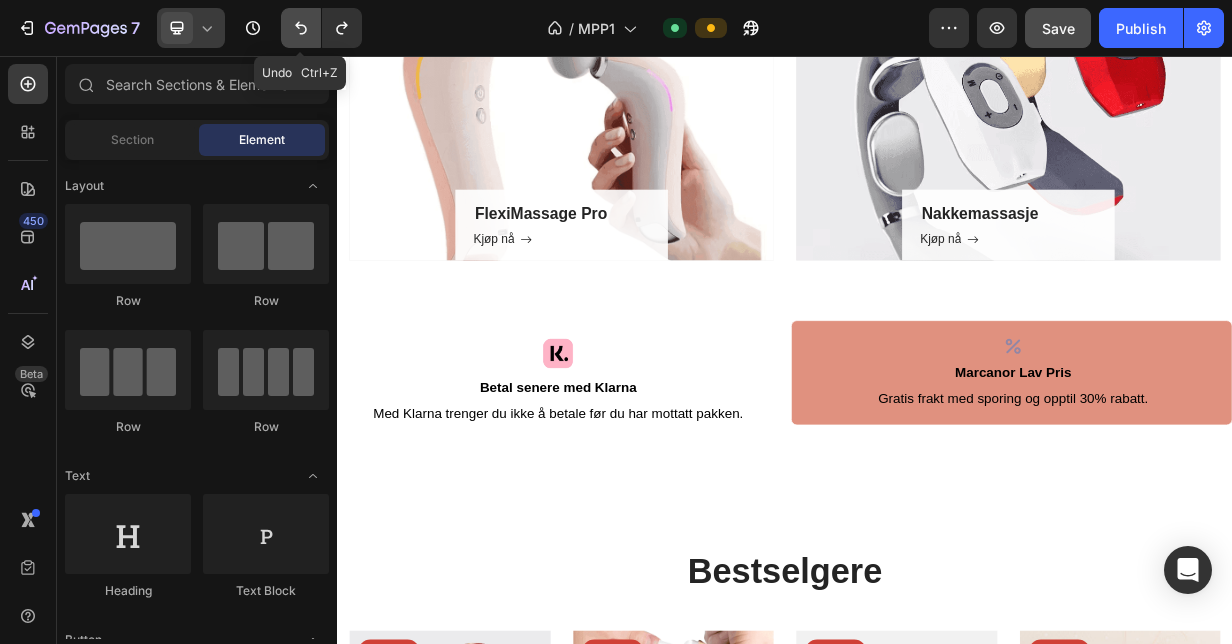 click 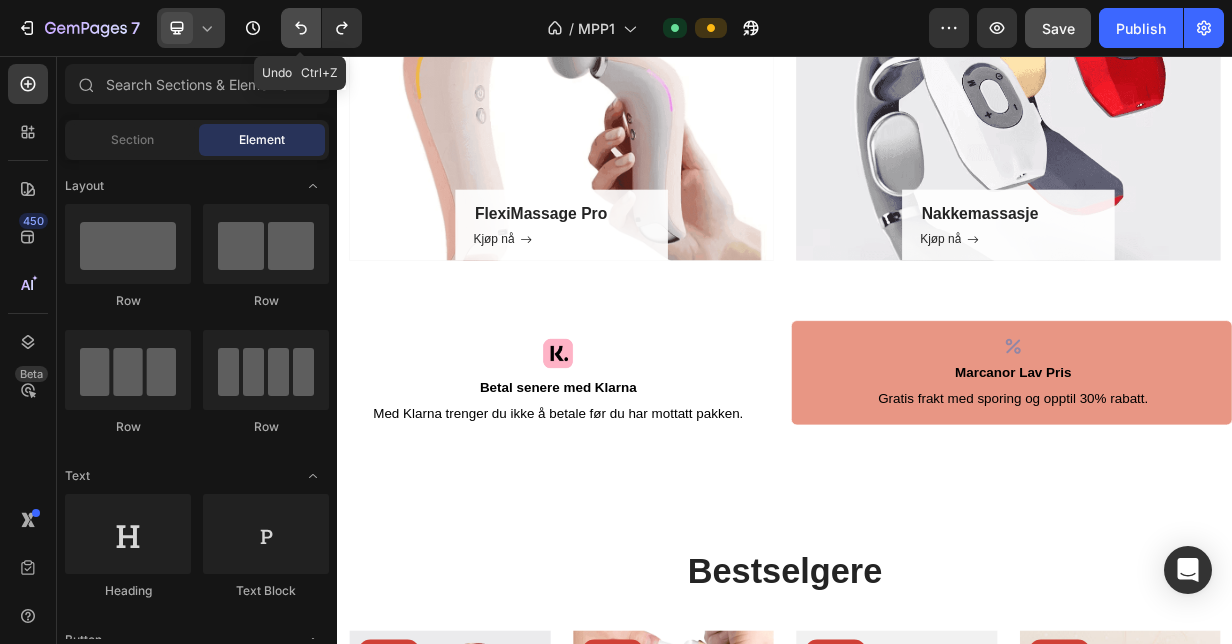 click 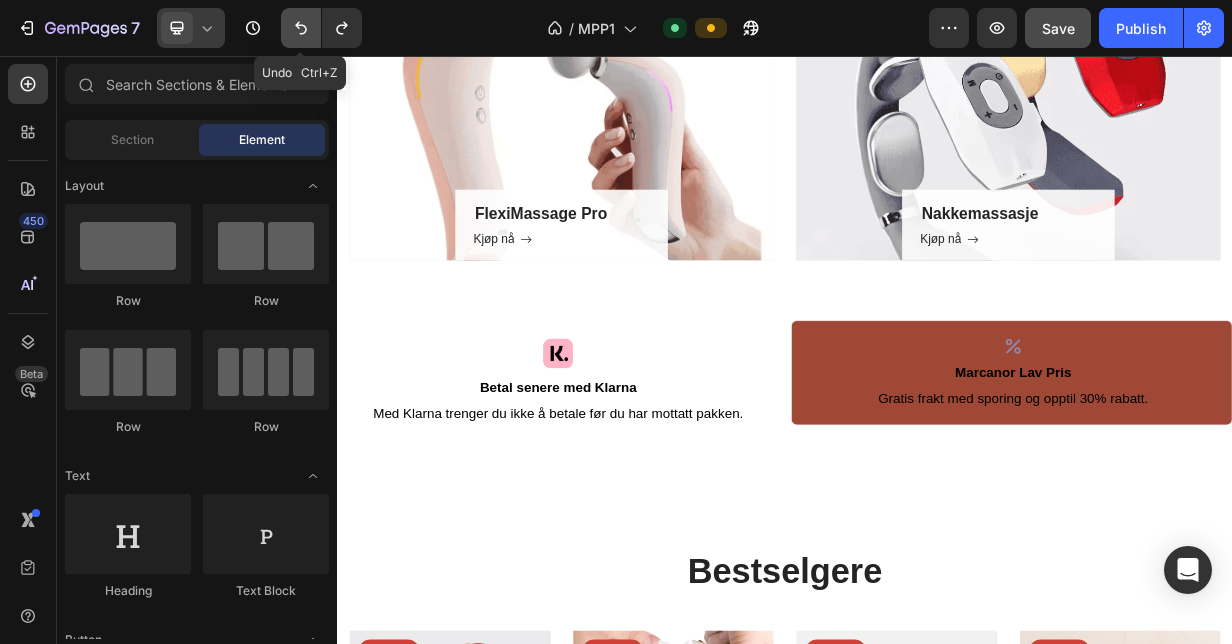 click 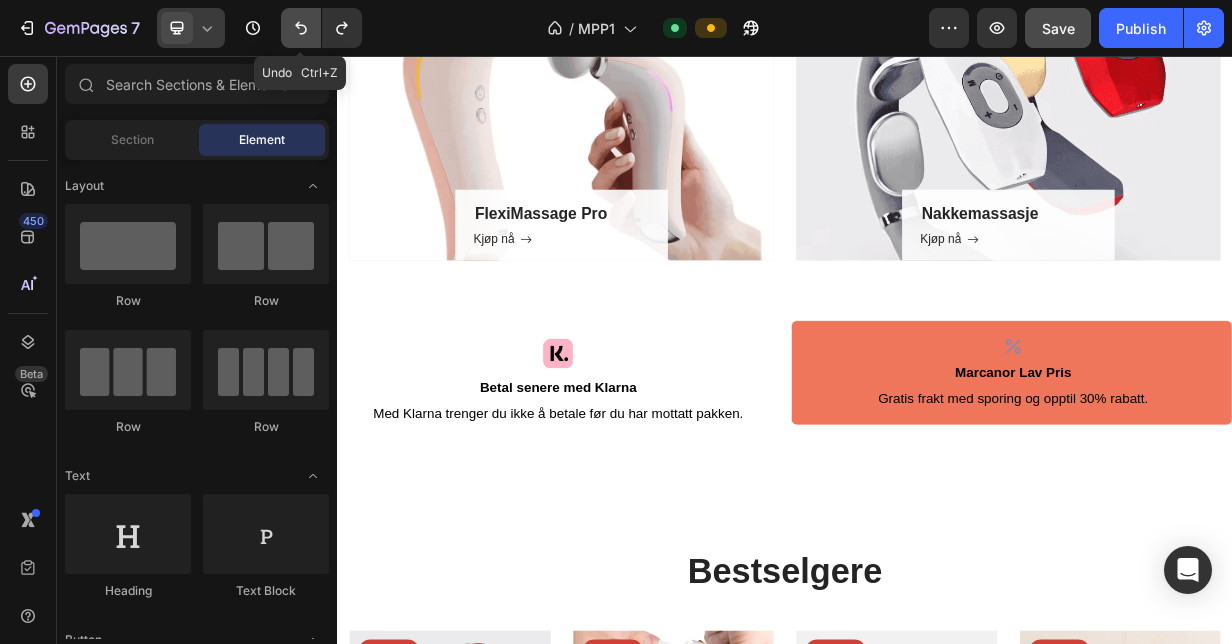 click 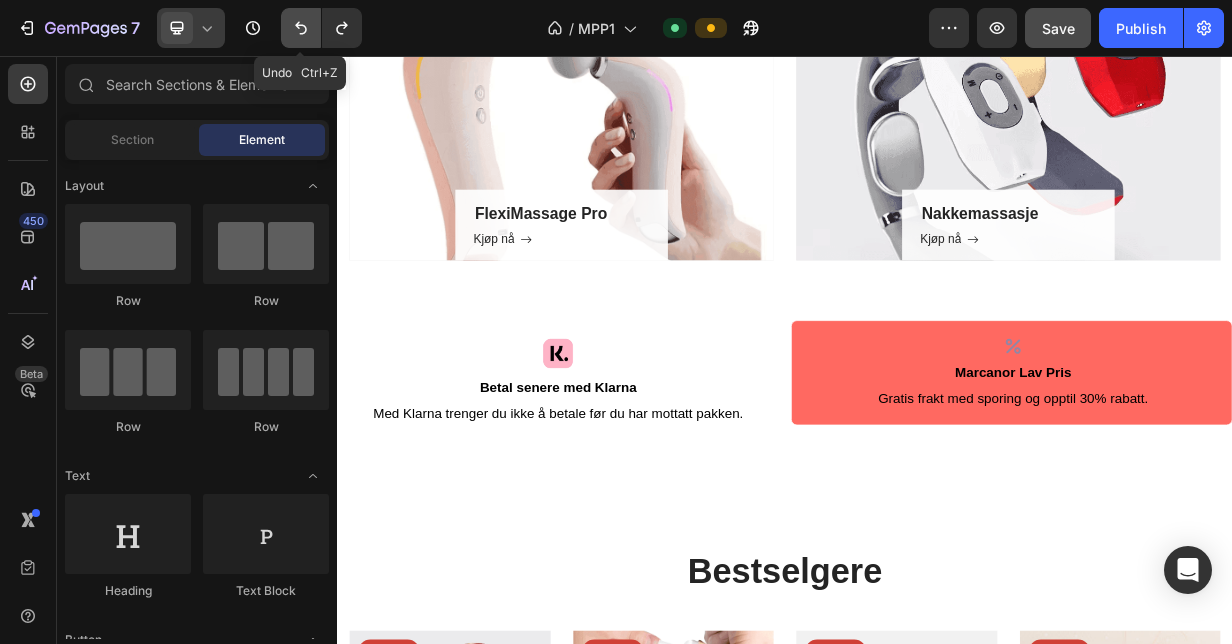 click 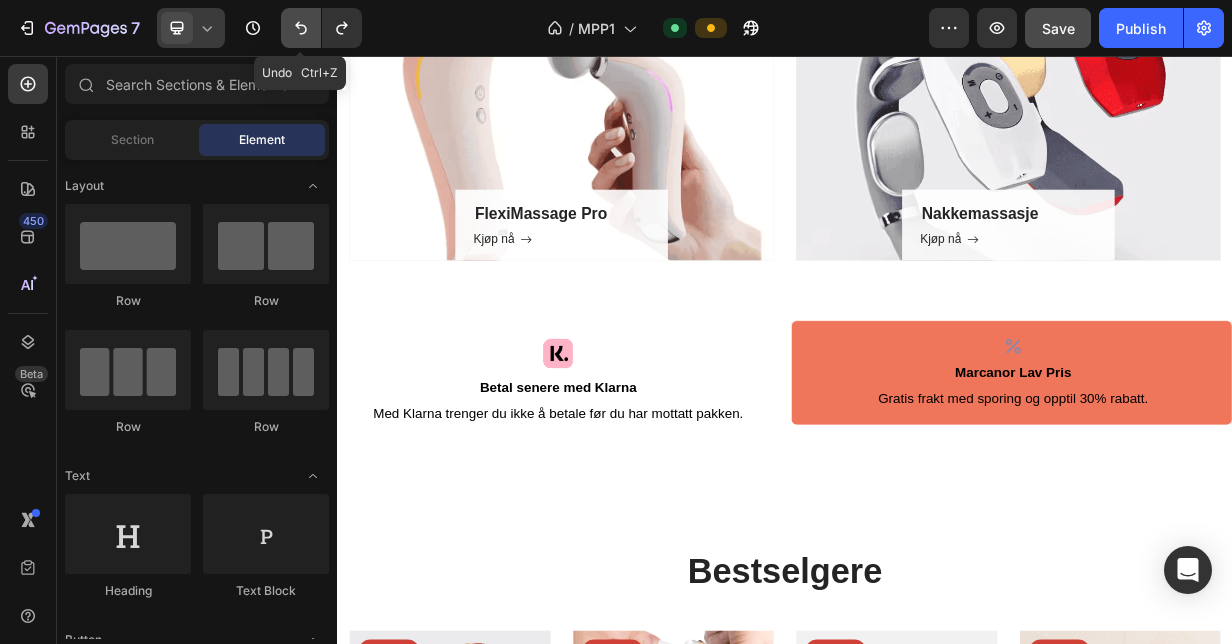 click 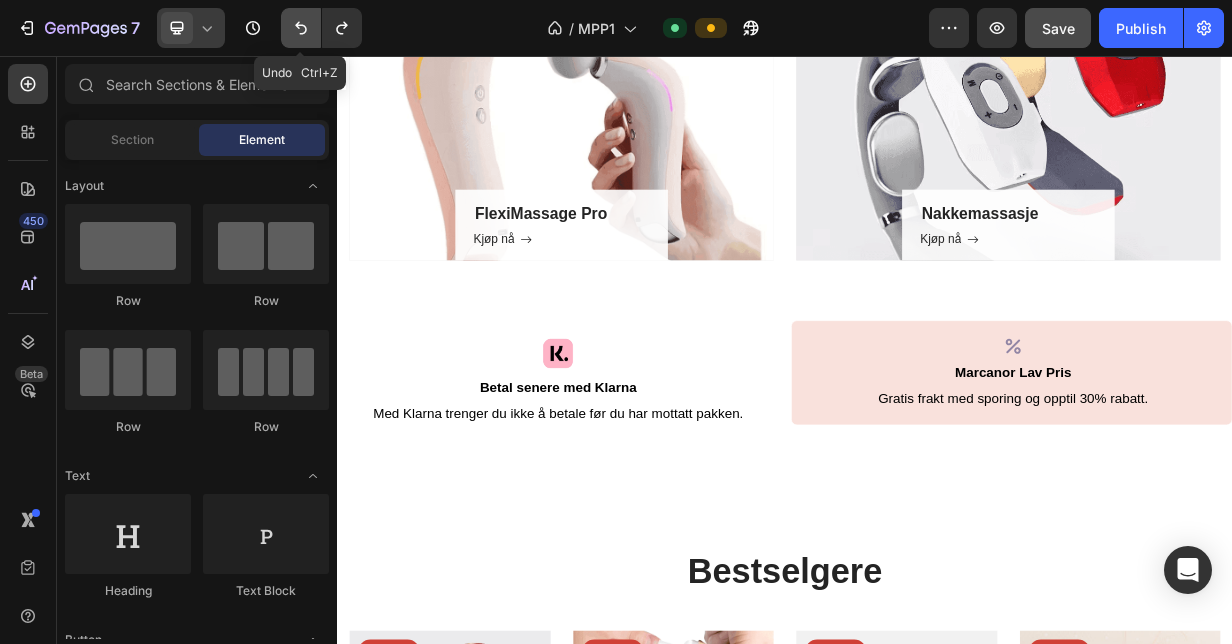 click 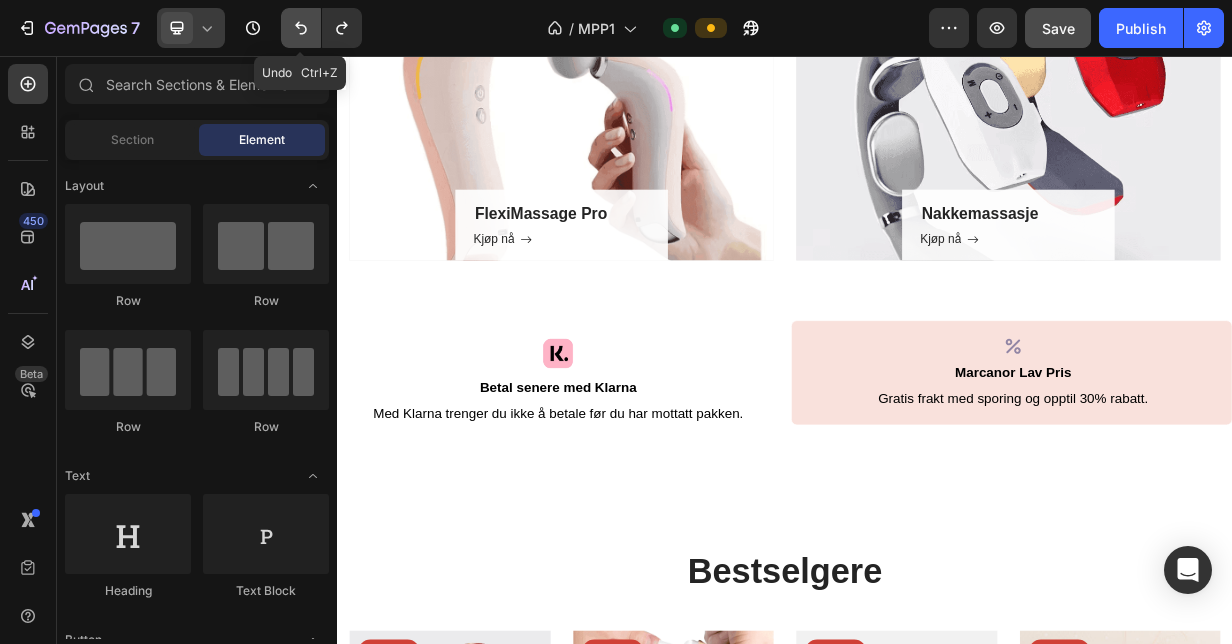 click 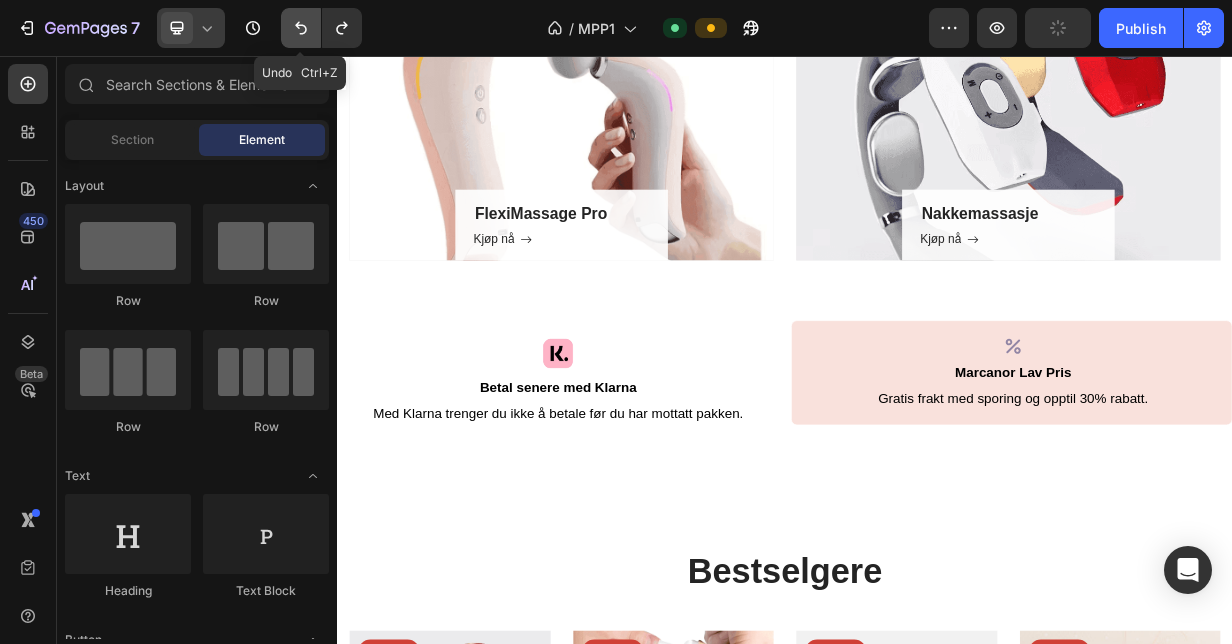 click 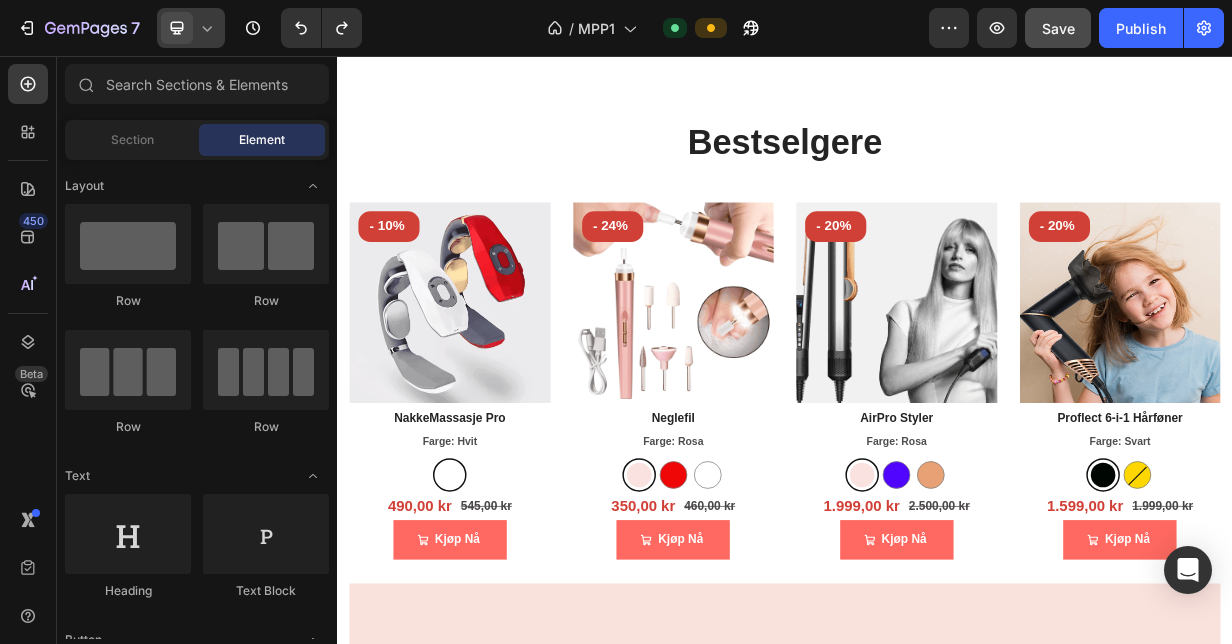 scroll, scrollTop: 2846, scrollLeft: 0, axis: vertical 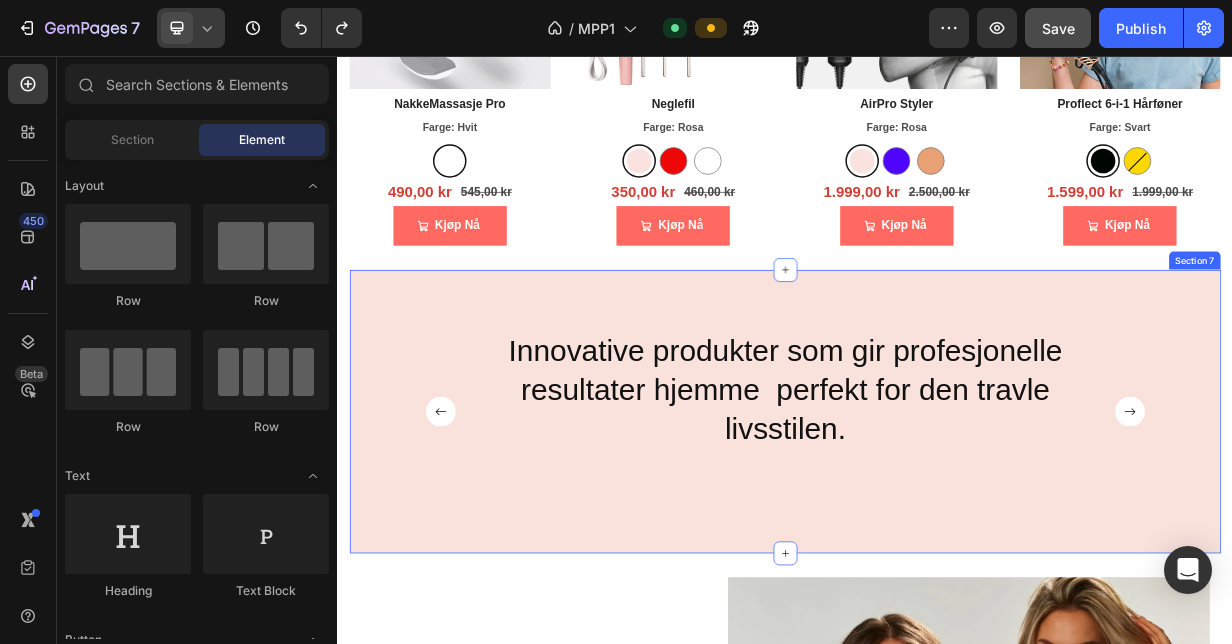 click on "Innovative produkter som gir profesjonelle resultater hjemme  perfekt for den travle livsstilen. Text Block Skap strålende skjønnhet og velvære med effektive løsninger for ditt daglige pleieritual. Text Block Enkel tilgang til salonkvalitet,designet for å gi deg perfekte resultater hver gang. Text Block Revolusjoner din skjønnhetsrutine med verktøy som kombinerer teknologi og luksus for hjemmebruk. Text Block
Carousel Row Section 7" at bounding box center (937, 532) 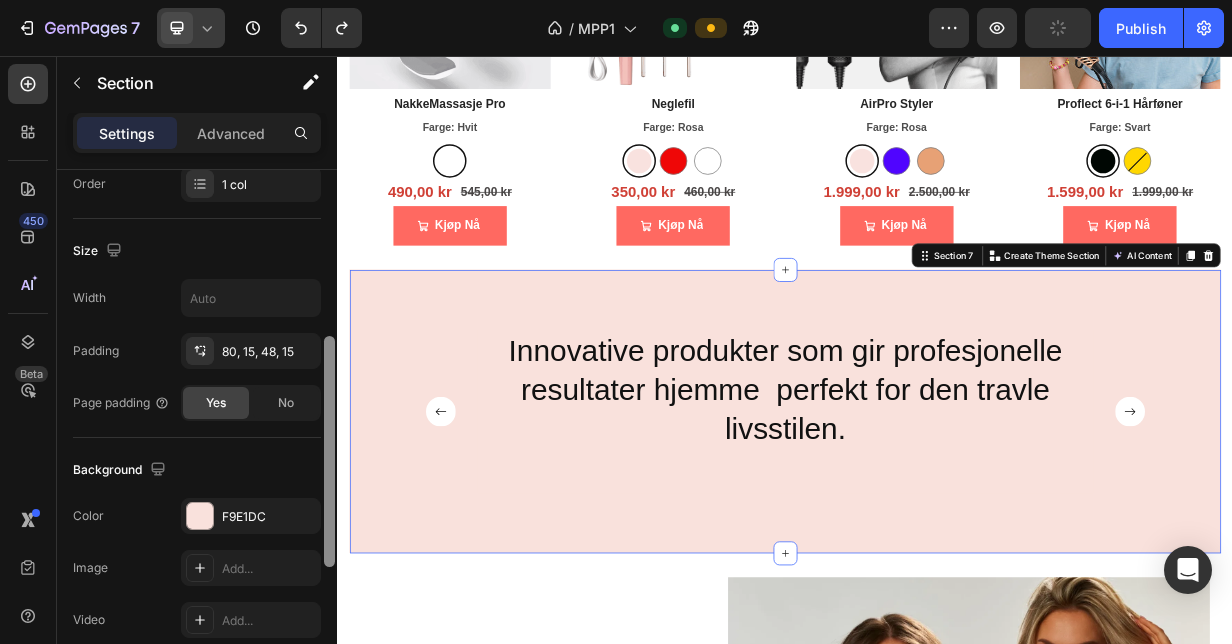 scroll, scrollTop: 384, scrollLeft: 0, axis: vertical 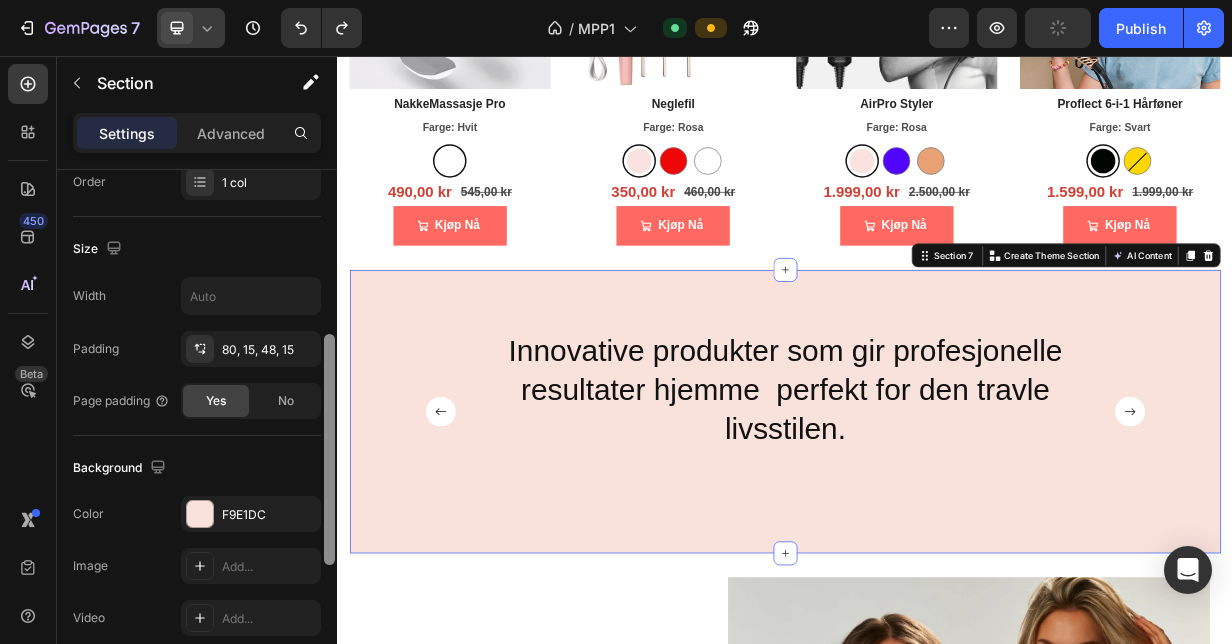 drag, startPoint x: 332, startPoint y: 357, endPoint x: 332, endPoint y: 525, distance: 168 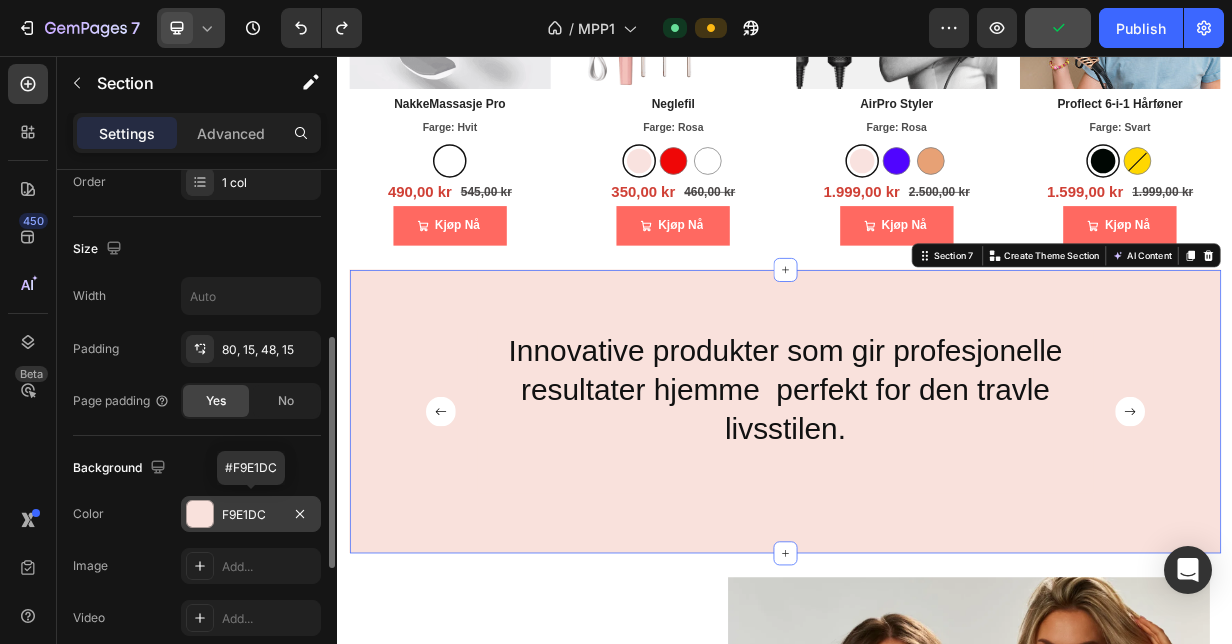 click on "F9E1DC" at bounding box center (251, 515) 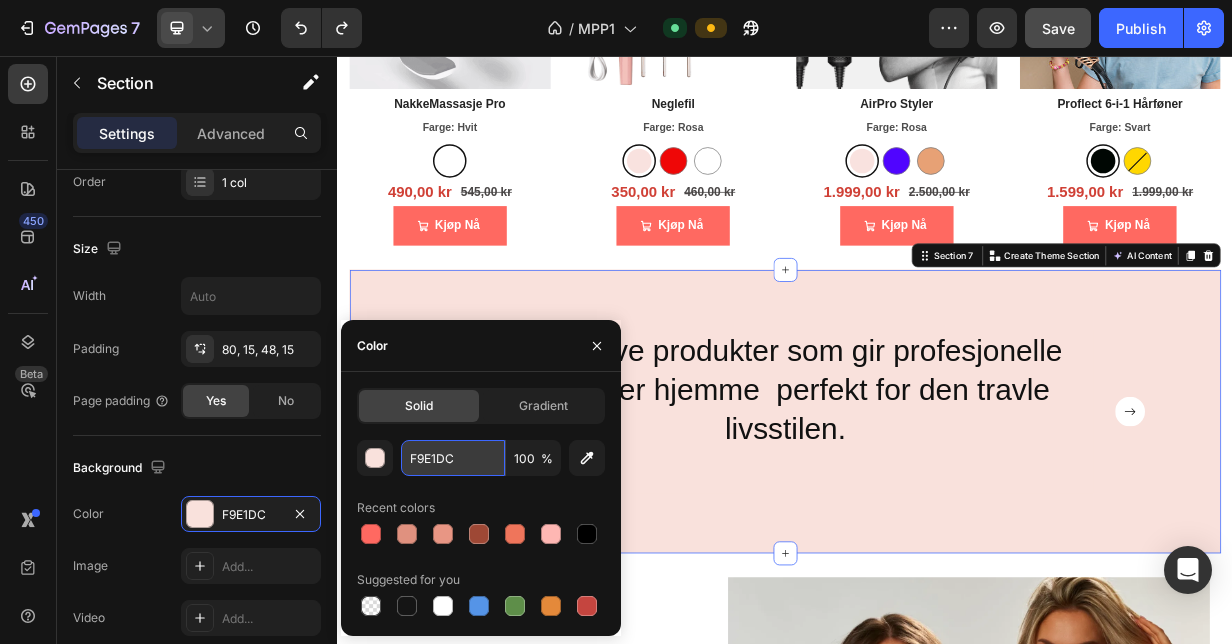 click on "F9E1DC" at bounding box center (453, 458) 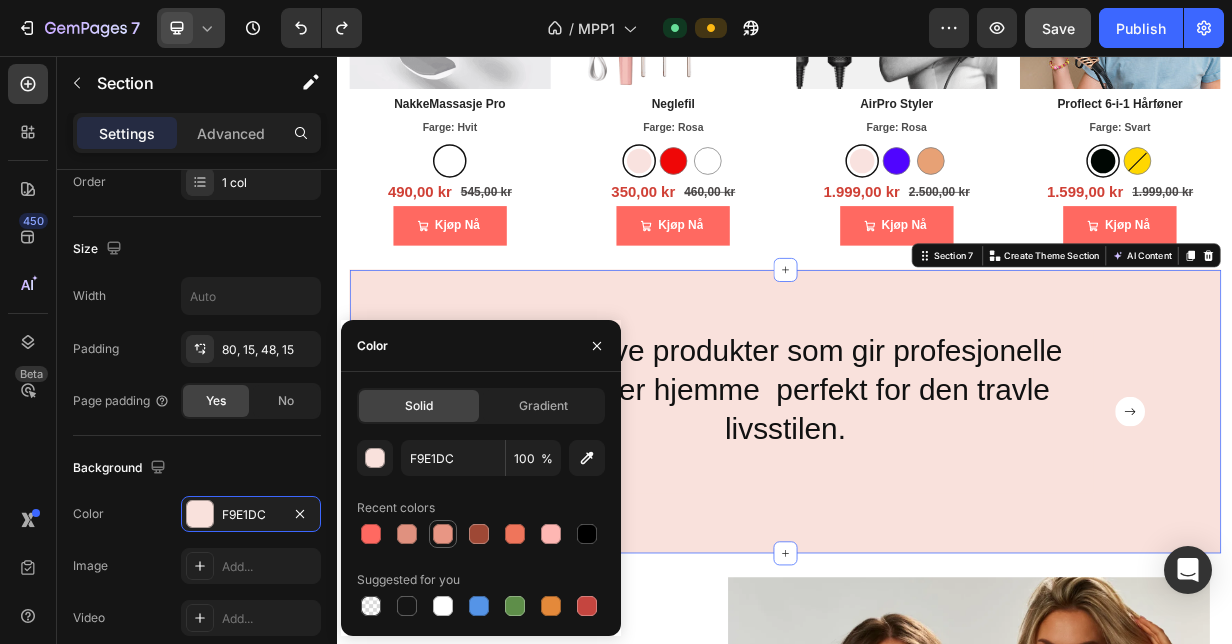 click at bounding box center [443, 534] 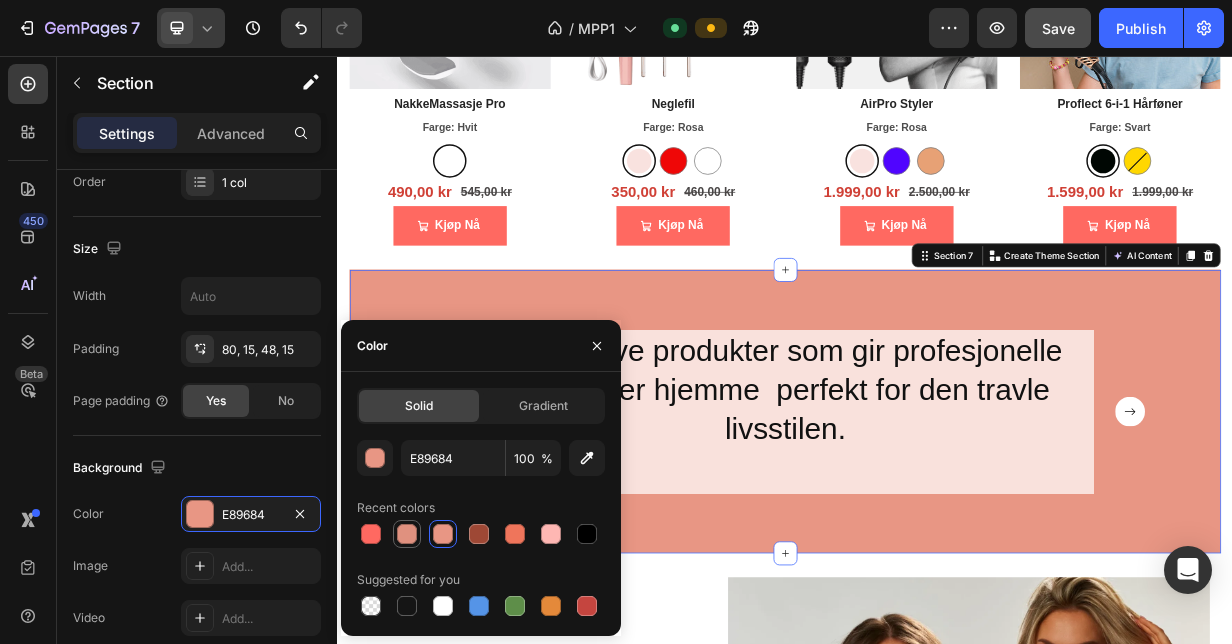 click at bounding box center [407, 534] 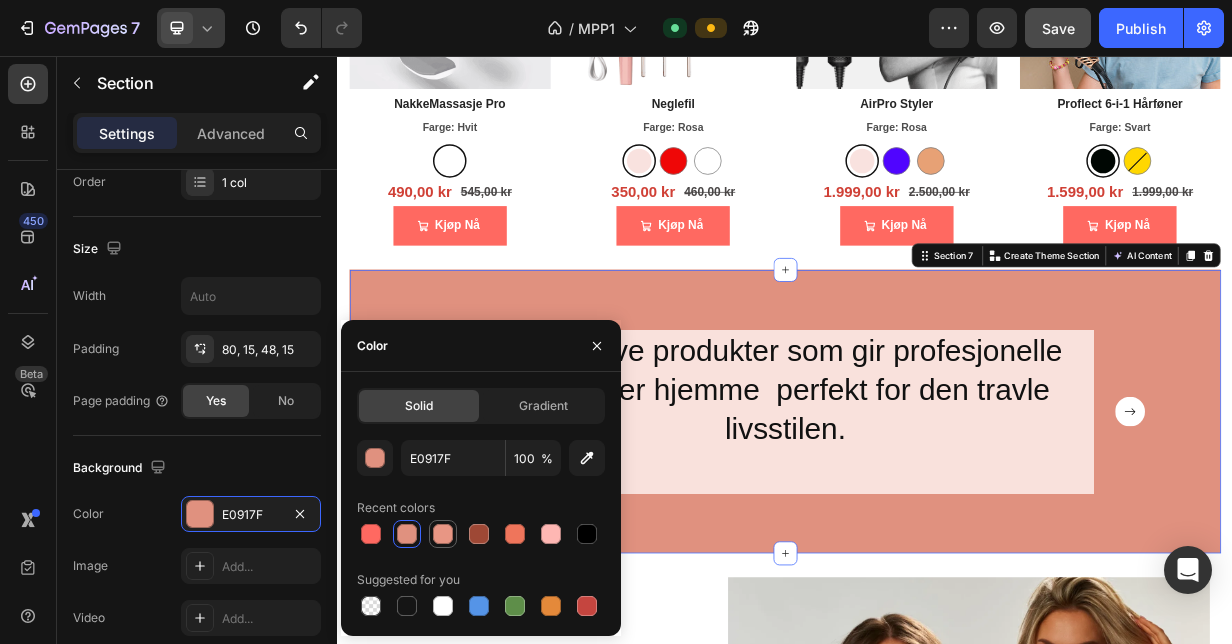 click at bounding box center [443, 534] 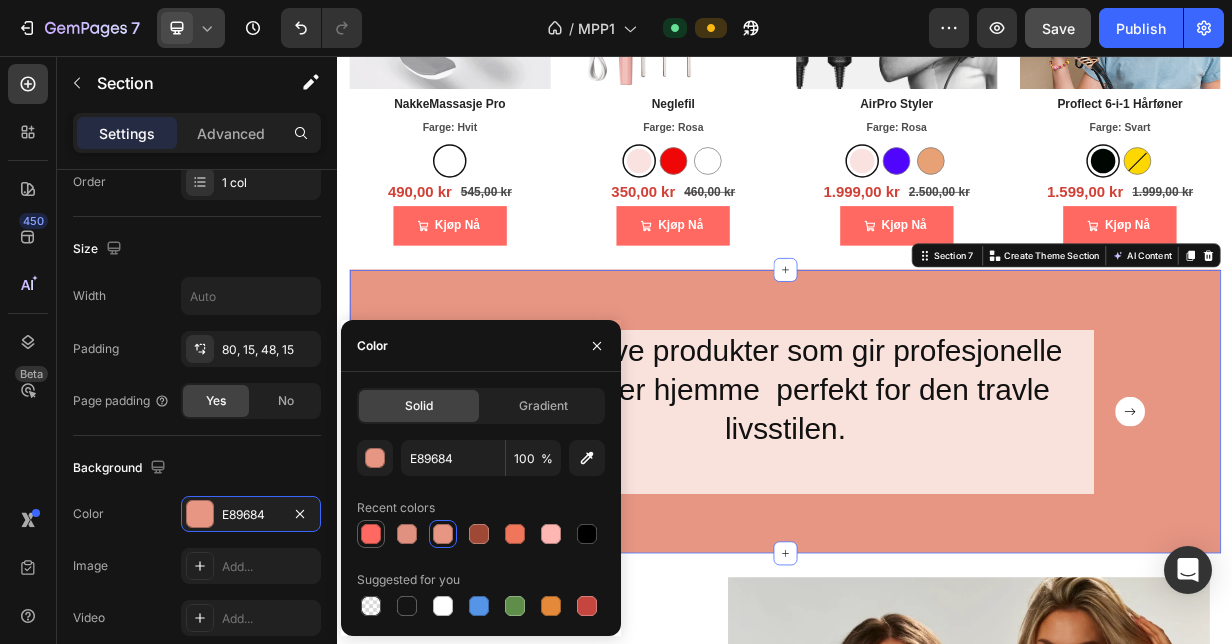 click at bounding box center [371, 534] 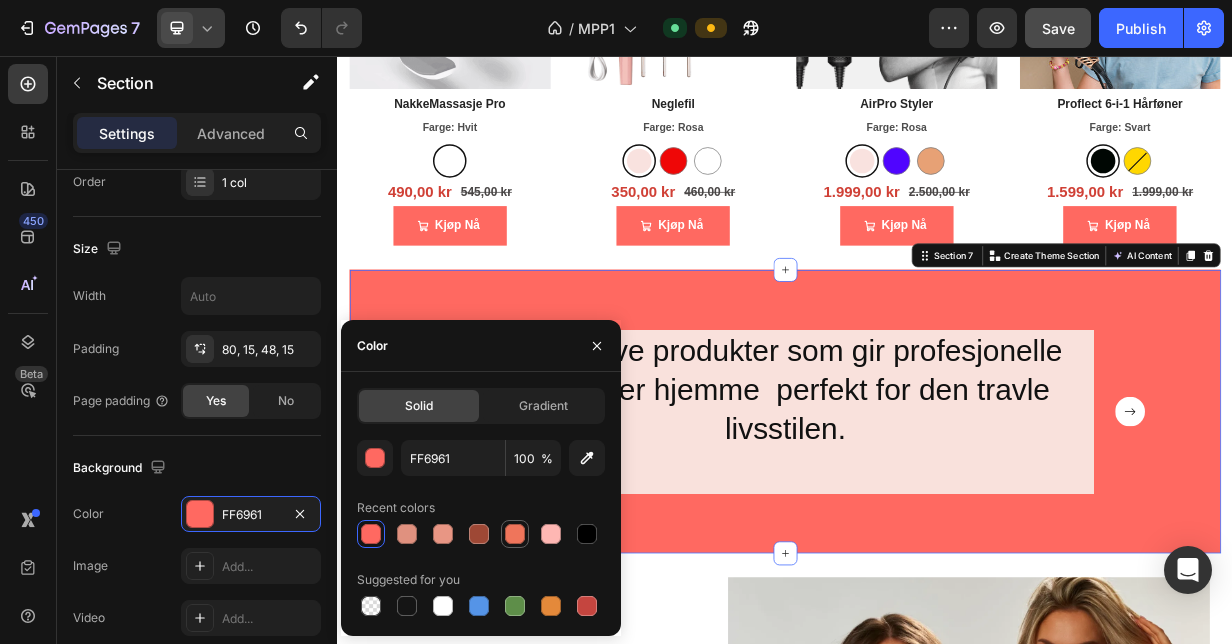 click at bounding box center [515, 534] 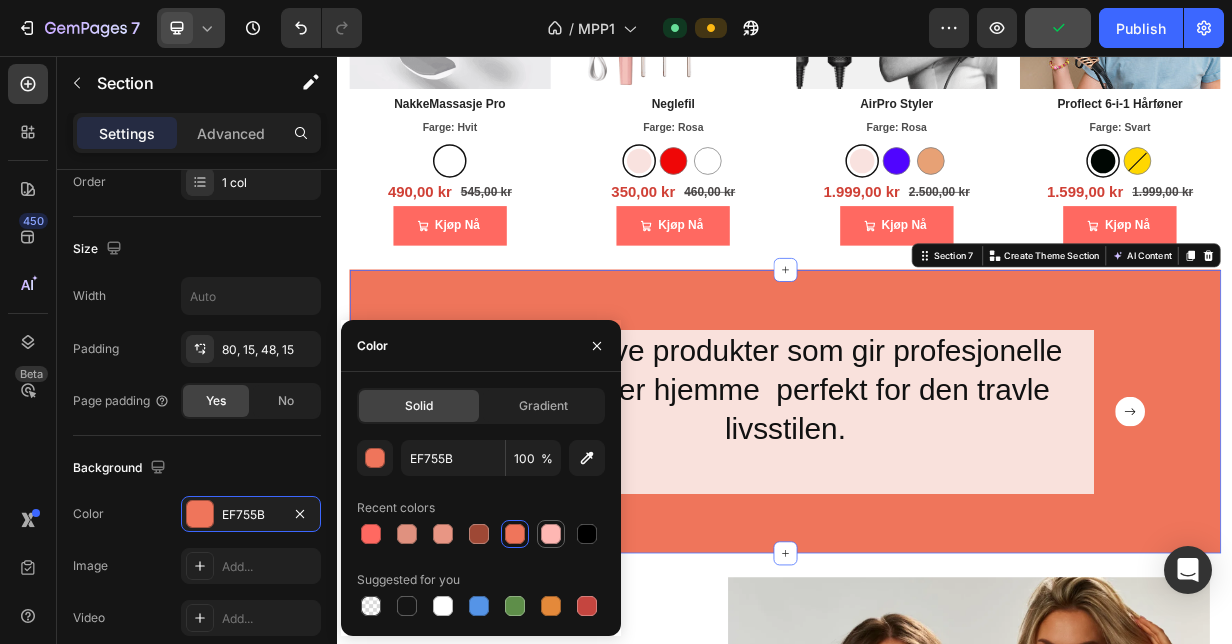 click at bounding box center [551, 534] 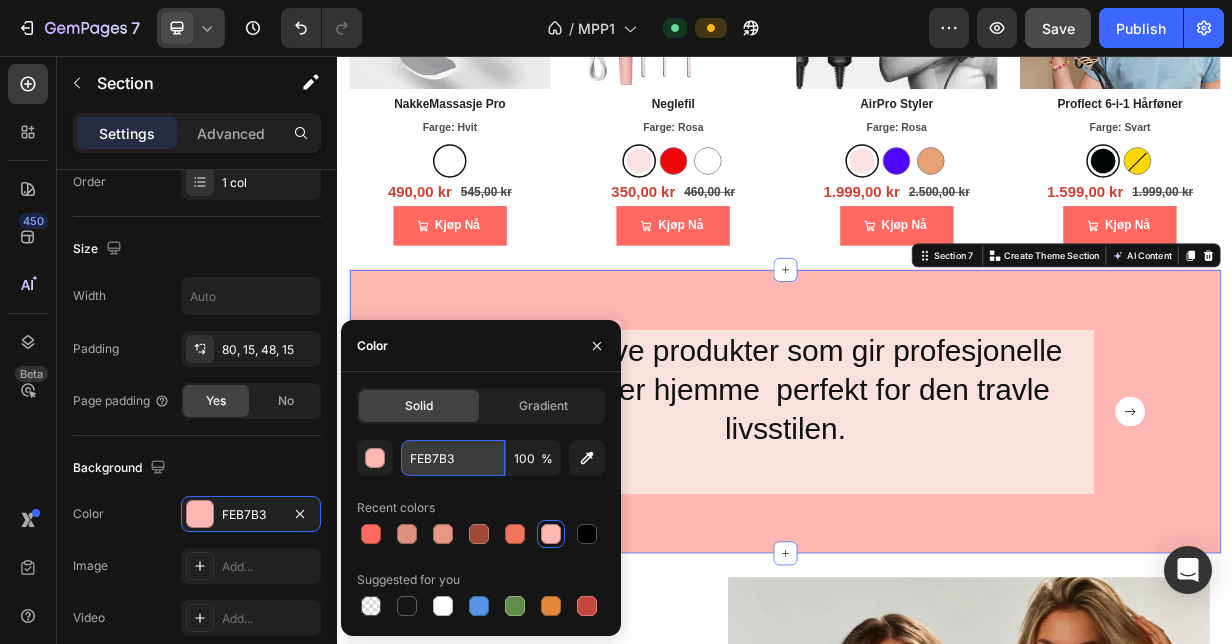 click on "FEB7B3" at bounding box center (453, 458) 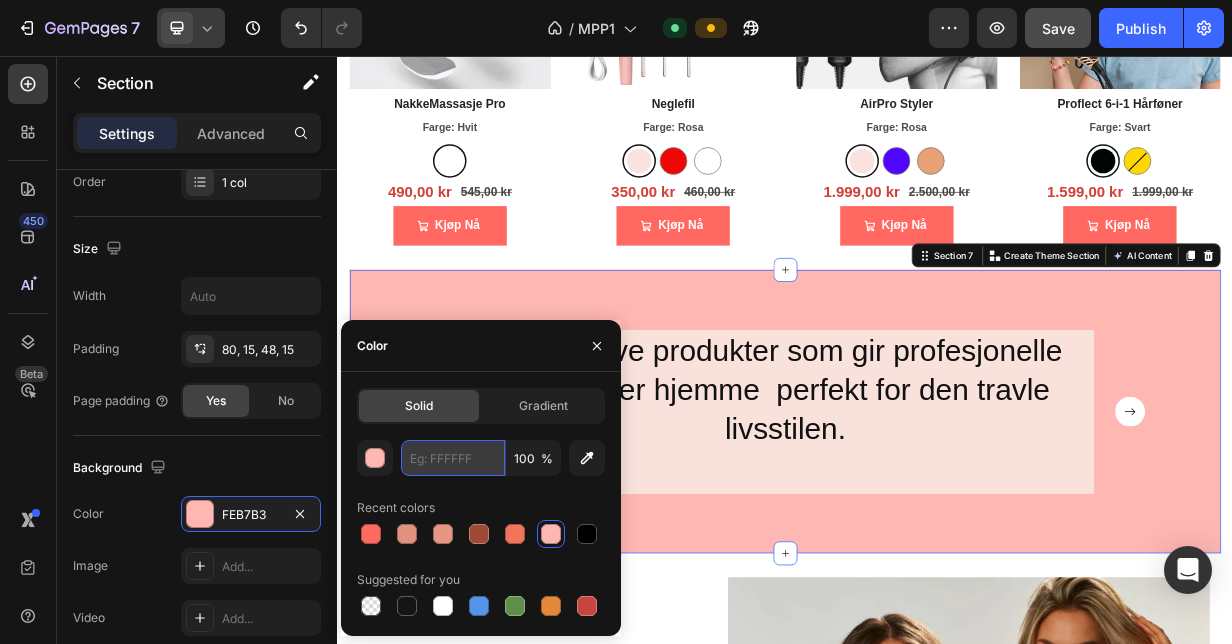 paste on "F9E1DC" 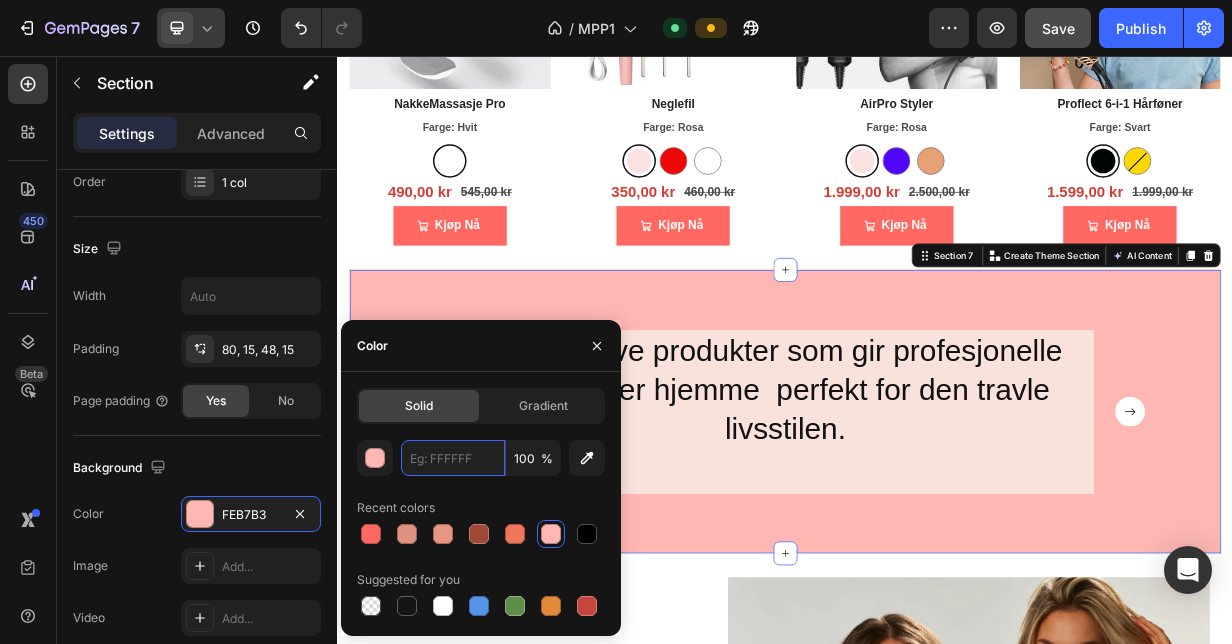 type on "F9E1DC" 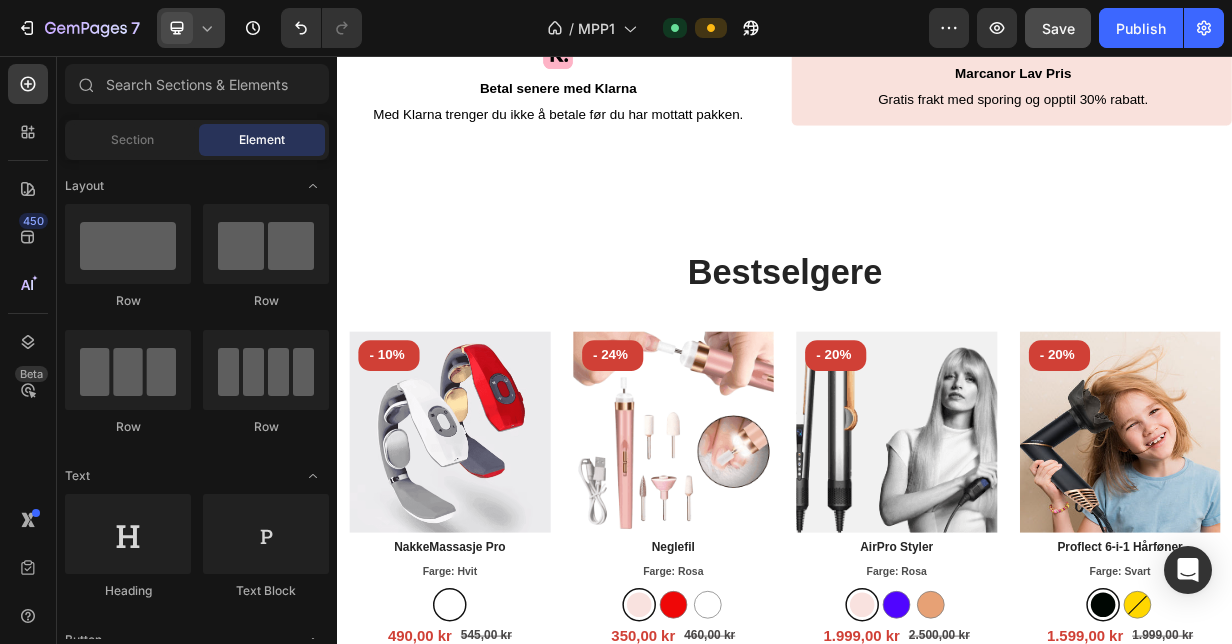 scroll, scrollTop: 1946, scrollLeft: 0, axis: vertical 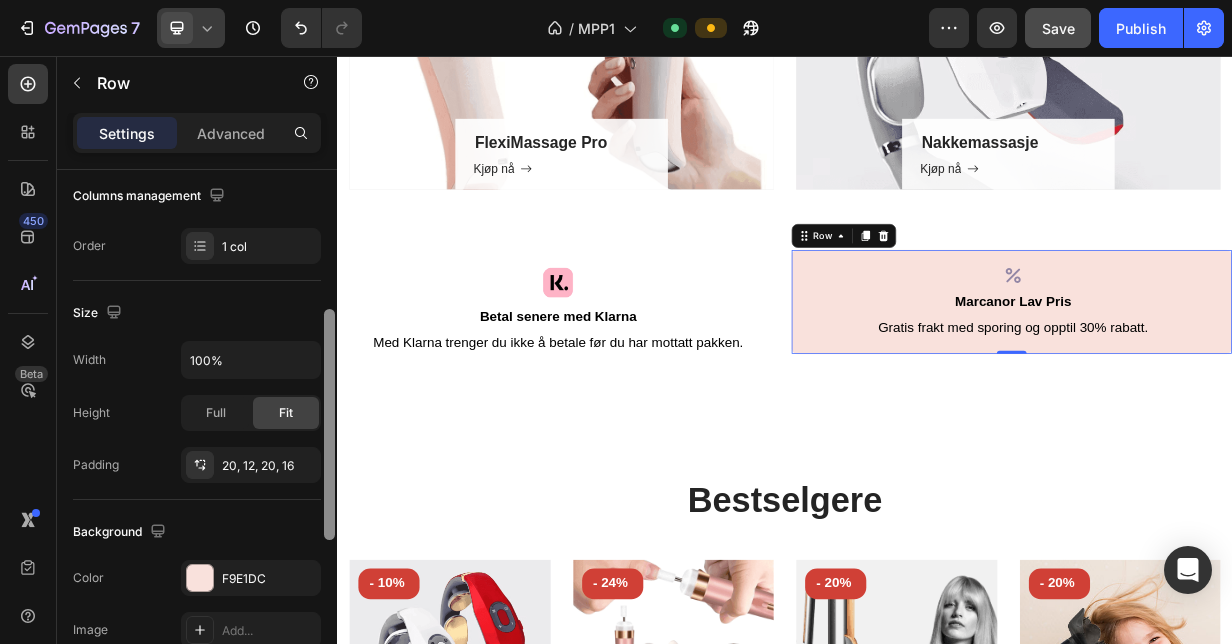 drag, startPoint x: 329, startPoint y: 386, endPoint x: 332, endPoint y: 526, distance: 140.03214 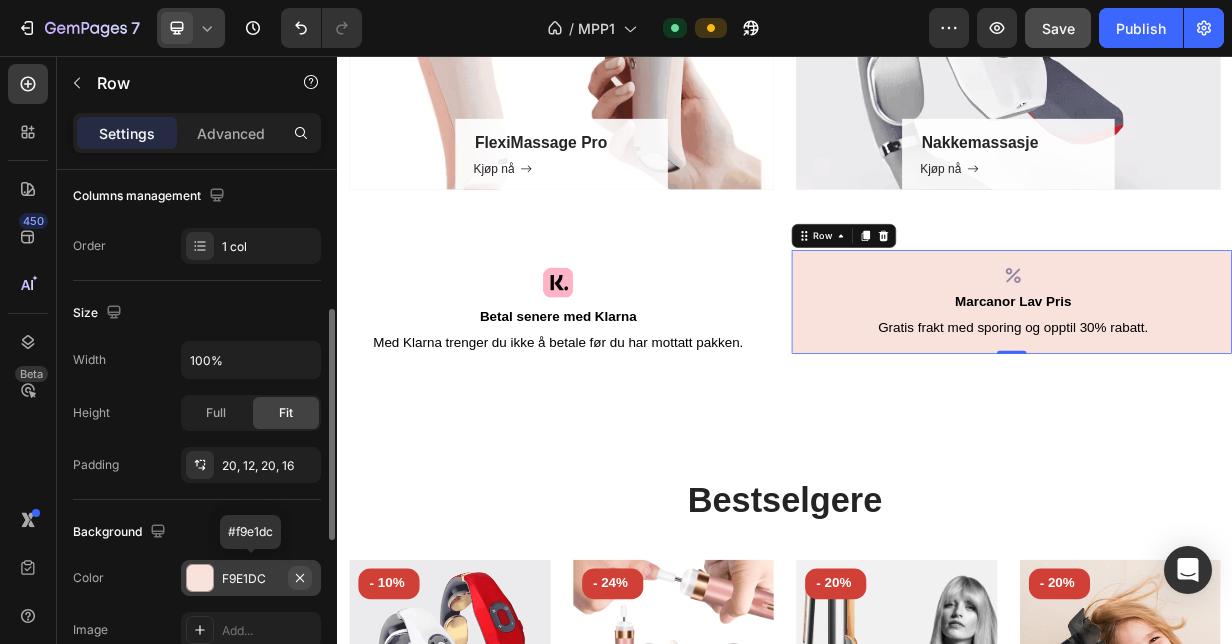 click 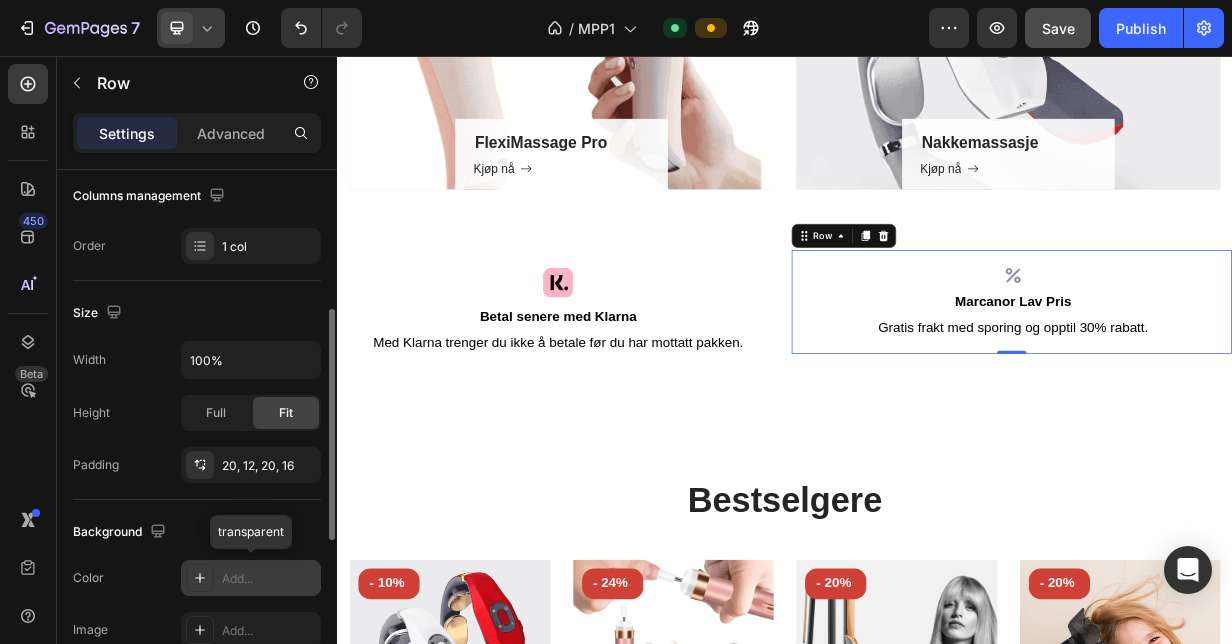 click on "Add..." at bounding box center [269, 579] 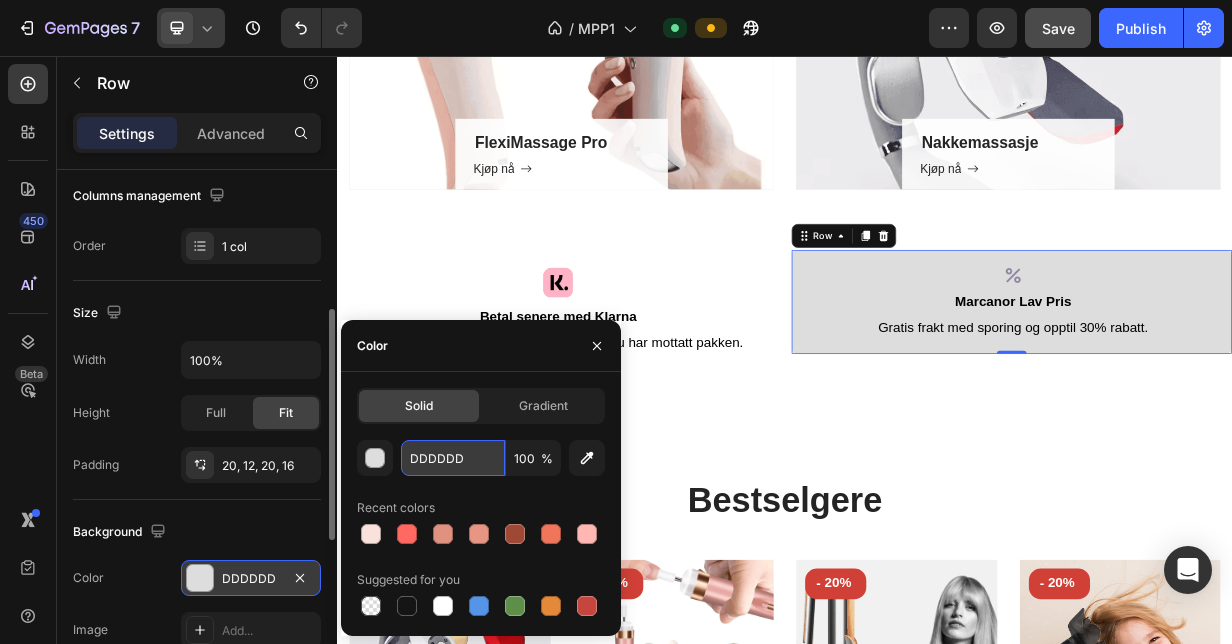click on "DDDDDD" at bounding box center [453, 458] 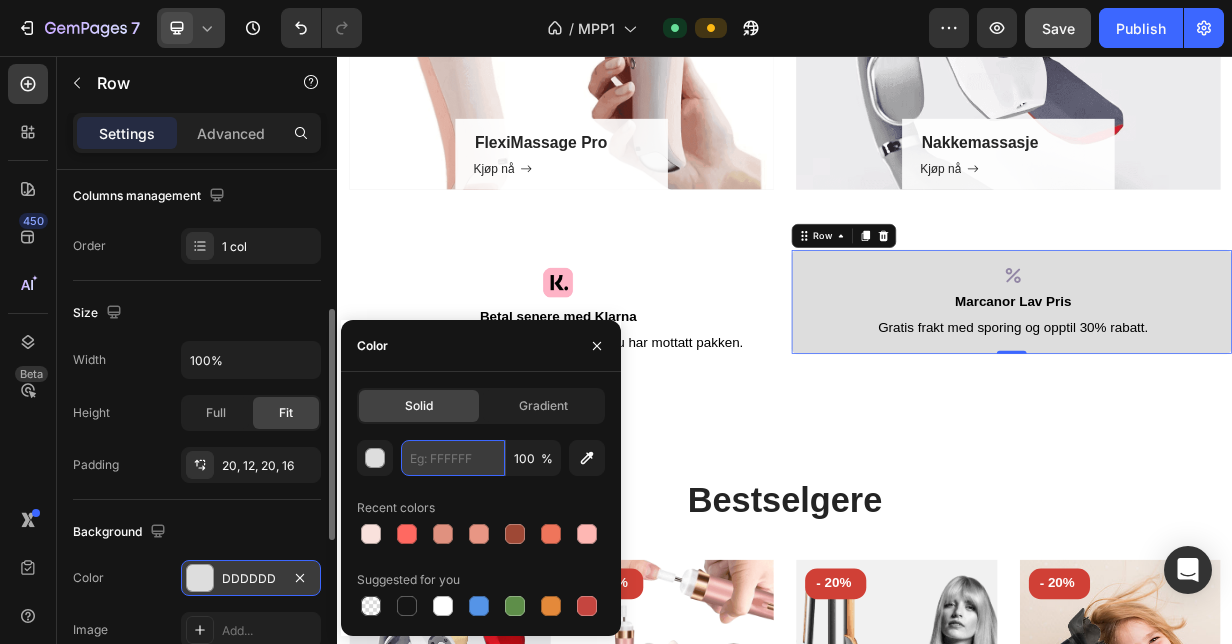 paste on "F9E1DC" 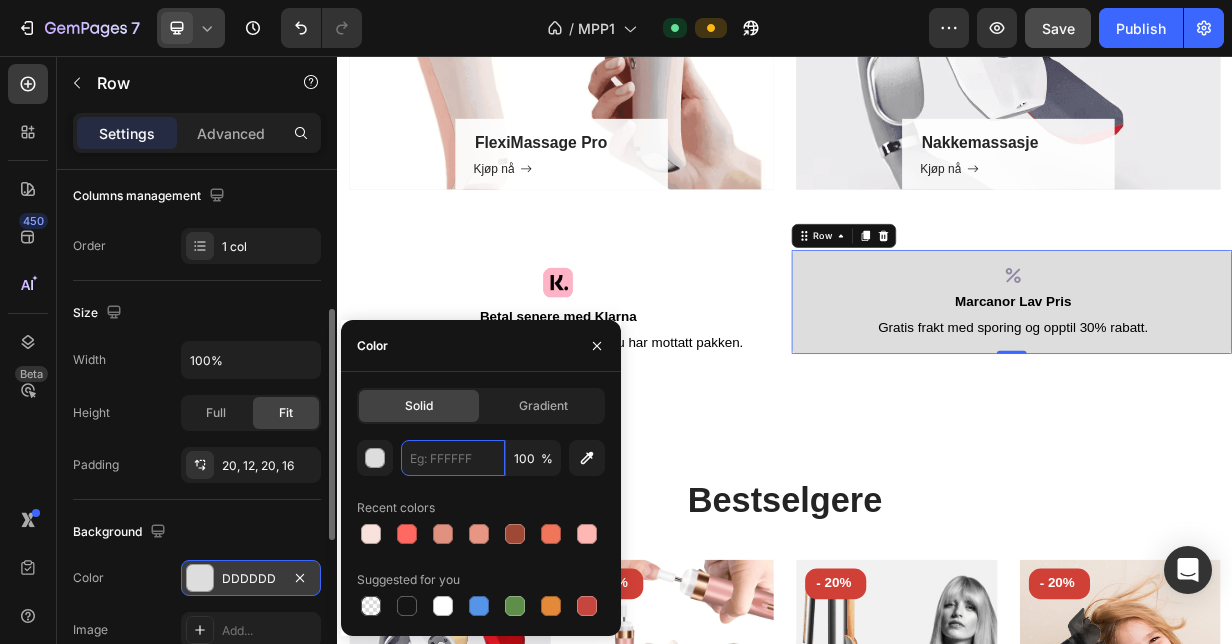 type on "F9E1DC" 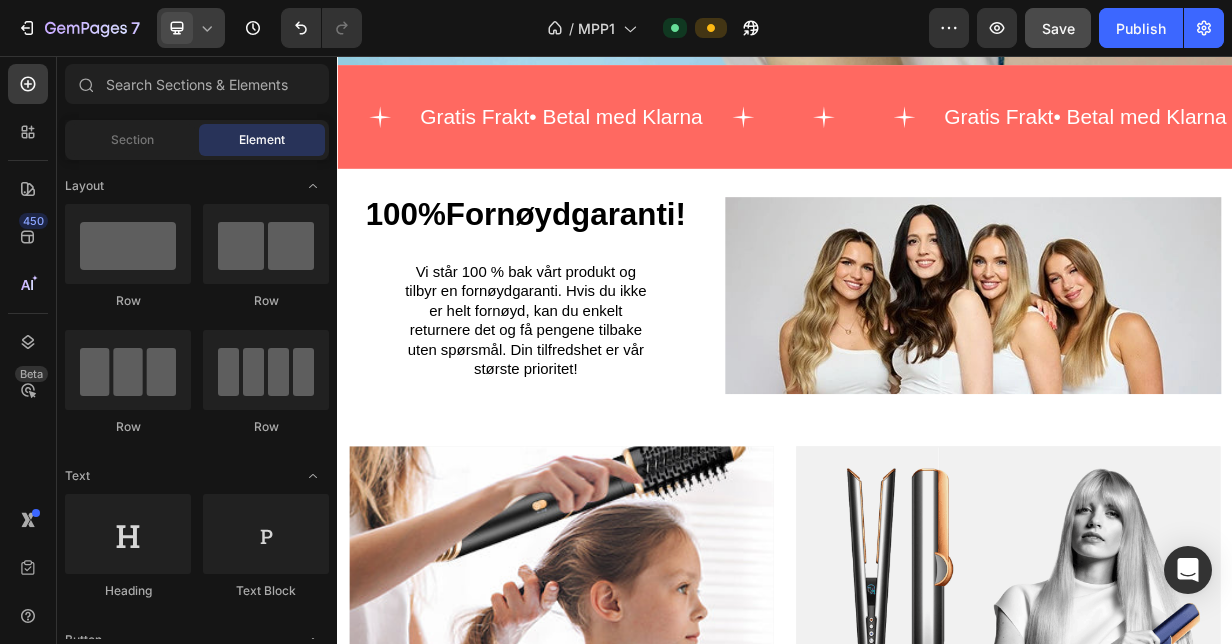 scroll, scrollTop: 643, scrollLeft: 0, axis: vertical 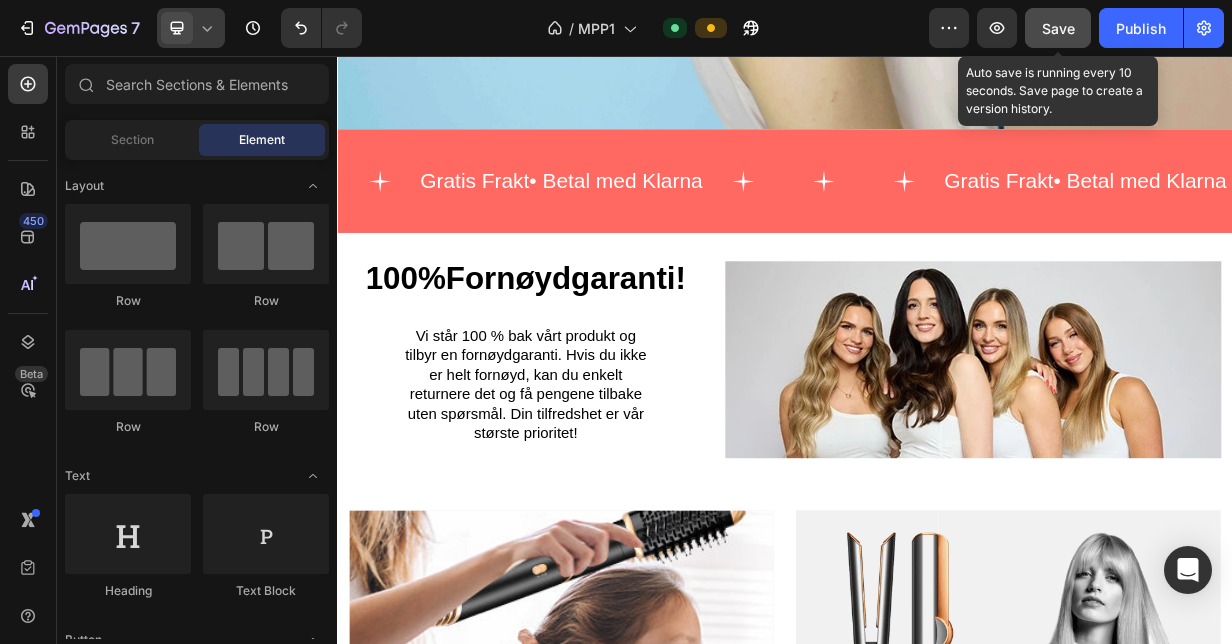 click on "Save" at bounding box center [1058, 28] 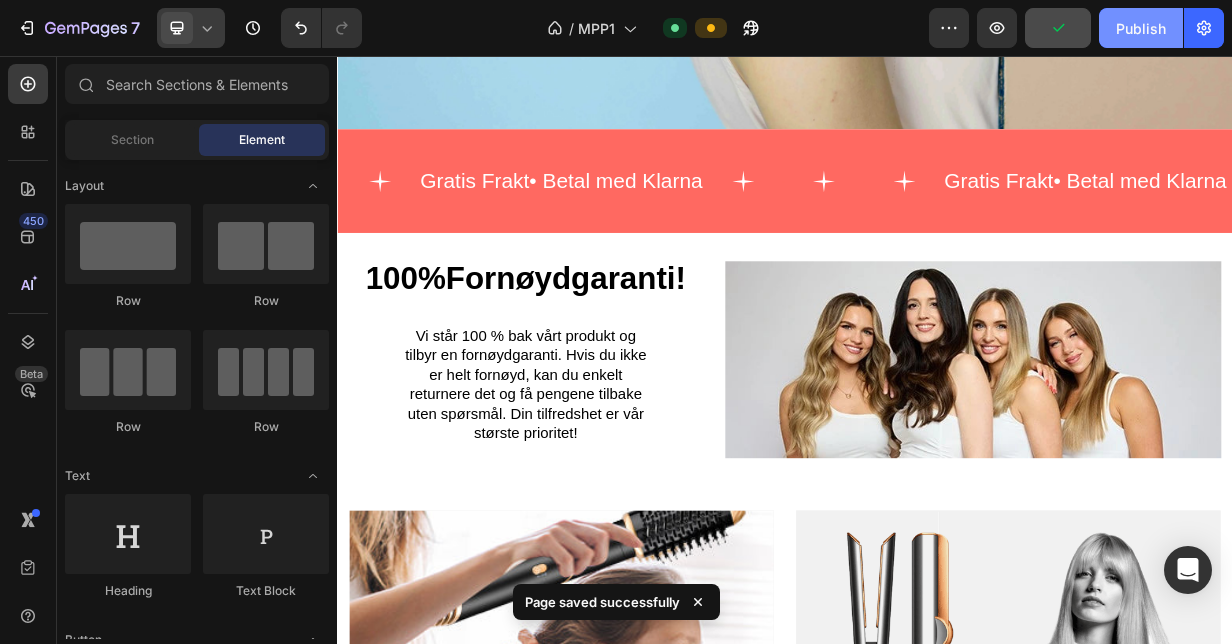 click on "Publish" at bounding box center [1141, 28] 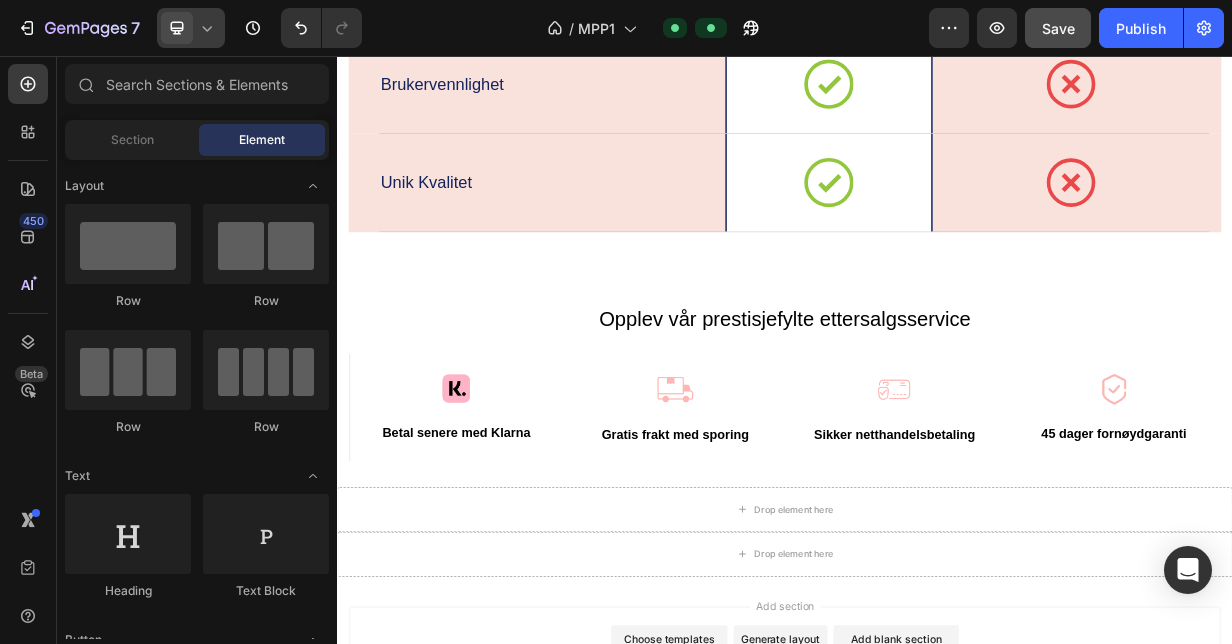 scroll, scrollTop: 6418, scrollLeft: 0, axis: vertical 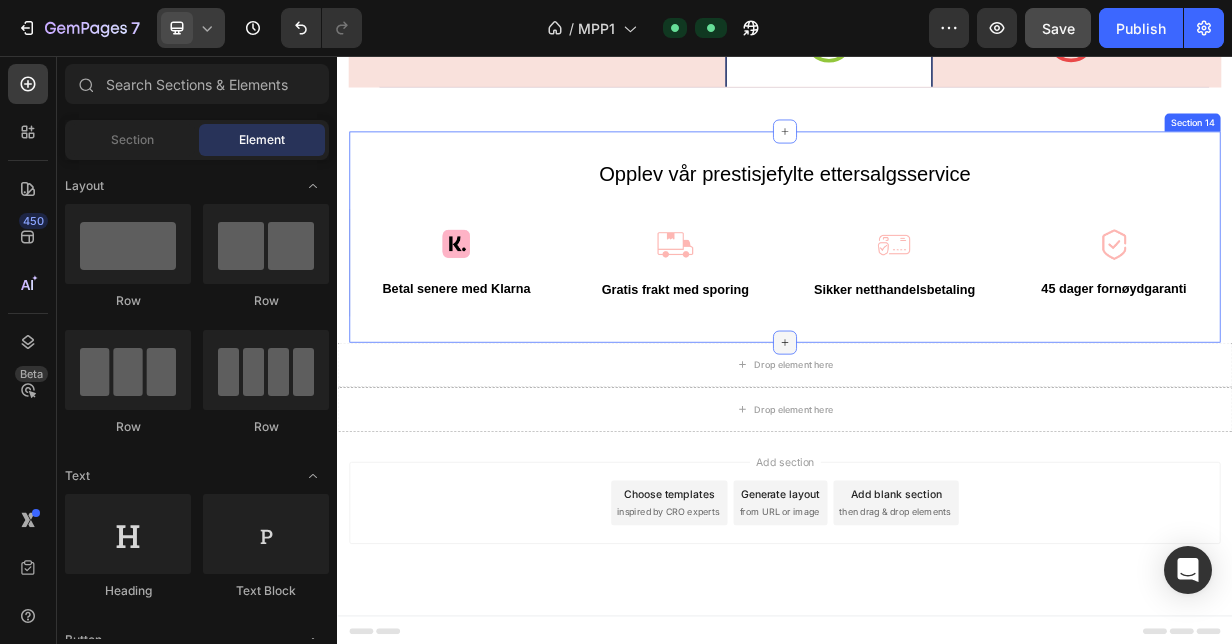 click at bounding box center [937, 440] 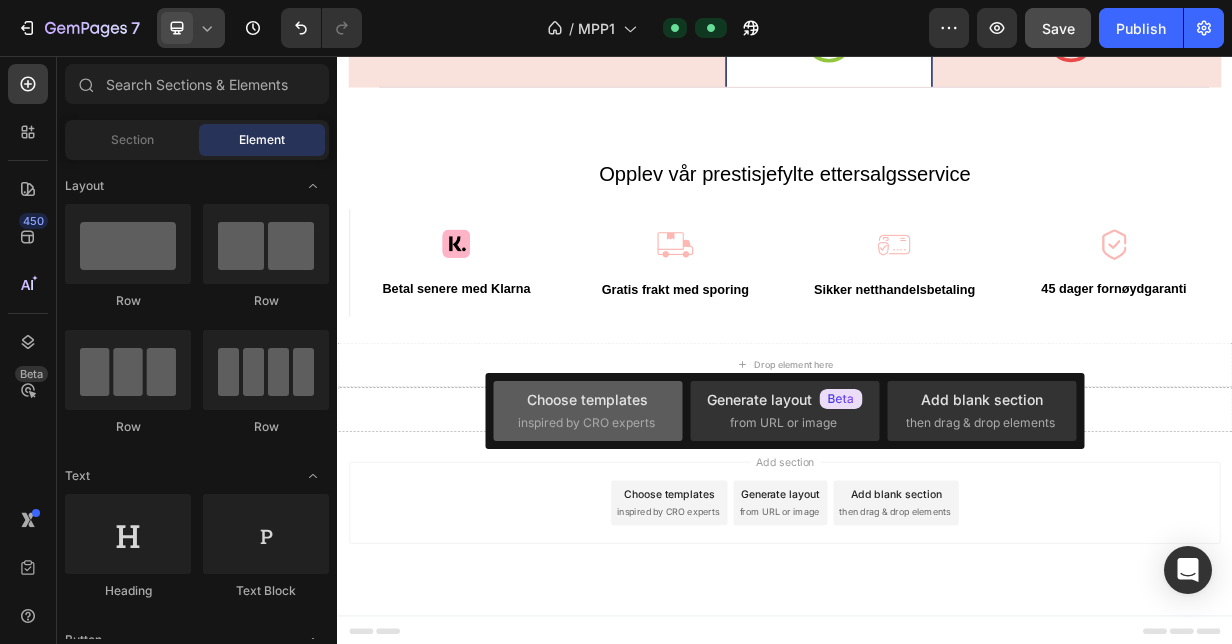 click on "Choose templates" at bounding box center [587, 399] 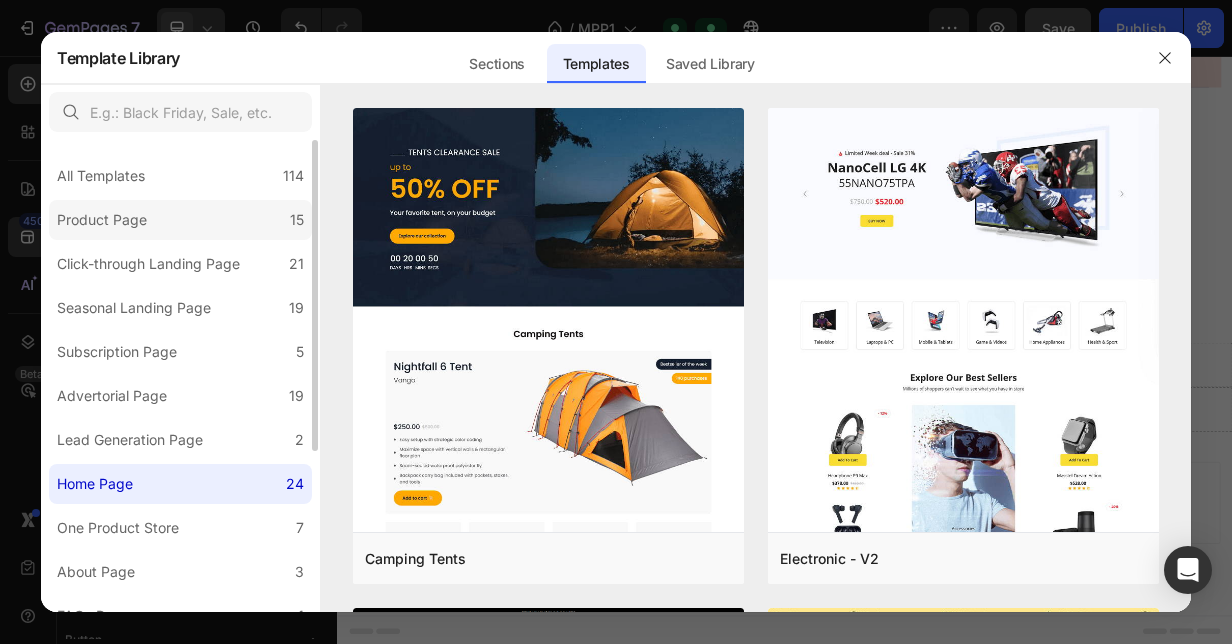 click on "Product Page 15" 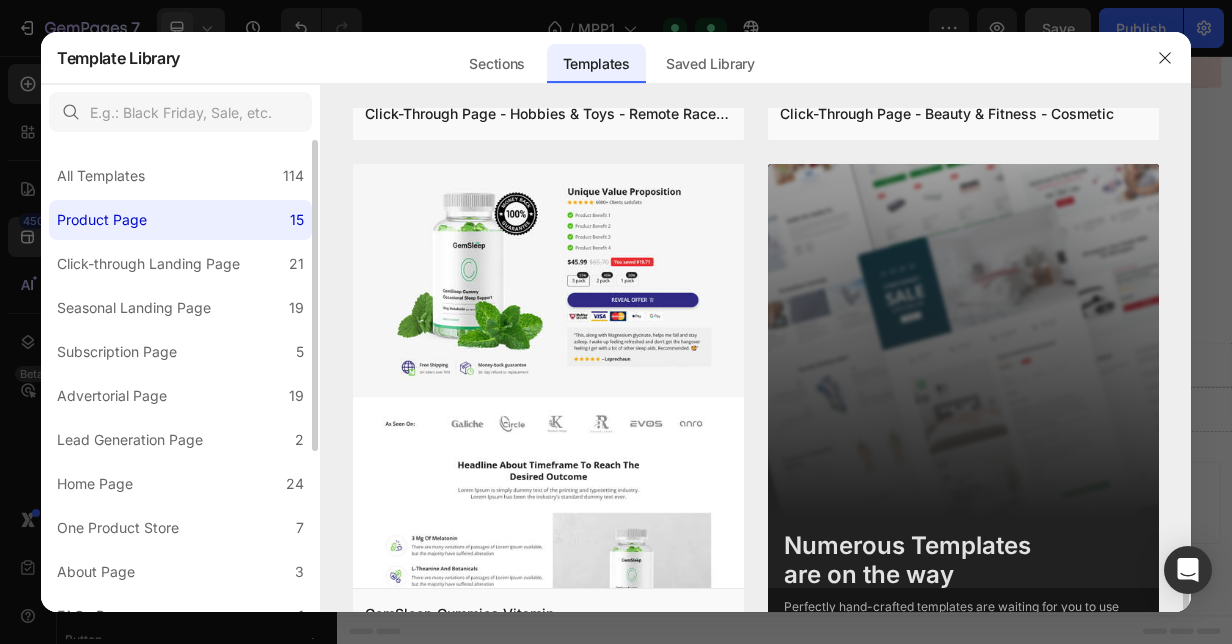 scroll, scrollTop: 3496, scrollLeft: 0, axis: vertical 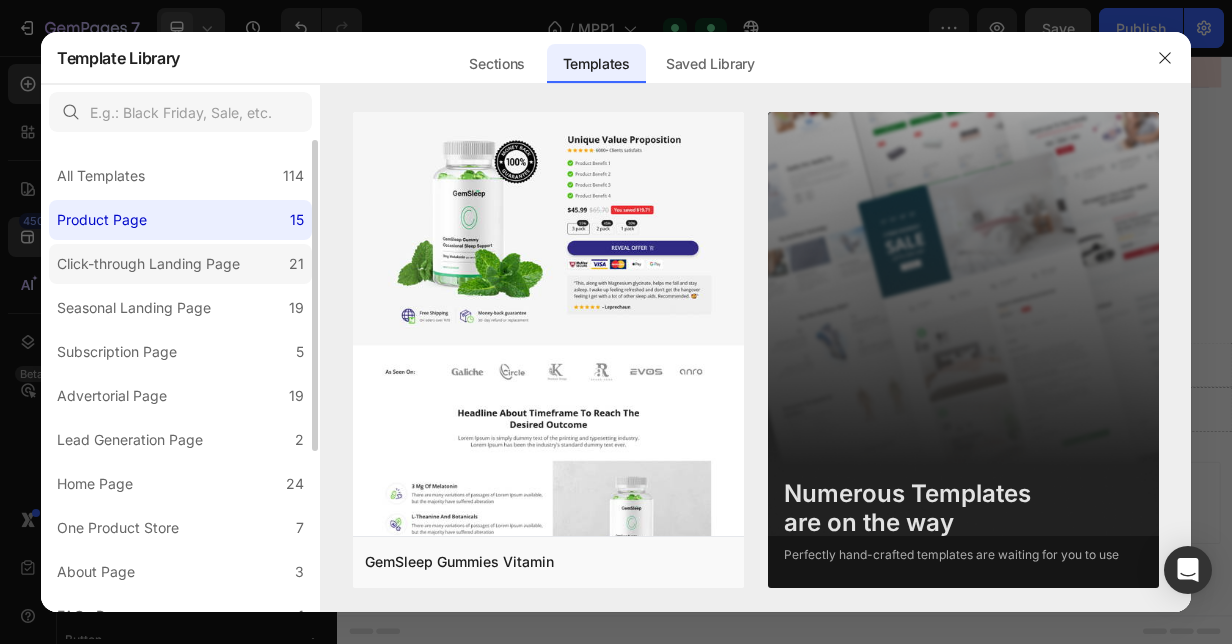 click on "Click-through Landing Page 21" 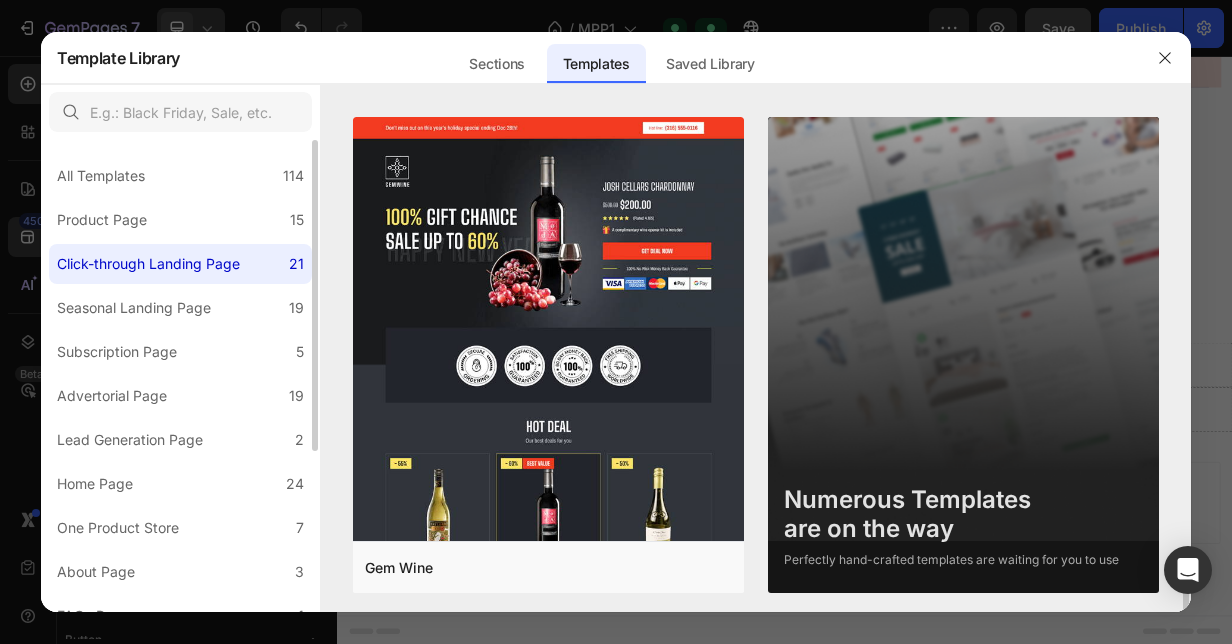 scroll, scrollTop: 4996, scrollLeft: 0, axis: vertical 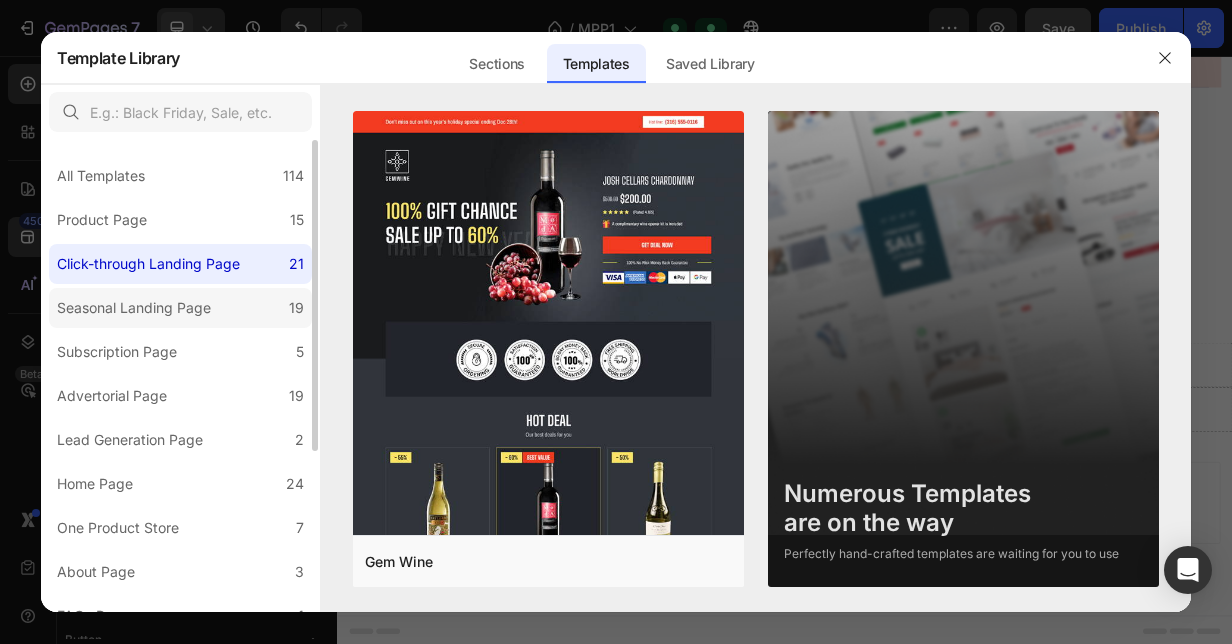 click on "Seasonal Landing Page" at bounding box center (138, 308) 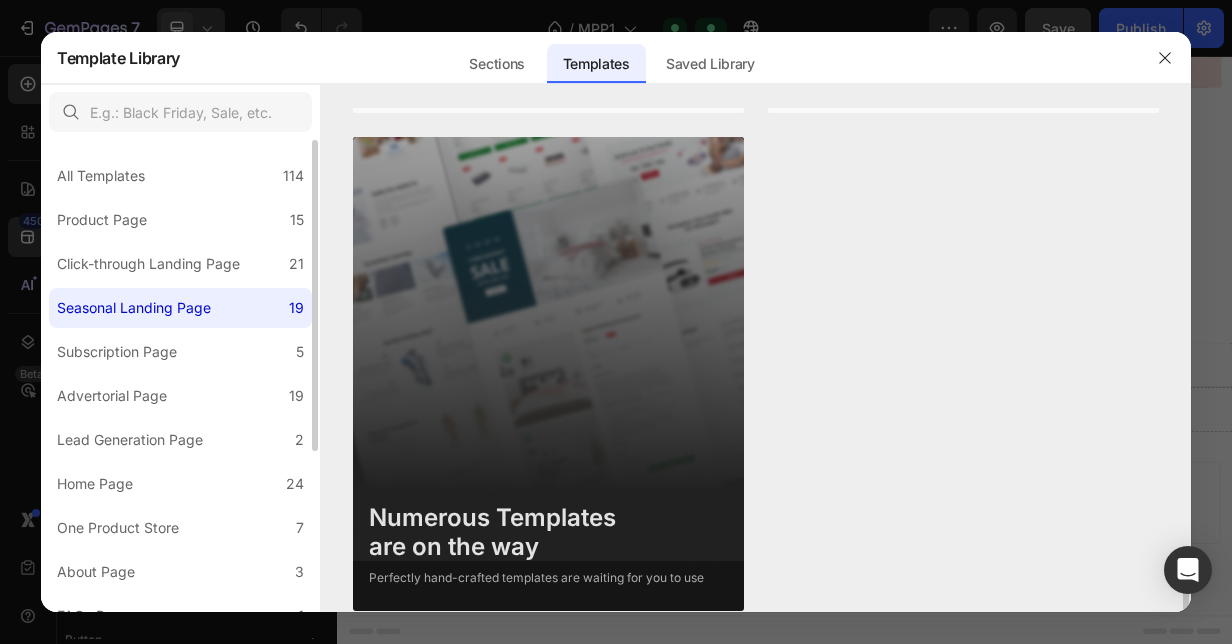 scroll, scrollTop: 4494, scrollLeft: 0, axis: vertical 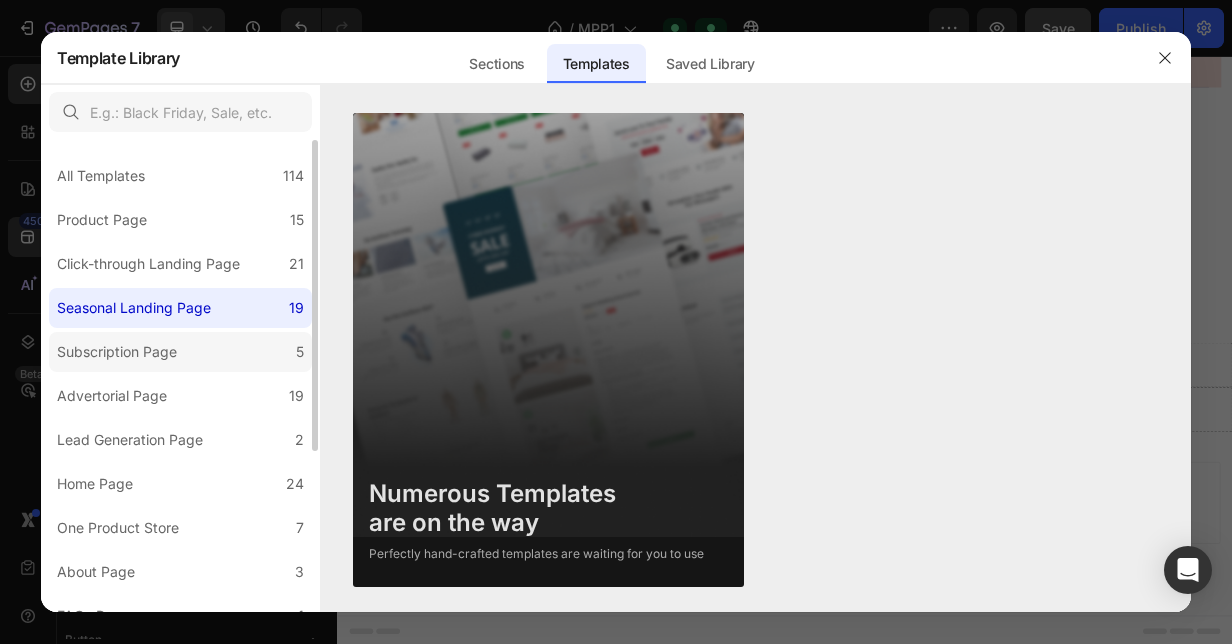 click on "Subscription Page 5" 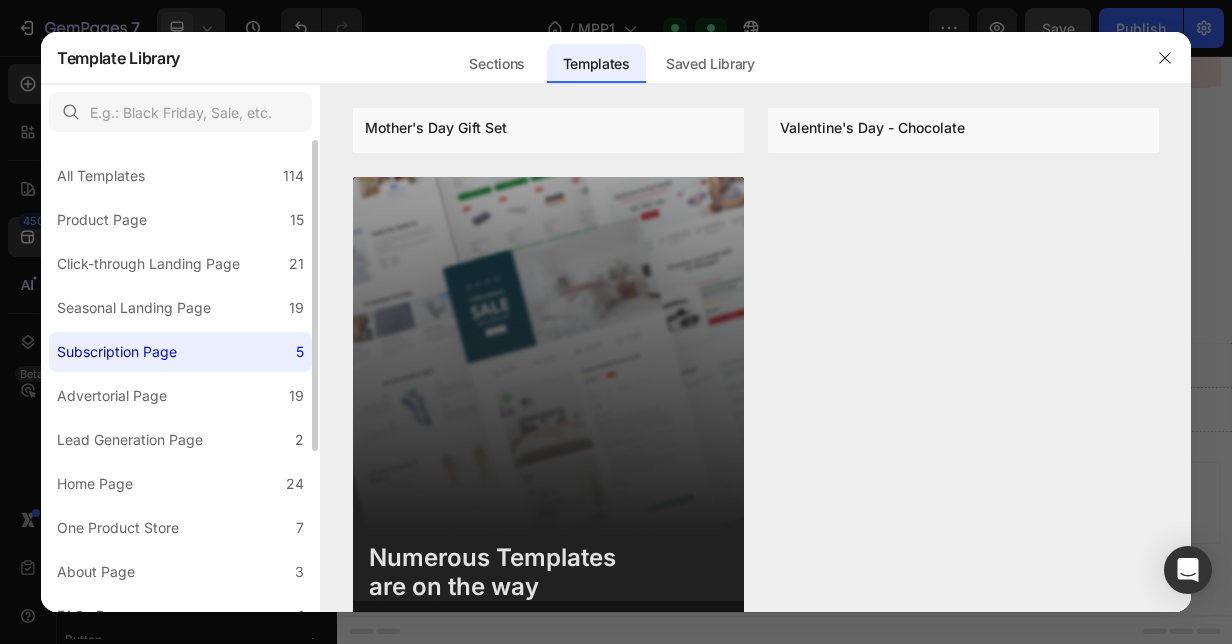 scroll, scrollTop: 0, scrollLeft: 0, axis: both 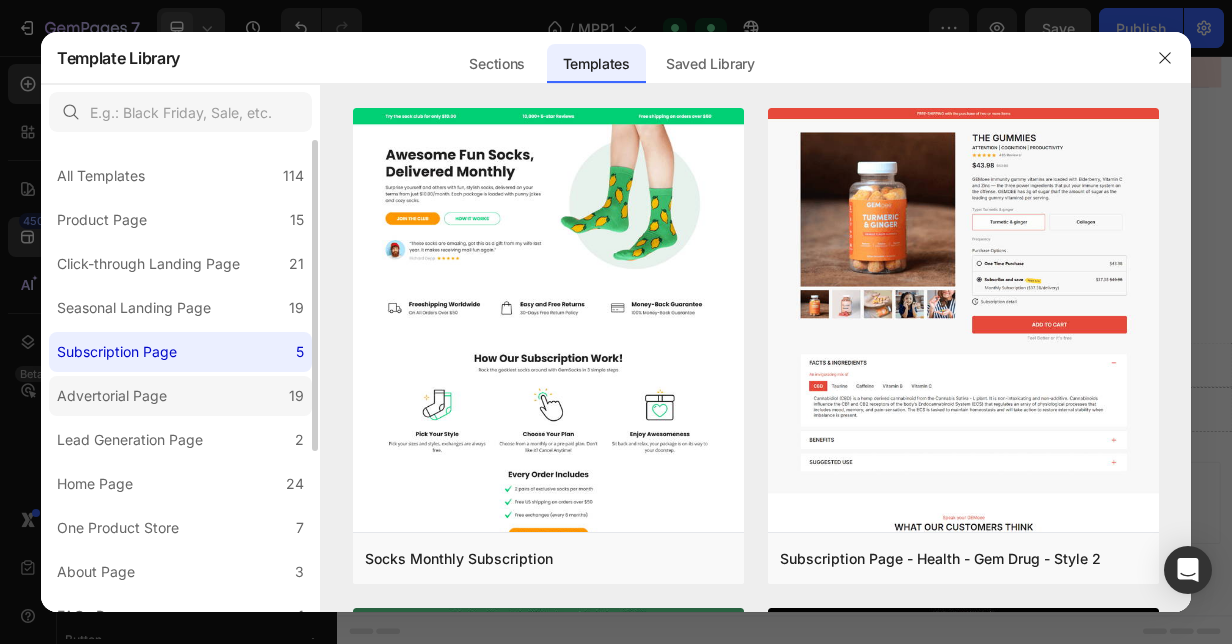 click on "Advertorial Page" at bounding box center (116, 396) 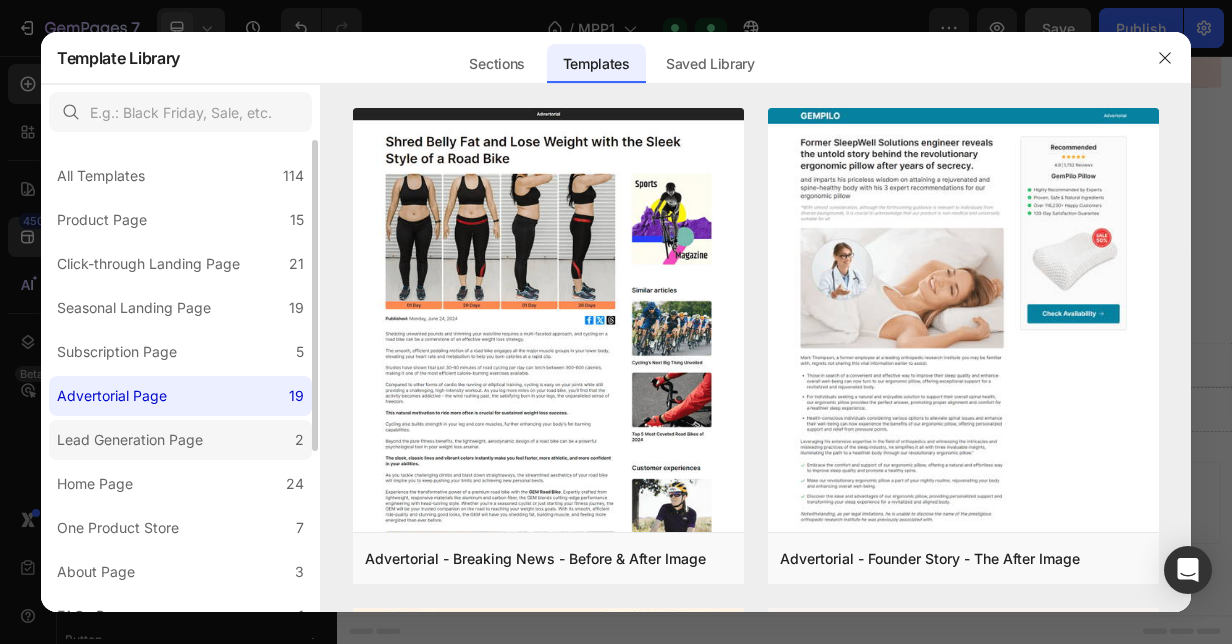 click on "Lead Generation Page" at bounding box center (130, 440) 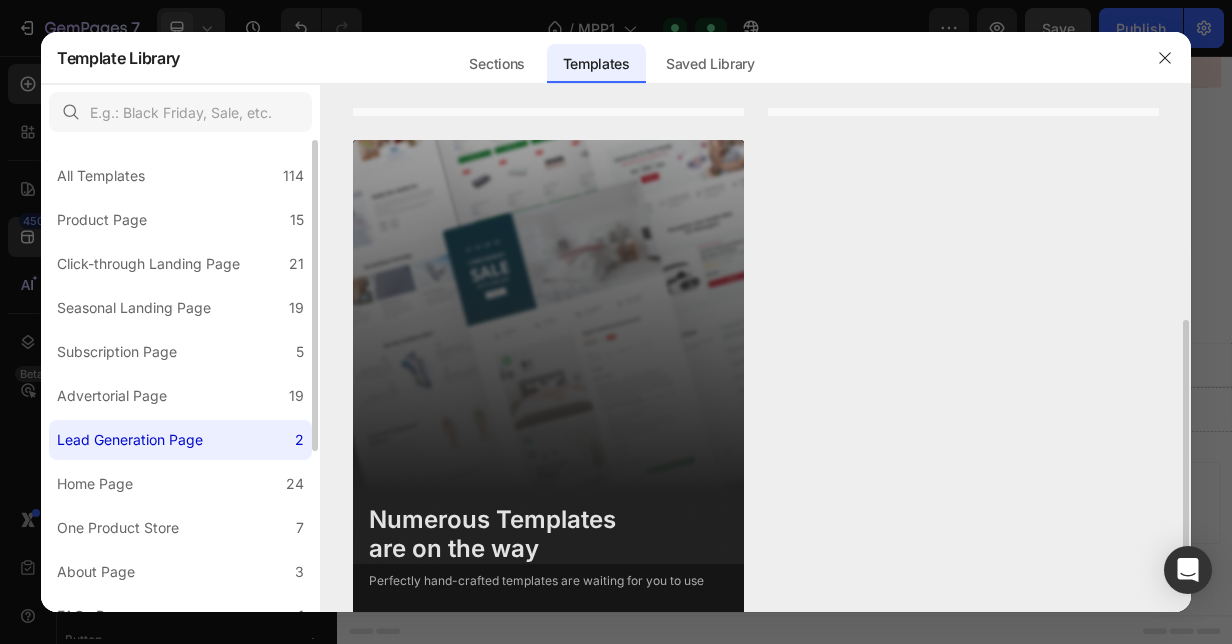 scroll, scrollTop: 494, scrollLeft: 0, axis: vertical 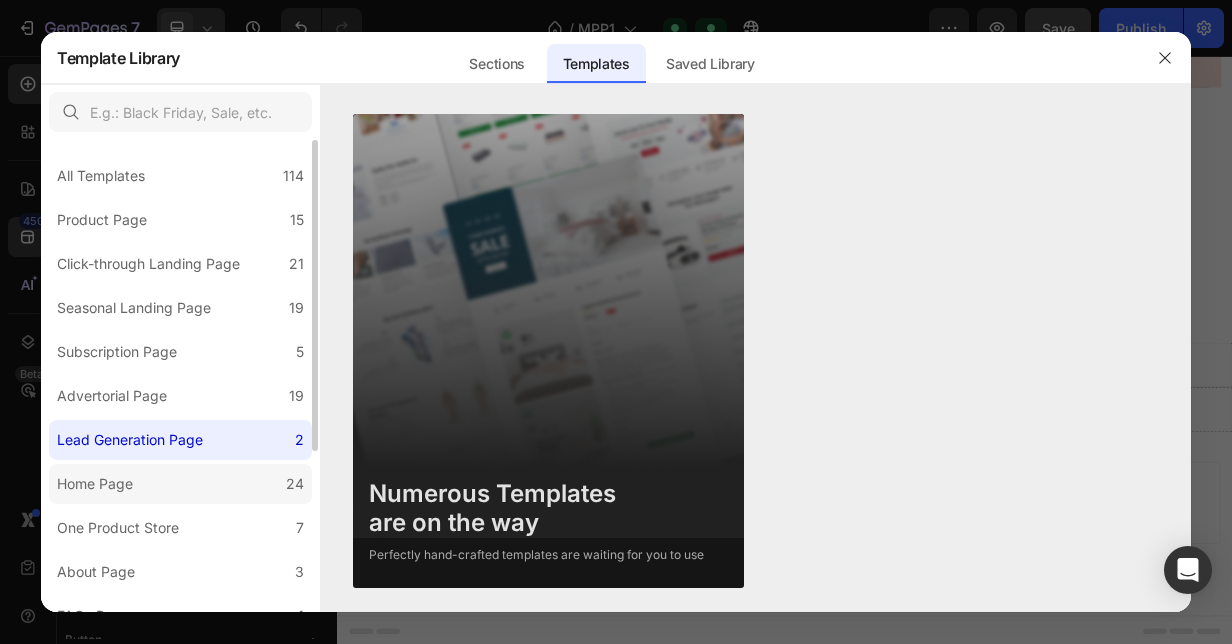 click on "Home Page 24" 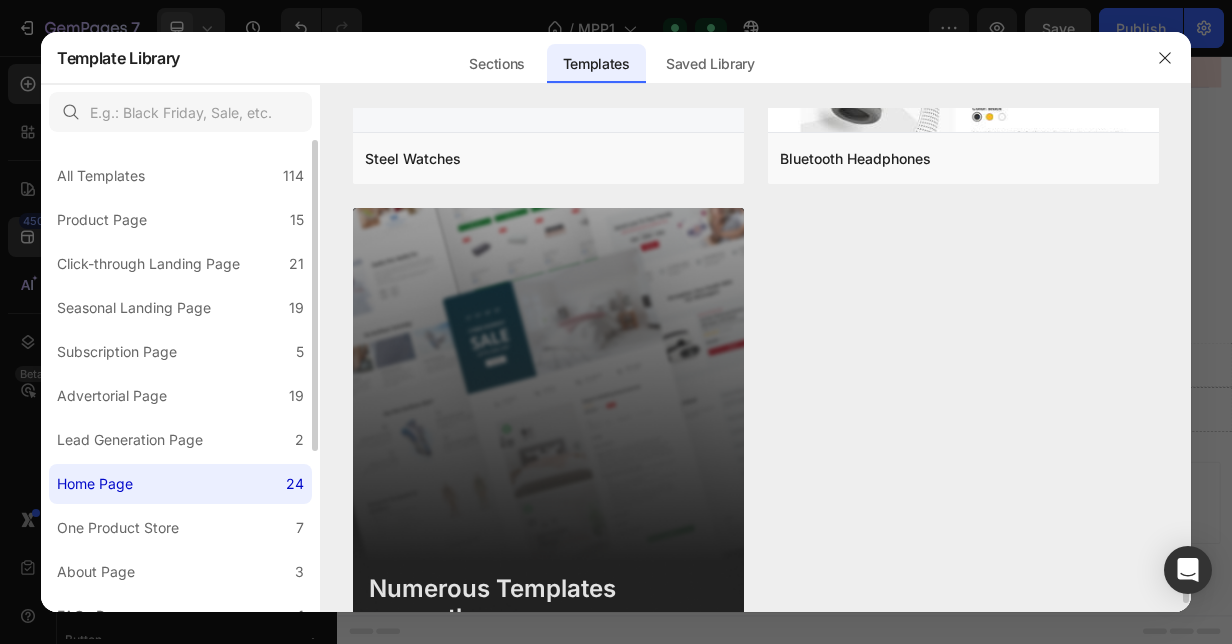 scroll, scrollTop: 4994, scrollLeft: 0, axis: vertical 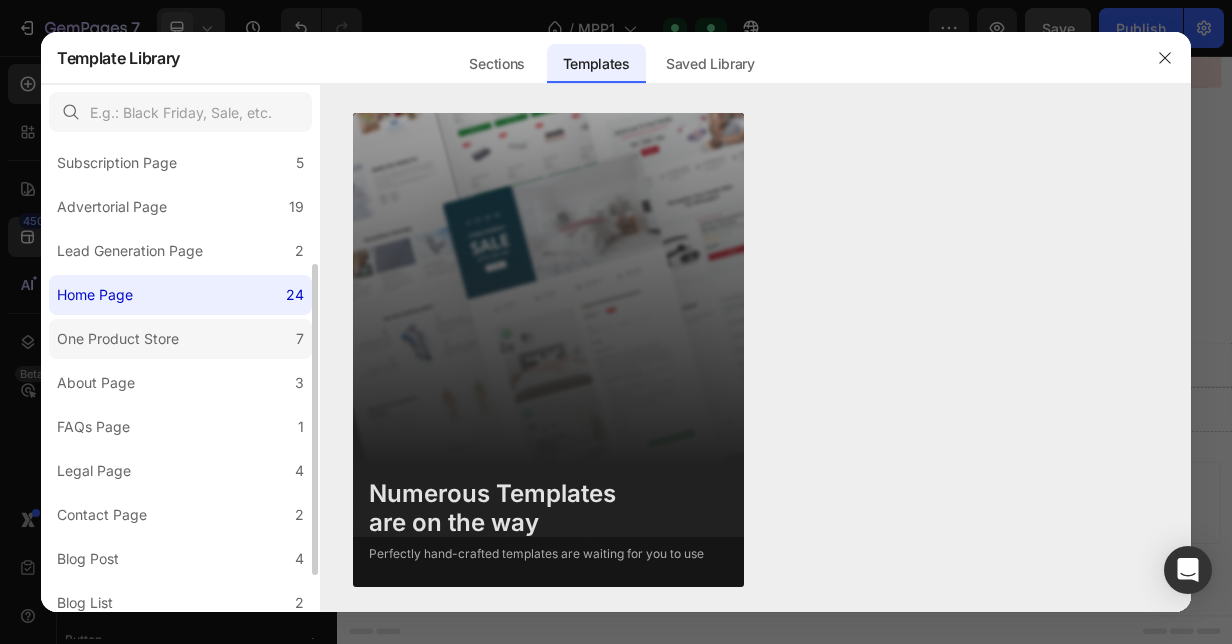 click on "One Product Store 7" 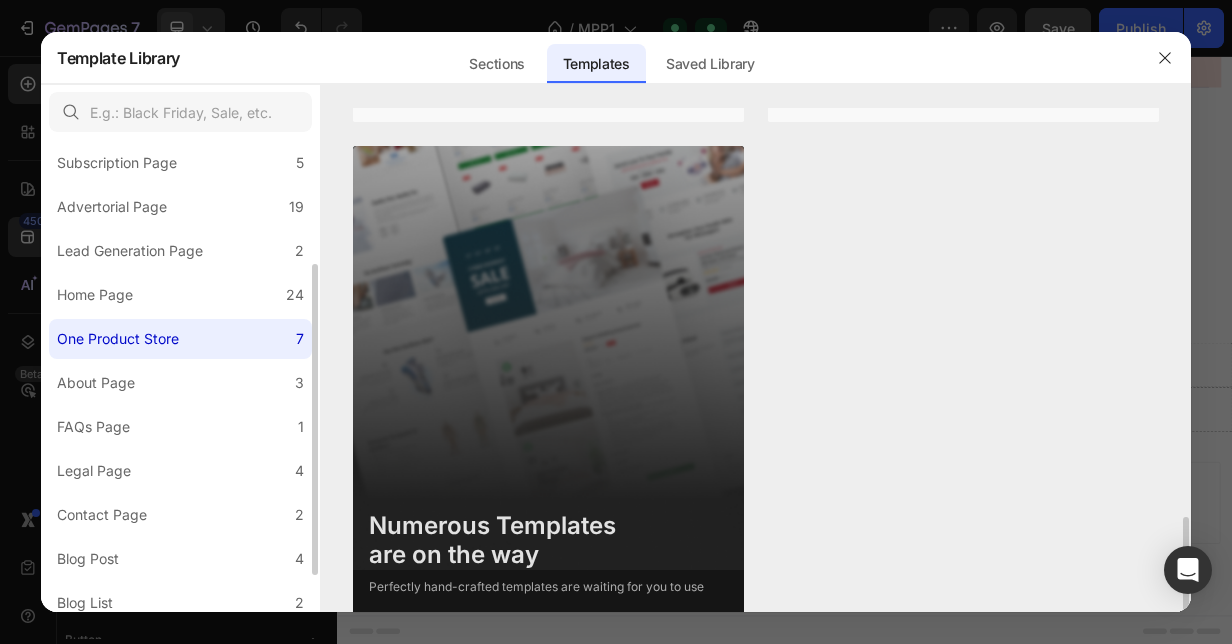 scroll, scrollTop: 1494, scrollLeft: 0, axis: vertical 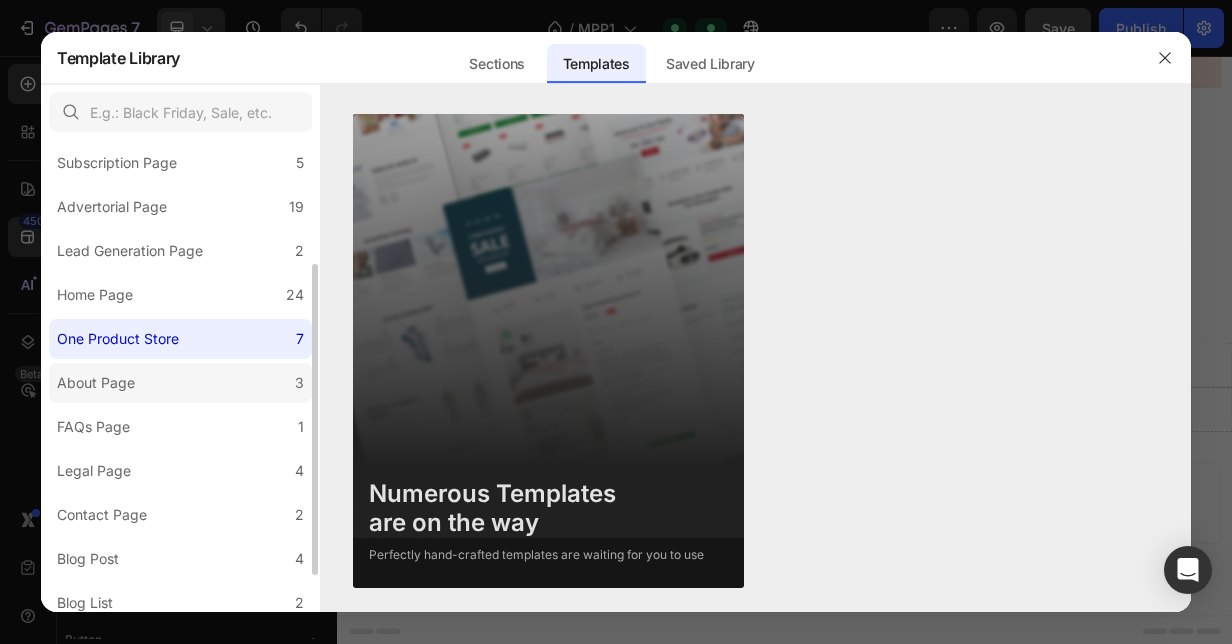 click on "About Page 3" 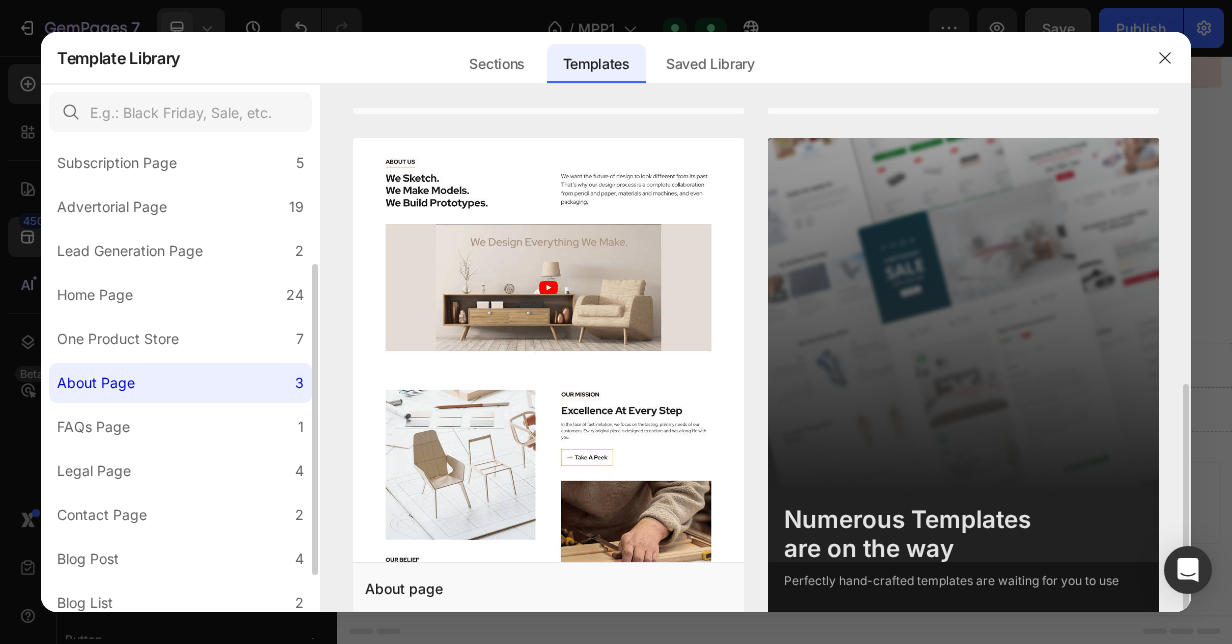 scroll, scrollTop: 496, scrollLeft: 0, axis: vertical 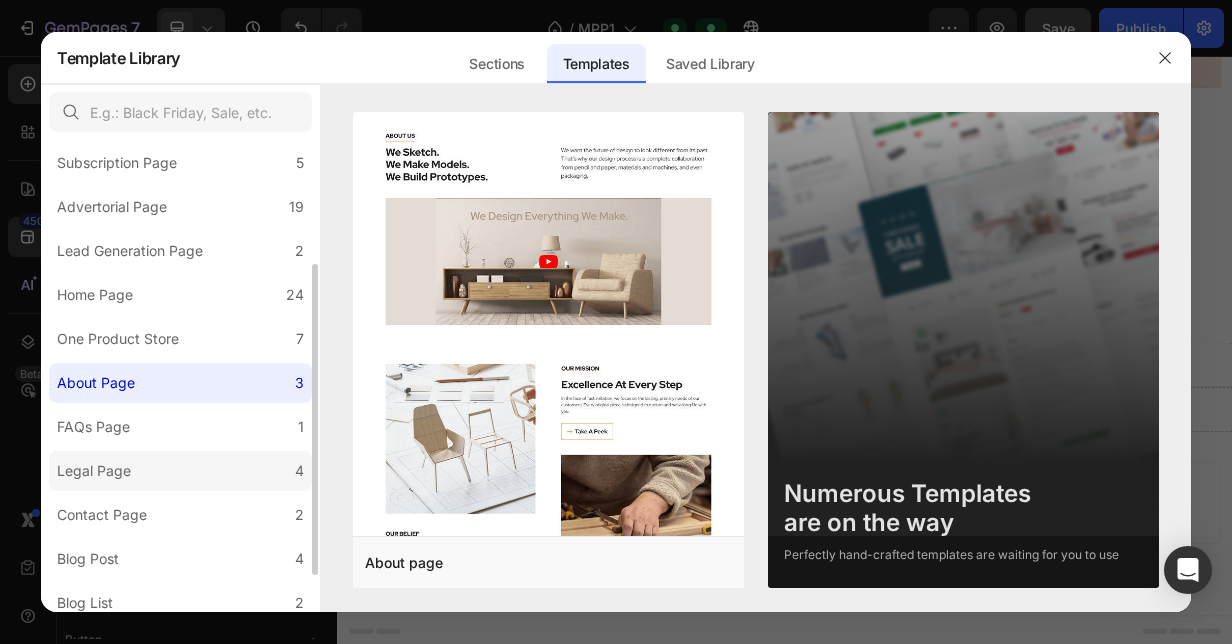 click on "Legal Page 4" 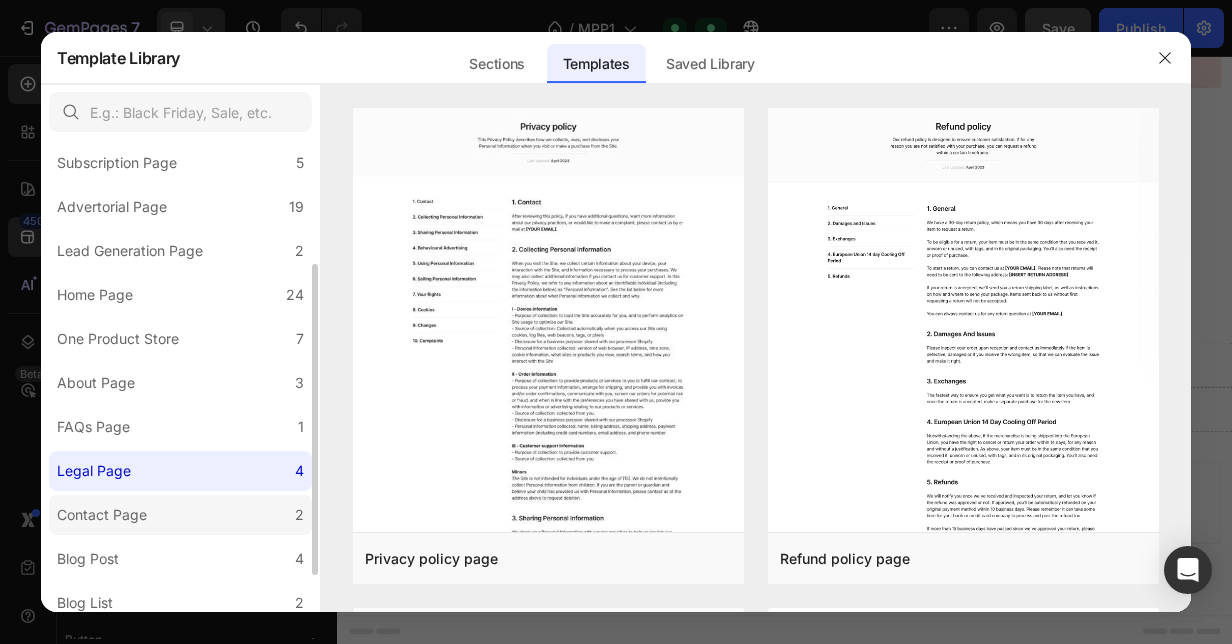 click on "Contact Page 2" 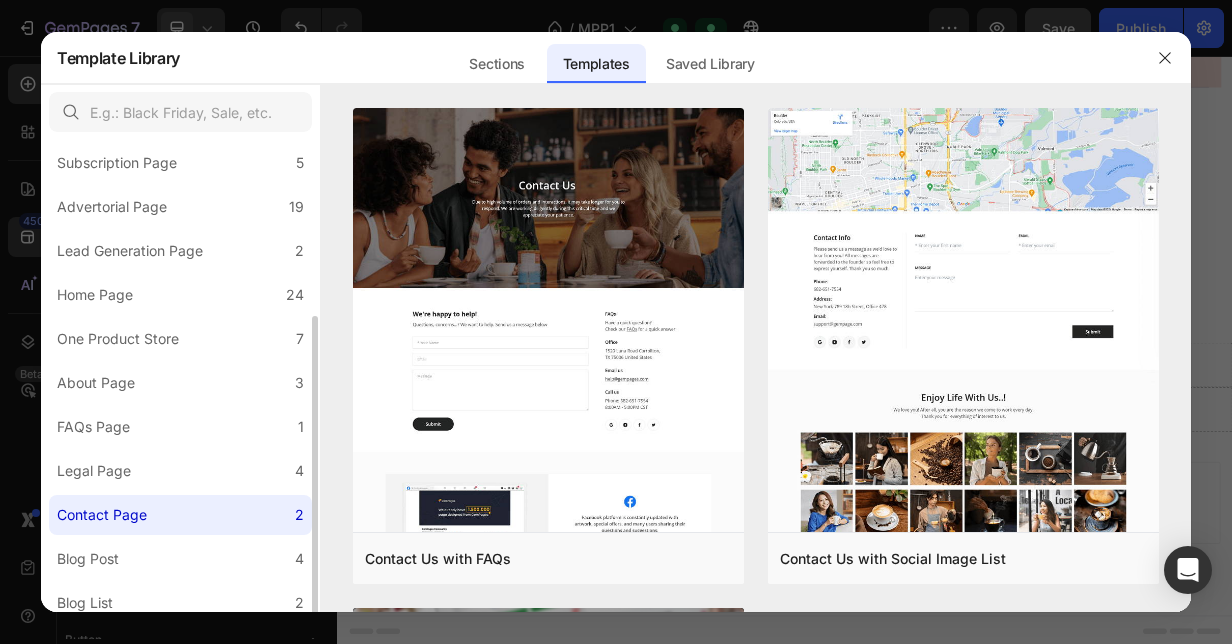 scroll, scrollTop: 244, scrollLeft: 0, axis: vertical 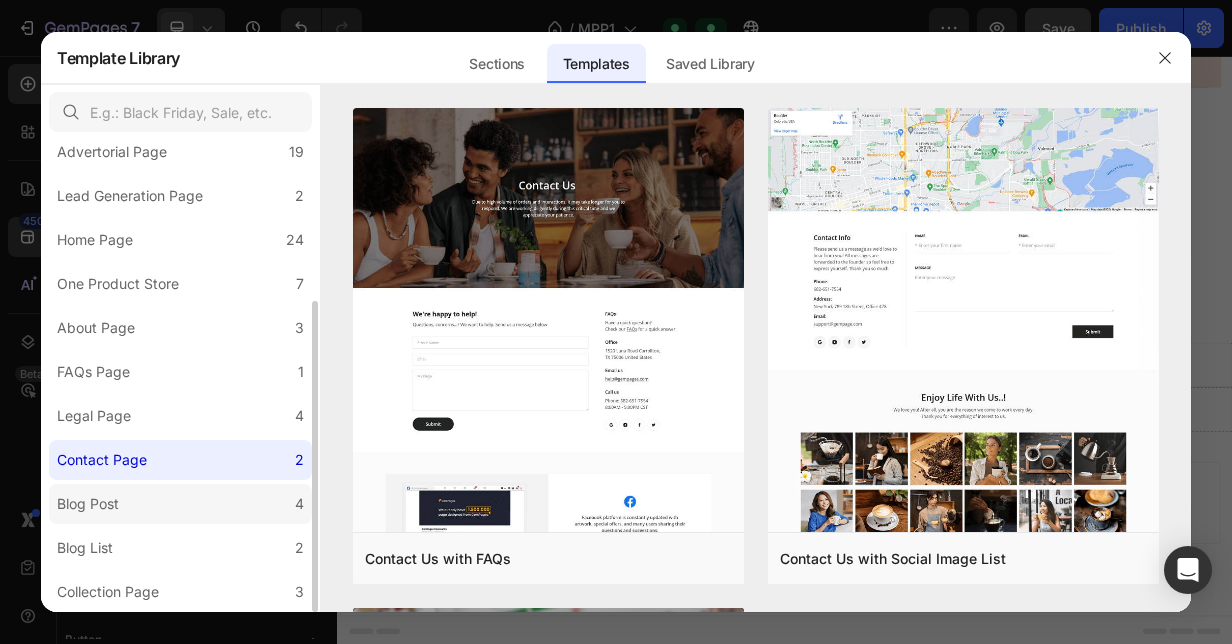 click on "Blog Post 4" 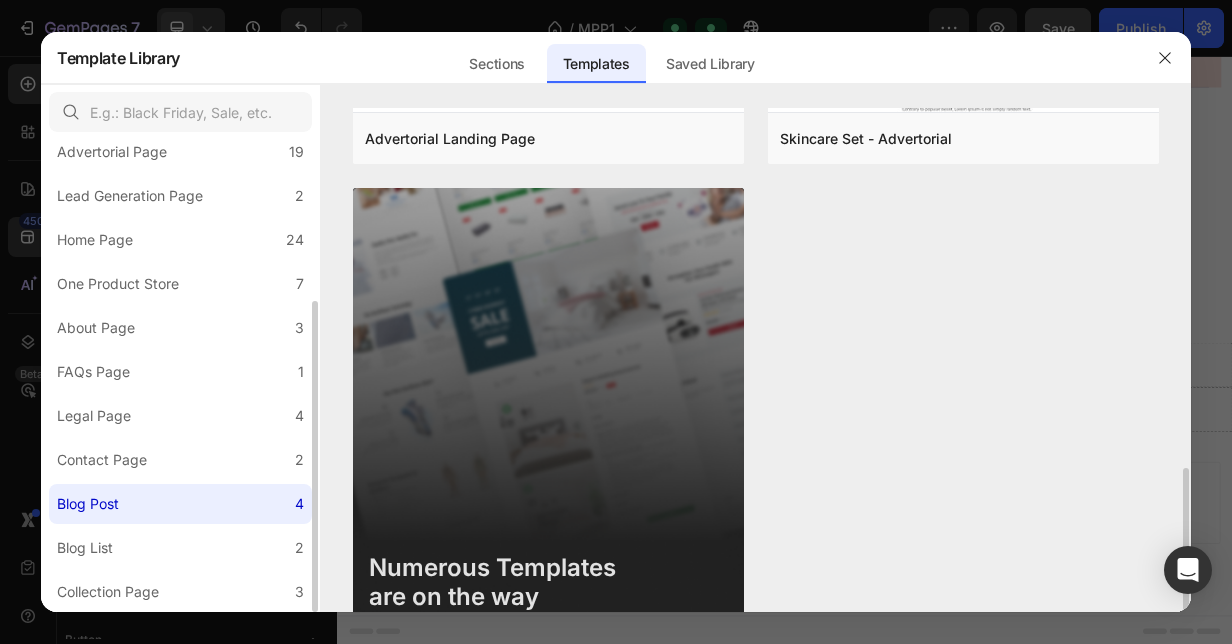 scroll, scrollTop: 994, scrollLeft: 0, axis: vertical 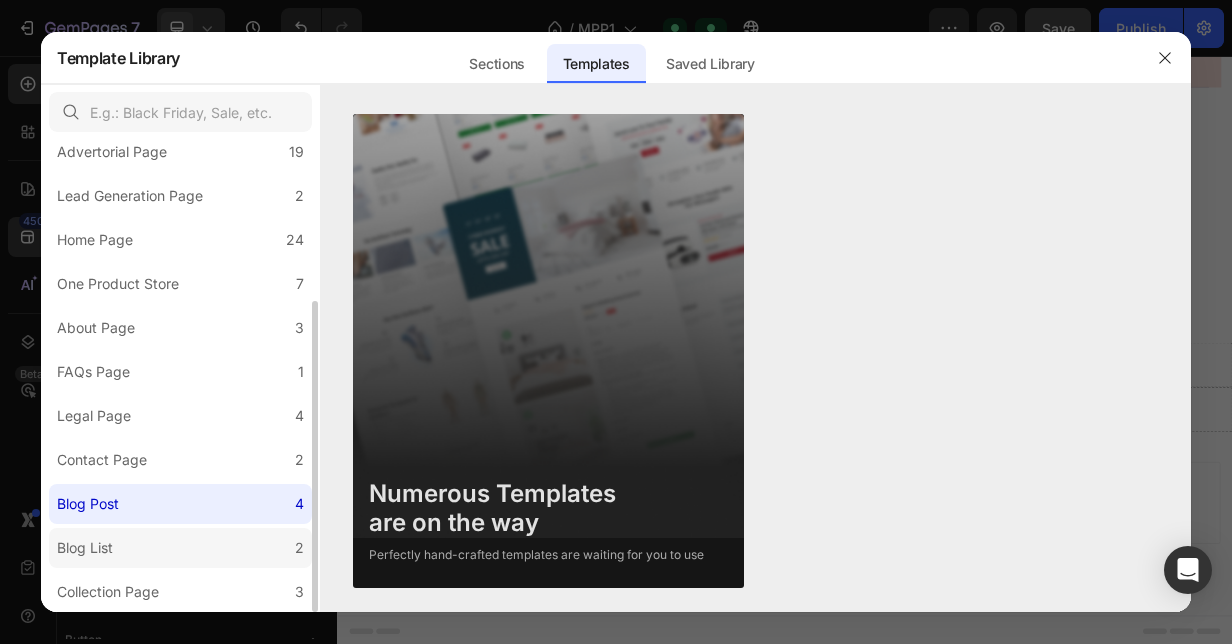 click on "Blog List 2" 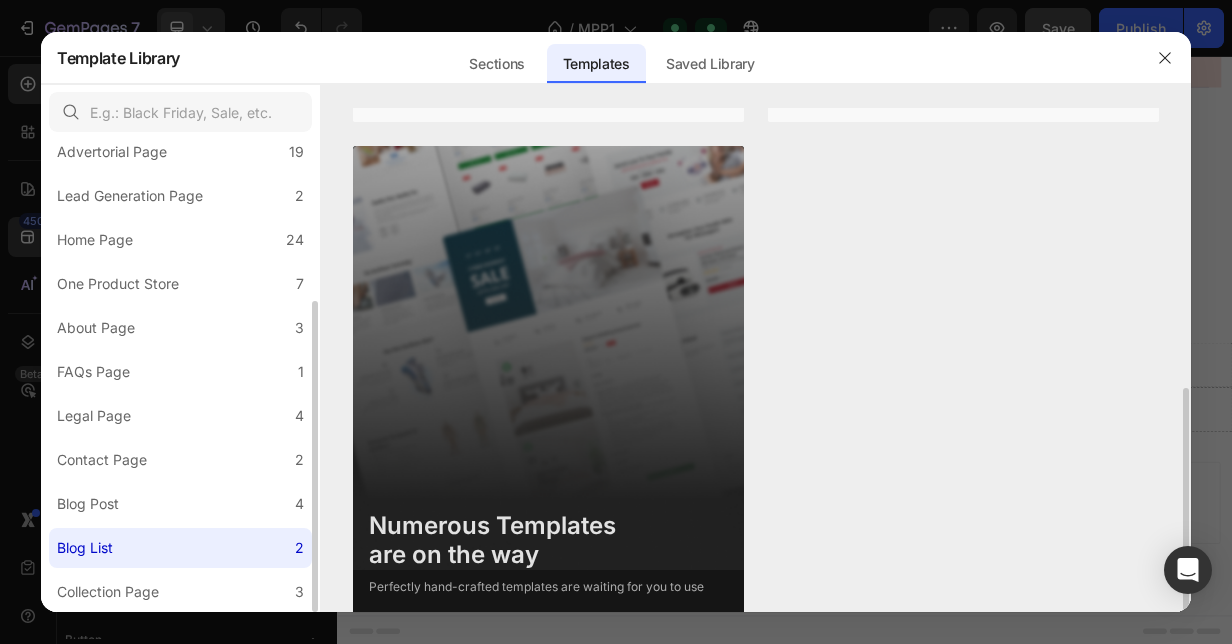 scroll, scrollTop: 494, scrollLeft: 0, axis: vertical 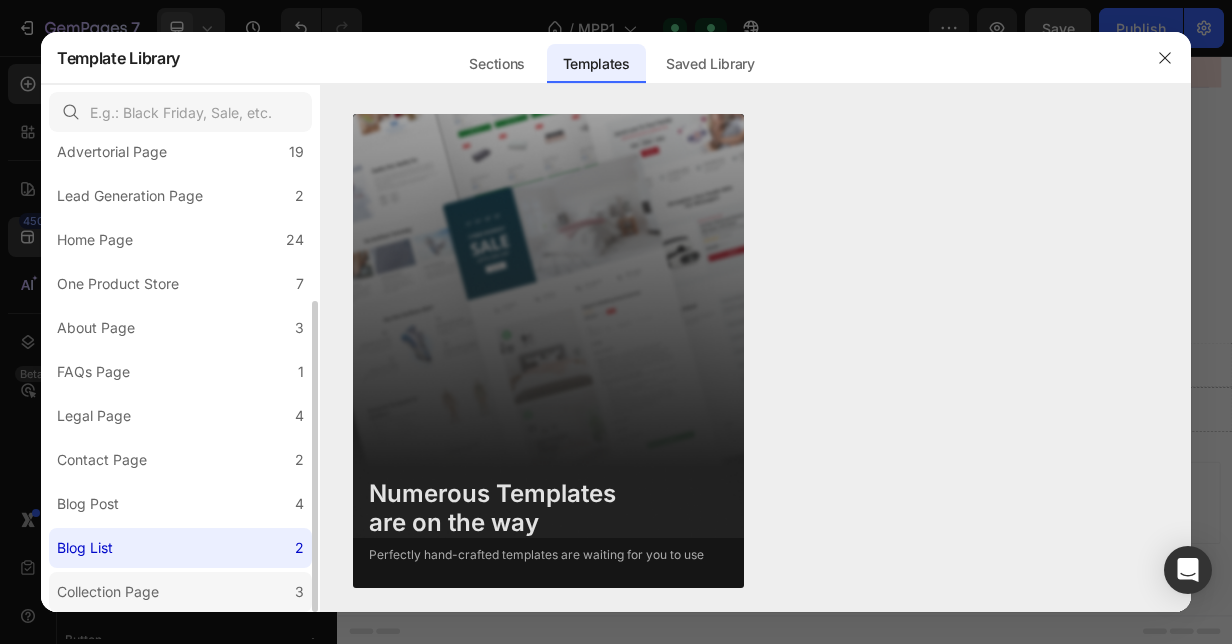 click on "Collection Page 3" 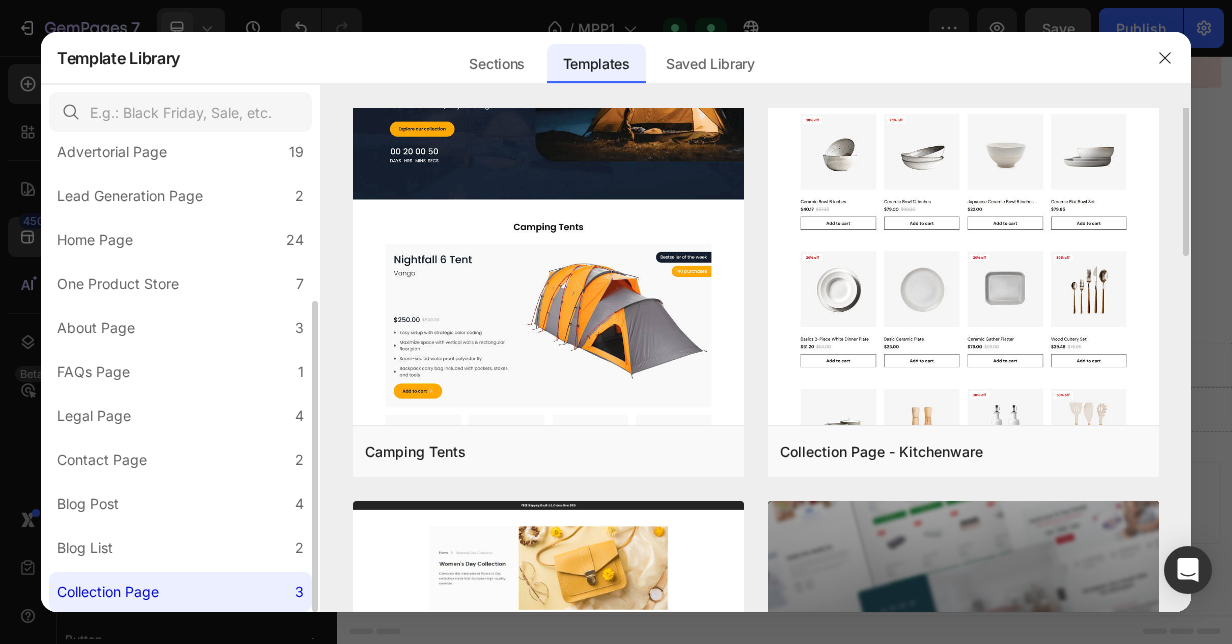 scroll, scrollTop: 0, scrollLeft: 0, axis: both 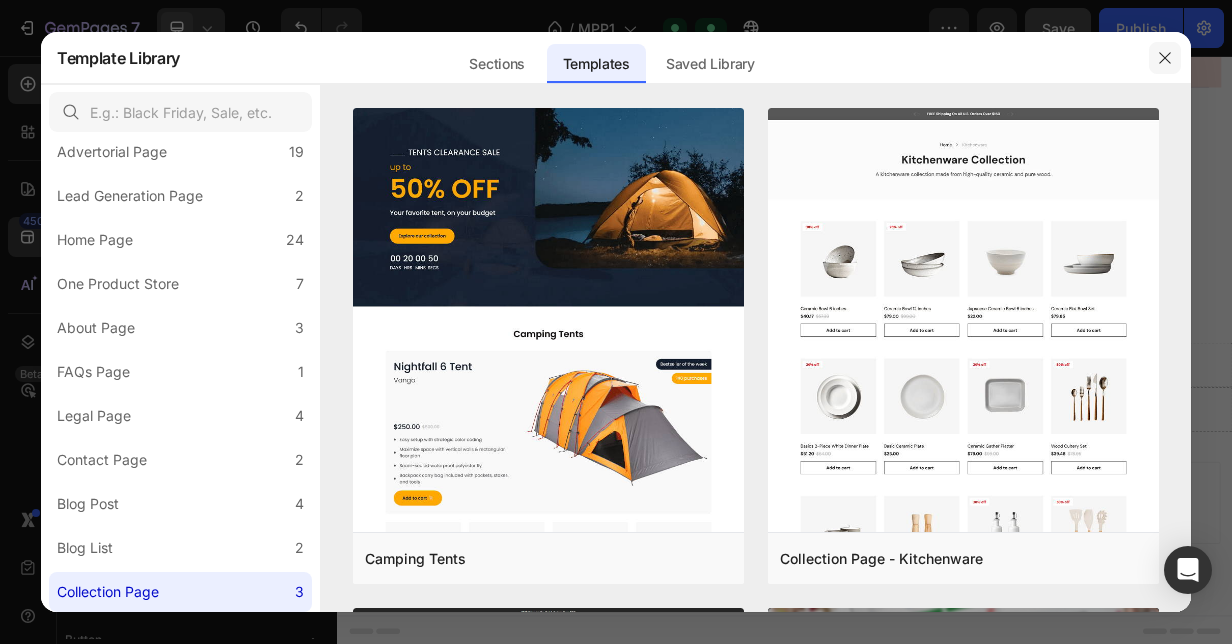 click 